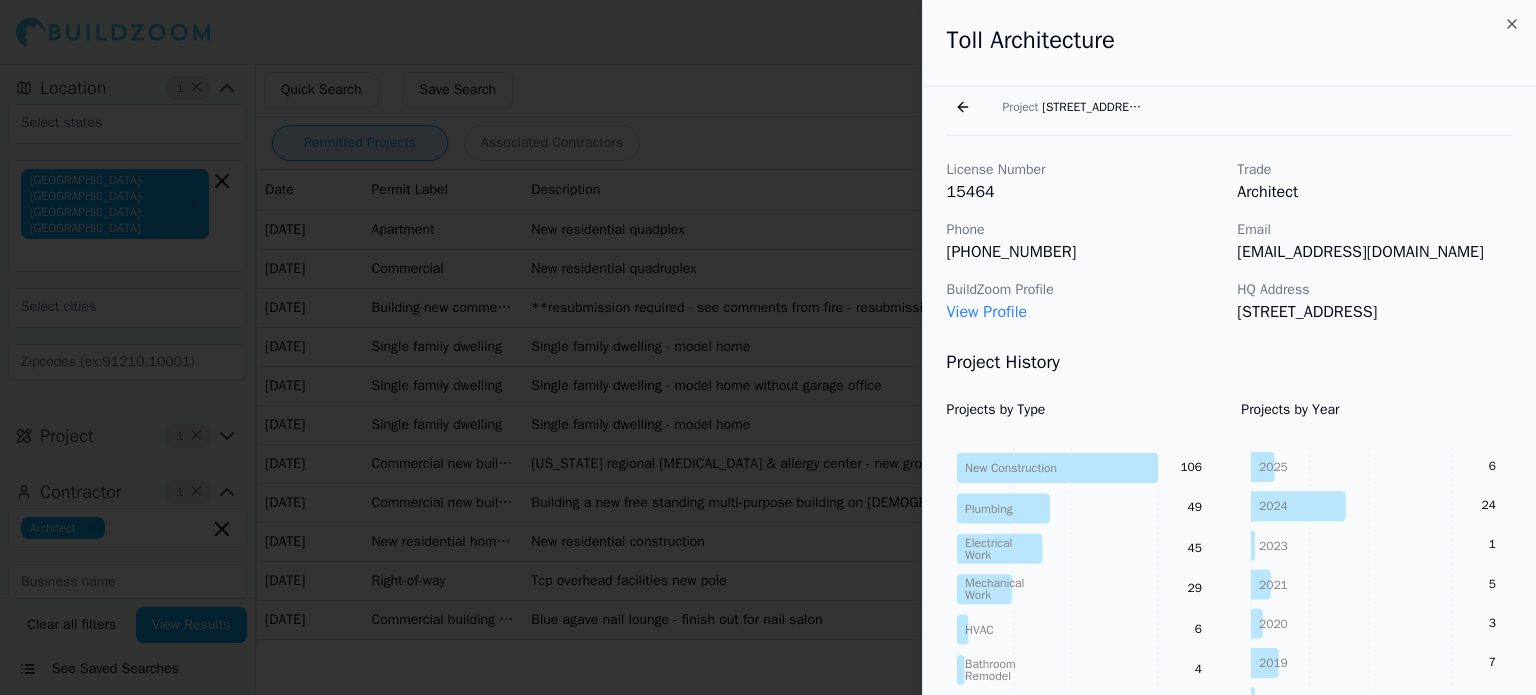 scroll, scrollTop: 0, scrollLeft: 0, axis: both 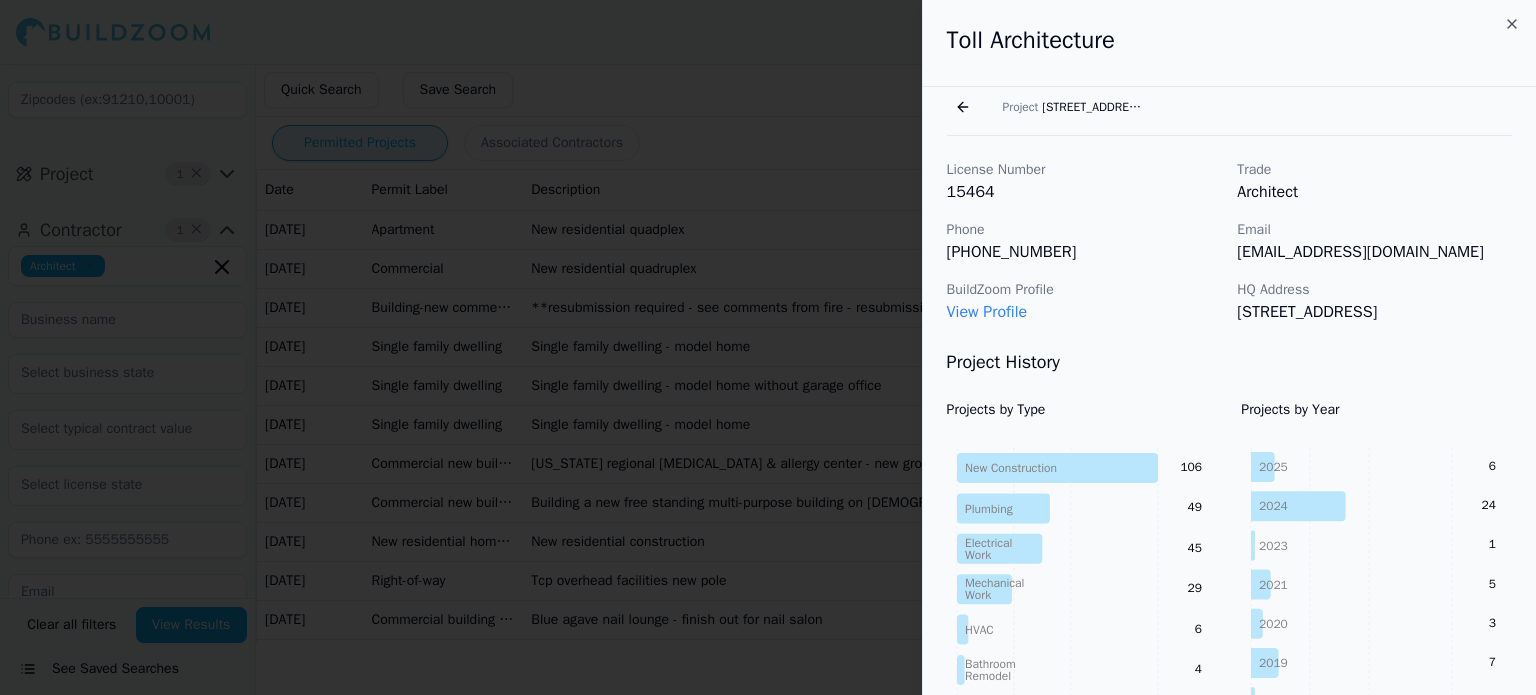 click at bounding box center (768, 347) 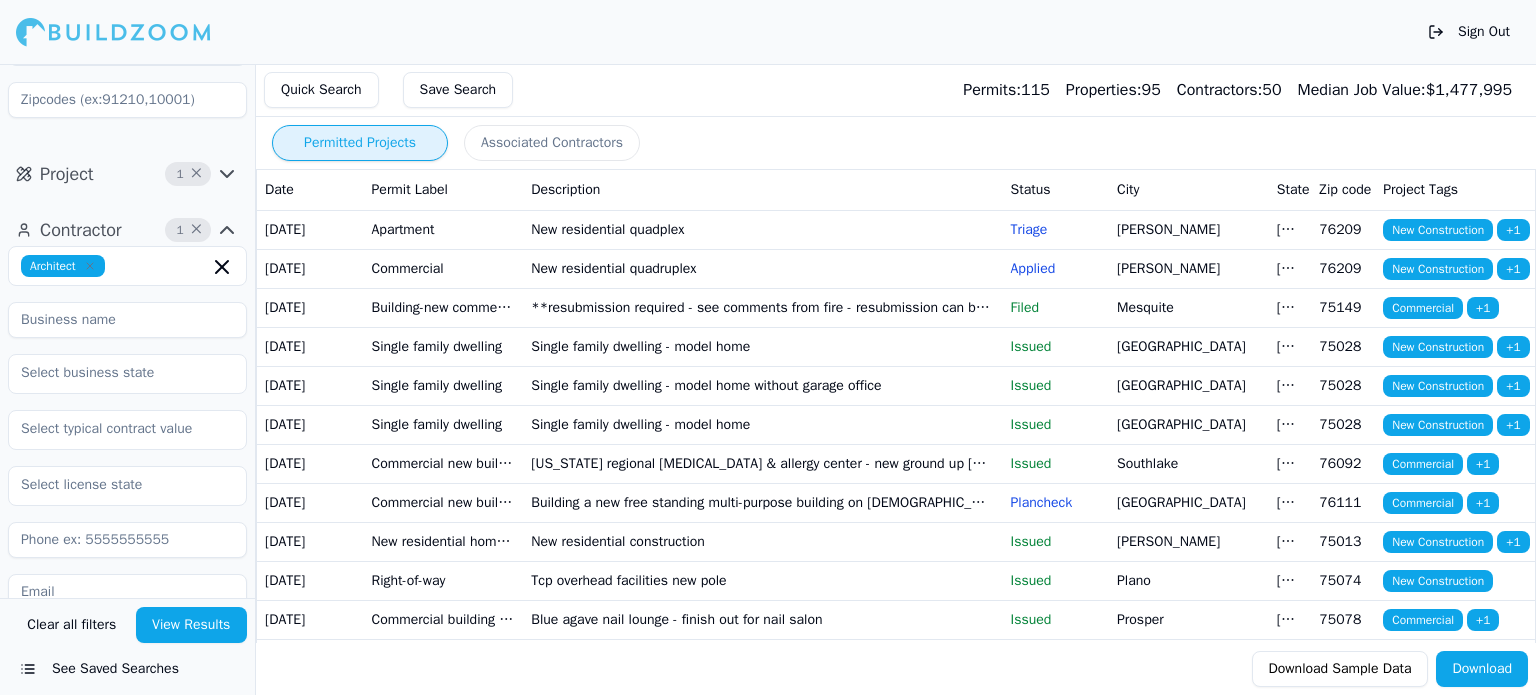 click on "View Results" at bounding box center (192, 625) 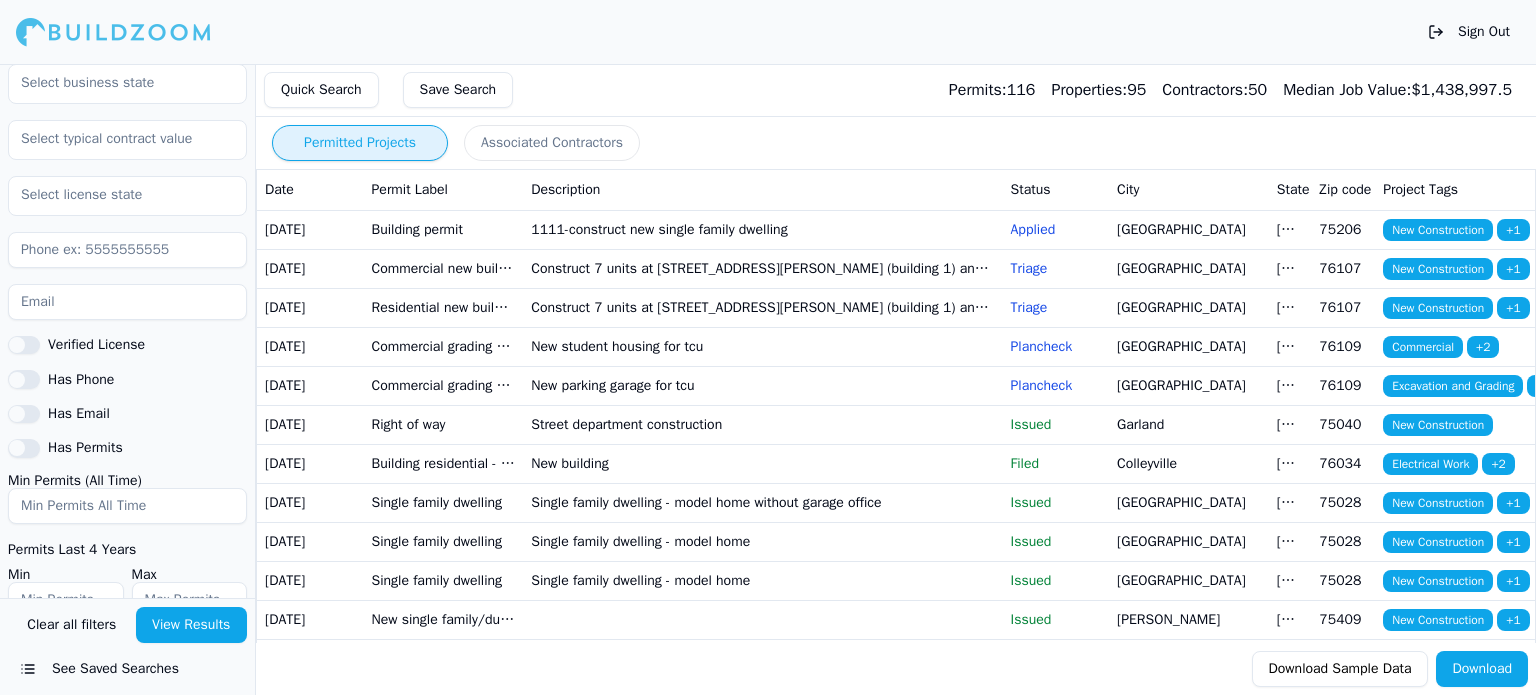 scroll, scrollTop: 562, scrollLeft: 0, axis: vertical 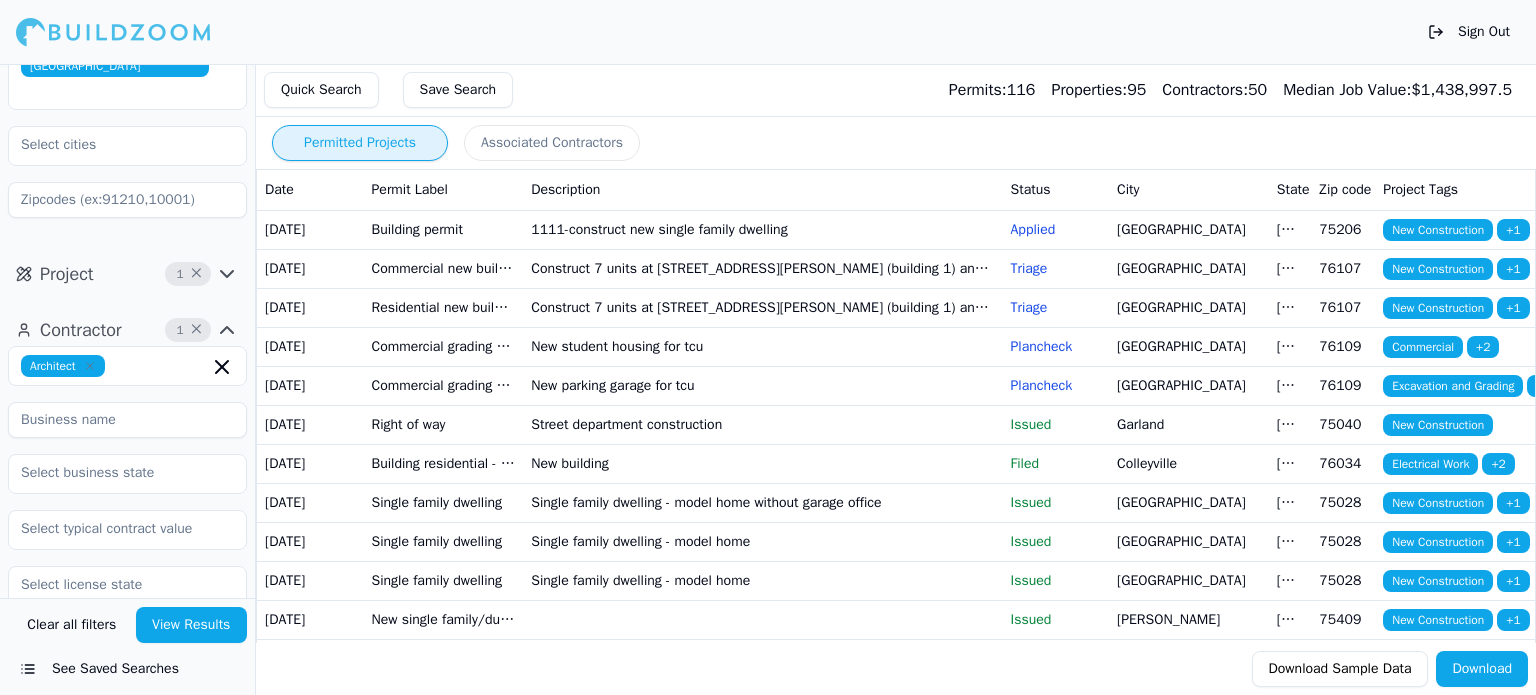 click 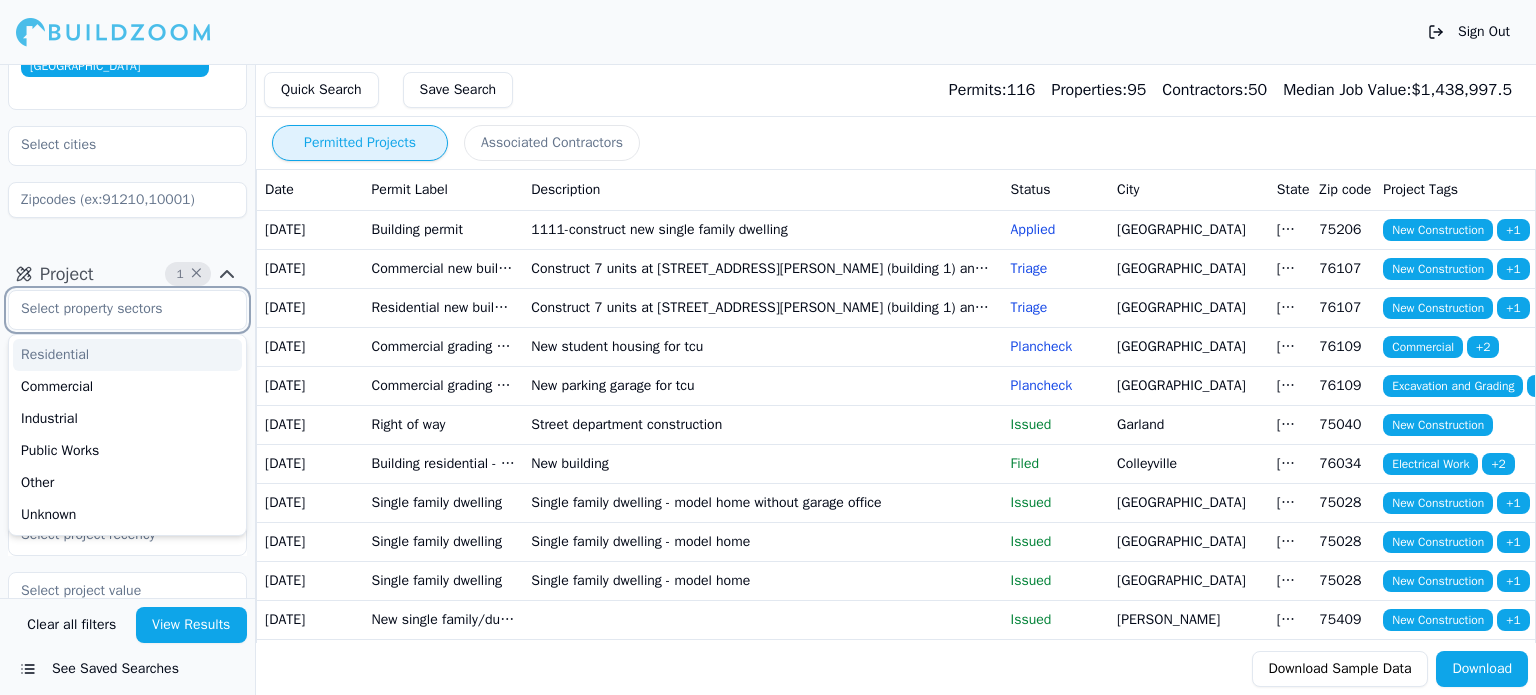 click at bounding box center (115, 309) 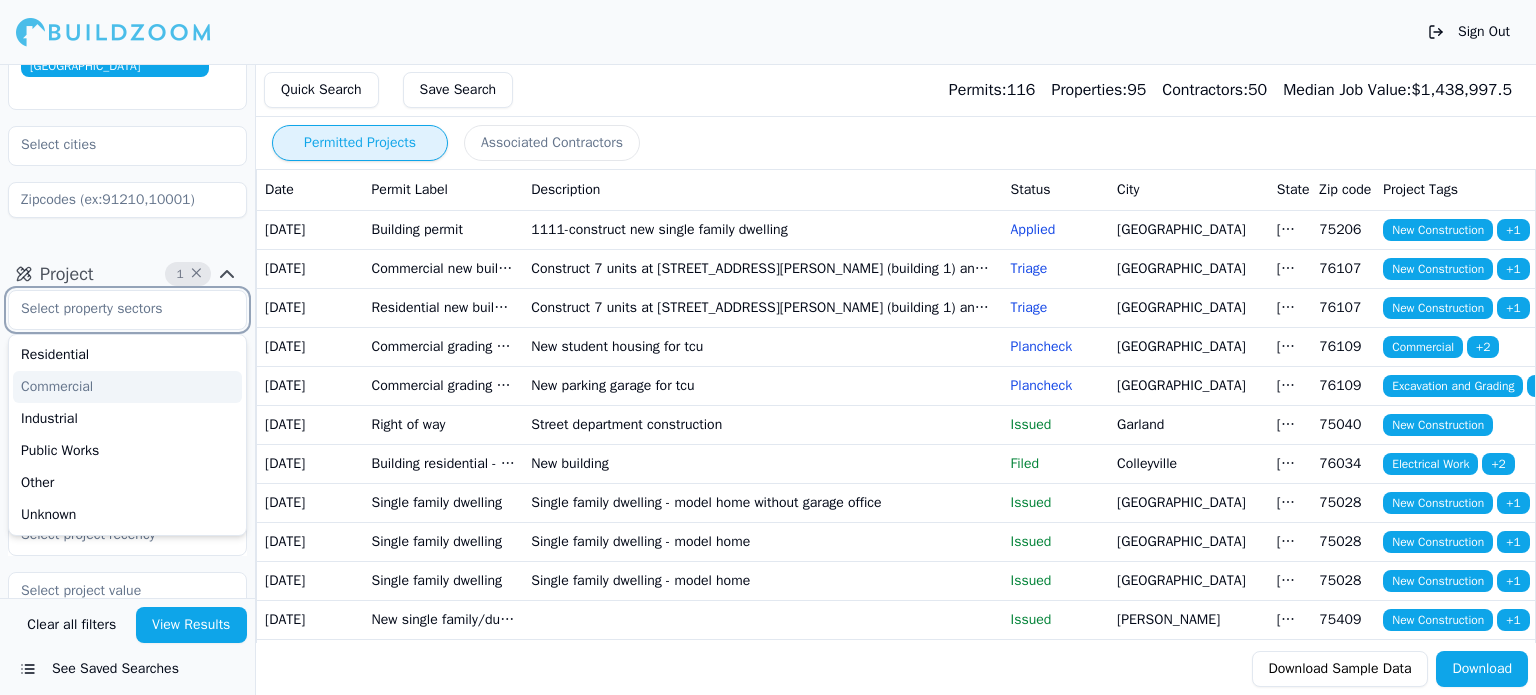 click on "Commercial" at bounding box center [127, 387] 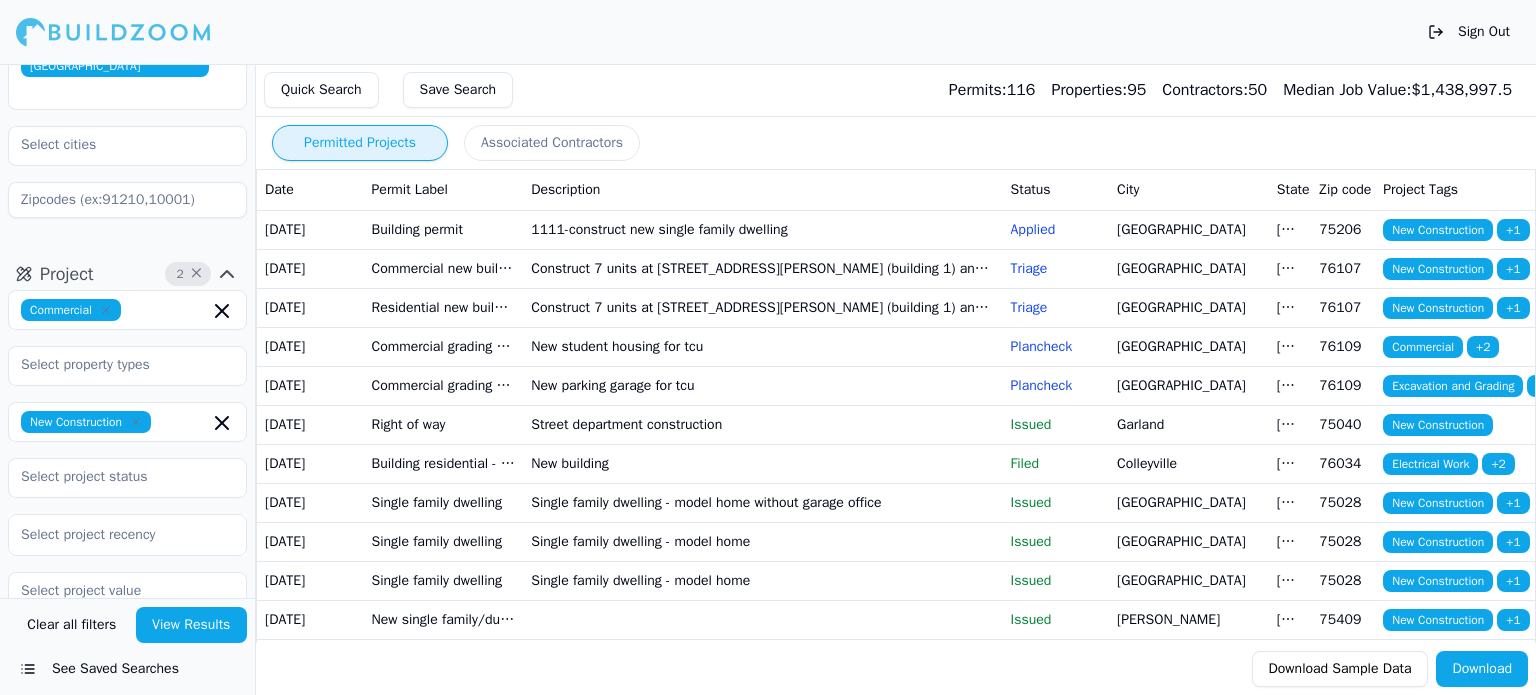 click on "Location 1 × [GEOGRAPHIC_DATA]-[GEOGRAPHIC_DATA]-[GEOGRAPHIC_DATA], [GEOGRAPHIC_DATA] Project 2 × Commercial New Construction Select project recency Contractor 1 × Architect Verified License Has Phone Has Email Has Permits Min Permits (All Time) Permits Last 4 Years Min Max" at bounding box center (127, 331) 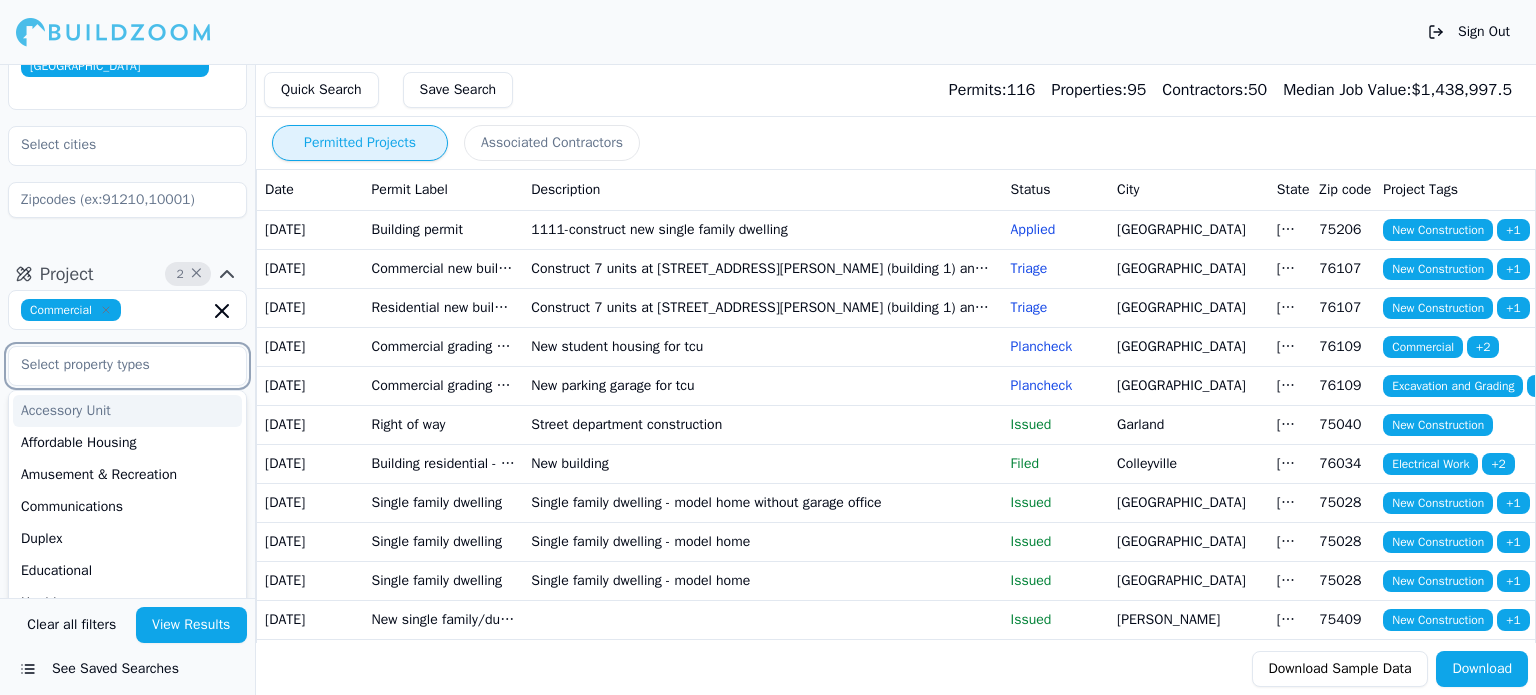 click at bounding box center [115, 365] 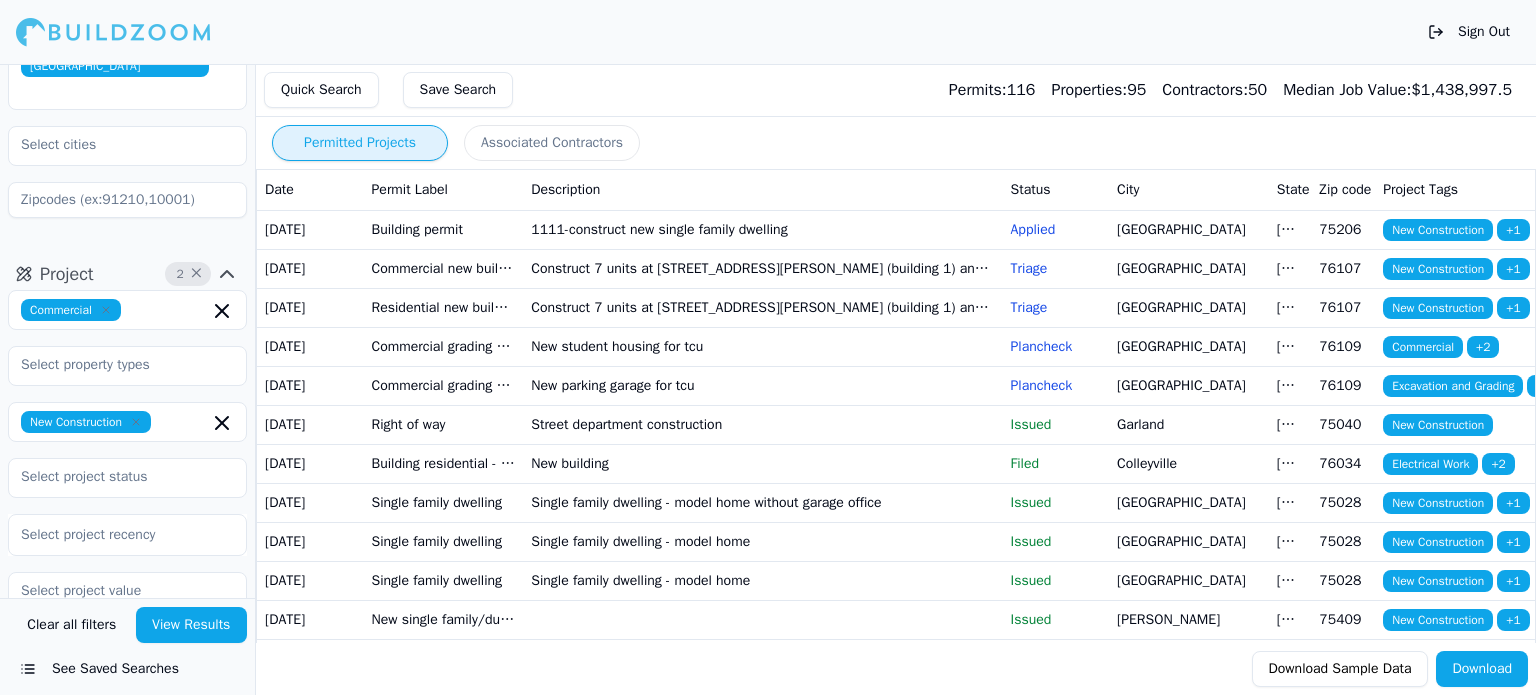 click on "Project 2 × Commercial New Construction Select project recency" at bounding box center (127, 495) 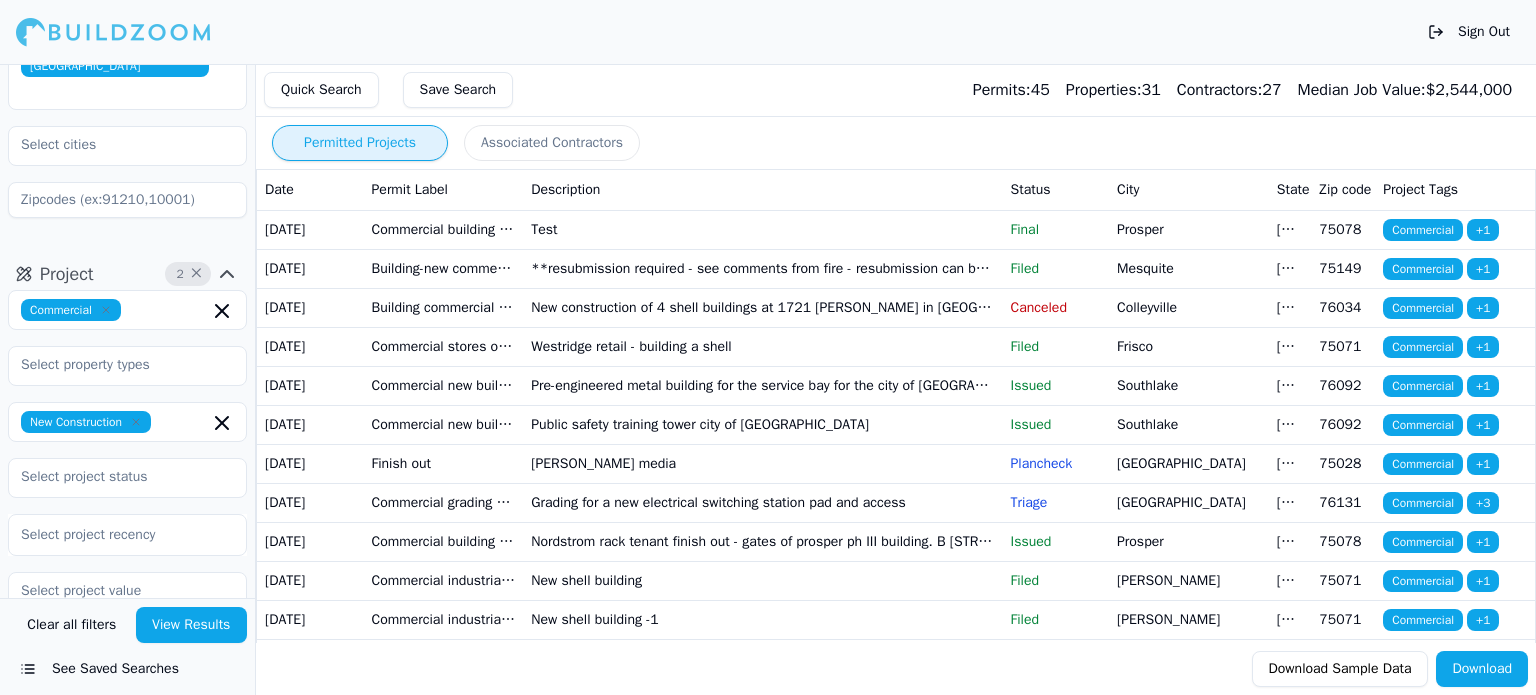 click on "Commercial building new - finish out" at bounding box center (444, 229) 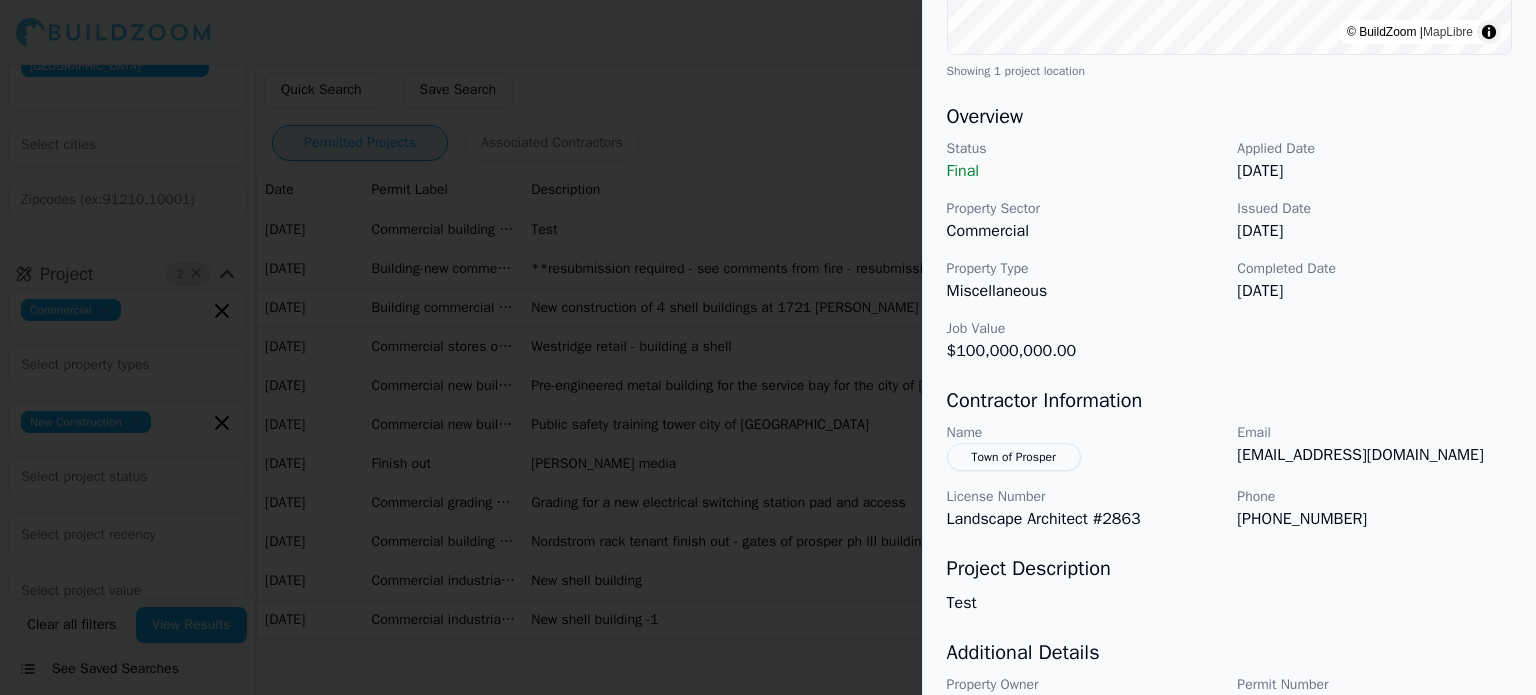 scroll, scrollTop: 432, scrollLeft: 0, axis: vertical 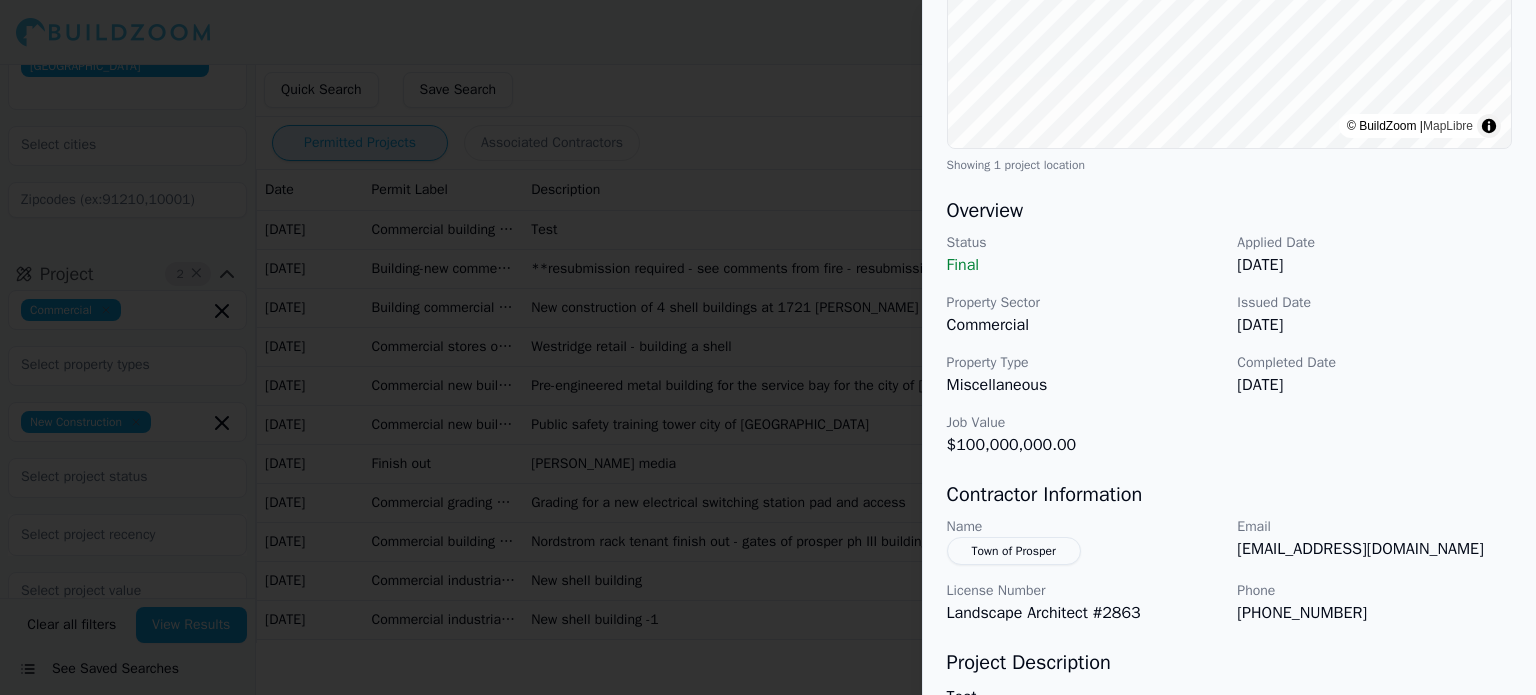click on "Town of Prosper" at bounding box center (1014, 551) 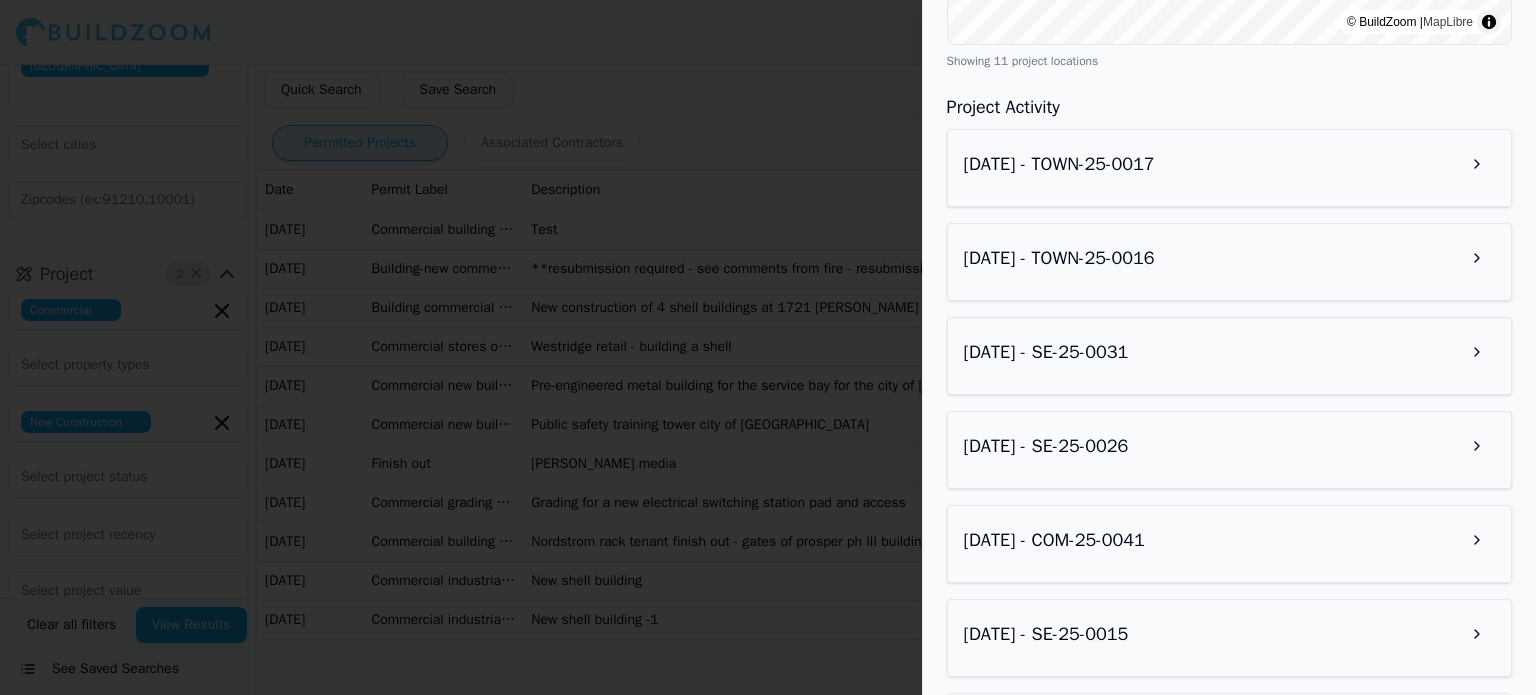 scroll, scrollTop: 1281, scrollLeft: 0, axis: vertical 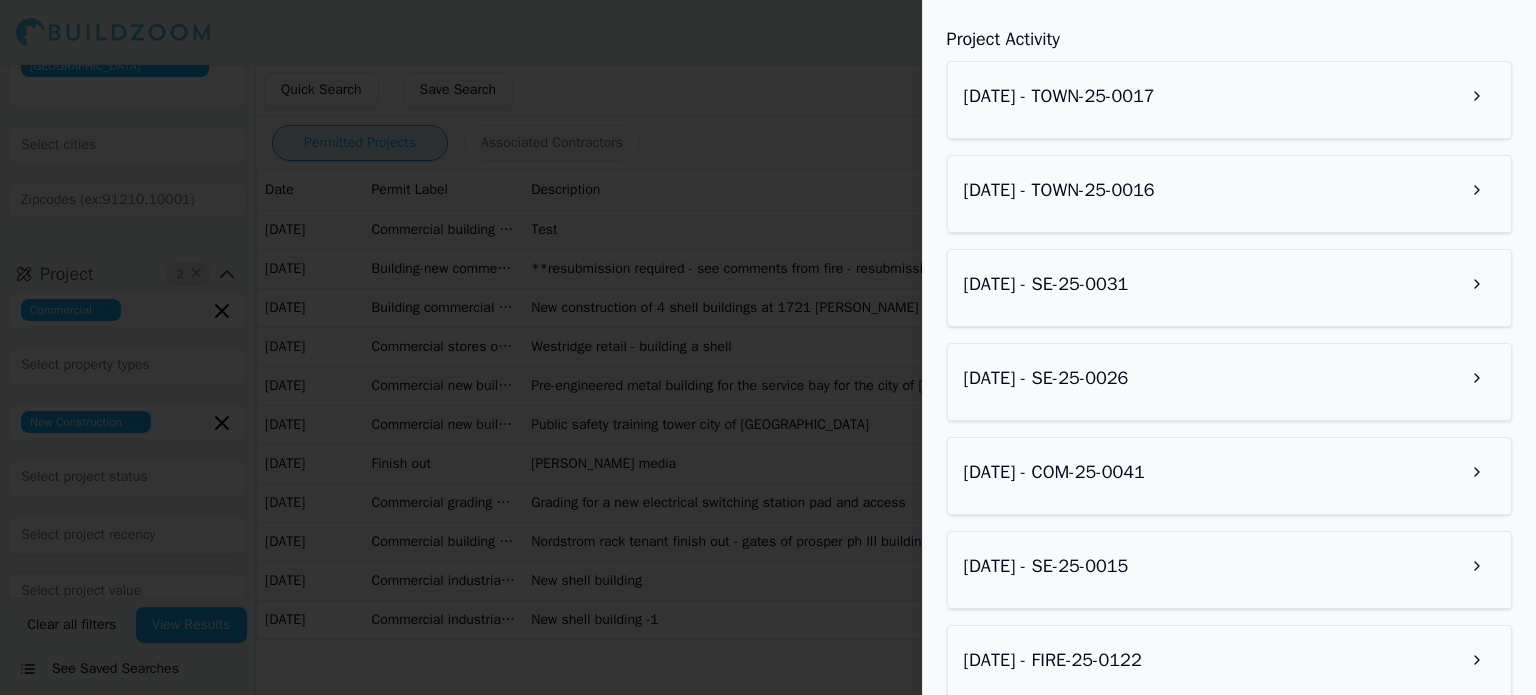click at bounding box center [768, 347] 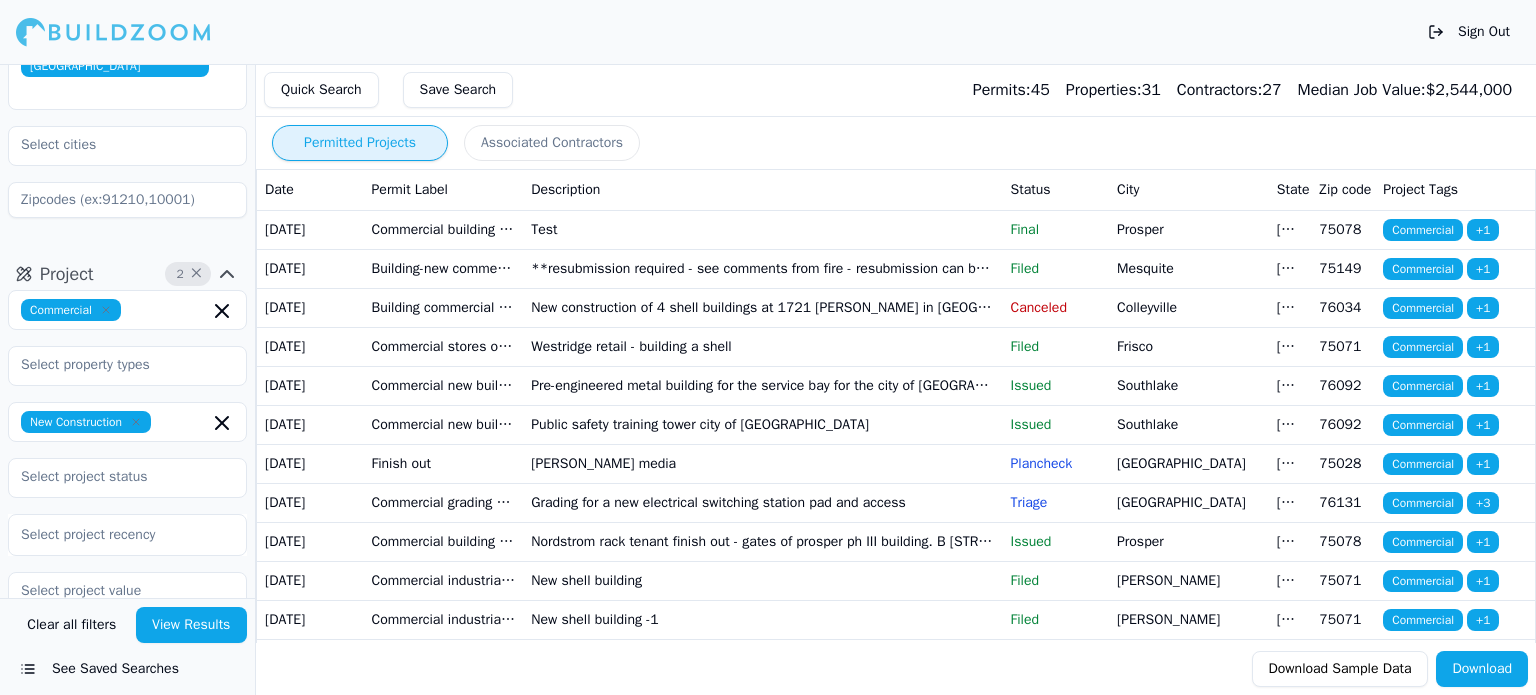 click on "Building-new commercial building" at bounding box center [444, 268] 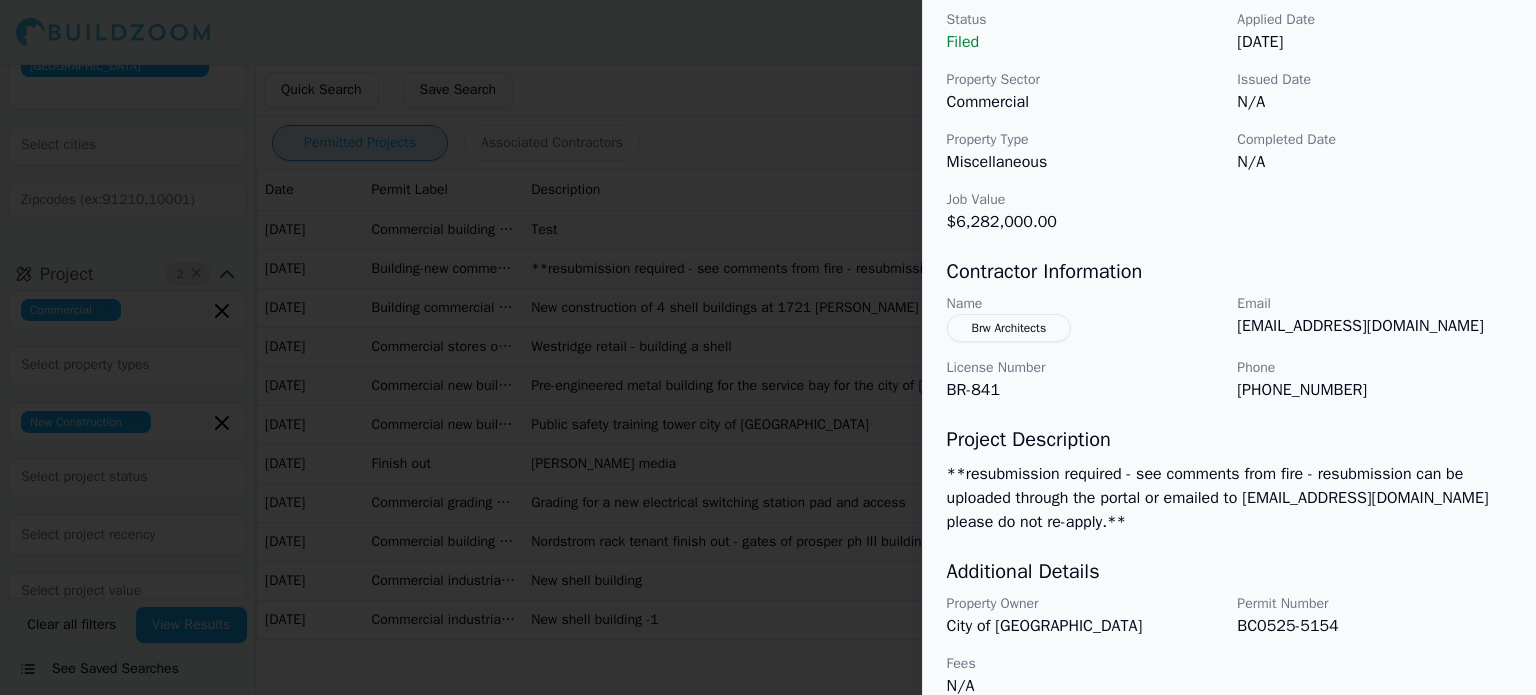 scroll, scrollTop: 680, scrollLeft: 0, axis: vertical 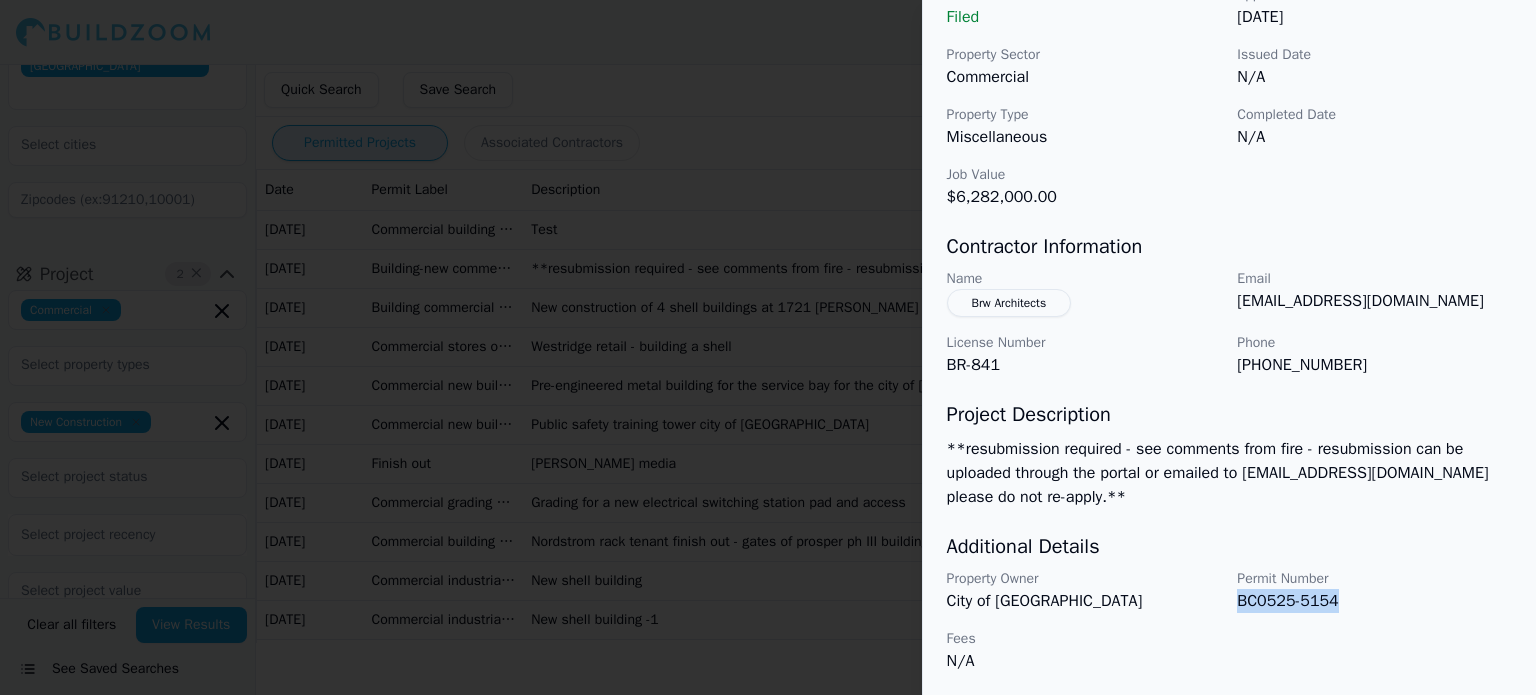 drag, startPoint x: 1241, startPoint y: 599, endPoint x: 1333, endPoint y: 604, distance: 92.13577 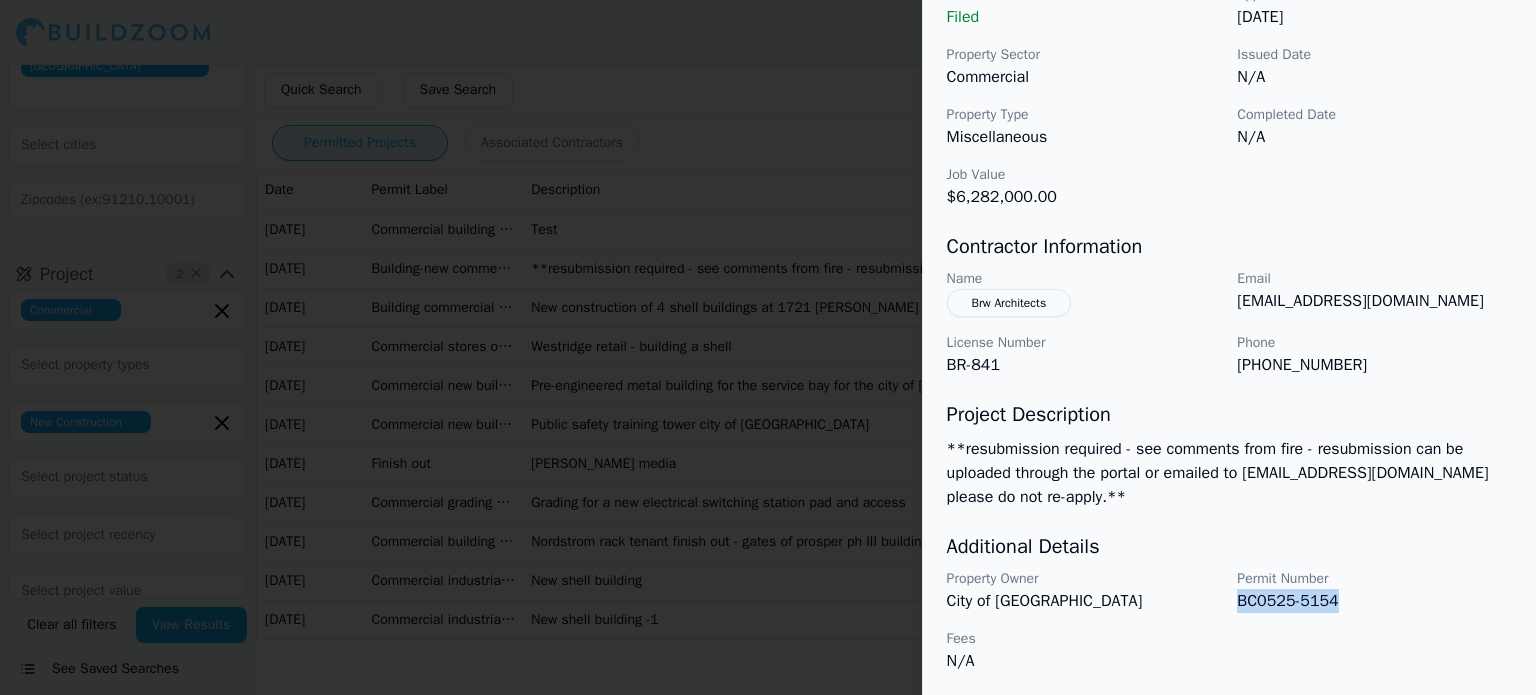click on "BC0525-5154" at bounding box center [1374, 601] 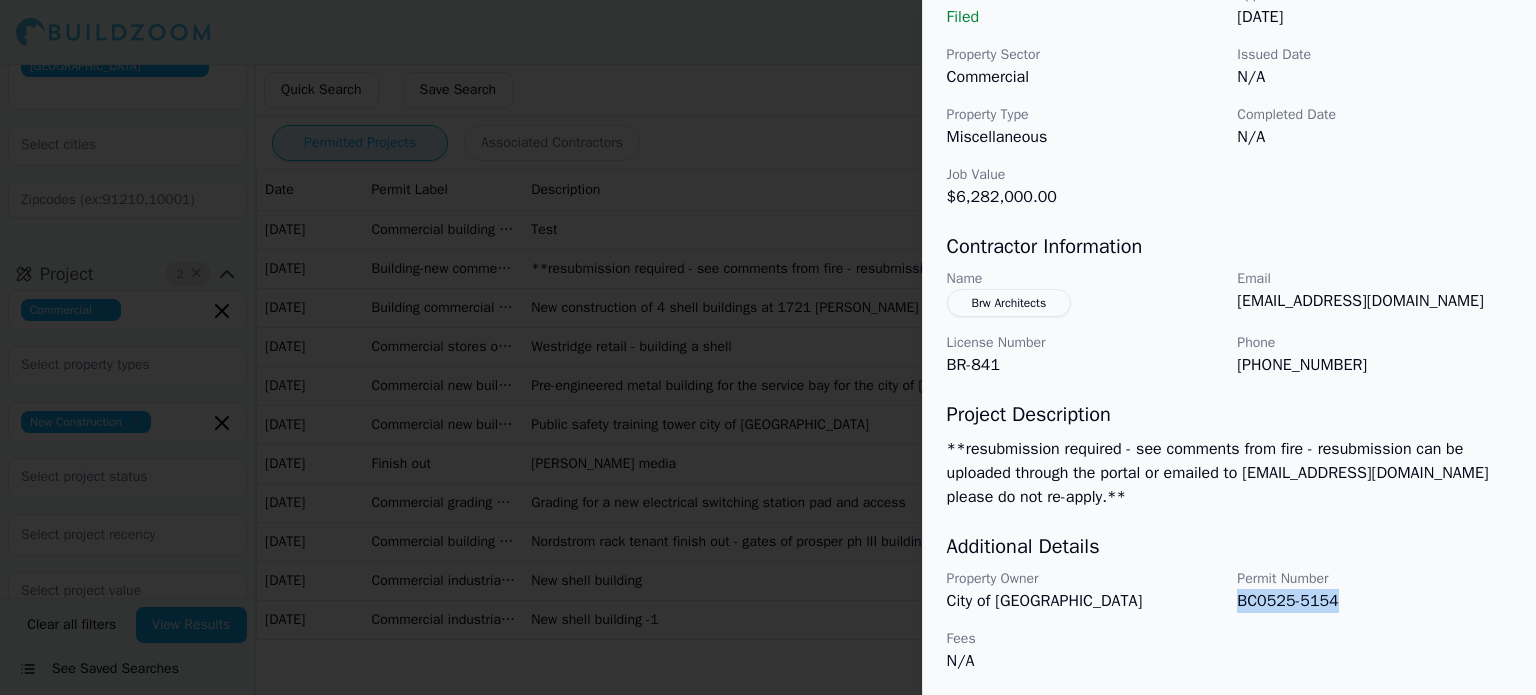 copy on "BC0525-5154" 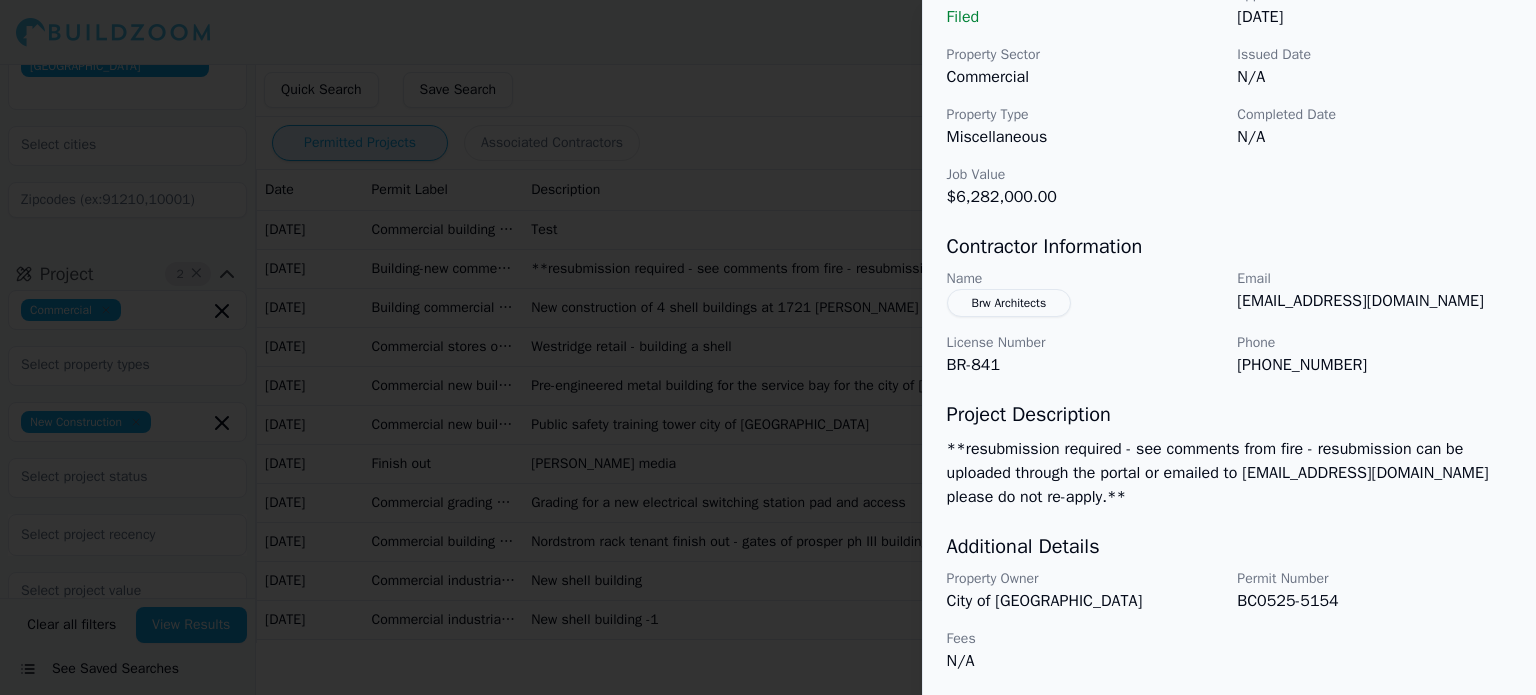 click at bounding box center (768, 347) 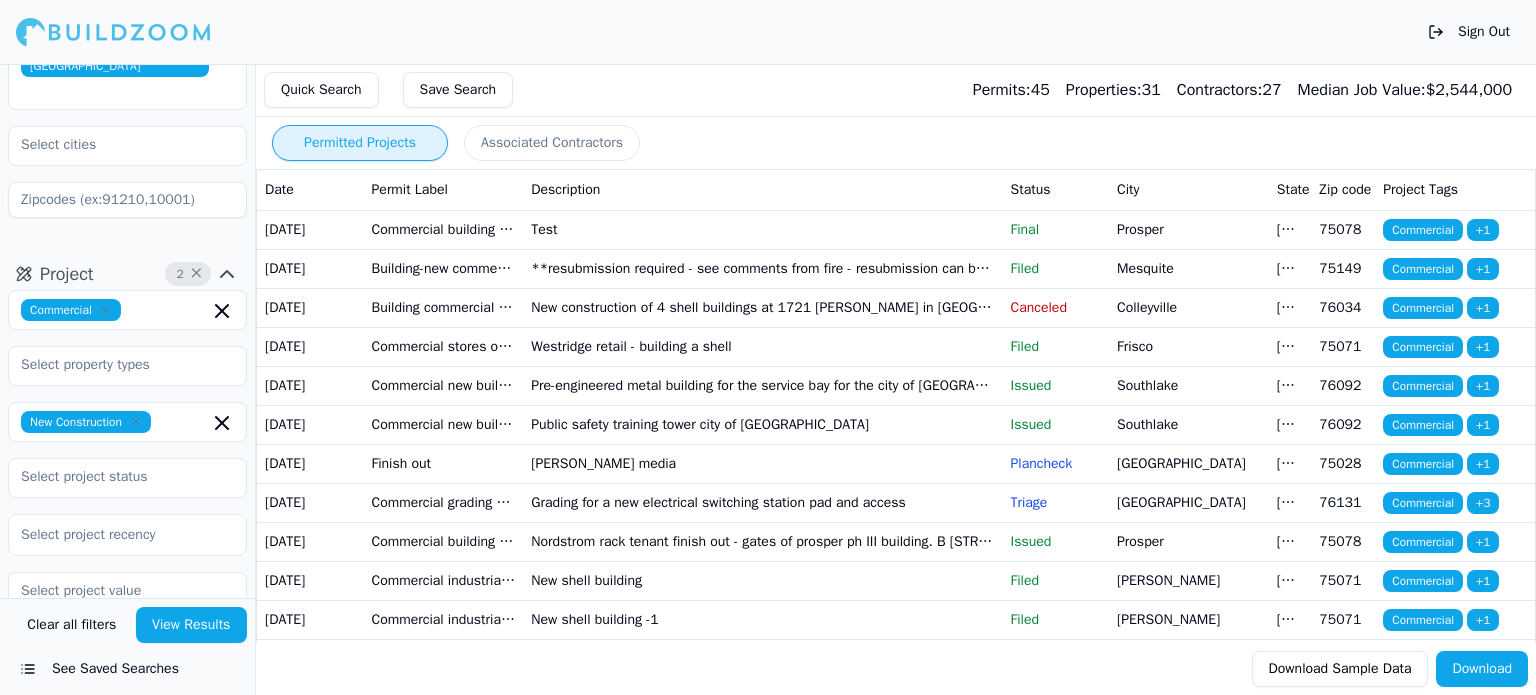 click on "Building commercial - shell only" at bounding box center [444, 307] 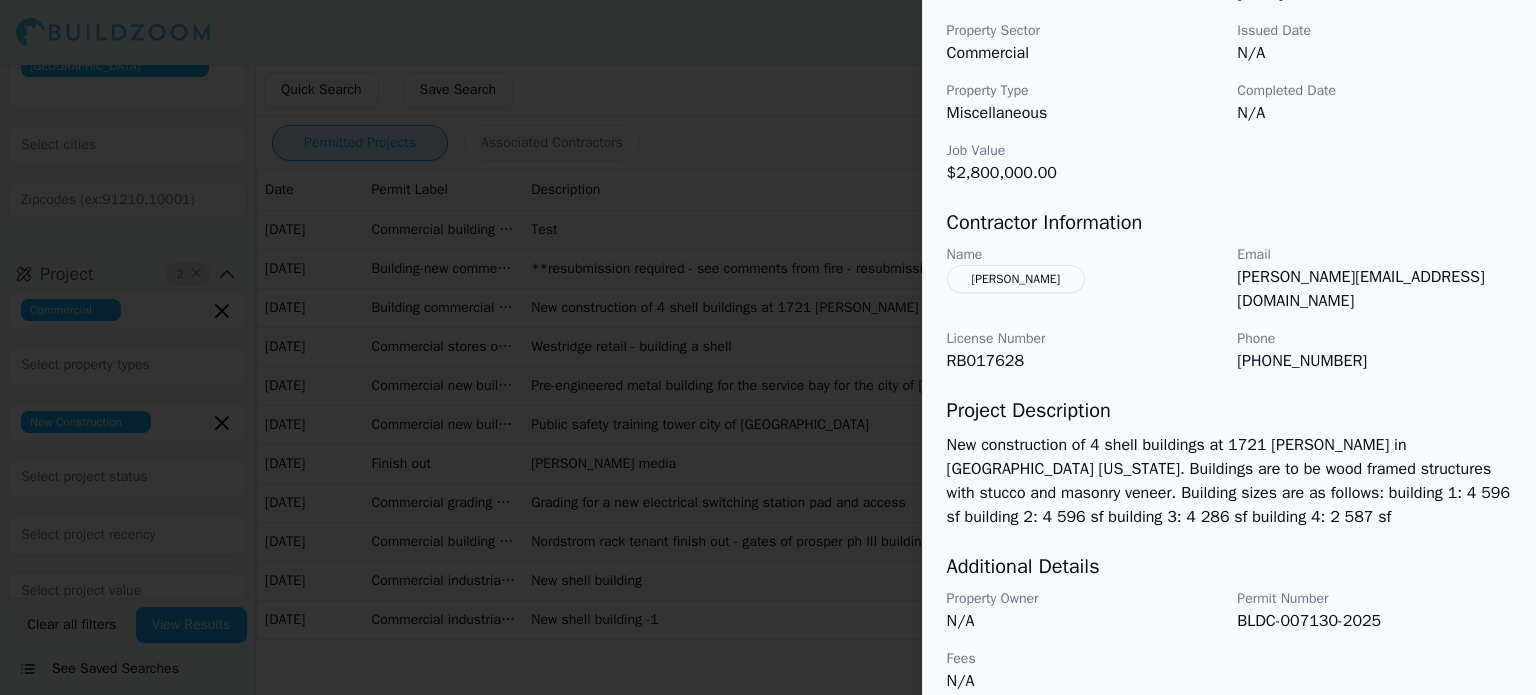 scroll, scrollTop: 704, scrollLeft: 0, axis: vertical 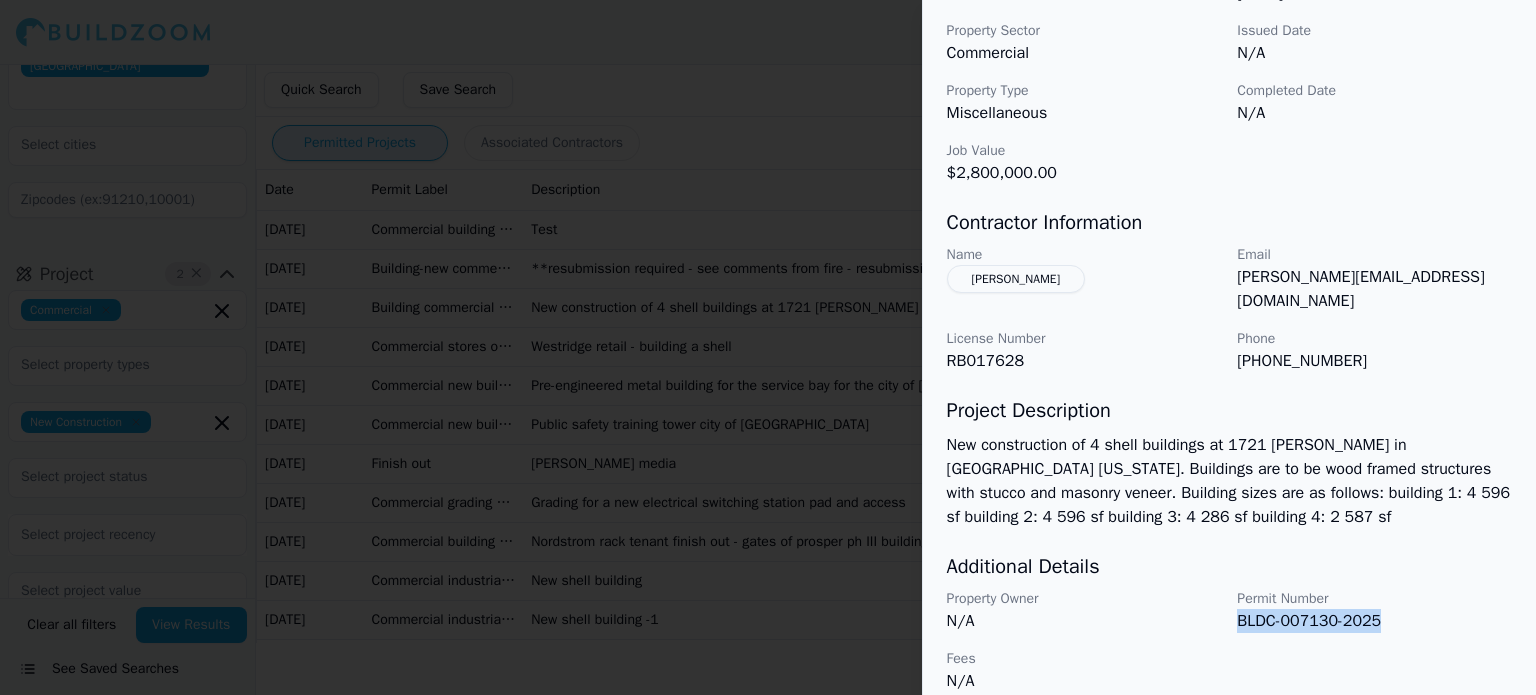drag, startPoint x: 1237, startPoint y: 600, endPoint x: 1376, endPoint y: 602, distance: 139.01439 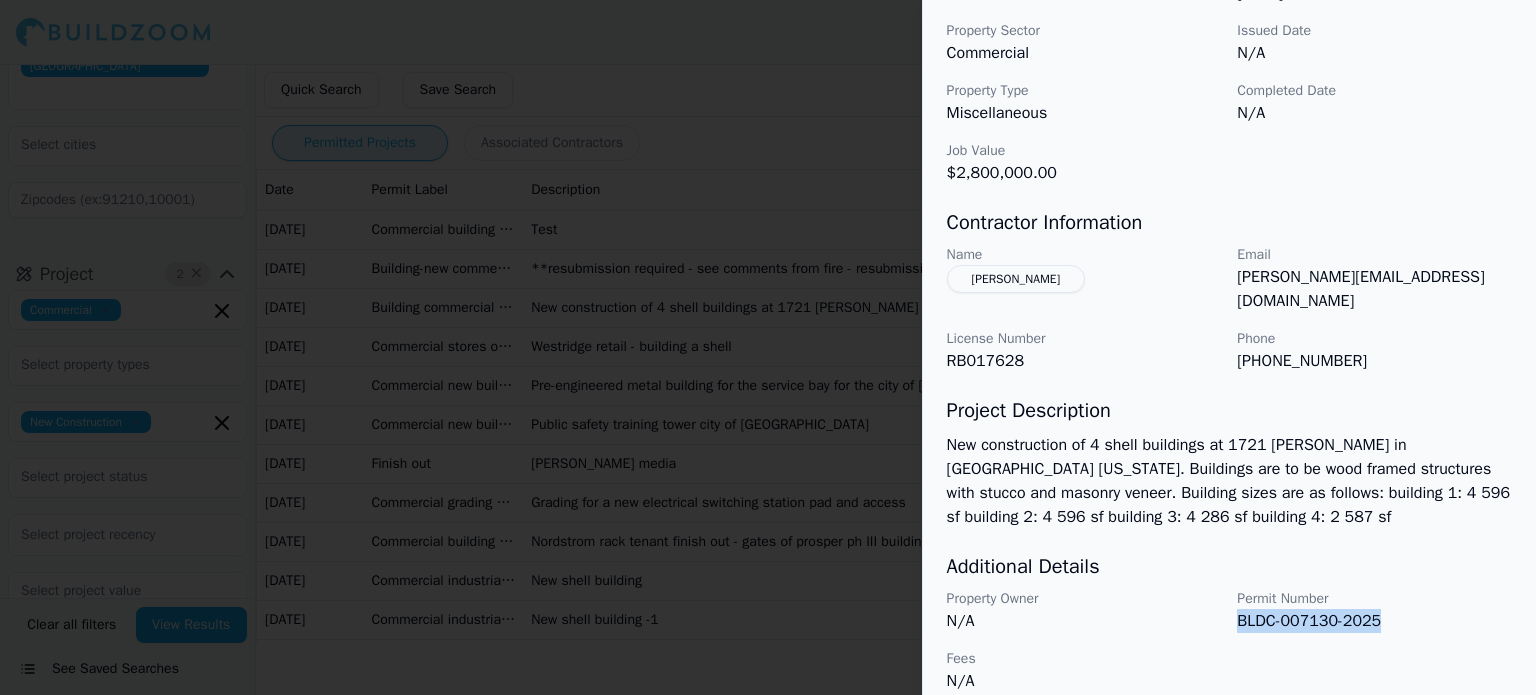 click on "BLDC-007130-2025" at bounding box center (1374, 621) 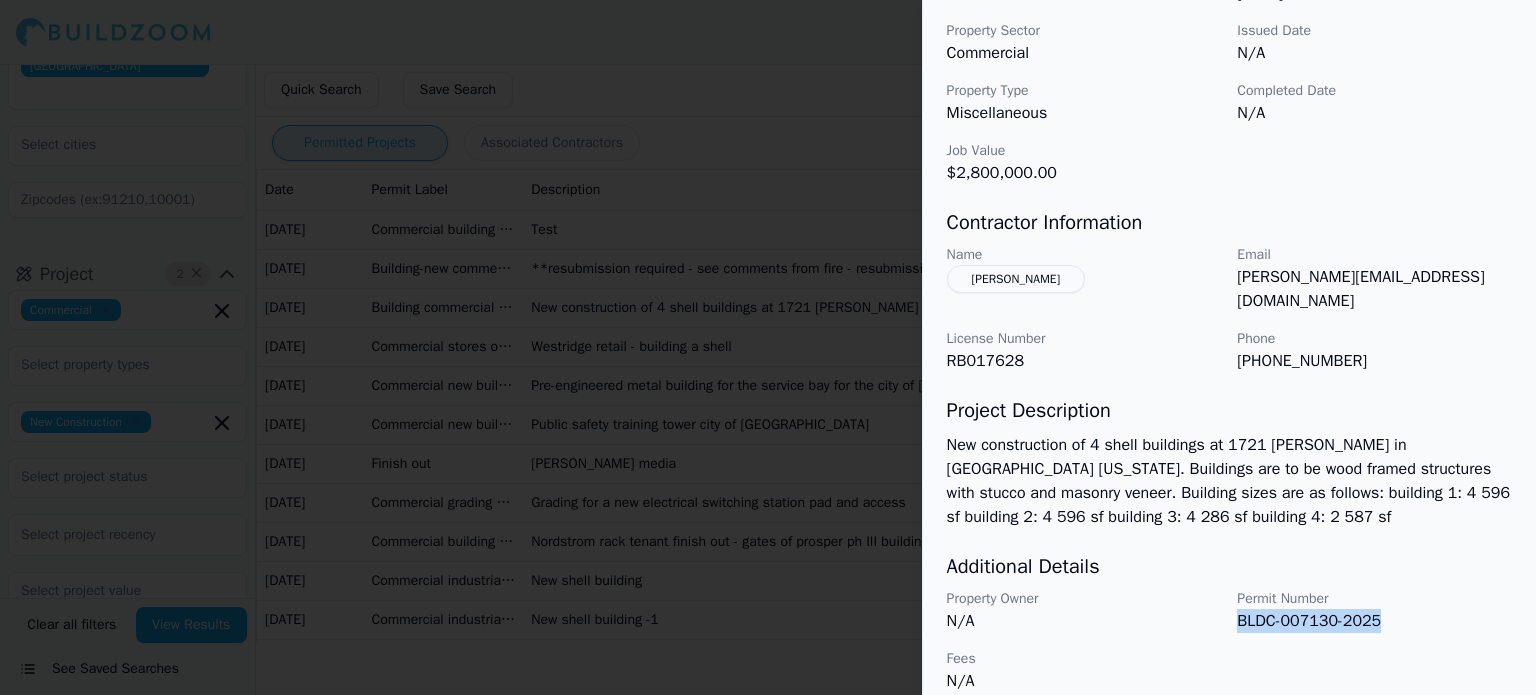copy on "BLDC-007130-2025" 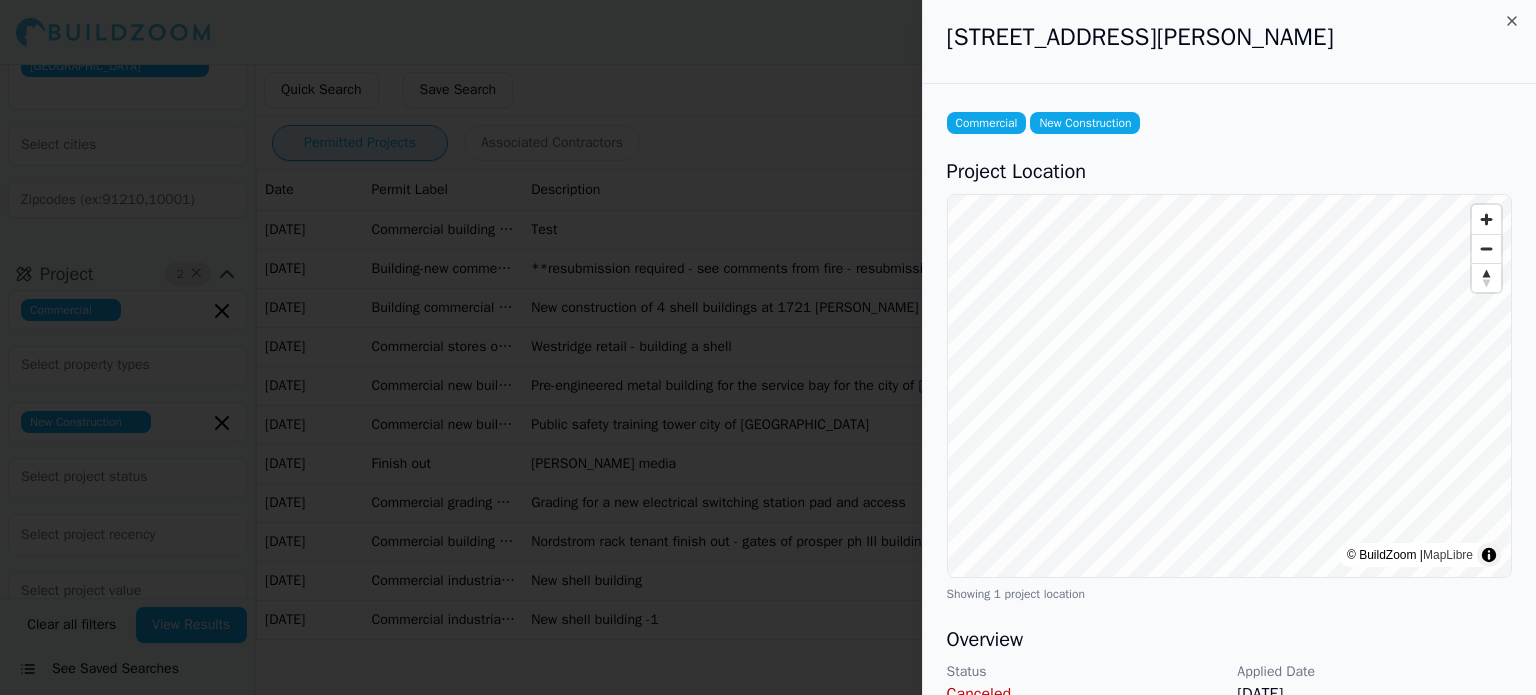 scroll, scrollTop: 0, scrollLeft: 0, axis: both 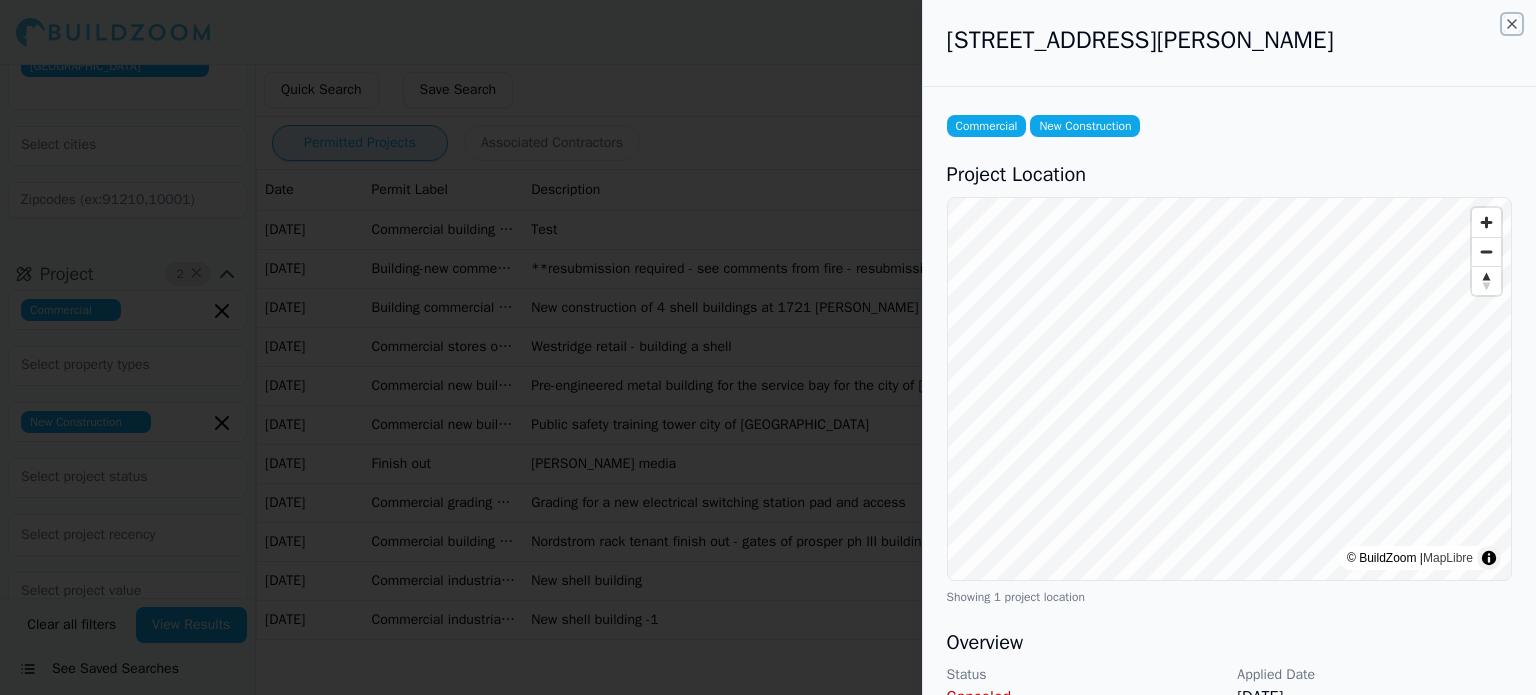 click 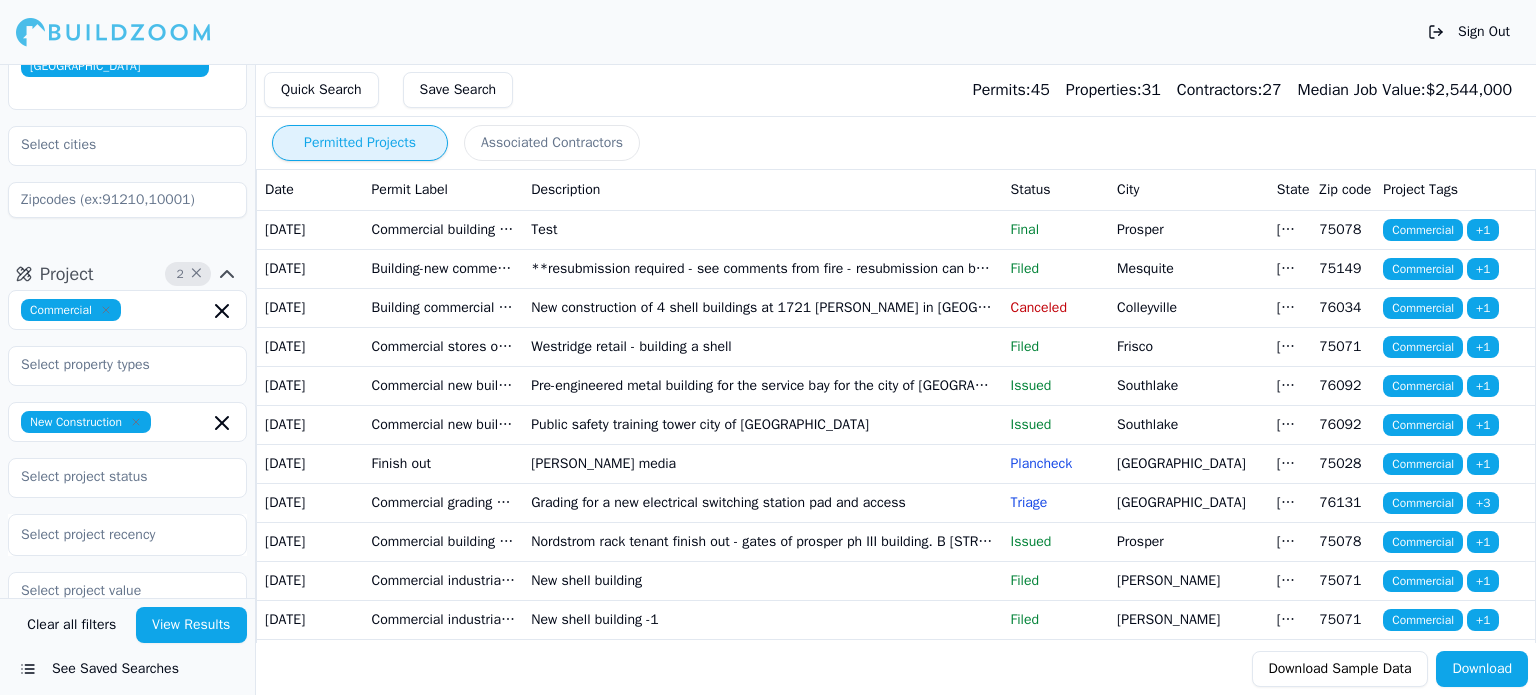 click on "Building commercial - shell only" at bounding box center (444, 307) 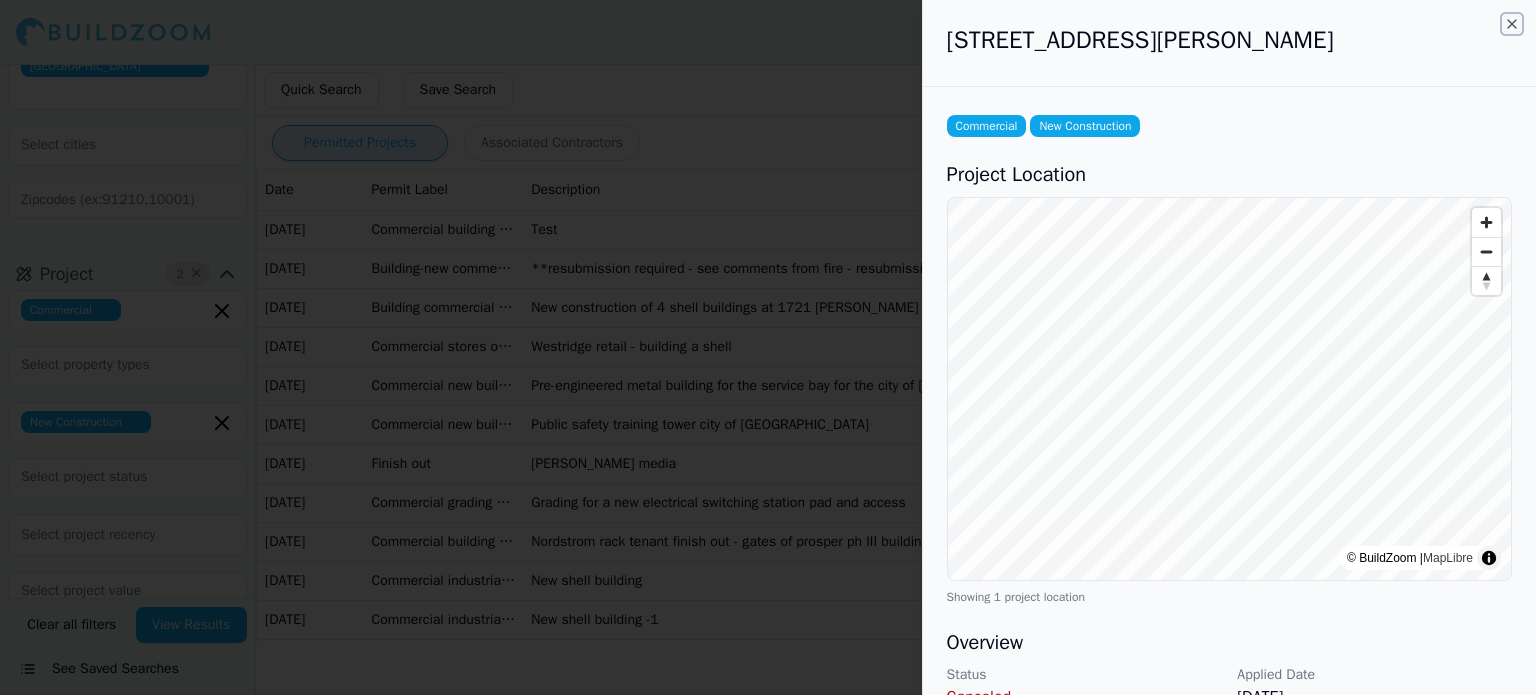 click 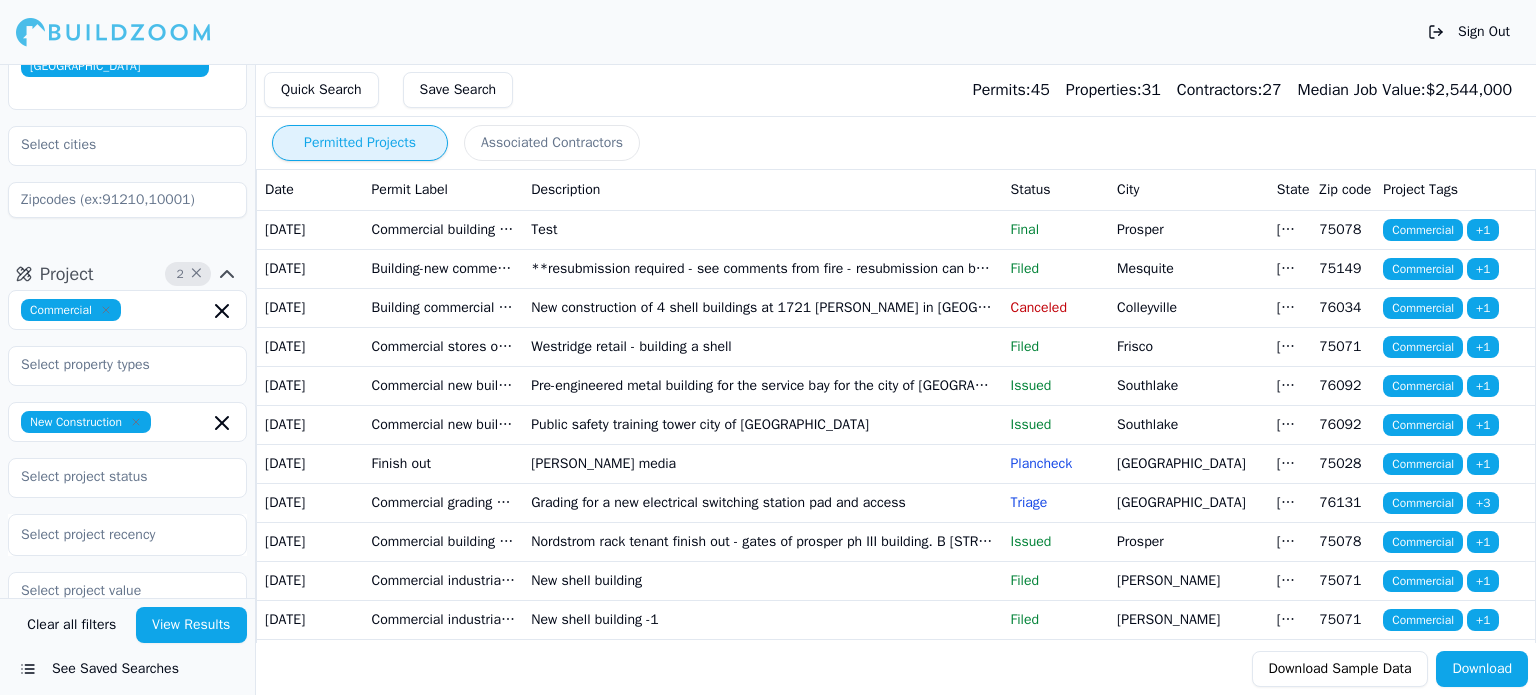 click on "Commercial stores or other mercantile buildings" at bounding box center (444, 346) 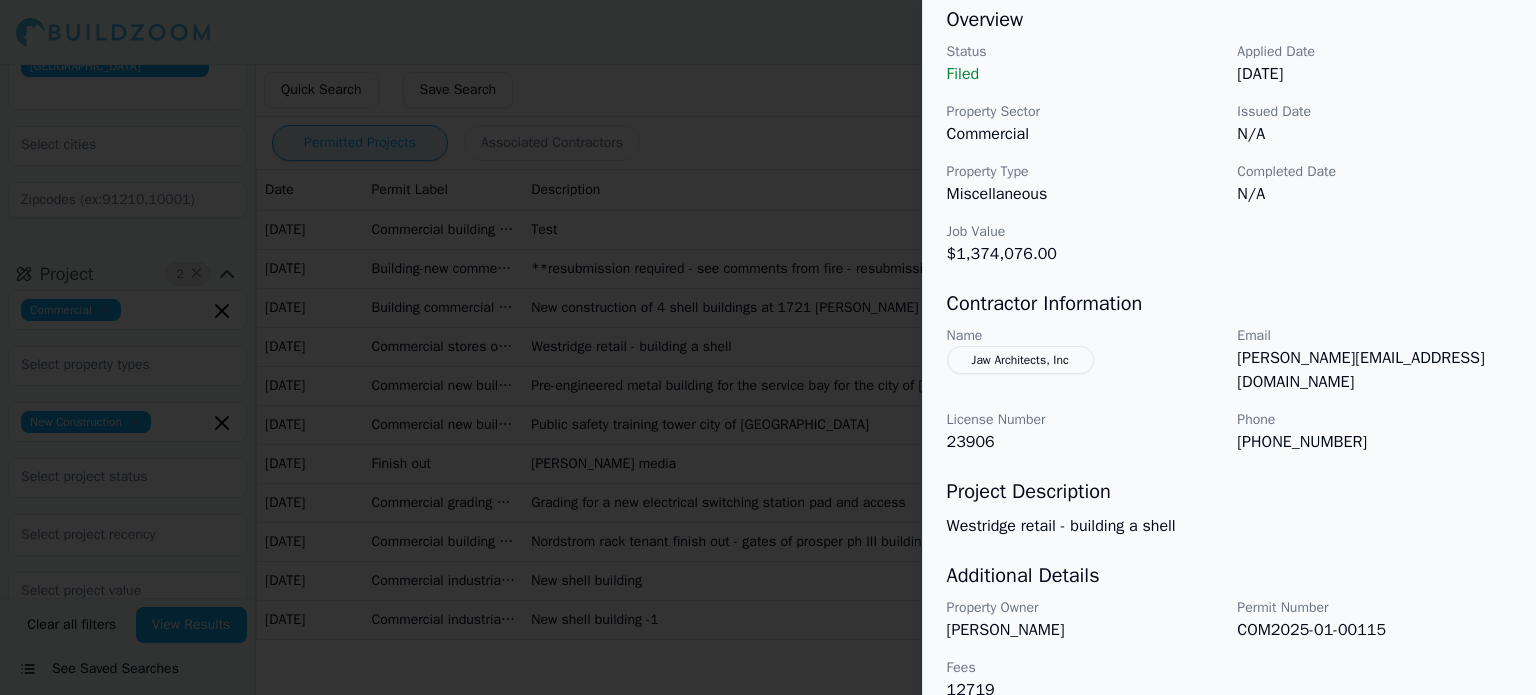 scroll, scrollTop: 632, scrollLeft: 0, axis: vertical 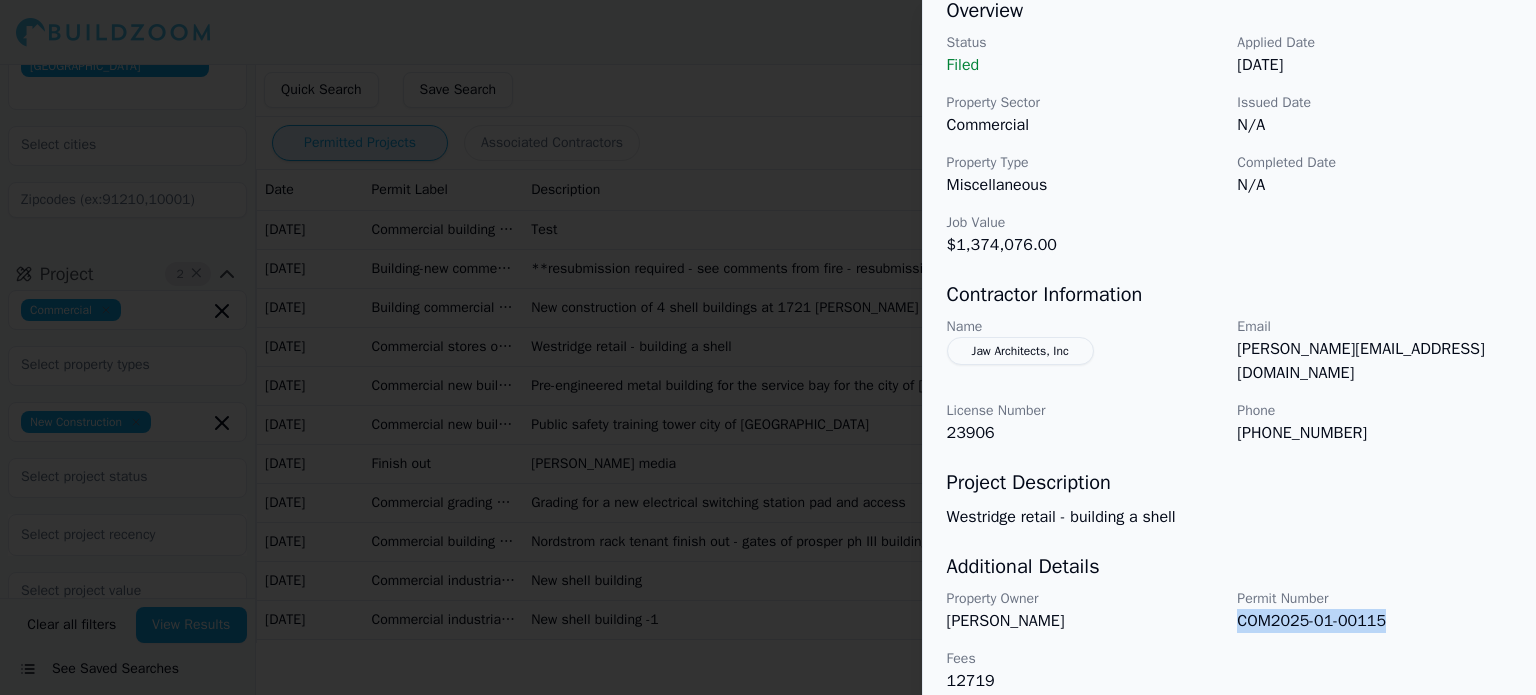 drag, startPoint x: 1239, startPoint y: 605, endPoint x: 1381, endPoint y: 609, distance: 142.05632 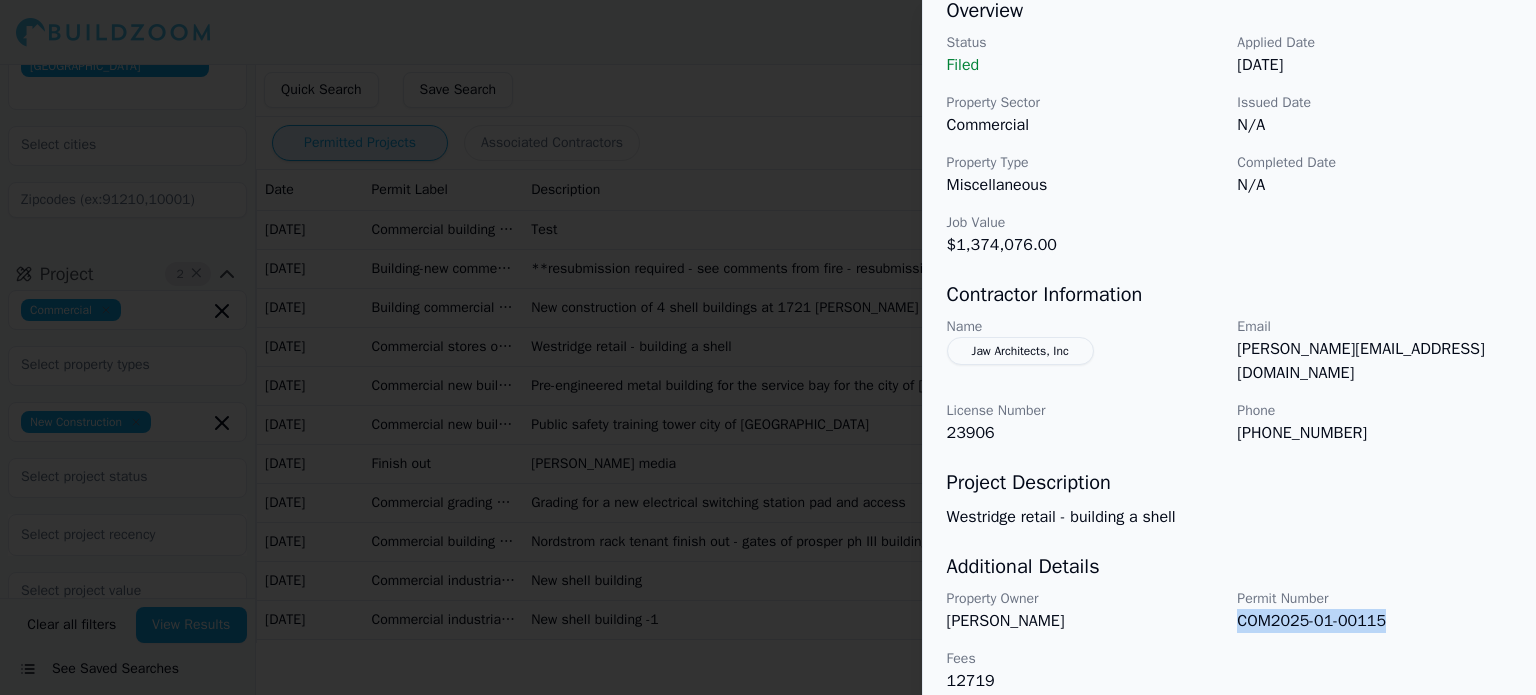 click on "COM2025-01-00115" at bounding box center [1374, 621] 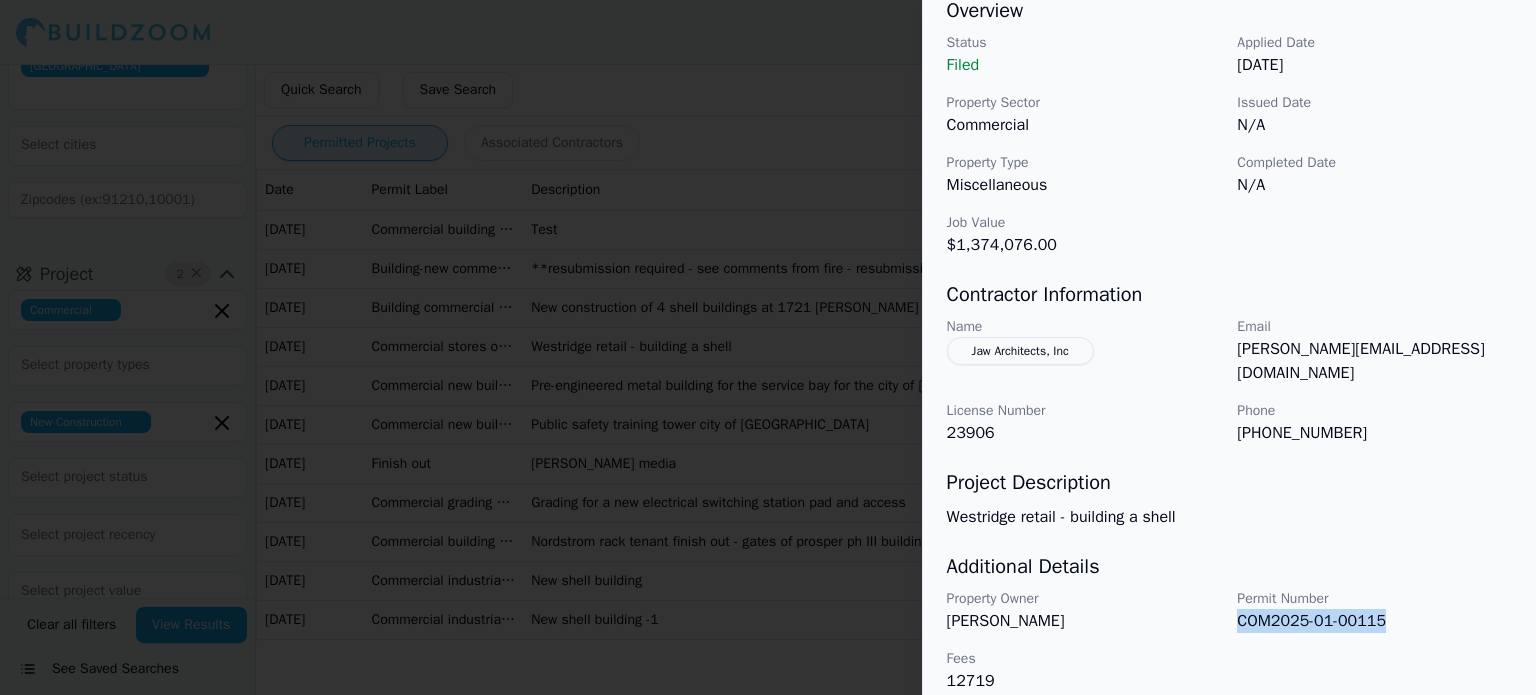 copy on "COM2025-01-00115" 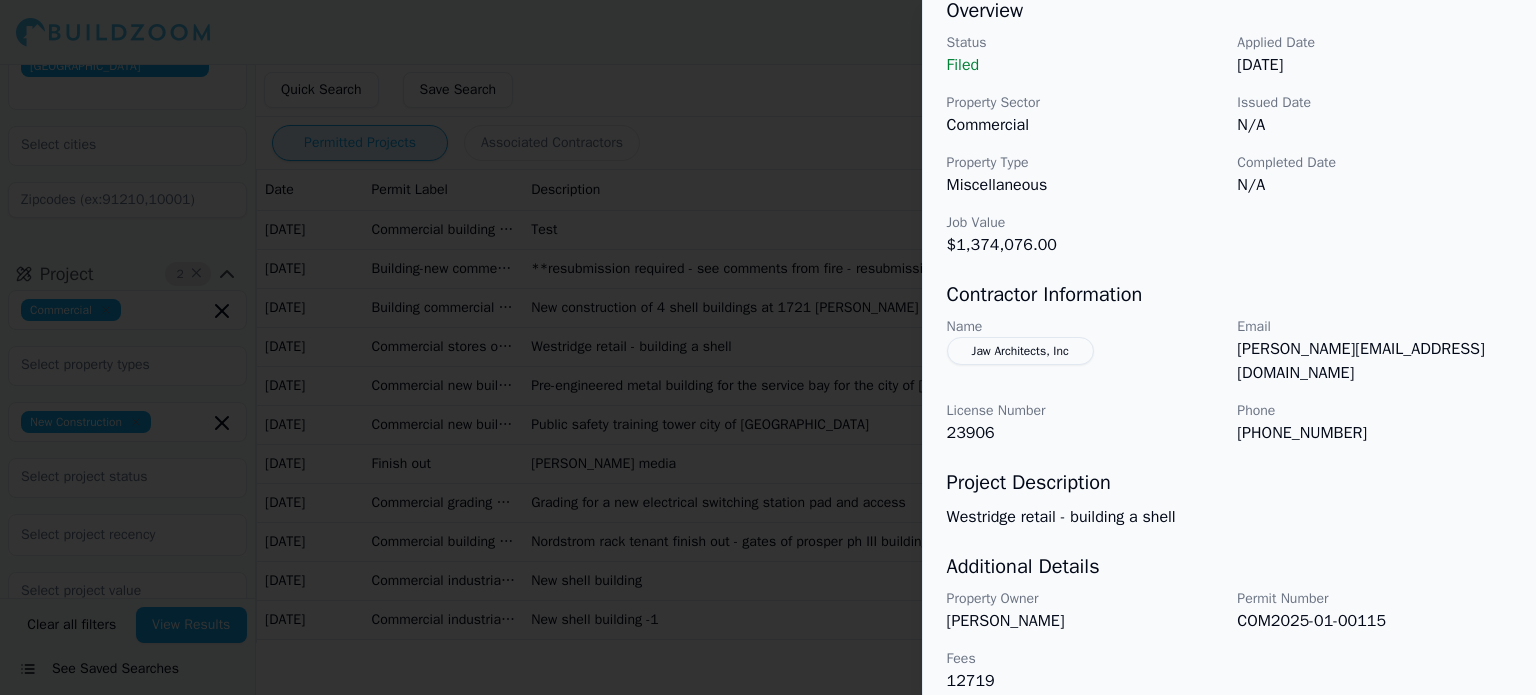 click on "Commercial New Construction Project Location © BuildZoom |  MapLibre Showing 1 project location Overview Status Filed Applied Date [DATE] Property Sector Commercial Issued Date N/A Property Type Miscellaneous Completed Date N/A Job Value $1,374,076.00 Contractor Information Name Jaw Architects, Inc Email [PERSON_NAME][EMAIL_ADDRESS][DOMAIN_NAME] License Number 23906 Phone [PHONE_NUMBER] Project Description Westridge retail - building a shell Additional Details Property Owner [PERSON_NAME] Permit Number COM2025-01-00115 Fees 12719" at bounding box center [1229, 86] 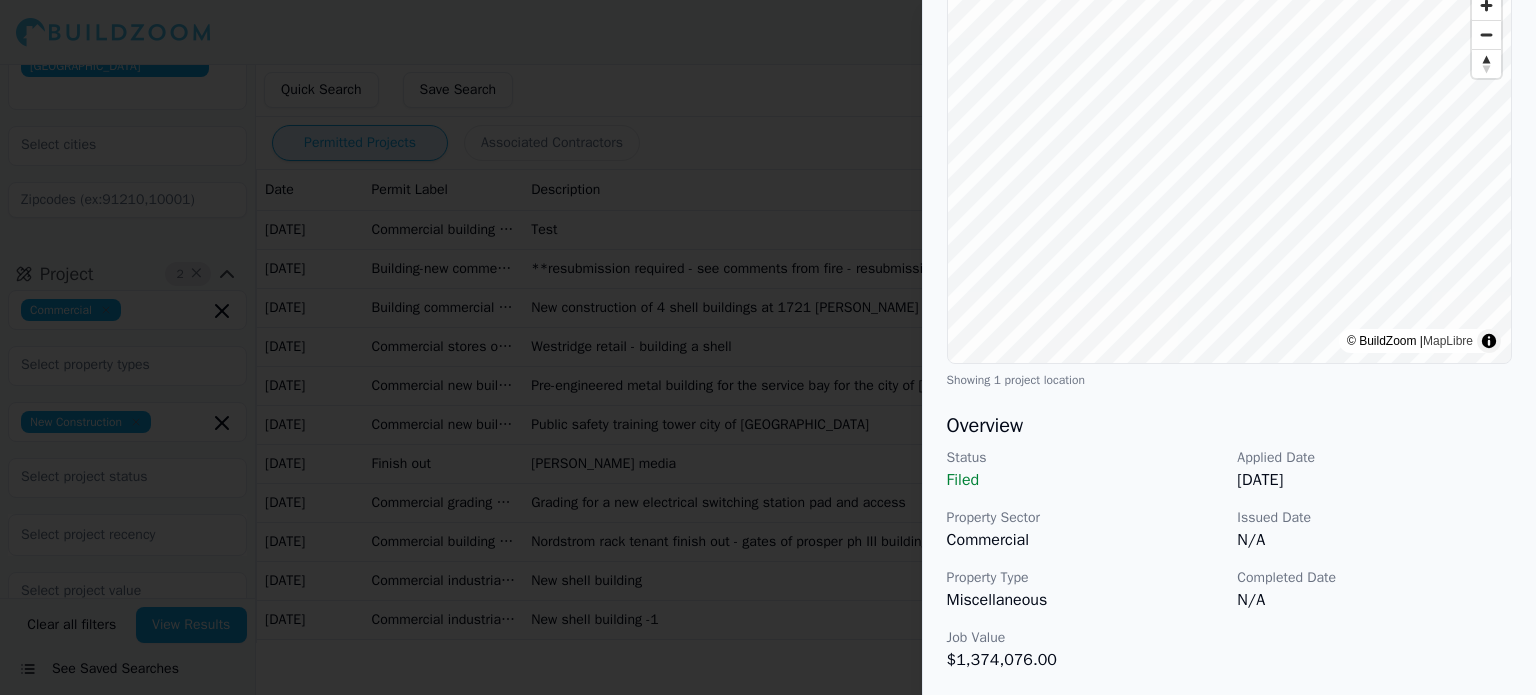 scroll, scrollTop: 500, scrollLeft: 0, axis: vertical 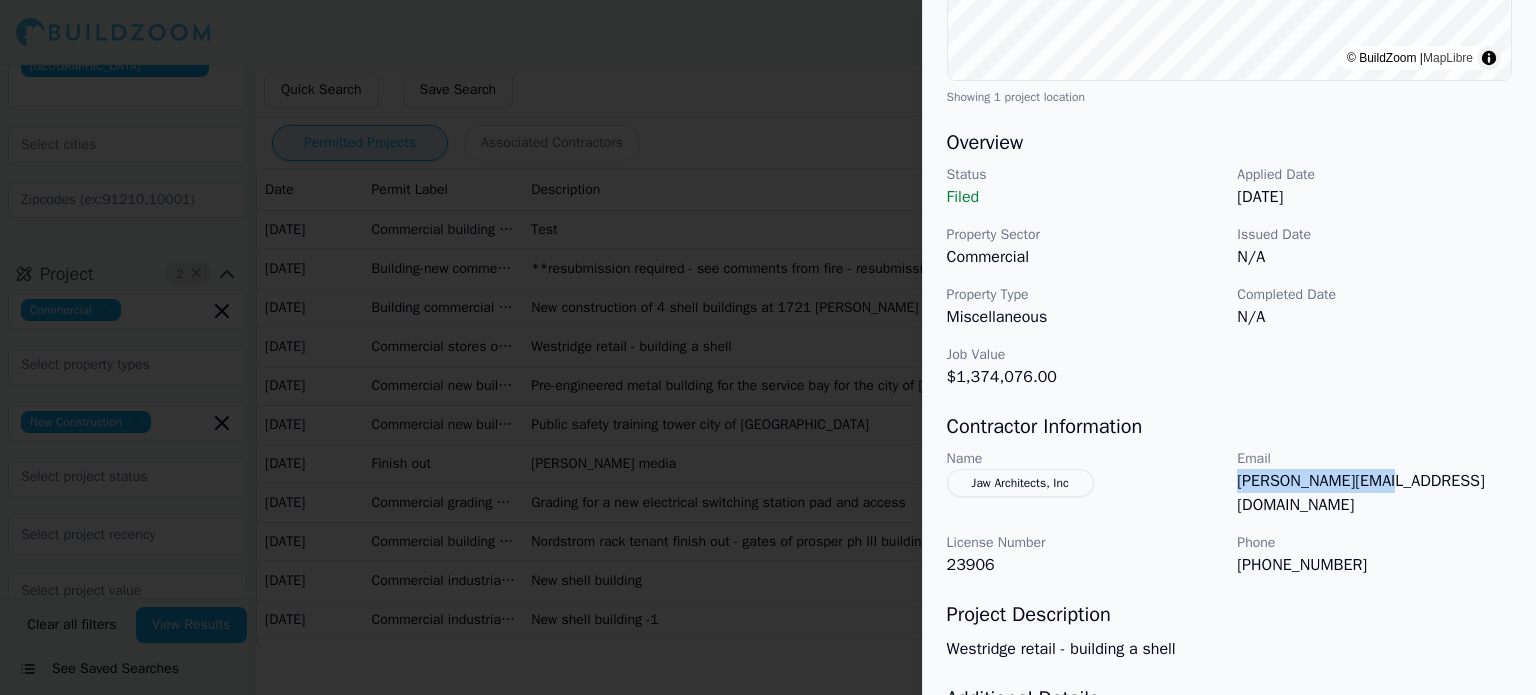drag, startPoint x: 1239, startPoint y: 483, endPoint x: 1386, endPoint y: 483, distance: 147 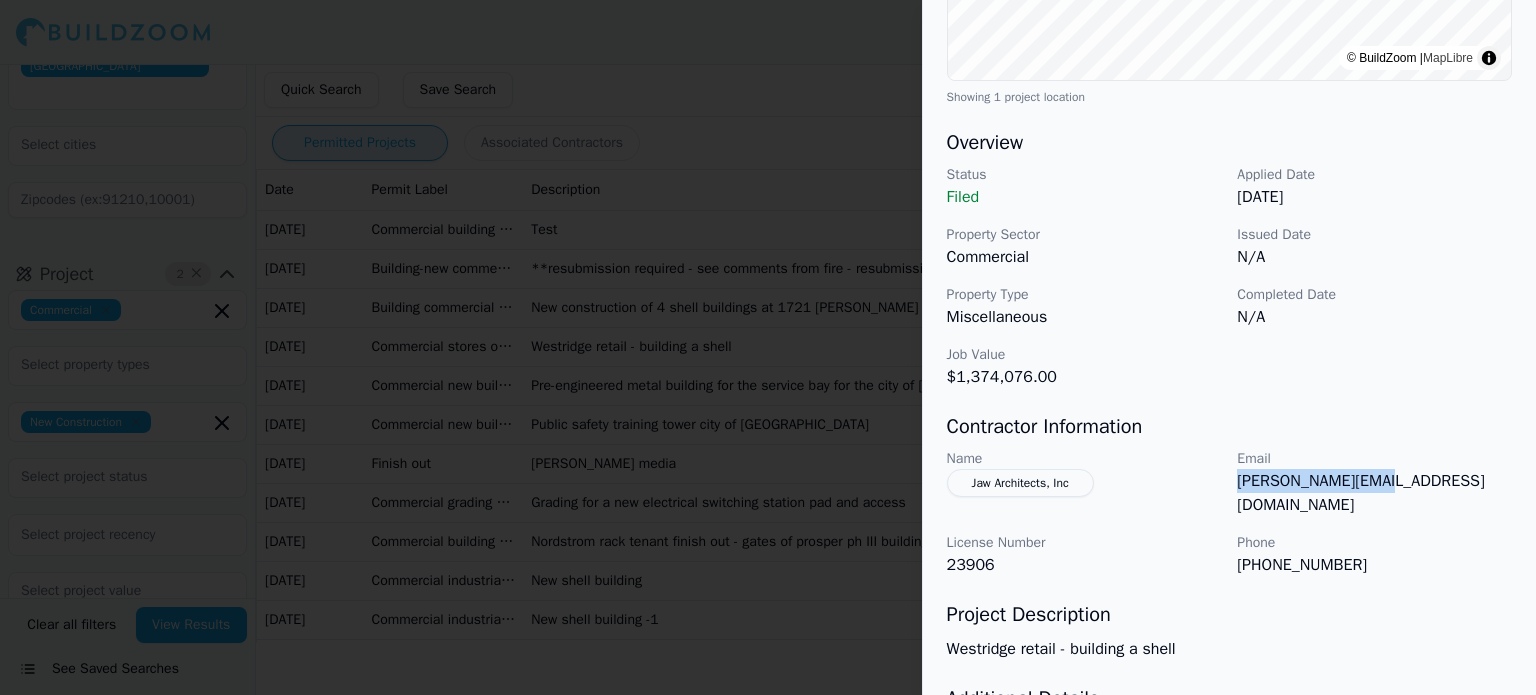 click on "[PERSON_NAME][EMAIL_ADDRESS][DOMAIN_NAME]" at bounding box center [1374, 493] 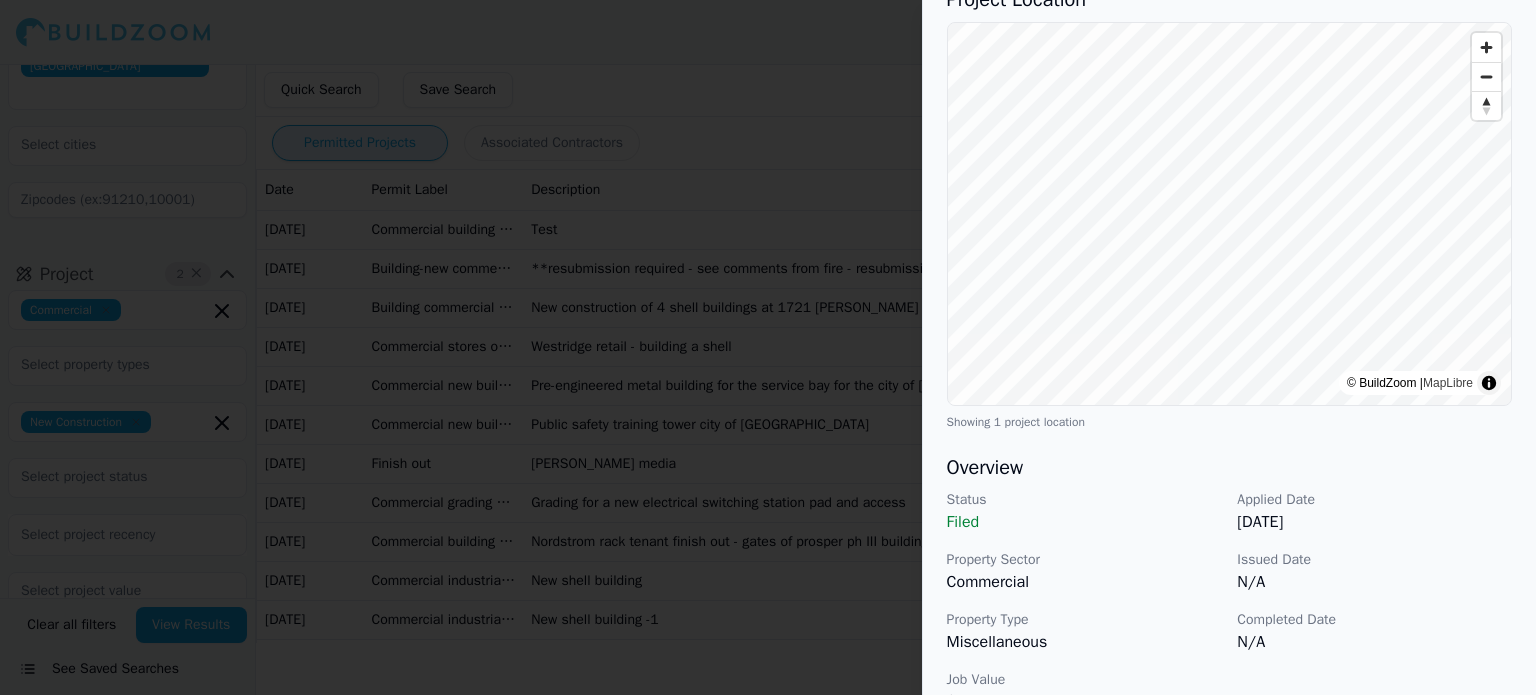scroll, scrollTop: 0, scrollLeft: 0, axis: both 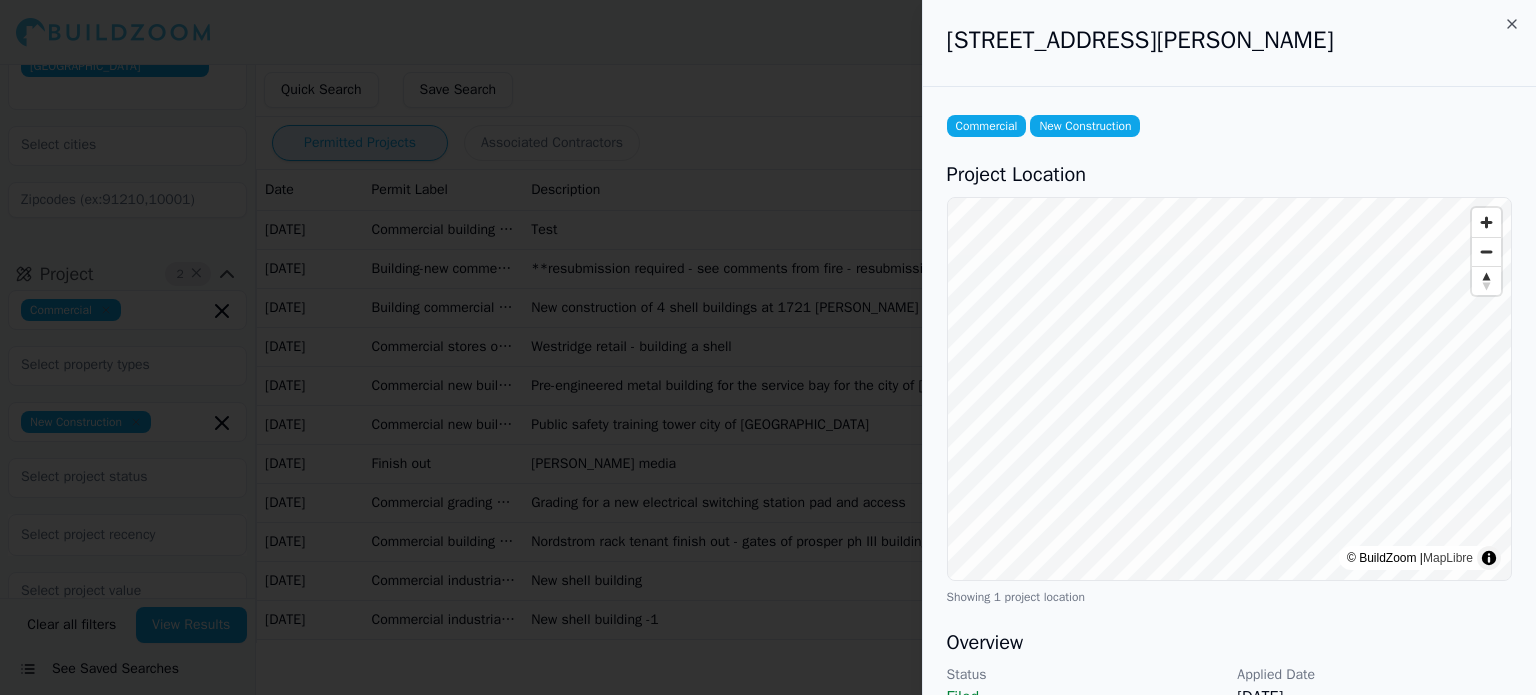 drag, startPoint x: 950, startPoint y: 41, endPoint x: 1285, endPoint y: 31, distance: 335.14923 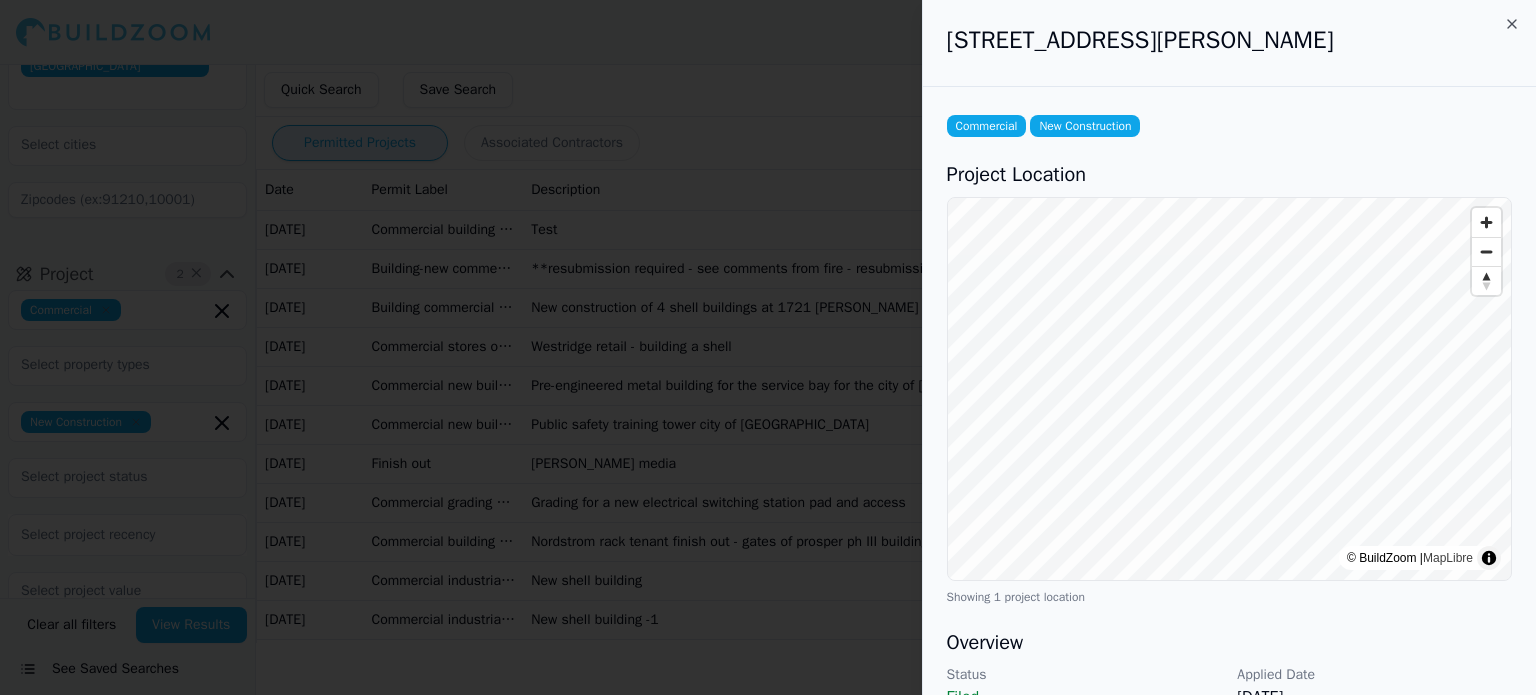 click on "[STREET_ADDRESS][PERSON_NAME]" at bounding box center (1229, 40) 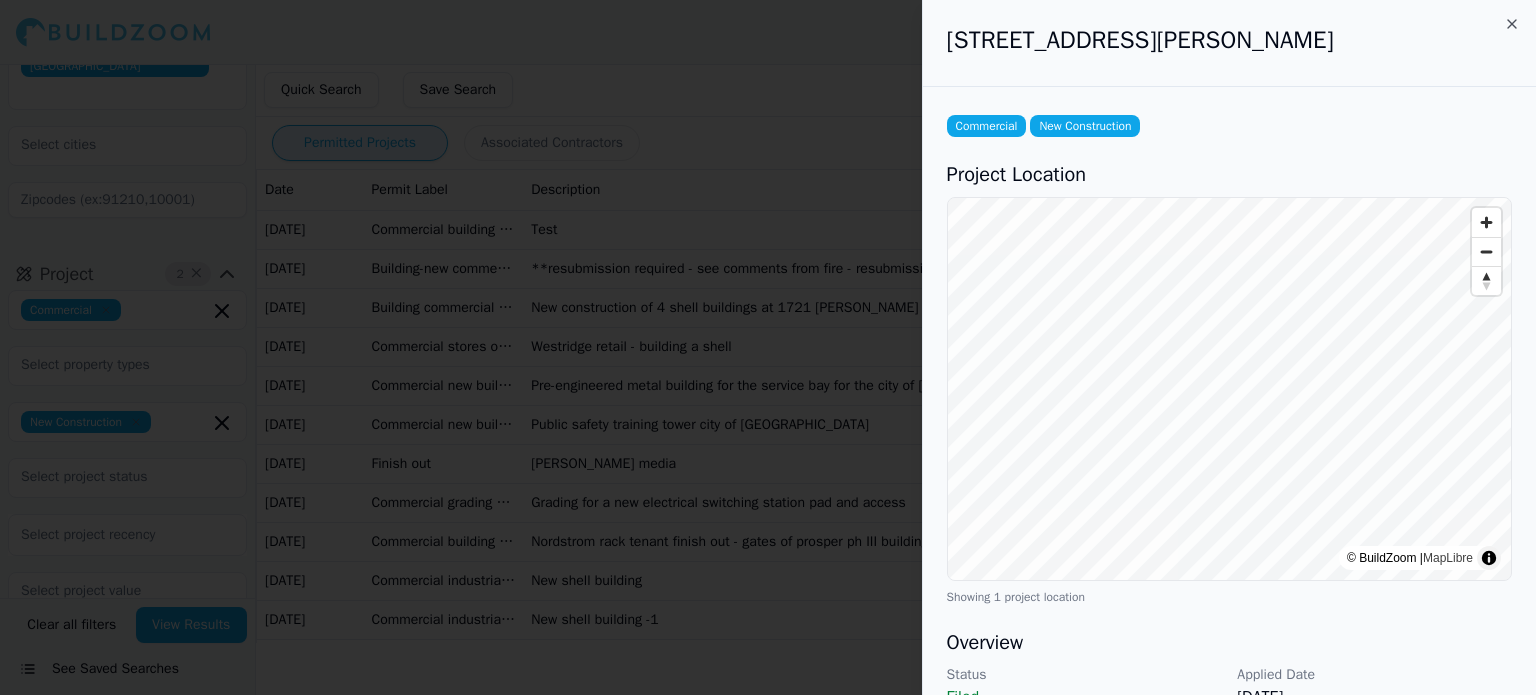 copy on "[STREET_ADDRESS][PERSON_NAME]" 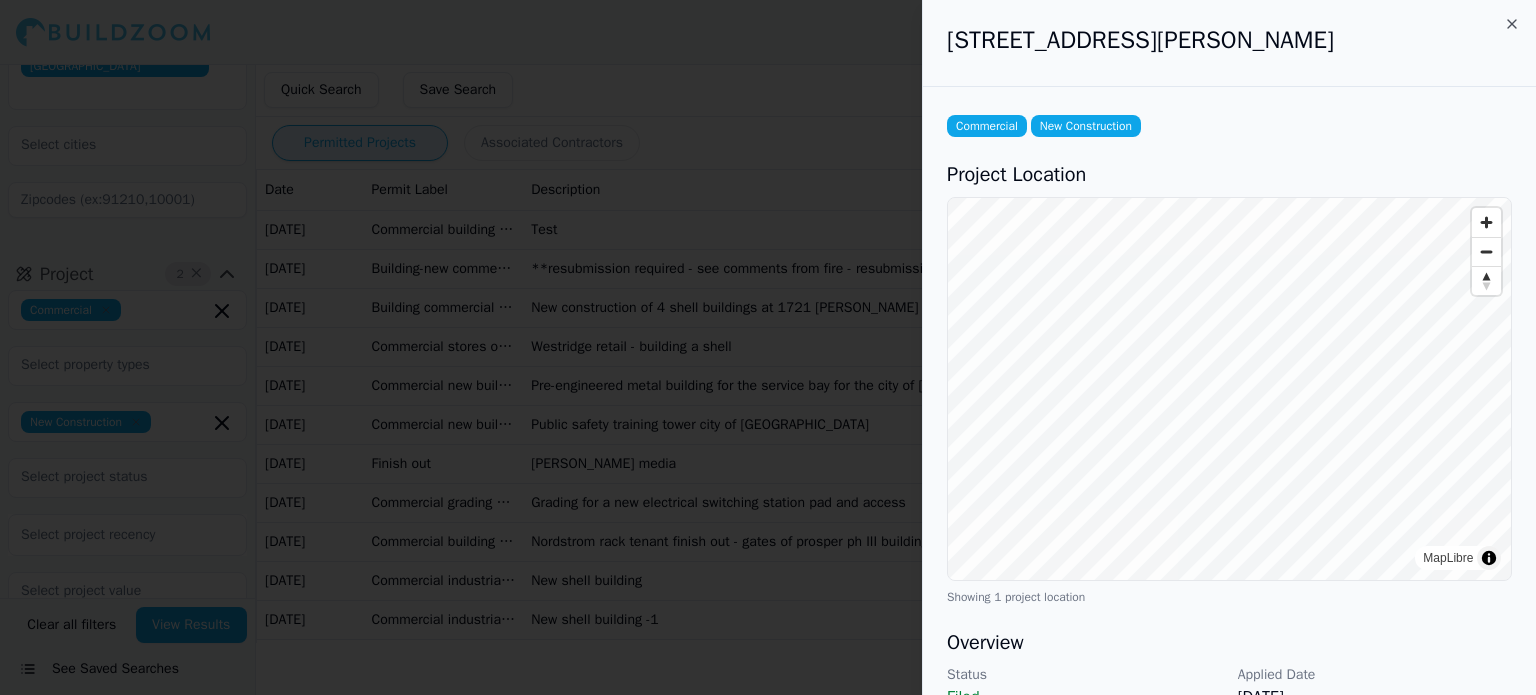 click at bounding box center [768, 347] 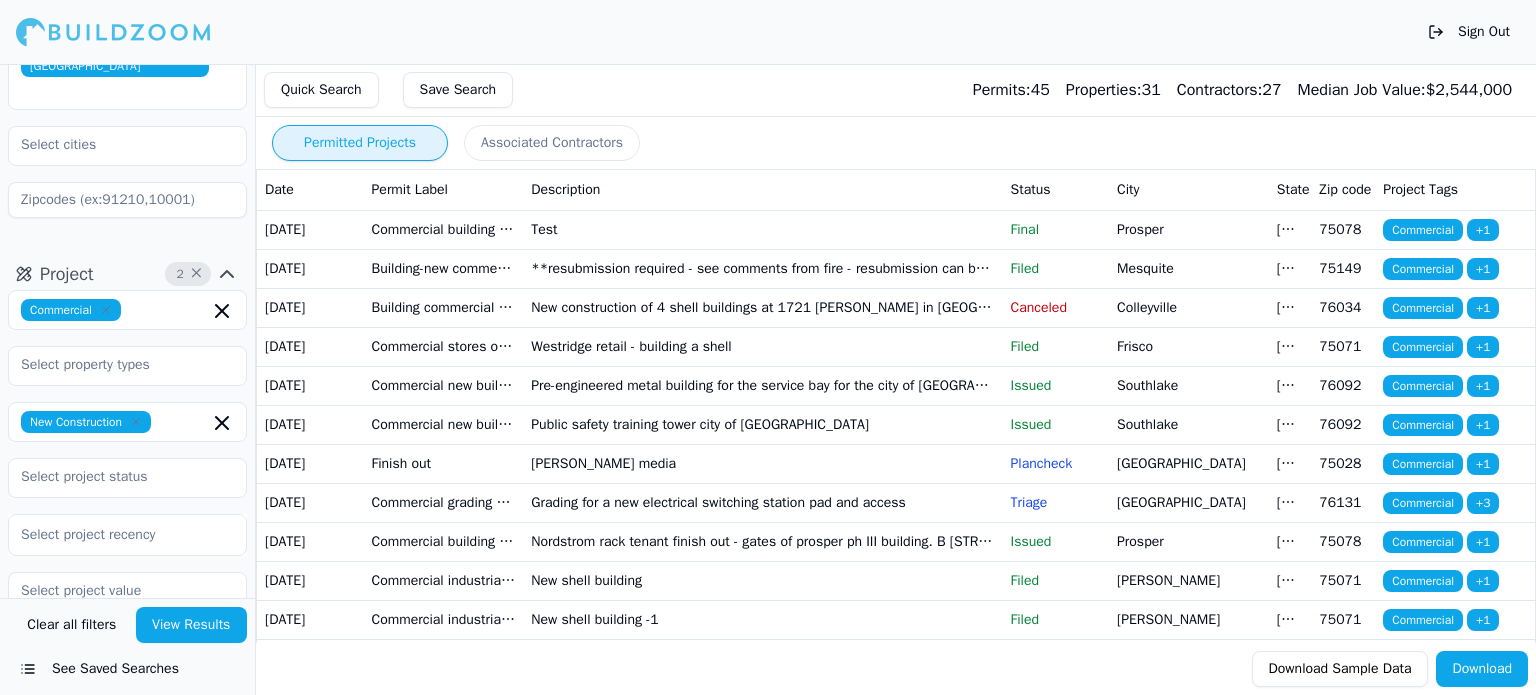 scroll, scrollTop: 100, scrollLeft: 0, axis: vertical 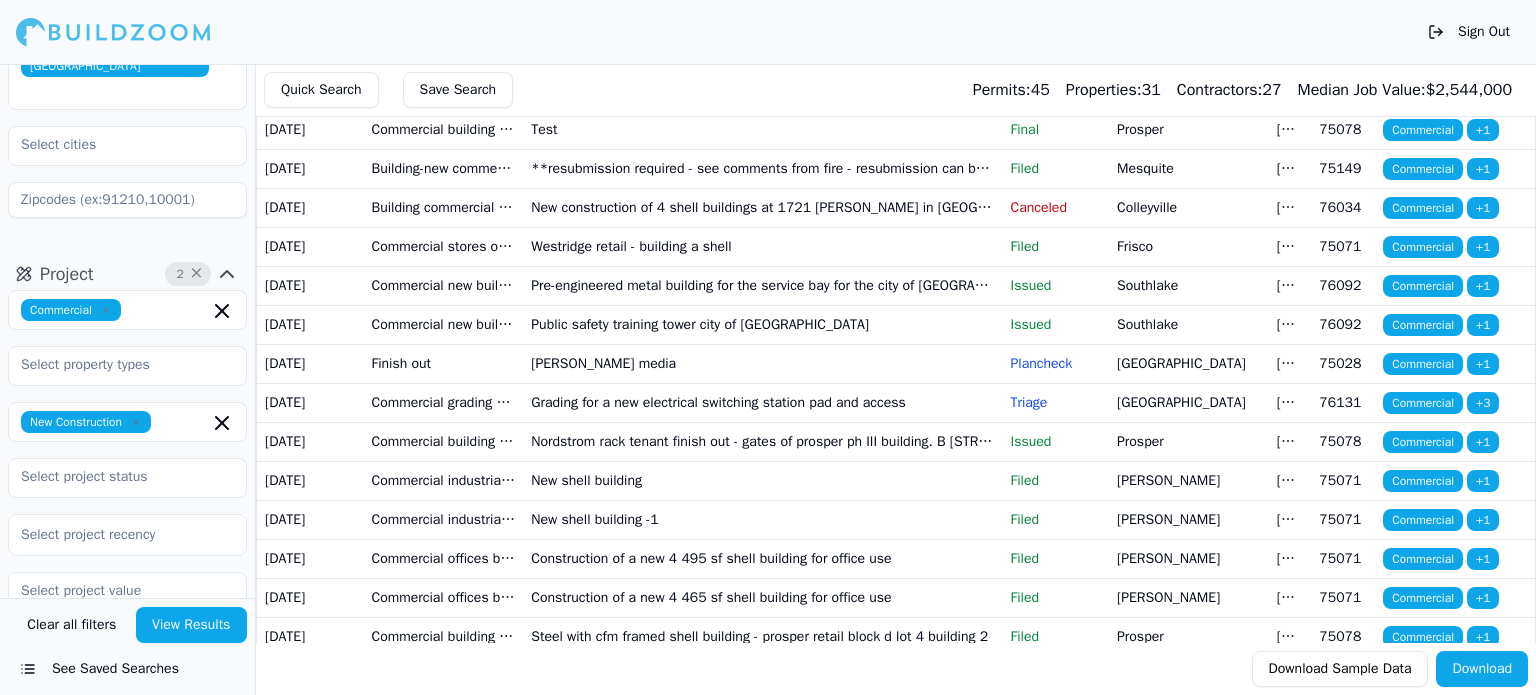 click on "Commercial new building" at bounding box center (444, 285) 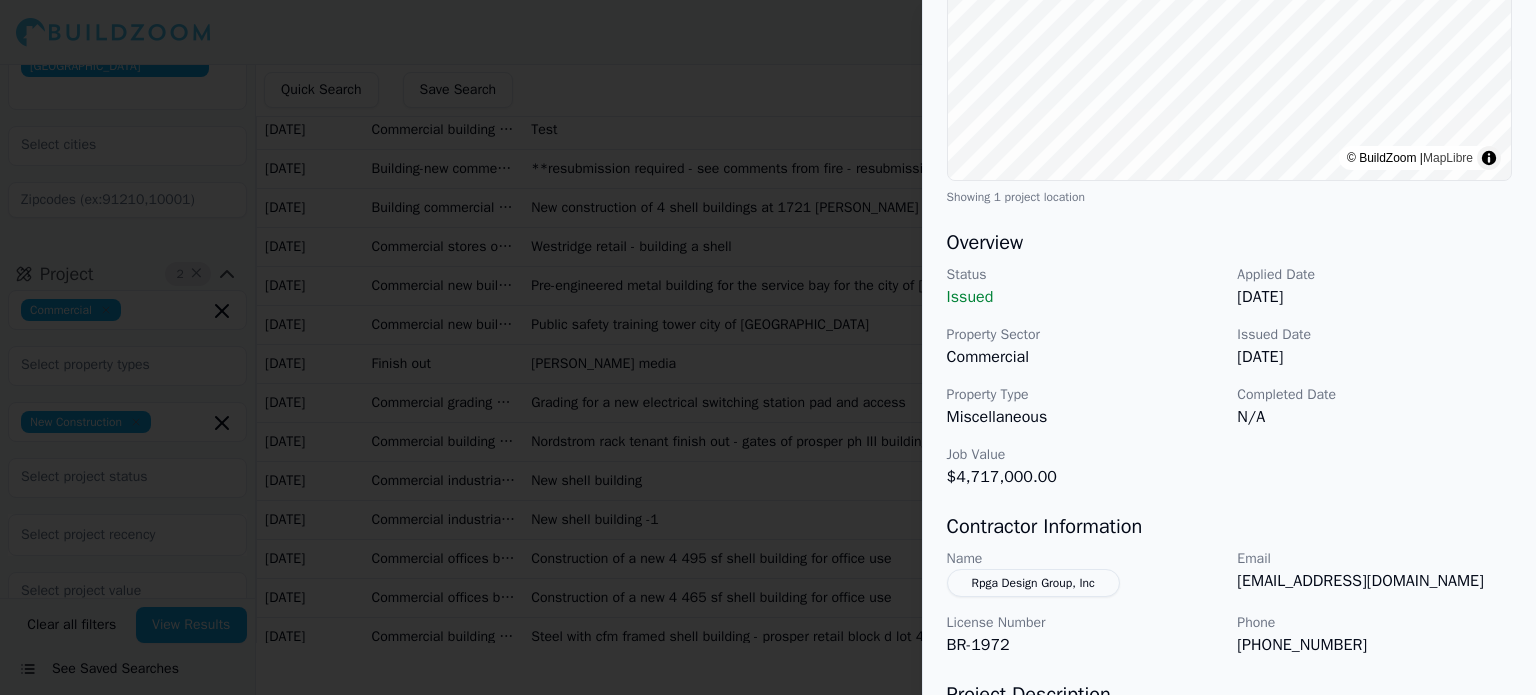 scroll, scrollTop: 500, scrollLeft: 0, axis: vertical 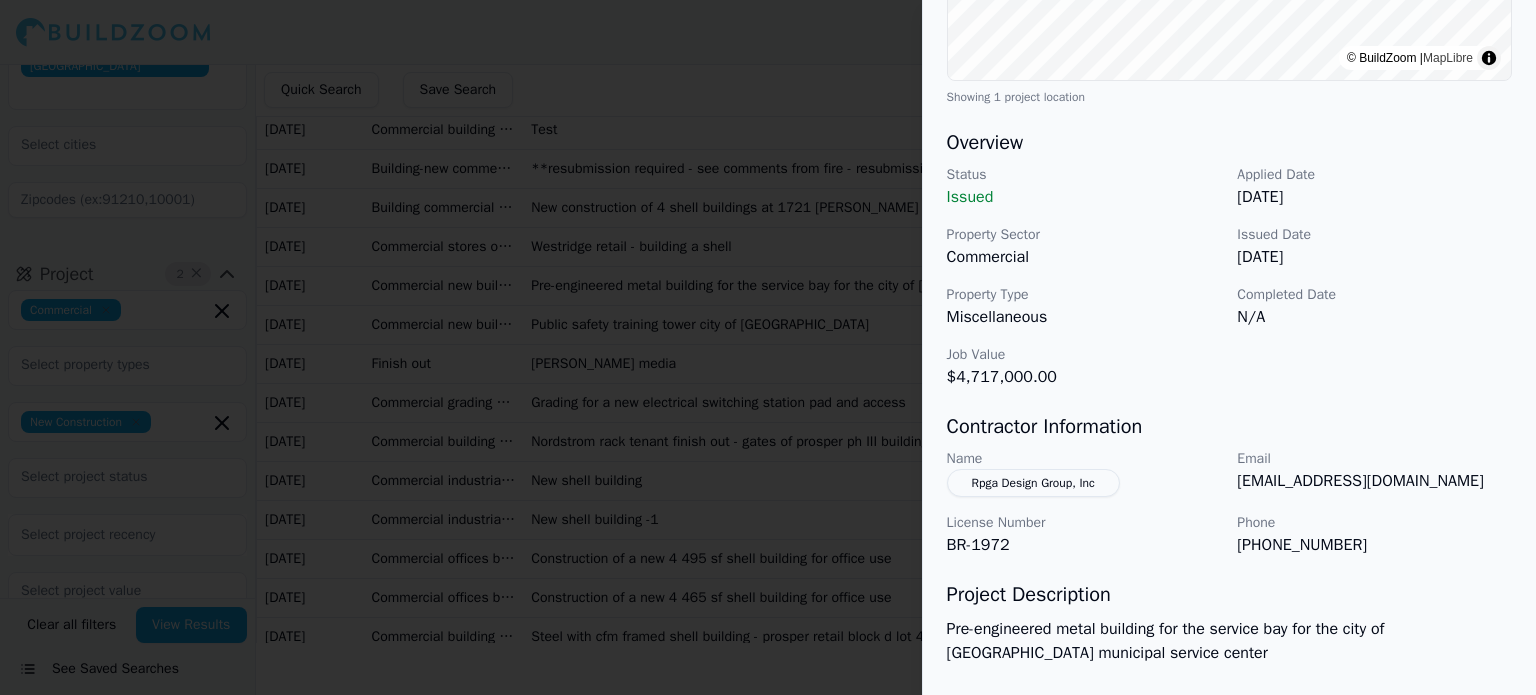 click on "Rpga Design Group, Inc" at bounding box center (1033, 483) 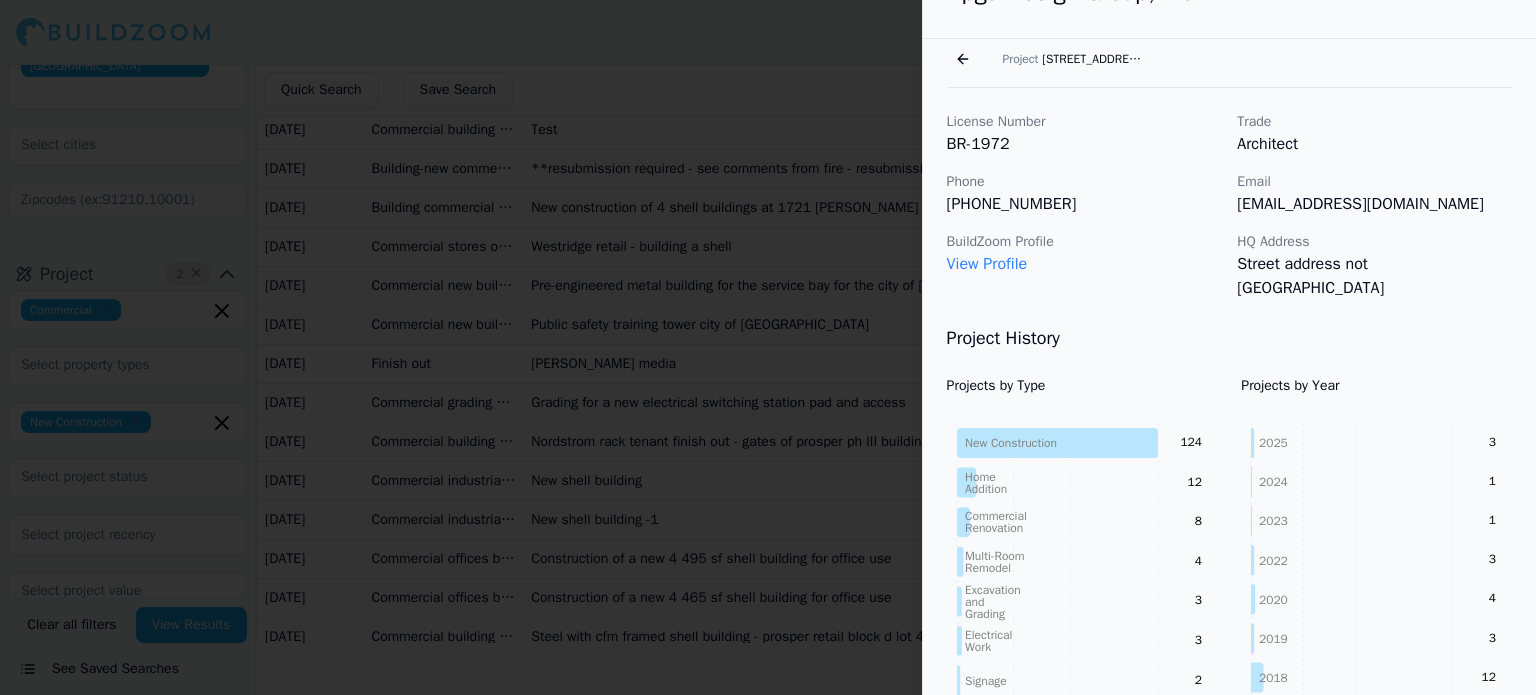 scroll, scrollTop: 0, scrollLeft: 0, axis: both 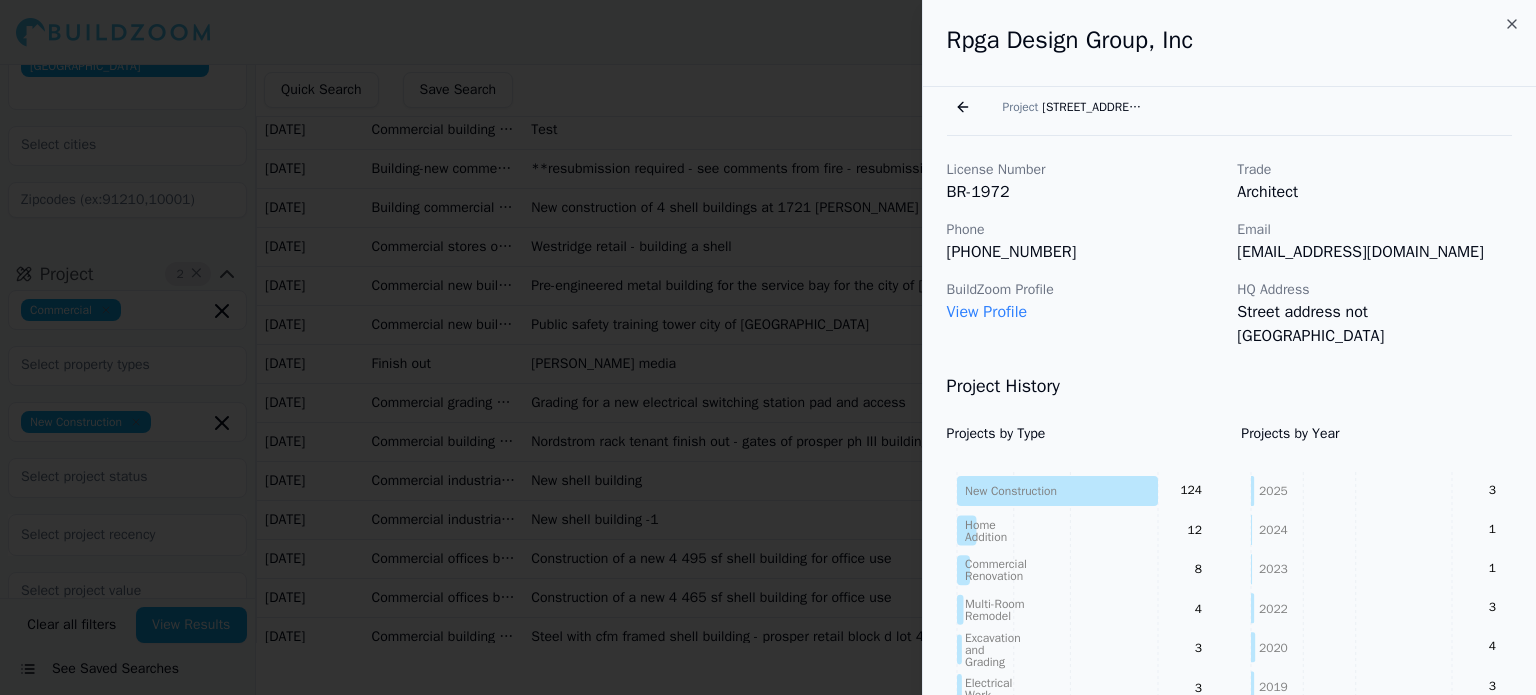 click on "Go back" at bounding box center (963, 107) 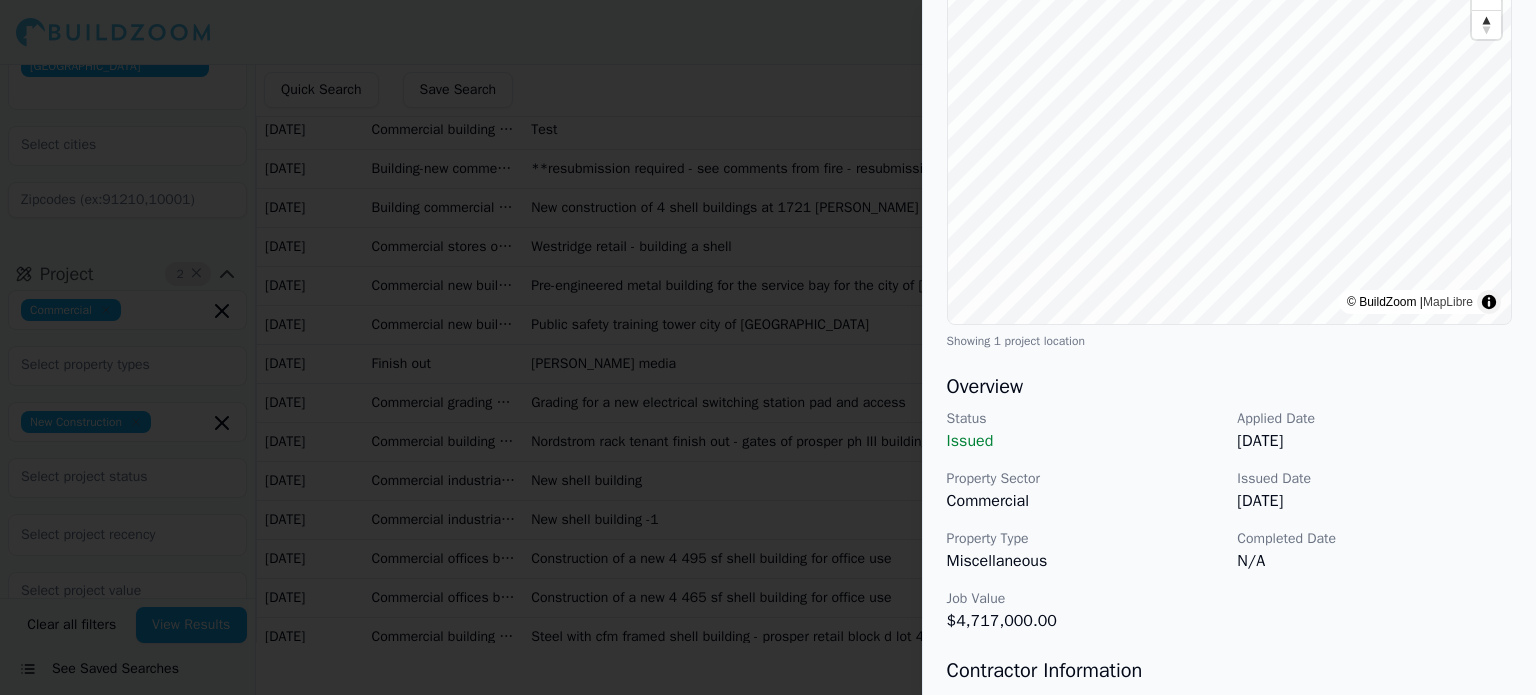 scroll, scrollTop: 0, scrollLeft: 0, axis: both 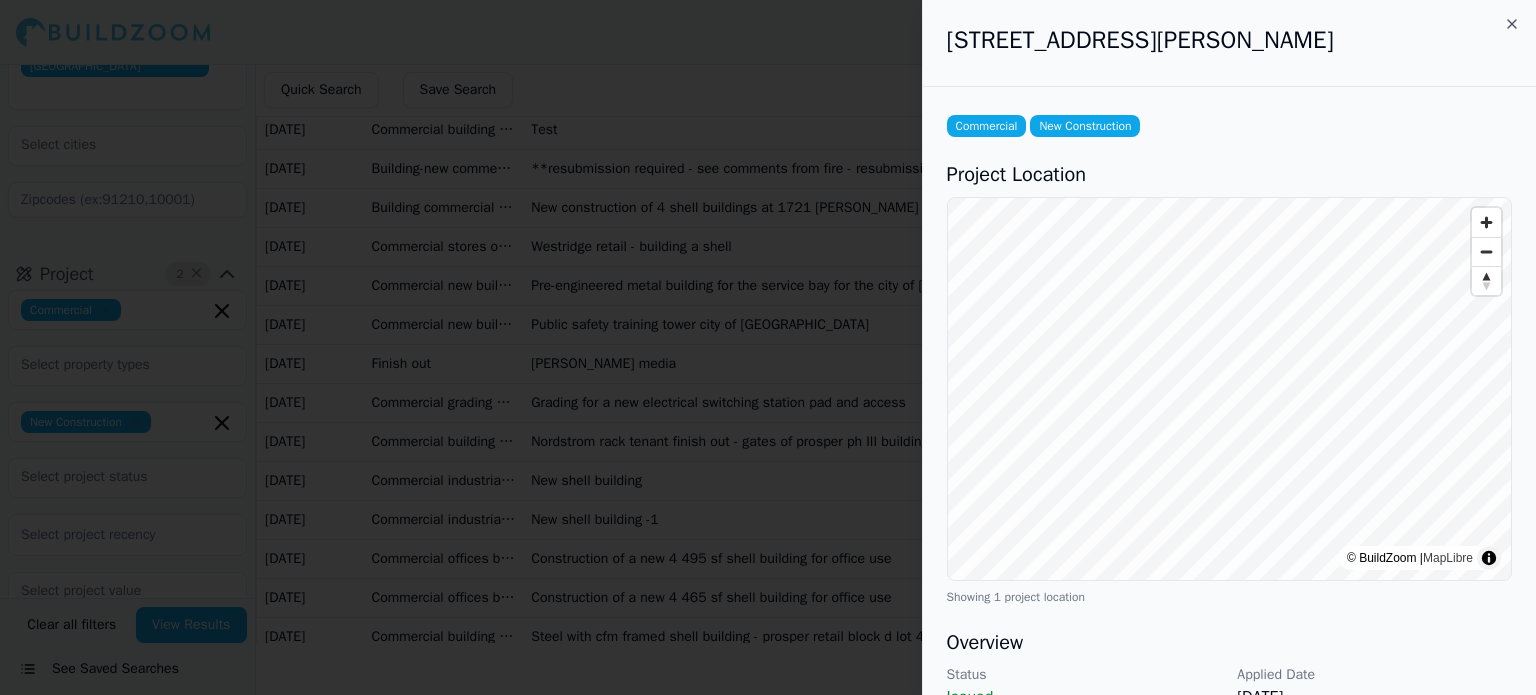 click at bounding box center [768, 347] 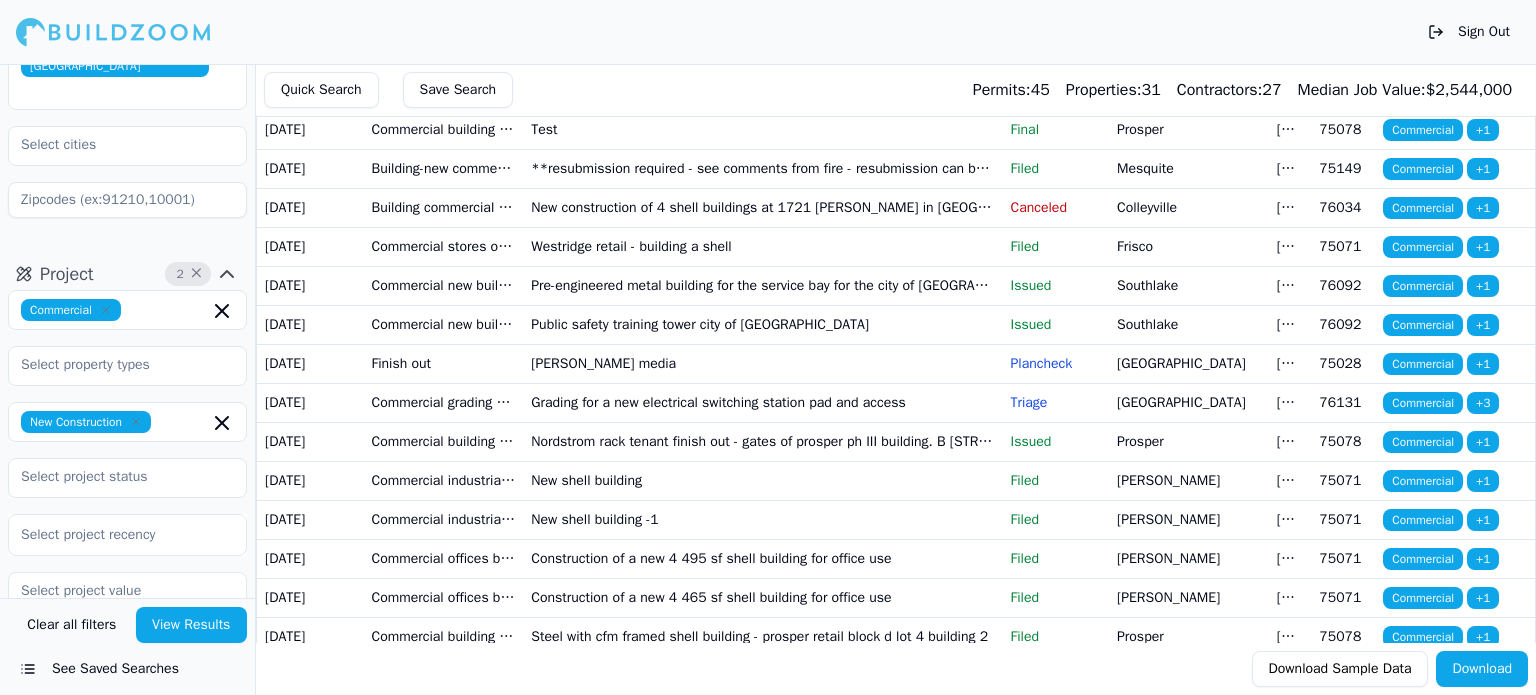 scroll, scrollTop: 200, scrollLeft: 0, axis: vertical 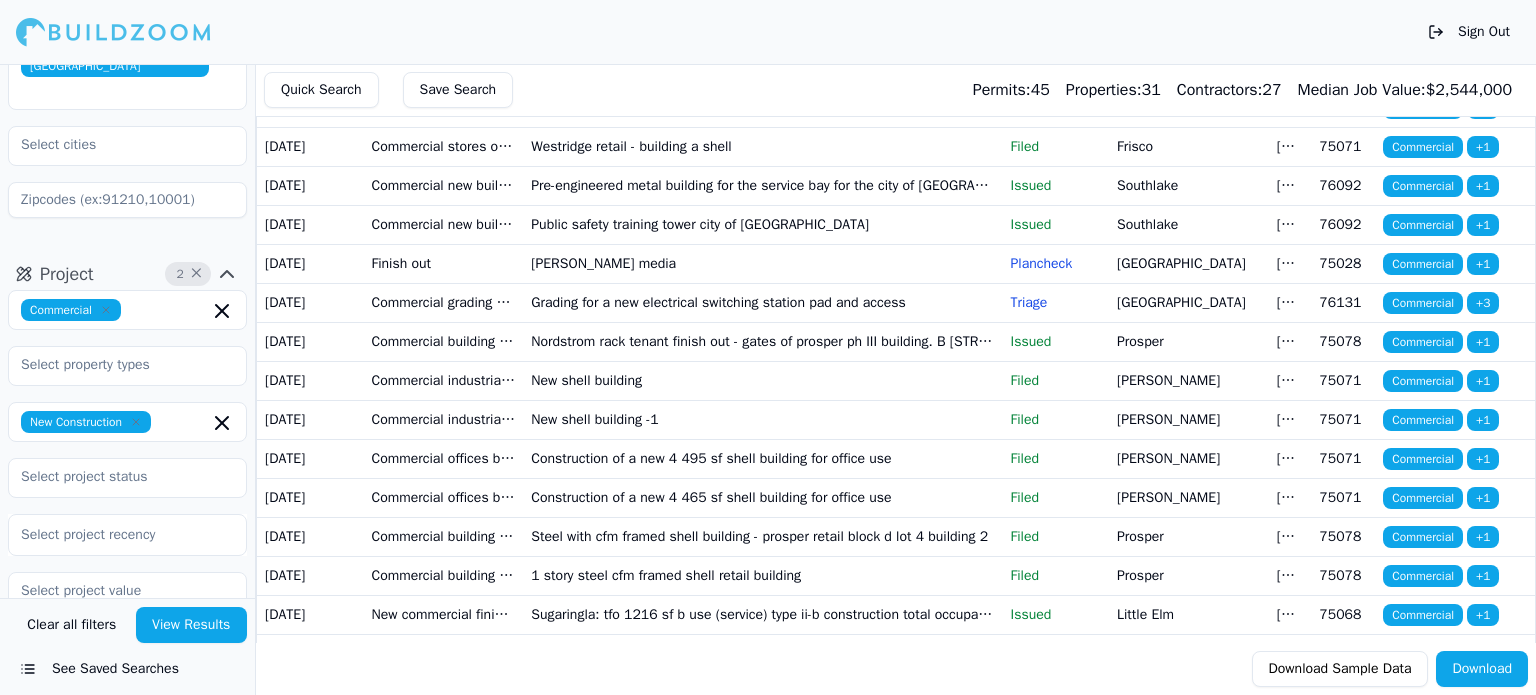 click on "Finish out" at bounding box center (444, 263) 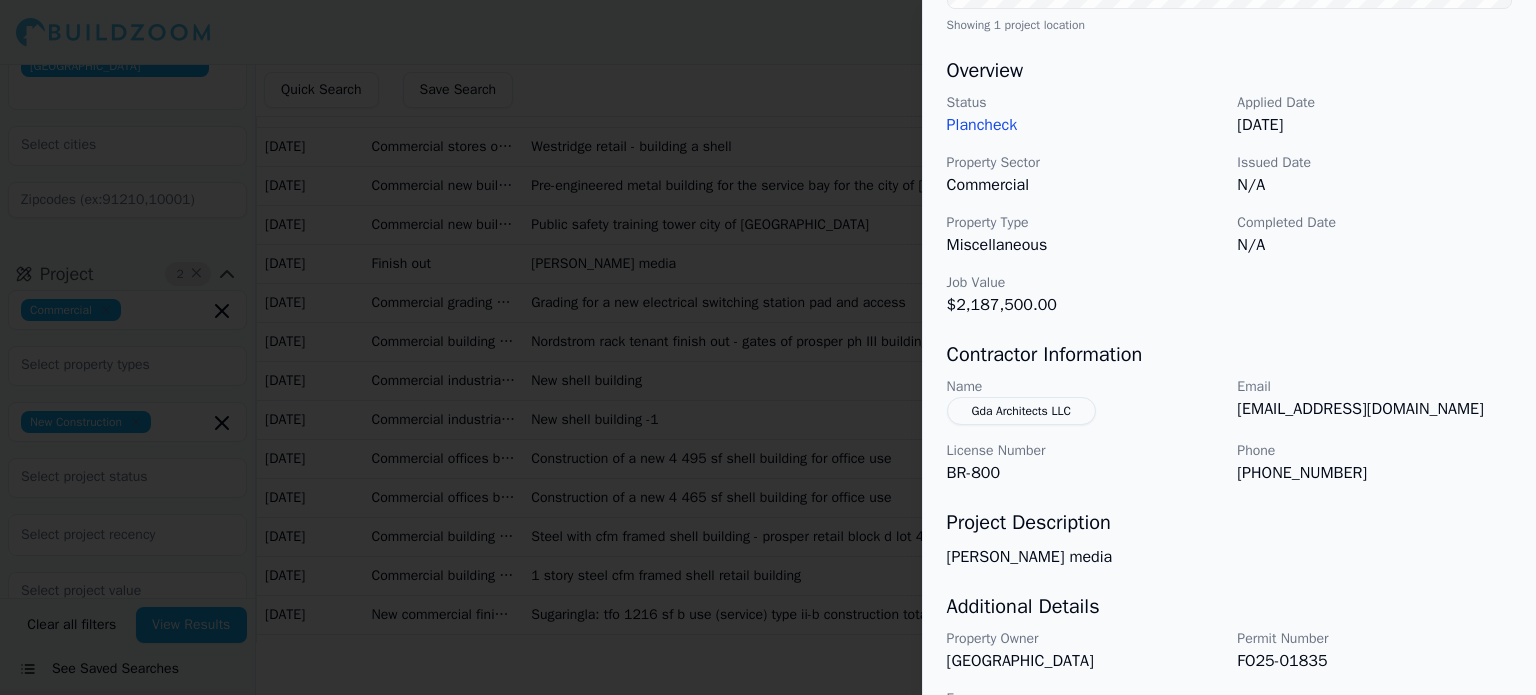 scroll, scrollTop: 600, scrollLeft: 0, axis: vertical 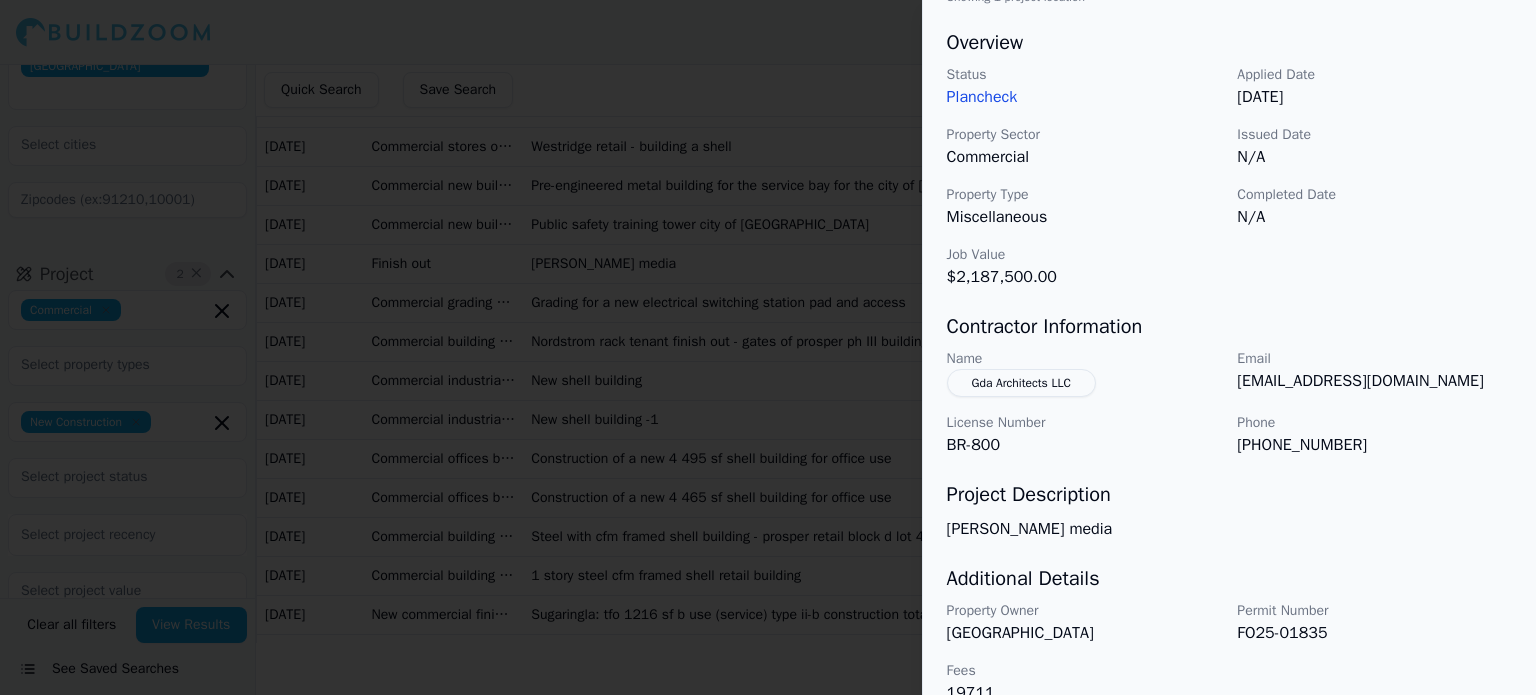 click on "Gda Architects LLC" at bounding box center (1021, 383) 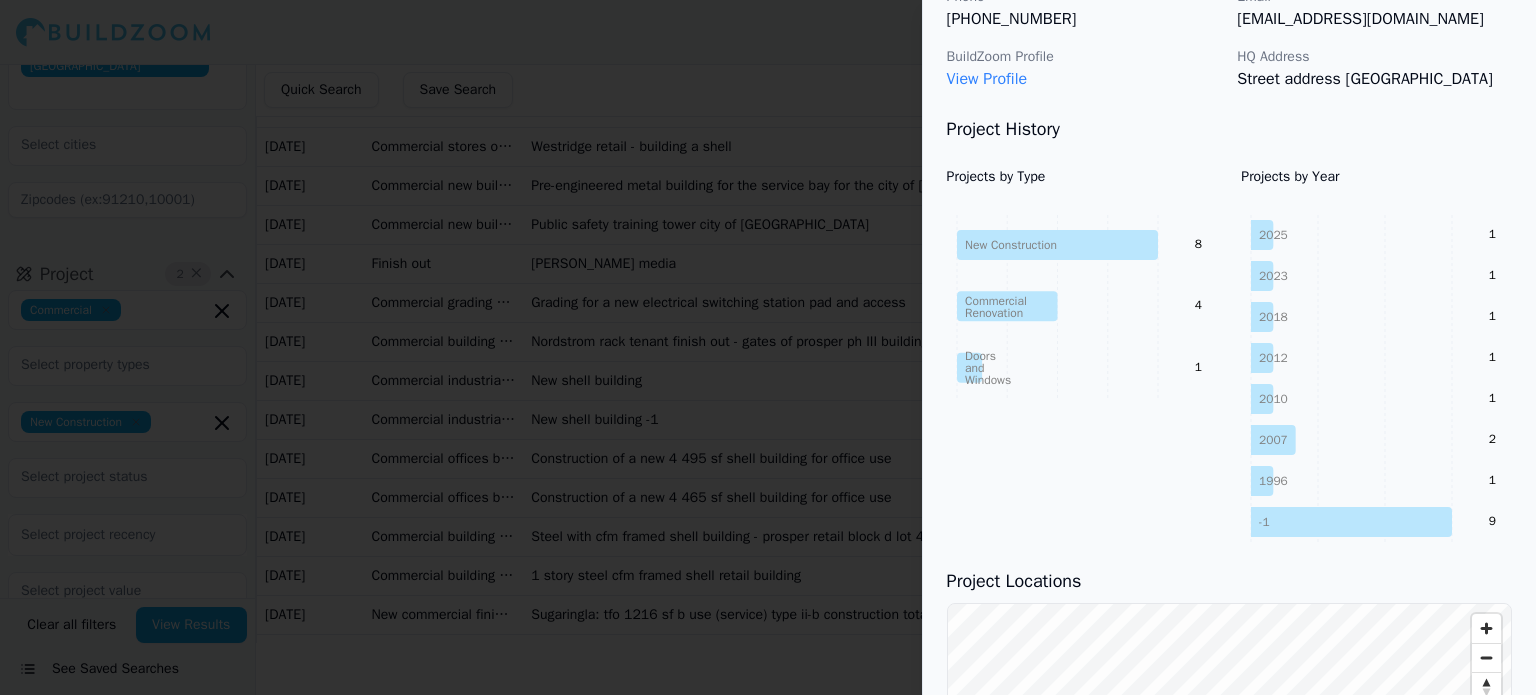 scroll, scrollTop: 0, scrollLeft: 0, axis: both 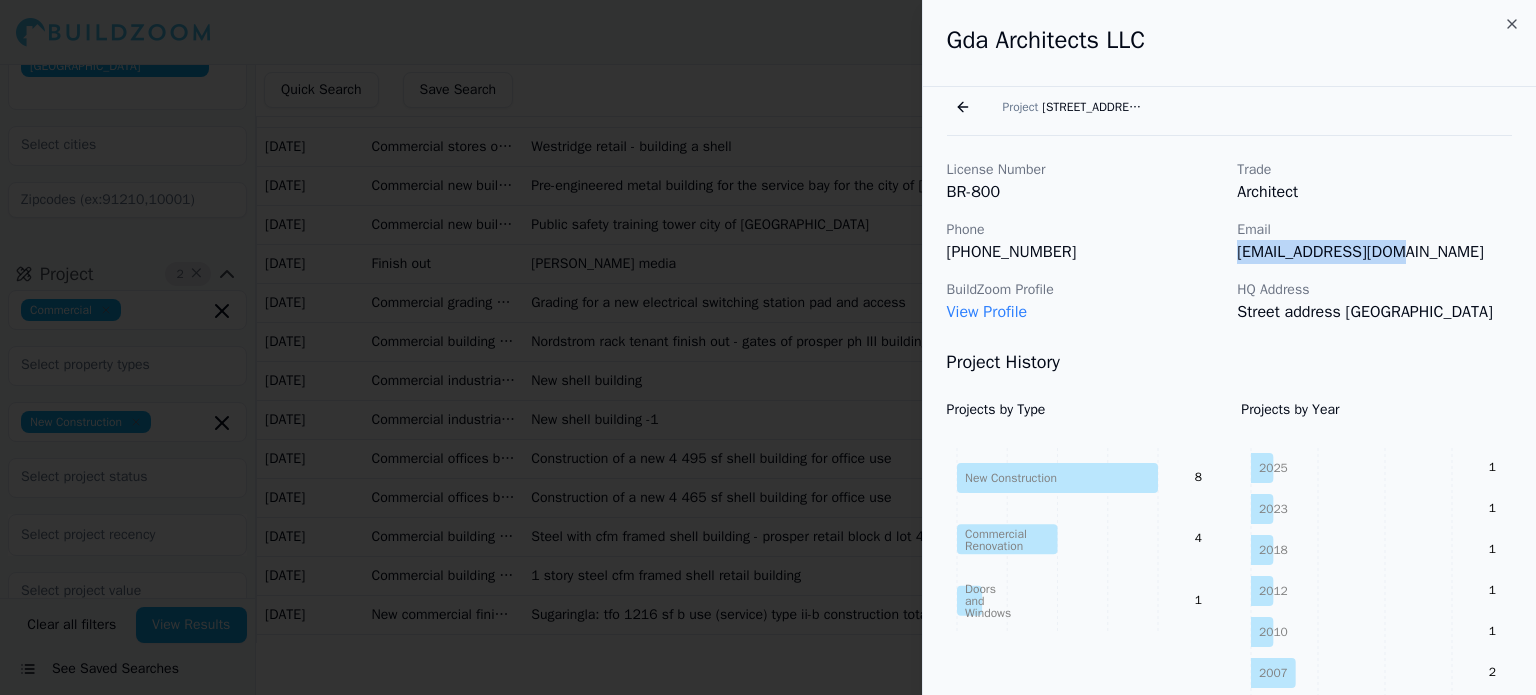 drag, startPoint x: 1240, startPoint y: 251, endPoint x: 1395, endPoint y: 254, distance: 155.02902 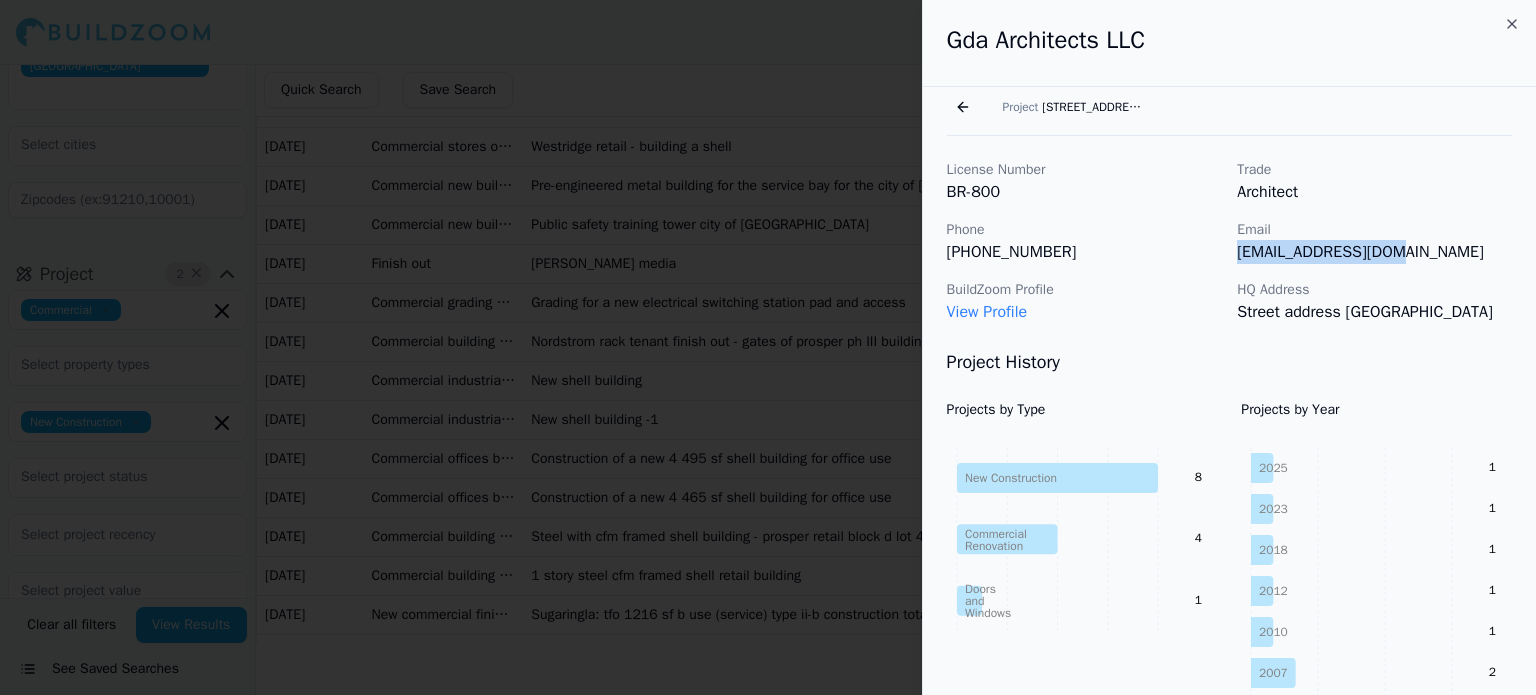 click on "[EMAIL_ADDRESS][DOMAIN_NAME]" at bounding box center [1374, 252] 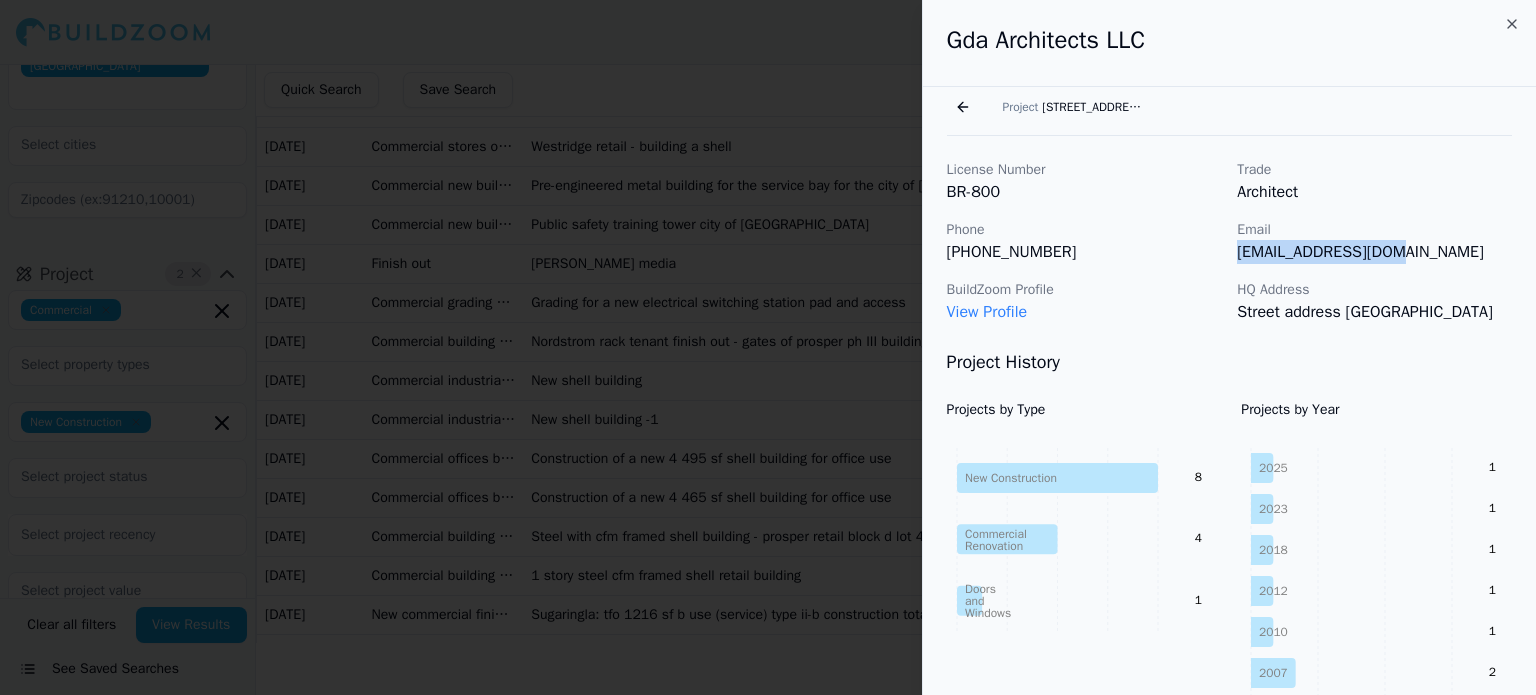 copy on "[EMAIL_ADDRESS][DOMAIN_NAME]" 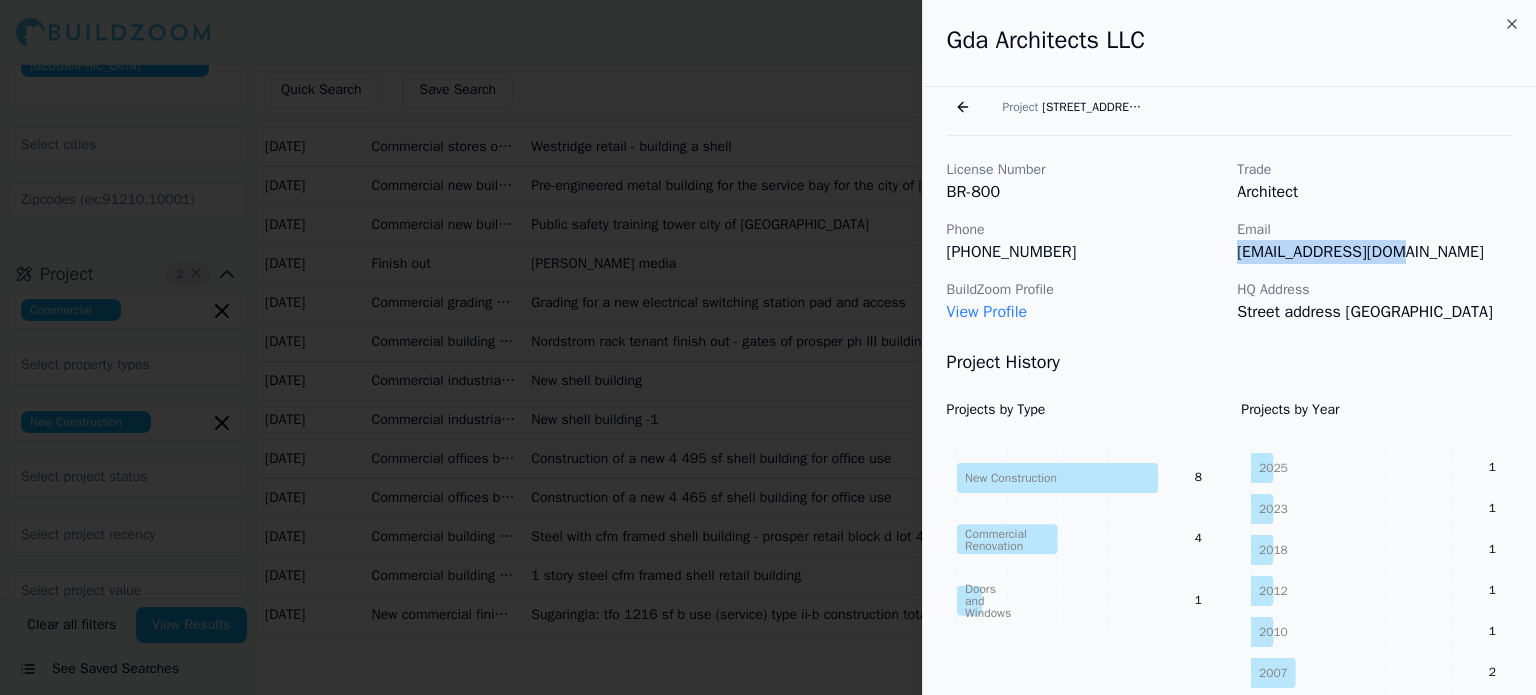 click on "Go back" at bounding box center (963, 107) 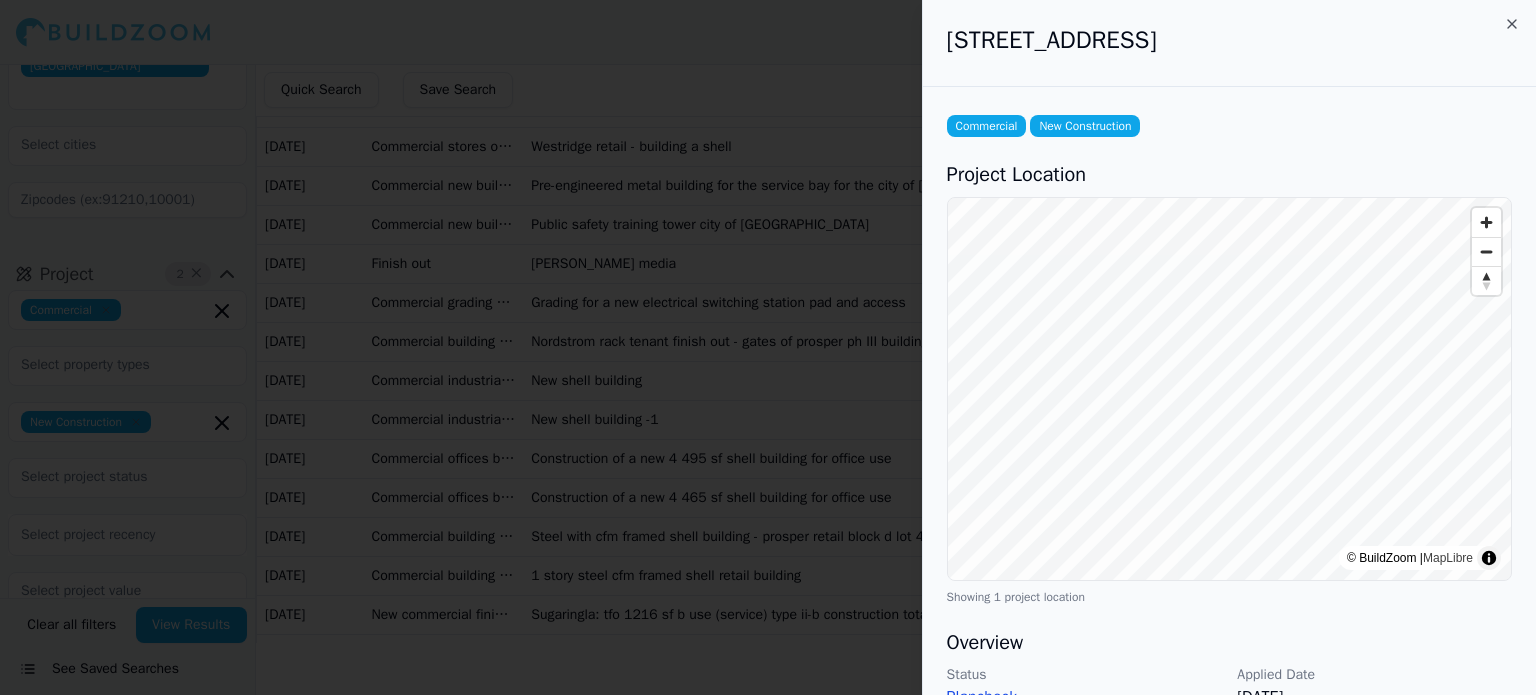 drag, startPoint x: 948, startPoint y: 39, endPoint x: 1439, endPoint y: 31, distance: 491.06516 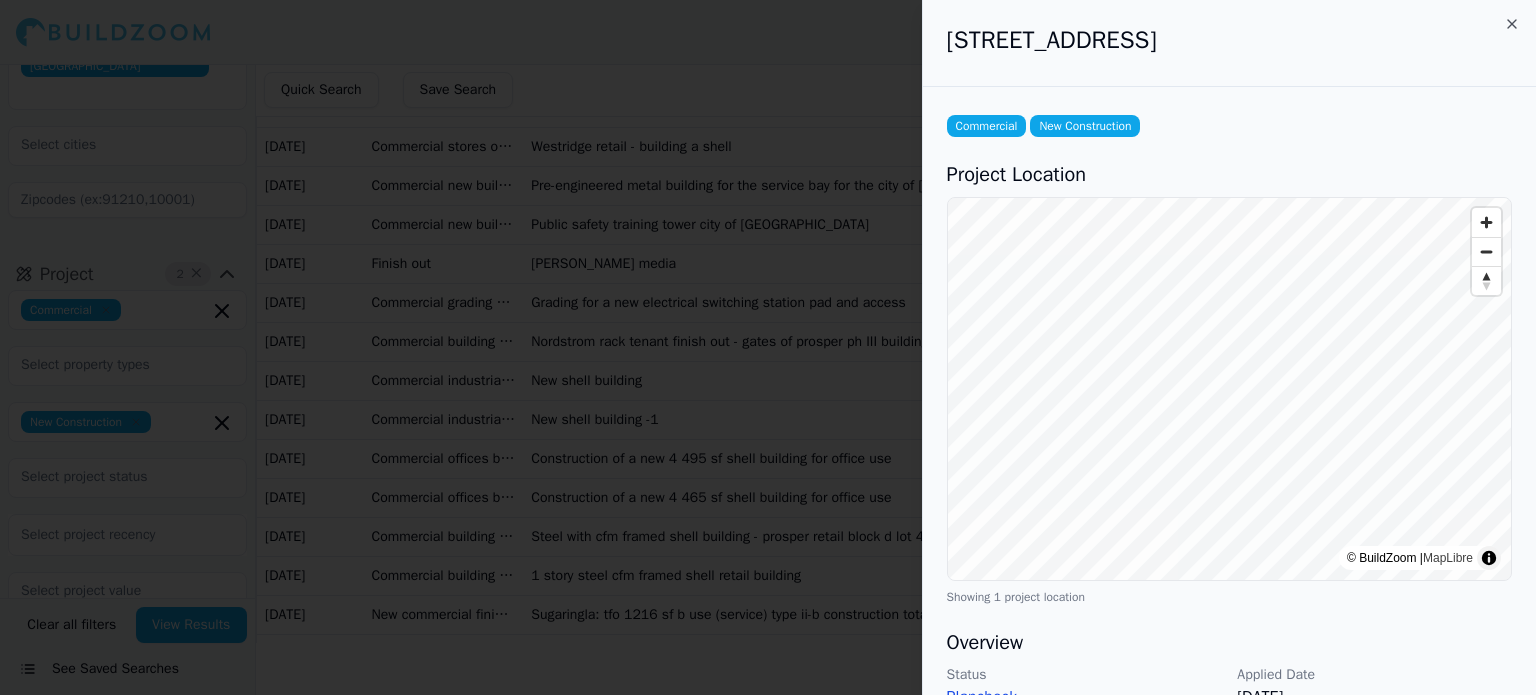 click on "[STREET_ADDRESS]" at bounding box center [1229, 40] 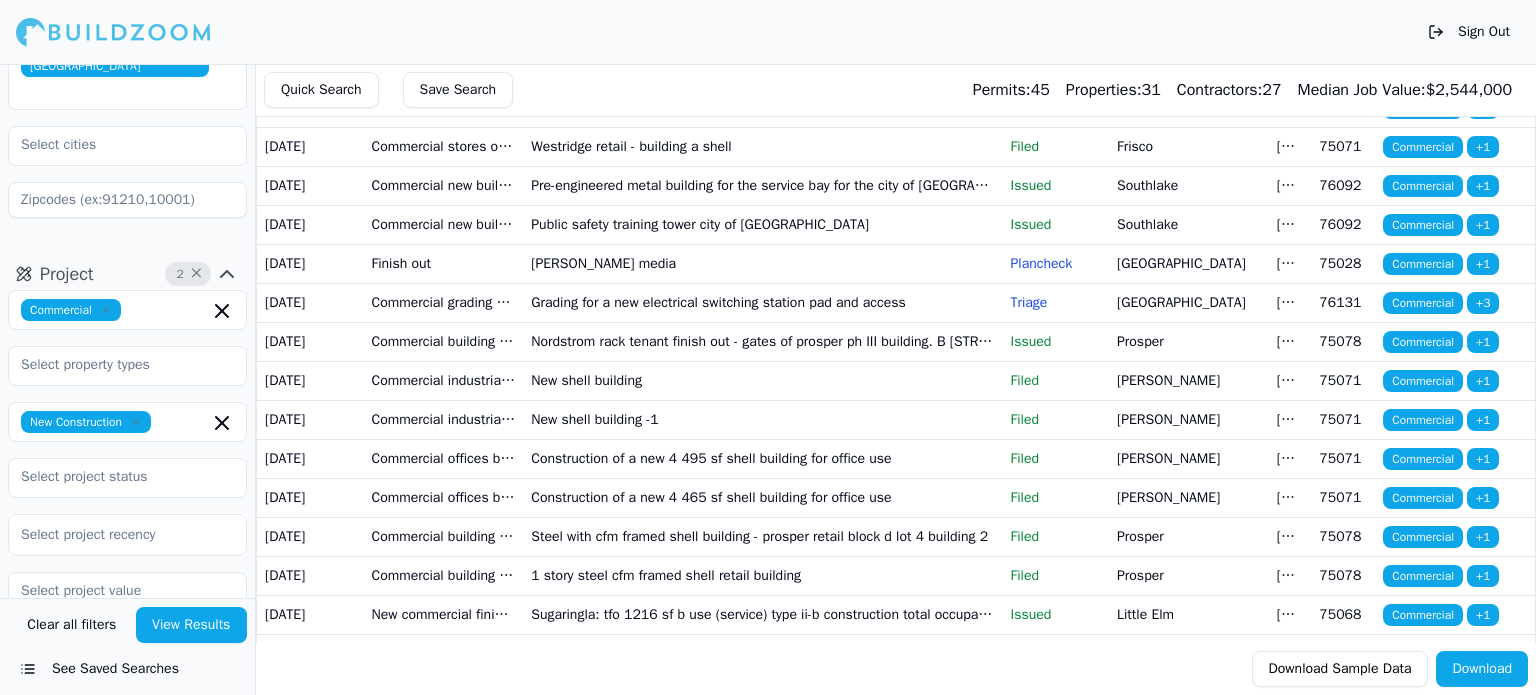 click on "Commercial grading permit" at bounding box center (444, 302) 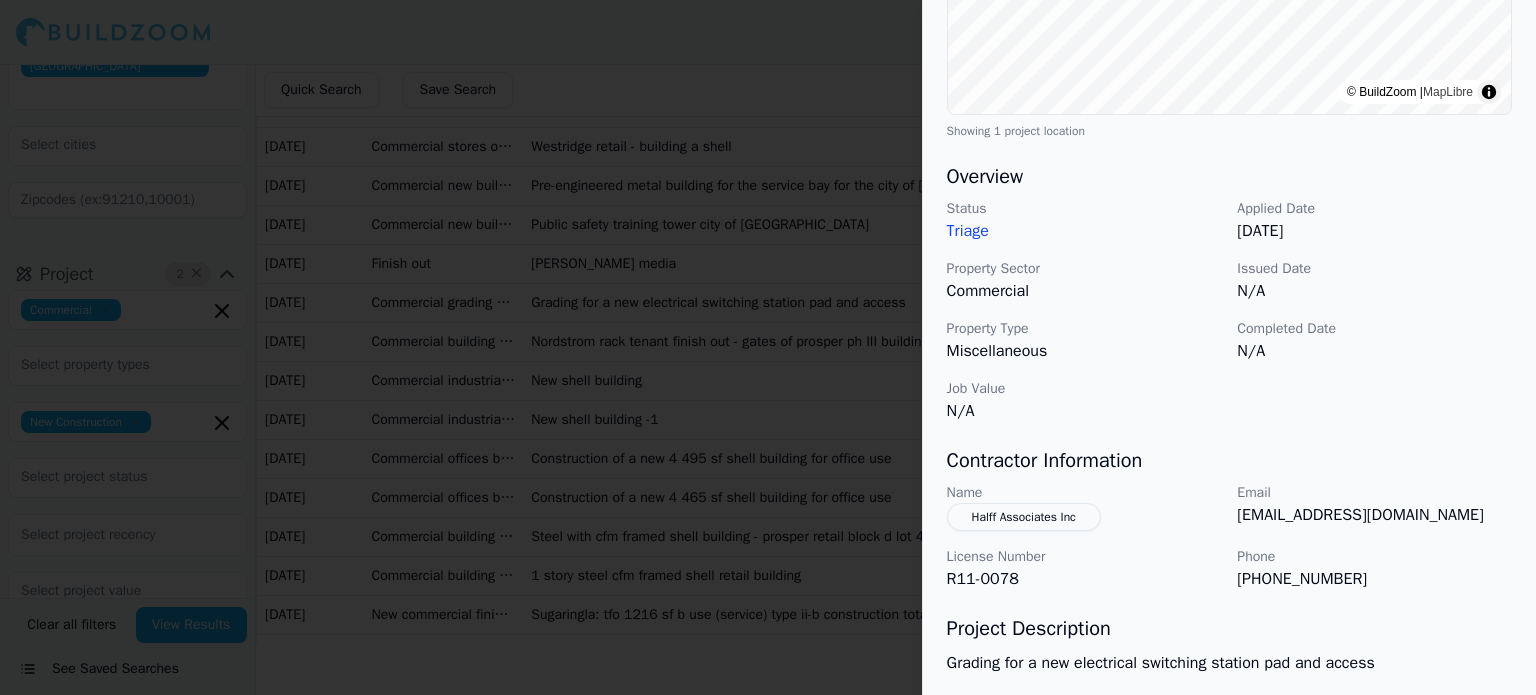 scroll, scrollTop: 500, scrollLeft: 0, axis: vertical 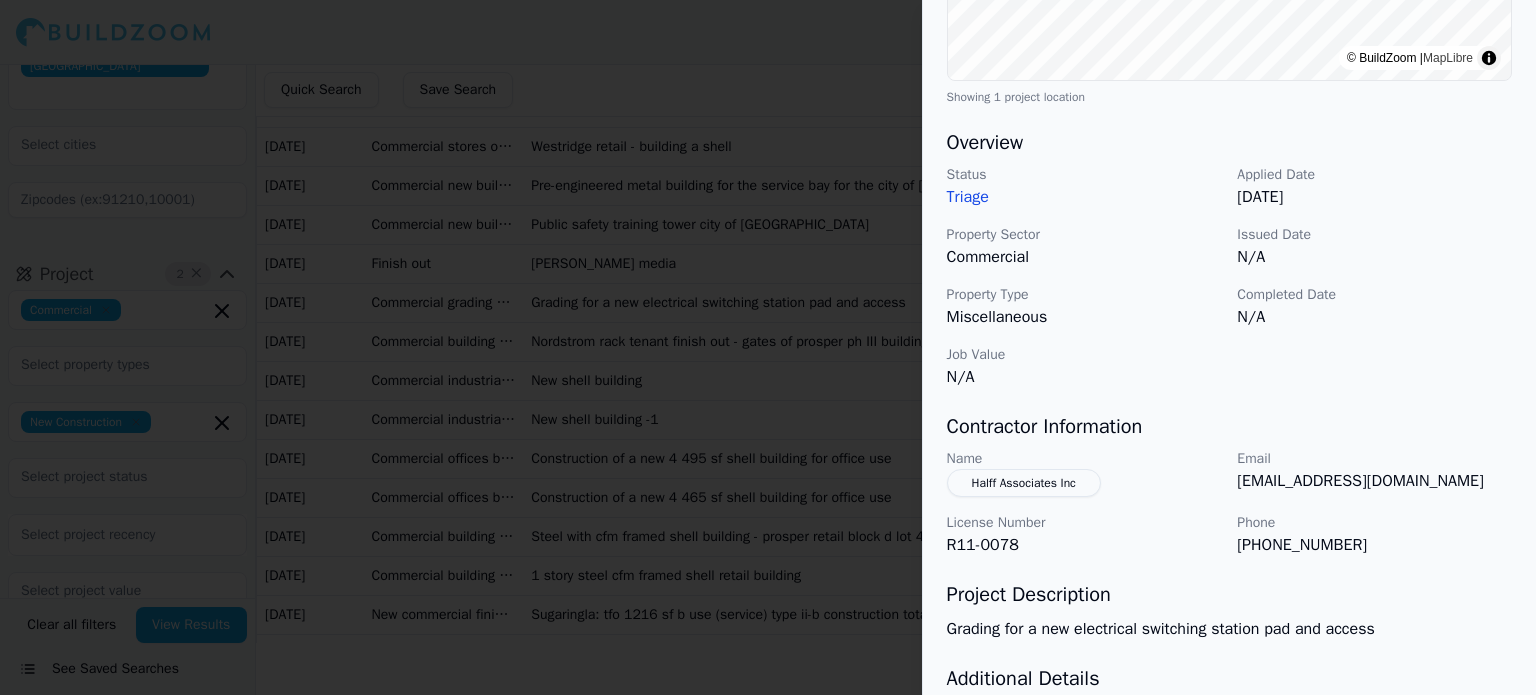 click on "Halff Associates Inc" at bounding box center (1024, 483) 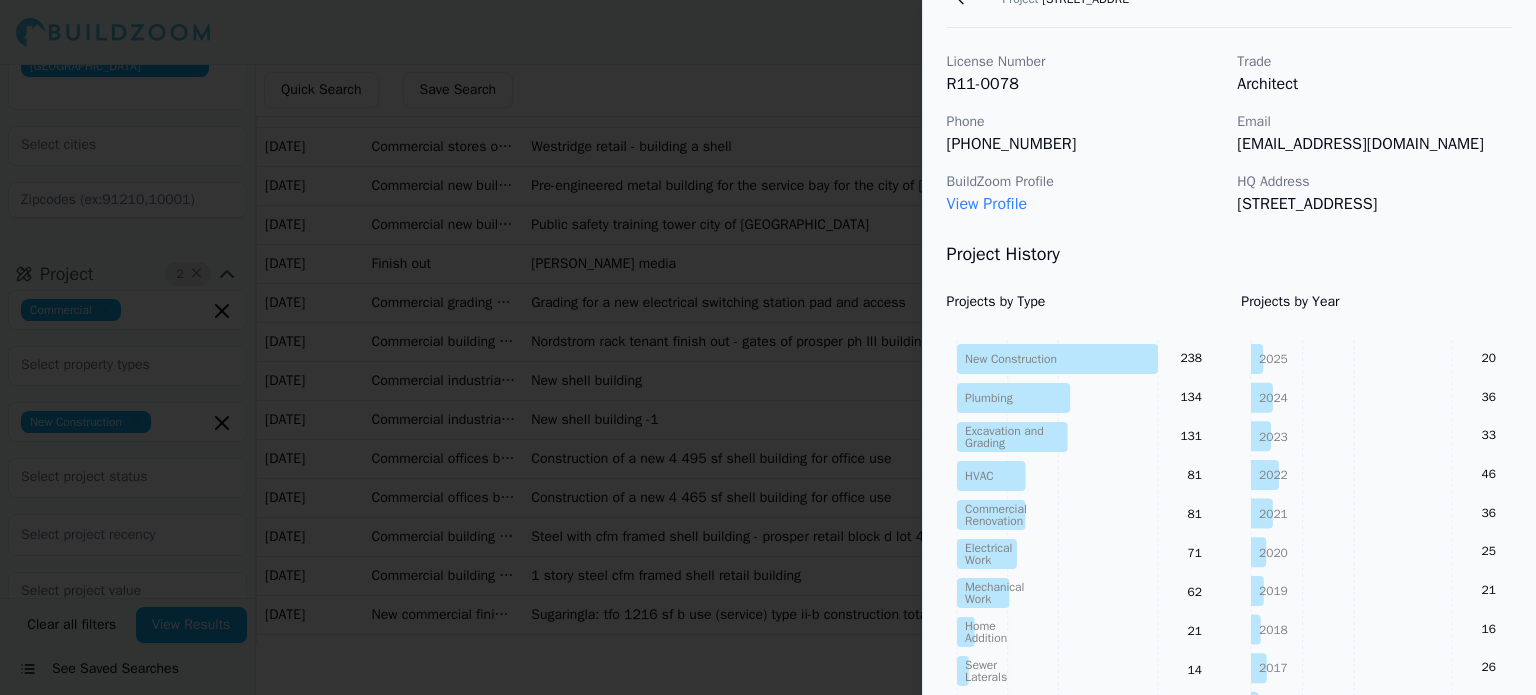 scroll, scrollTop: 100, scrollLeft: 0, axis: vertical 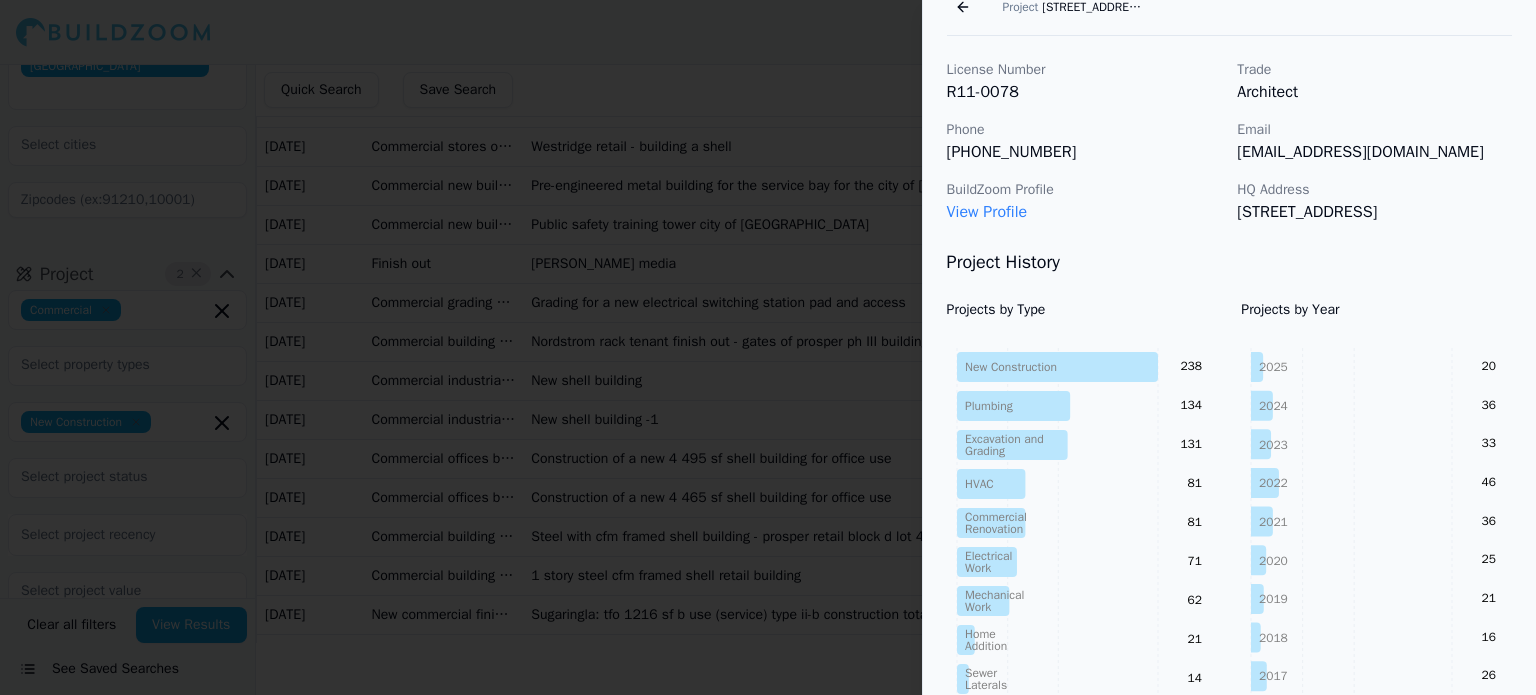 click on "Go back" at bounding box center (963, 7) 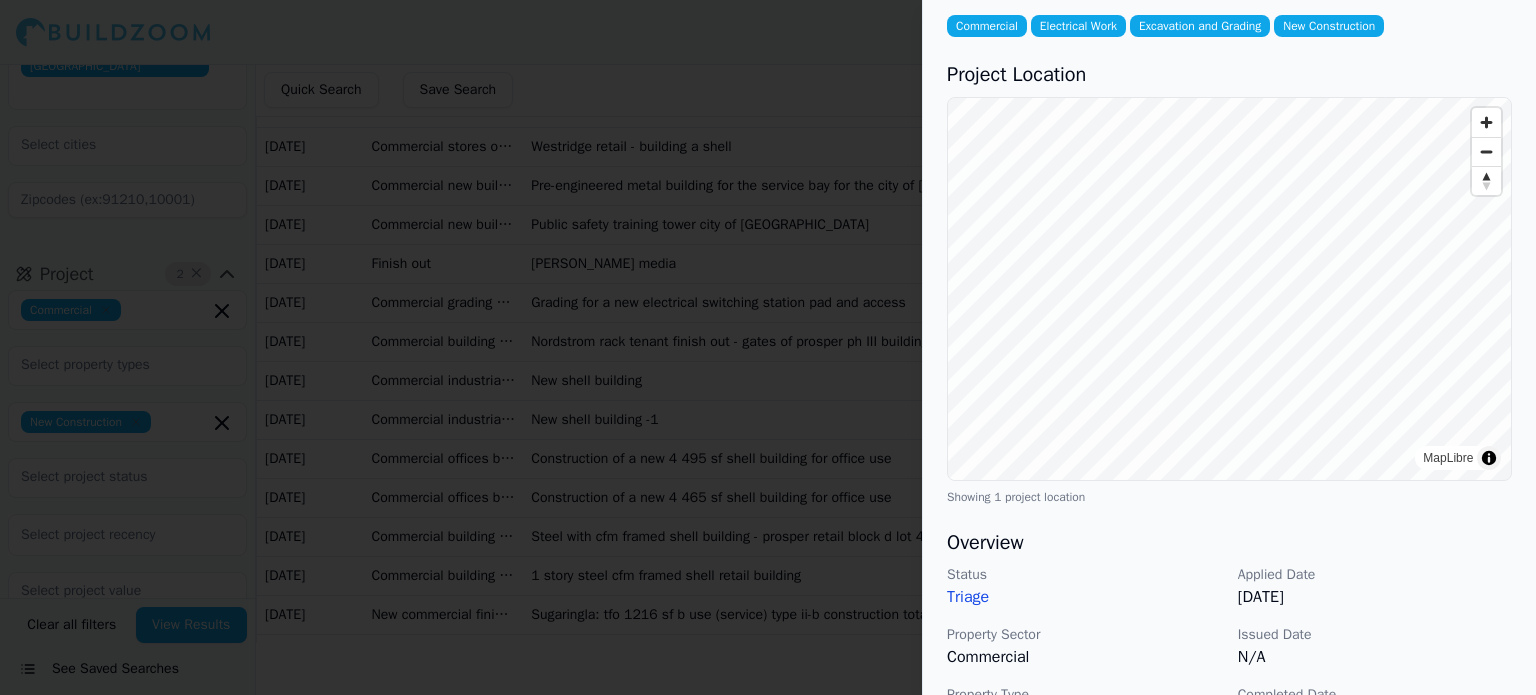 click at bounding box center [768, 347] 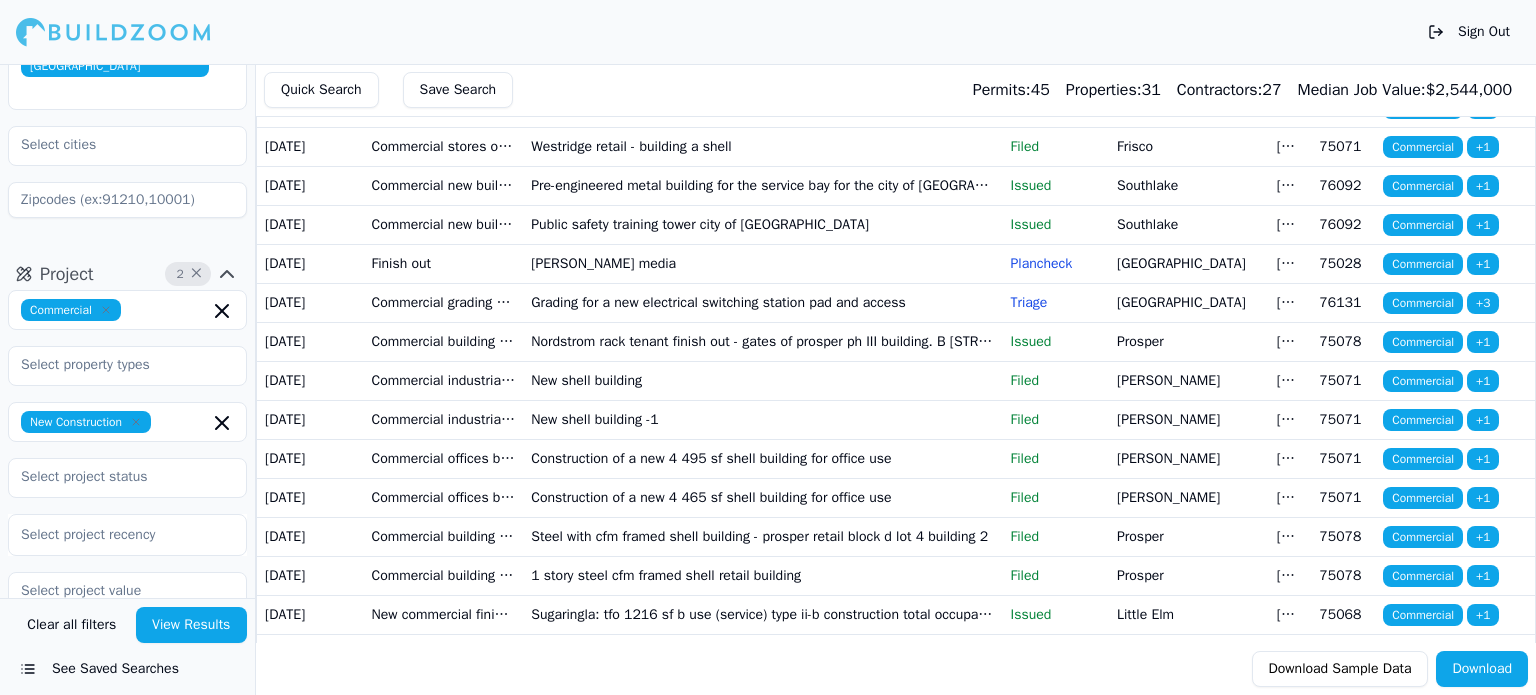 scroll, scrollTop: 300, scrollLeft: 0, axis: vertical 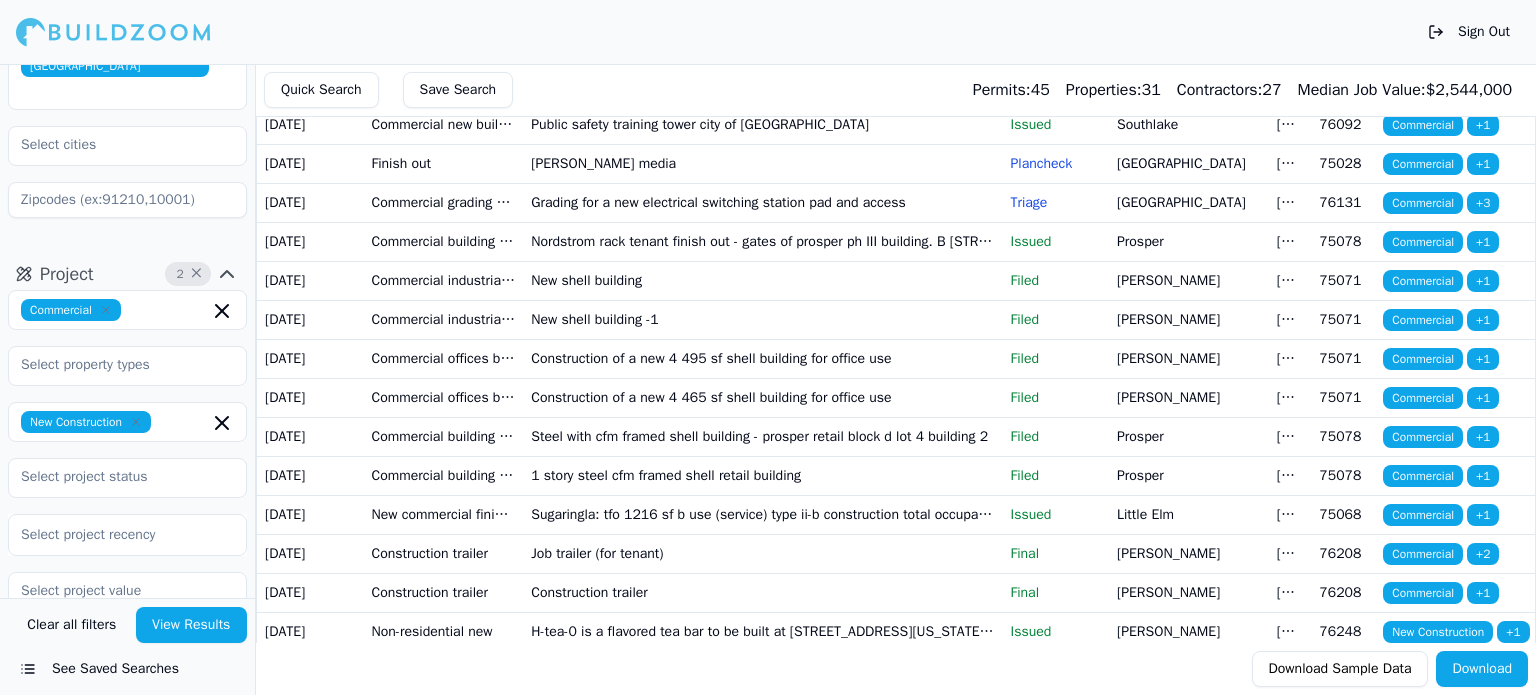 click on "Commercial building new - finish out" at bounding box center (444, 241) 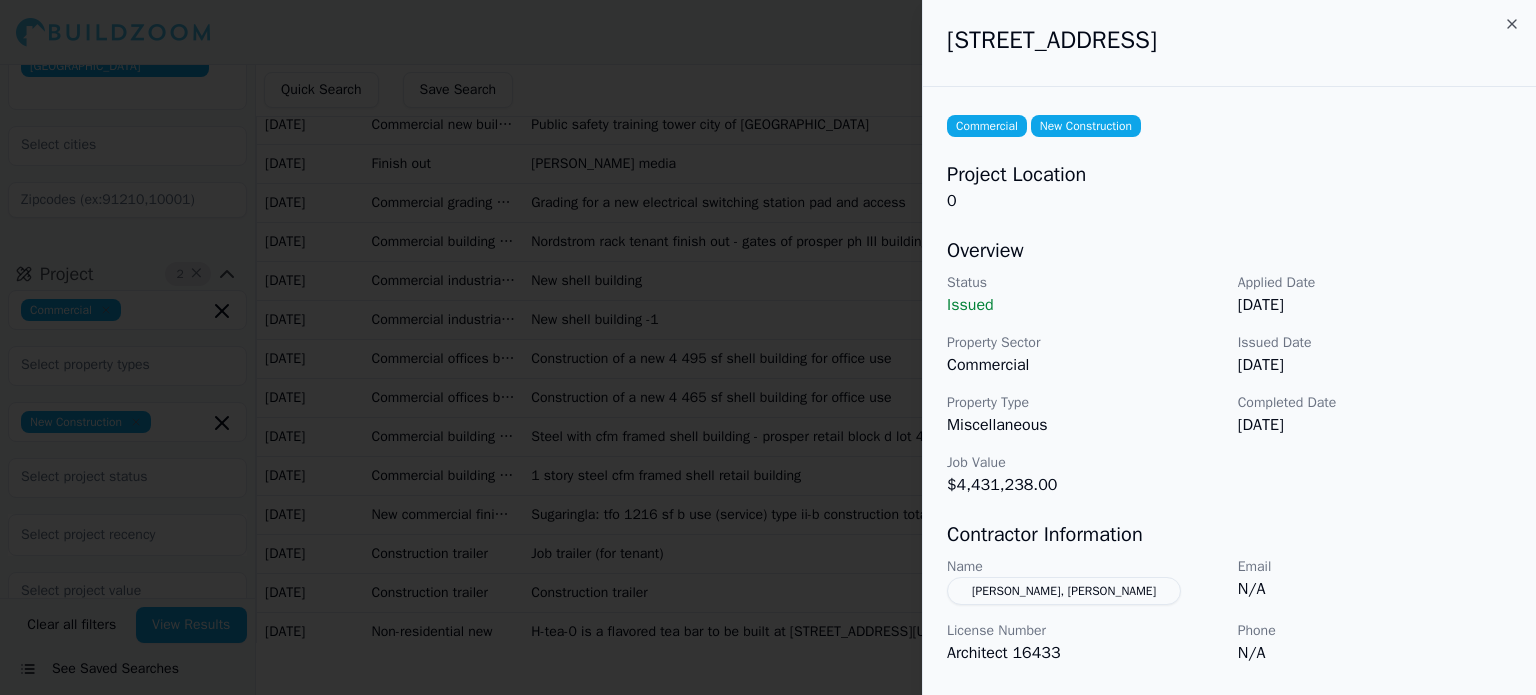 click on "[PERSON_NAME], [PERSON_NAME]" at bounding box center [1064, 591] 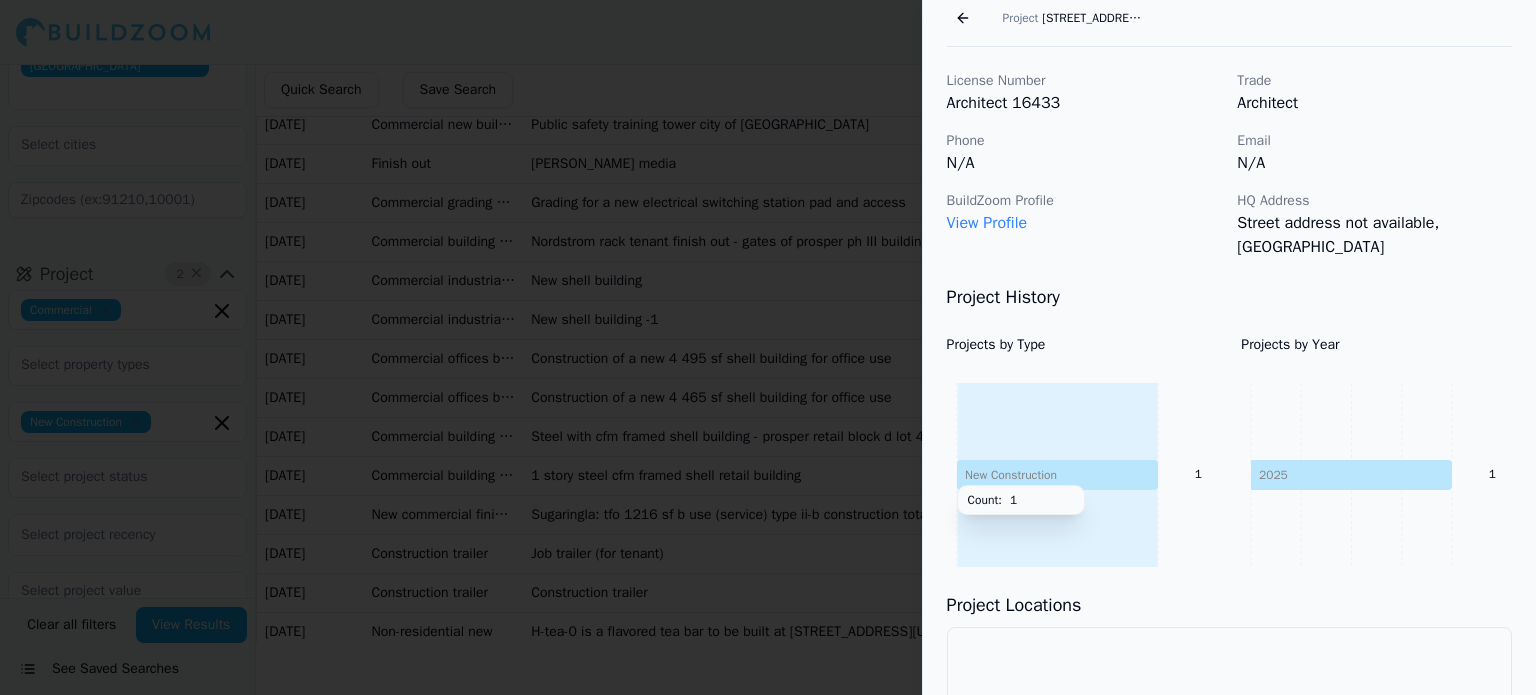 scroll, scrollTop: 0, scrollLeft: 0, axis: both 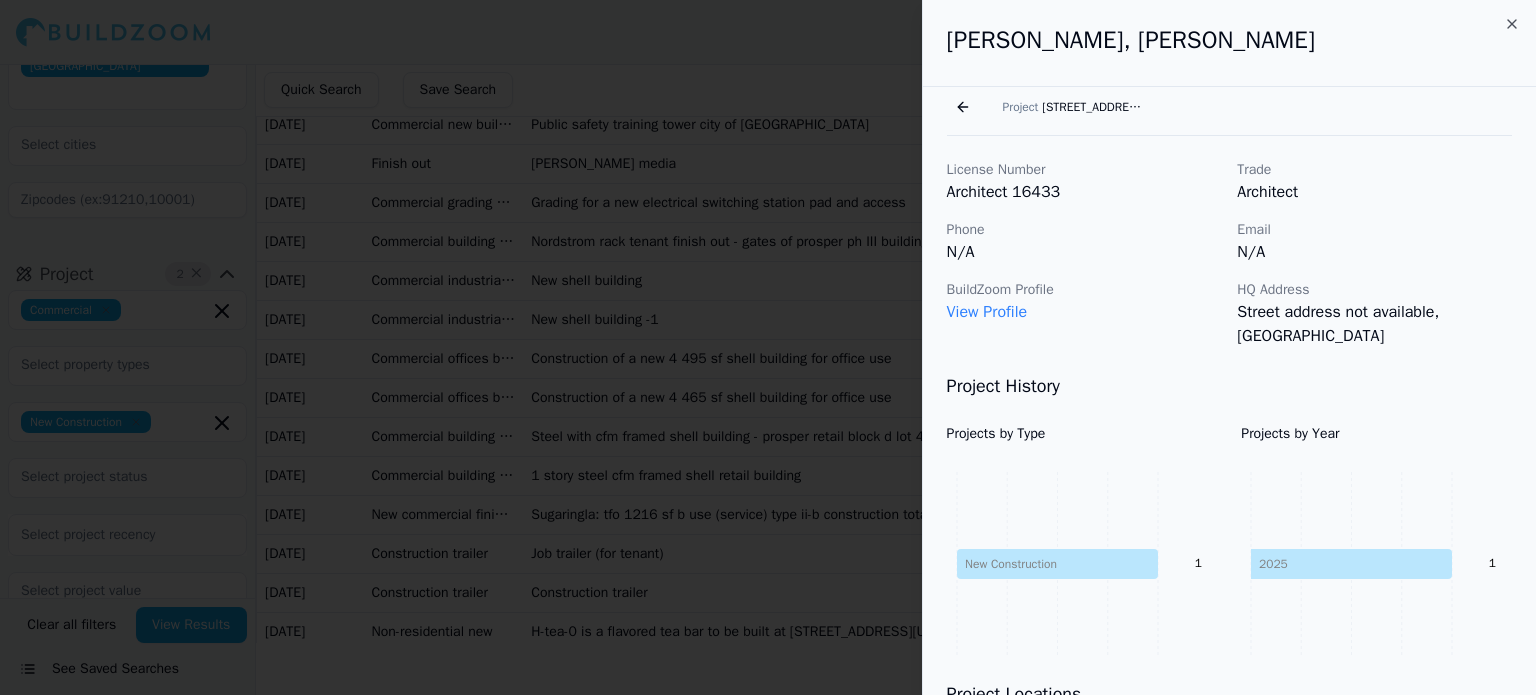 click on "Go back" at bounding box center [963, 107] 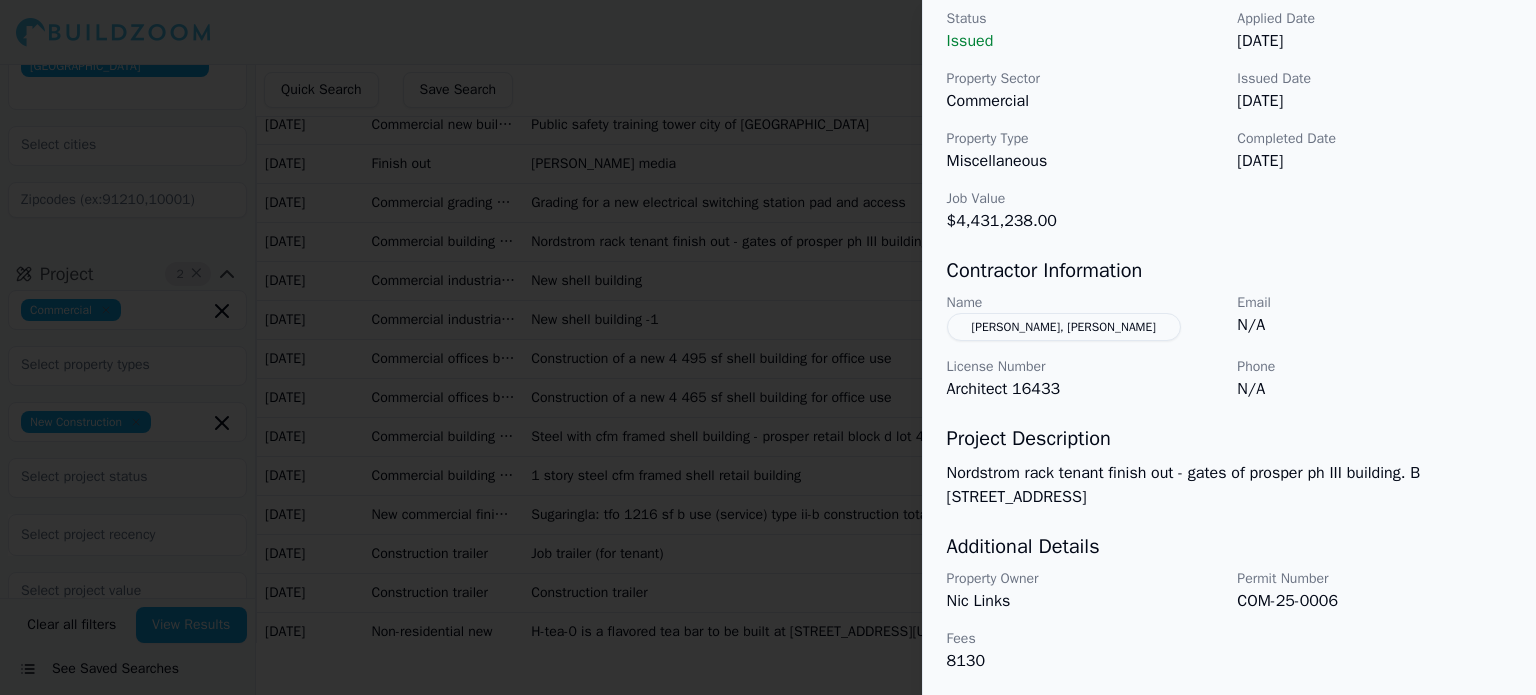 scroll, scrollTop: 0, scrollLeft: 0, axis: both 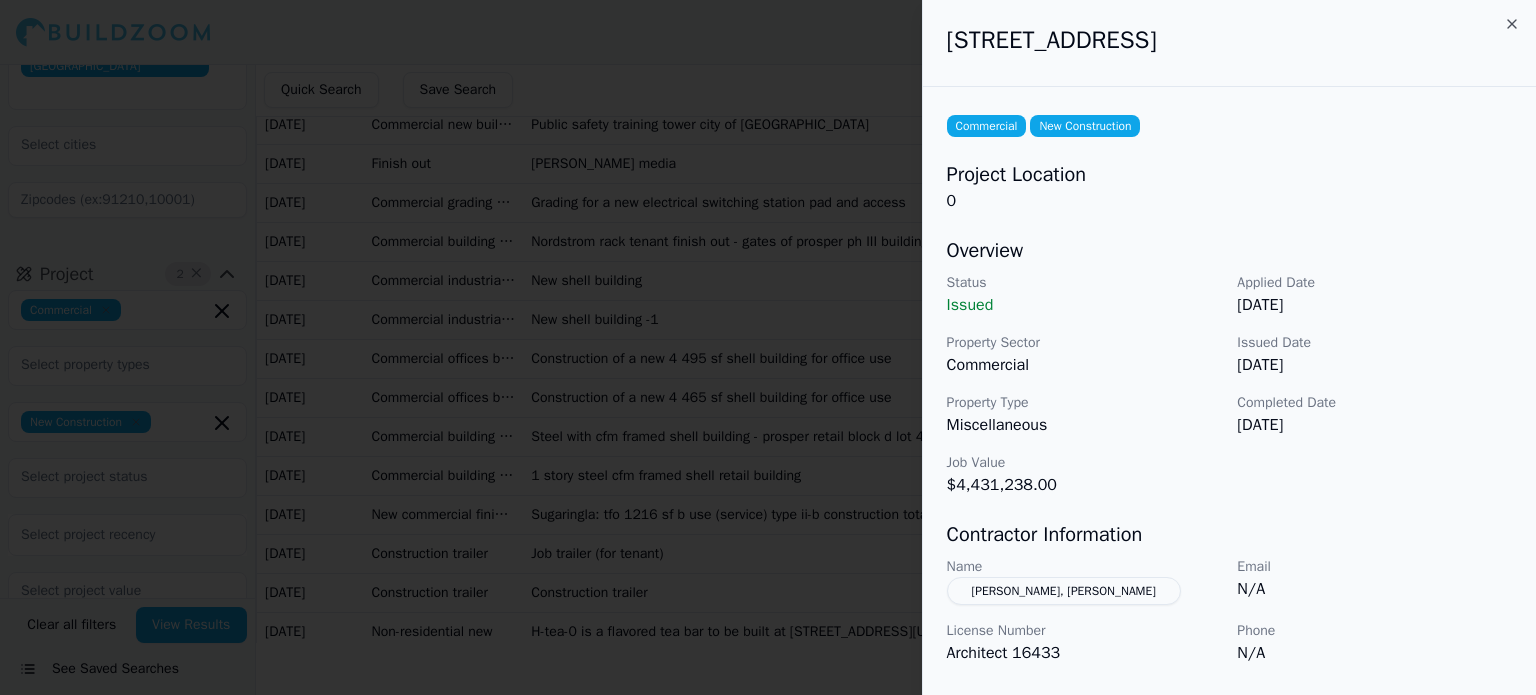 drag, startPoint x: 948, startPoint y: 40, endPoint x: 1462, endPoint y: 42, distance: 514.0039 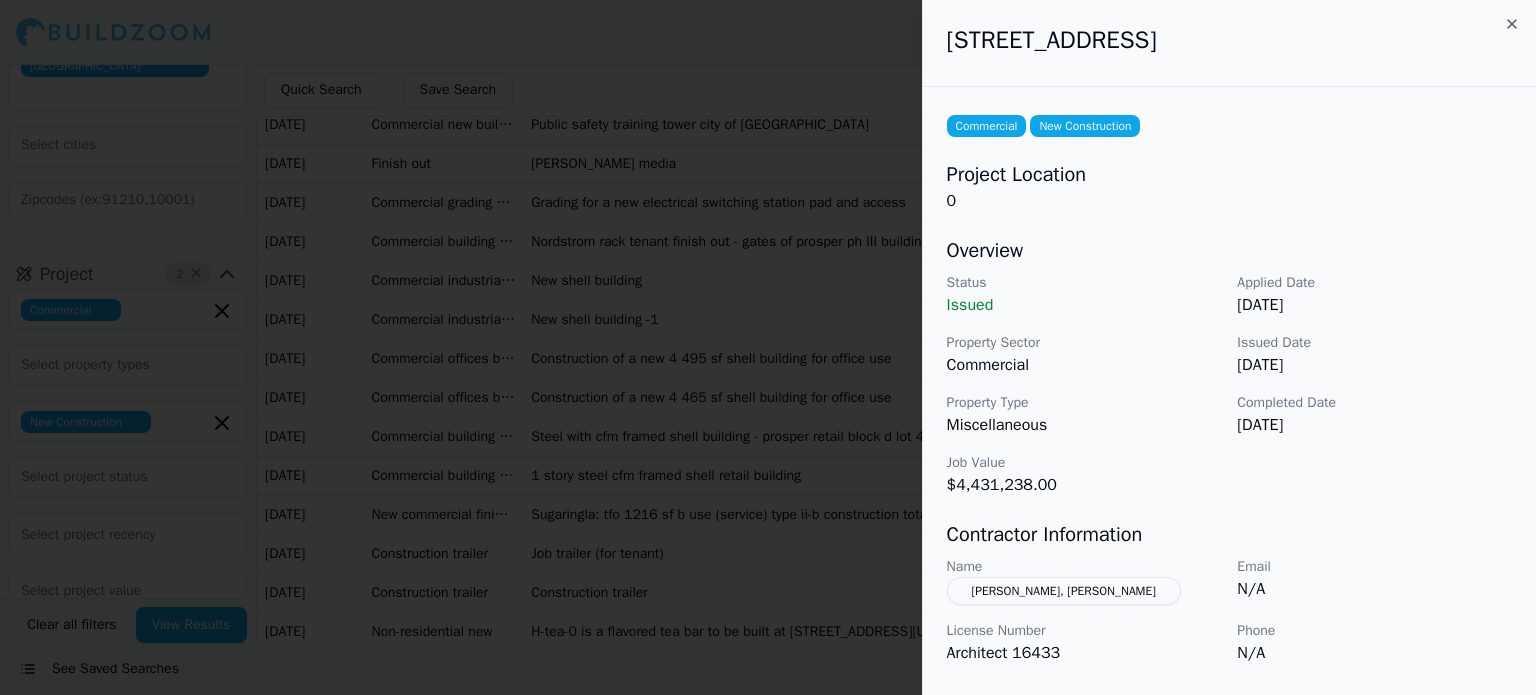 click on "[STREET_ADDRESS]" at bounding box center [1229, 40] 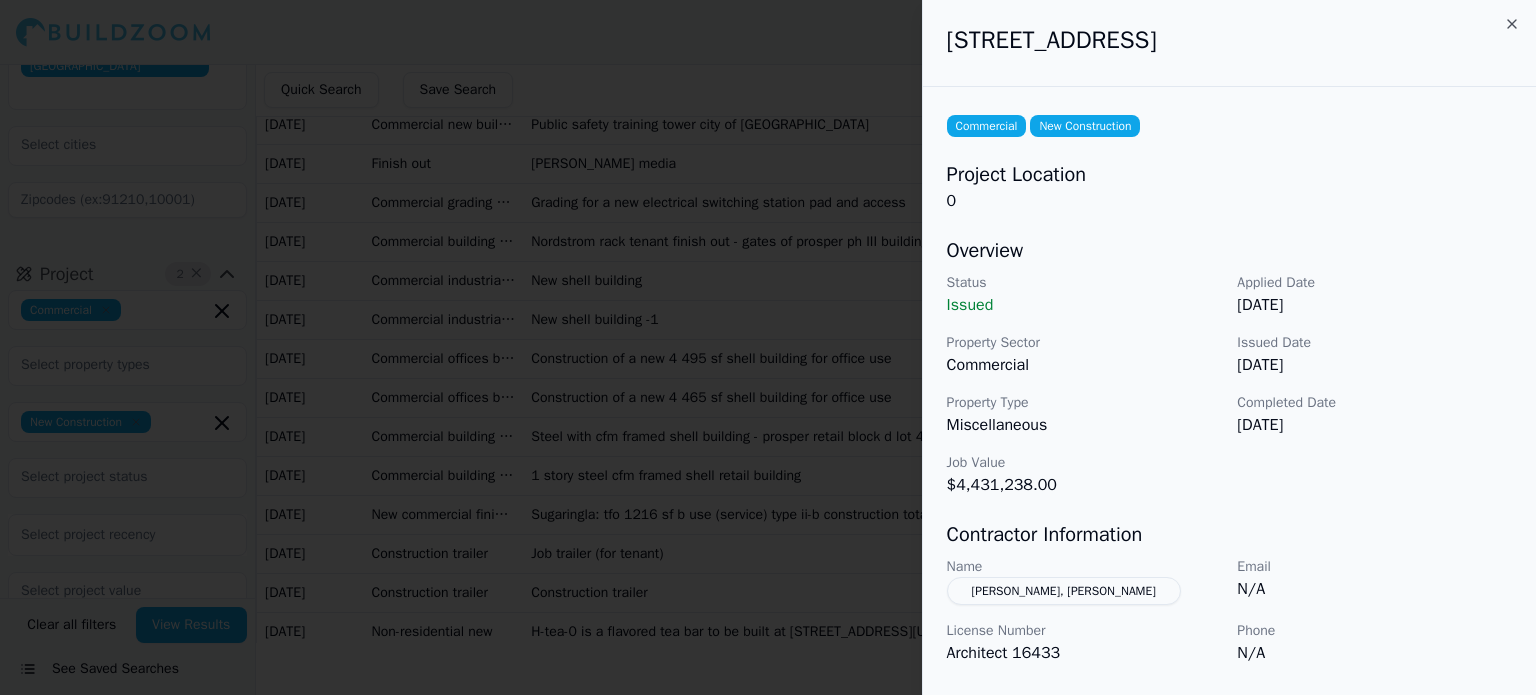 copy on "[STREET_ADDRESS]" 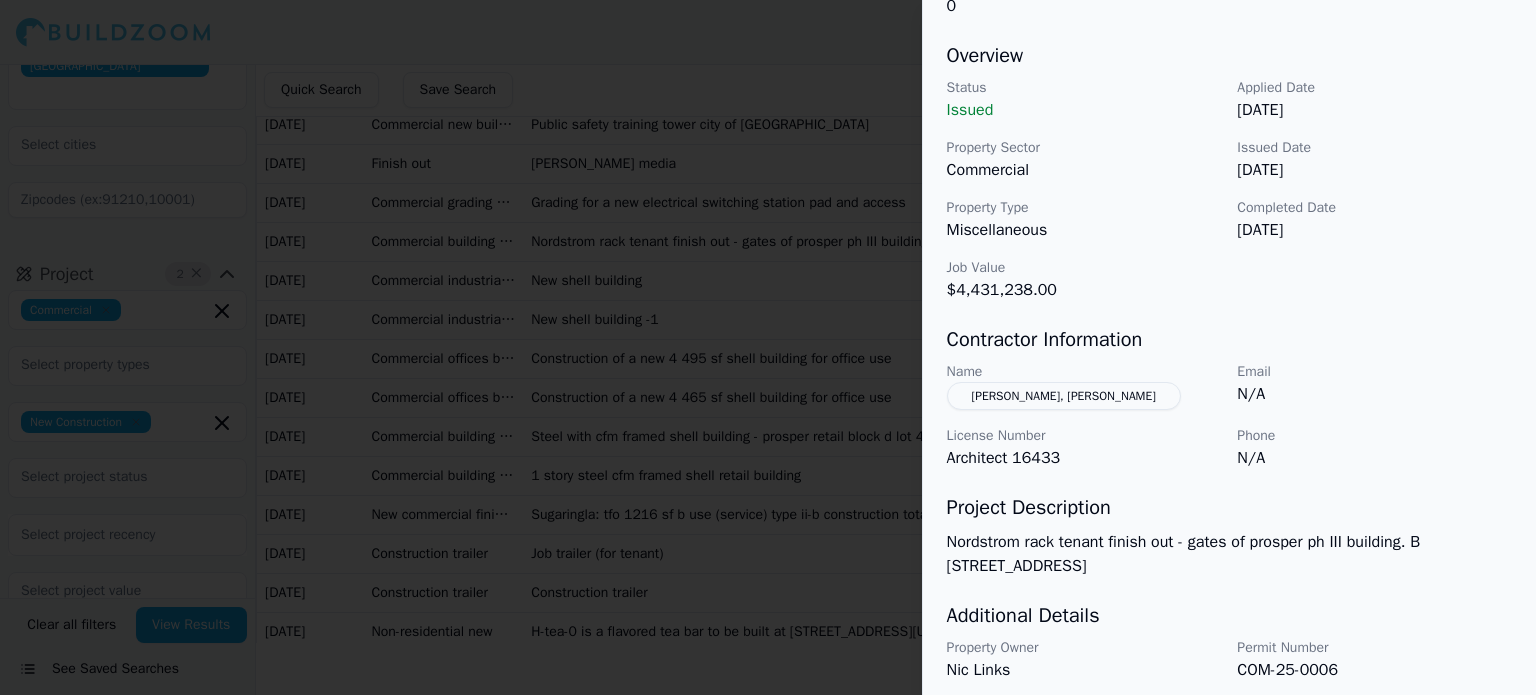scroll, scrollTop: 200, scrollLeft: 0, axis: vertical 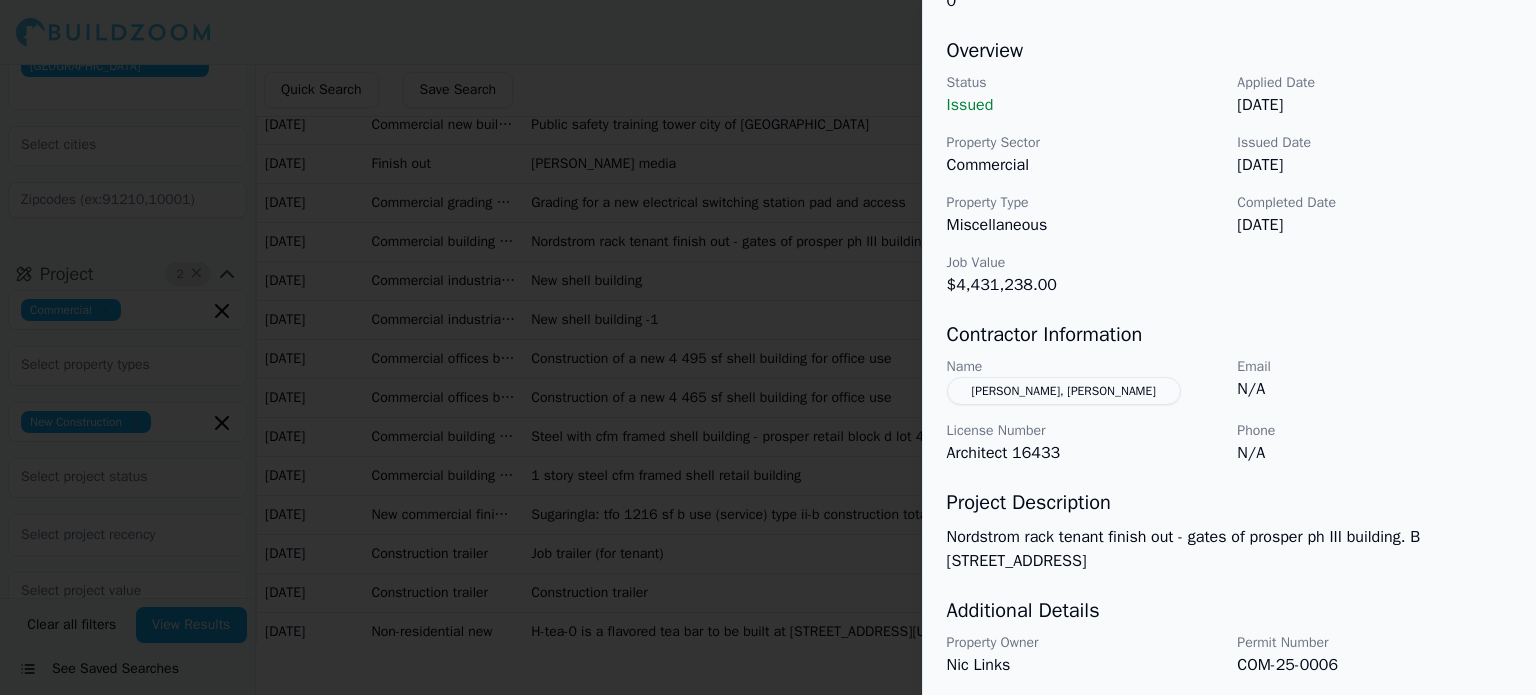 click on "[PERSON_NAME], [PERSON_NAME]" at bounding box center (1064, 391) 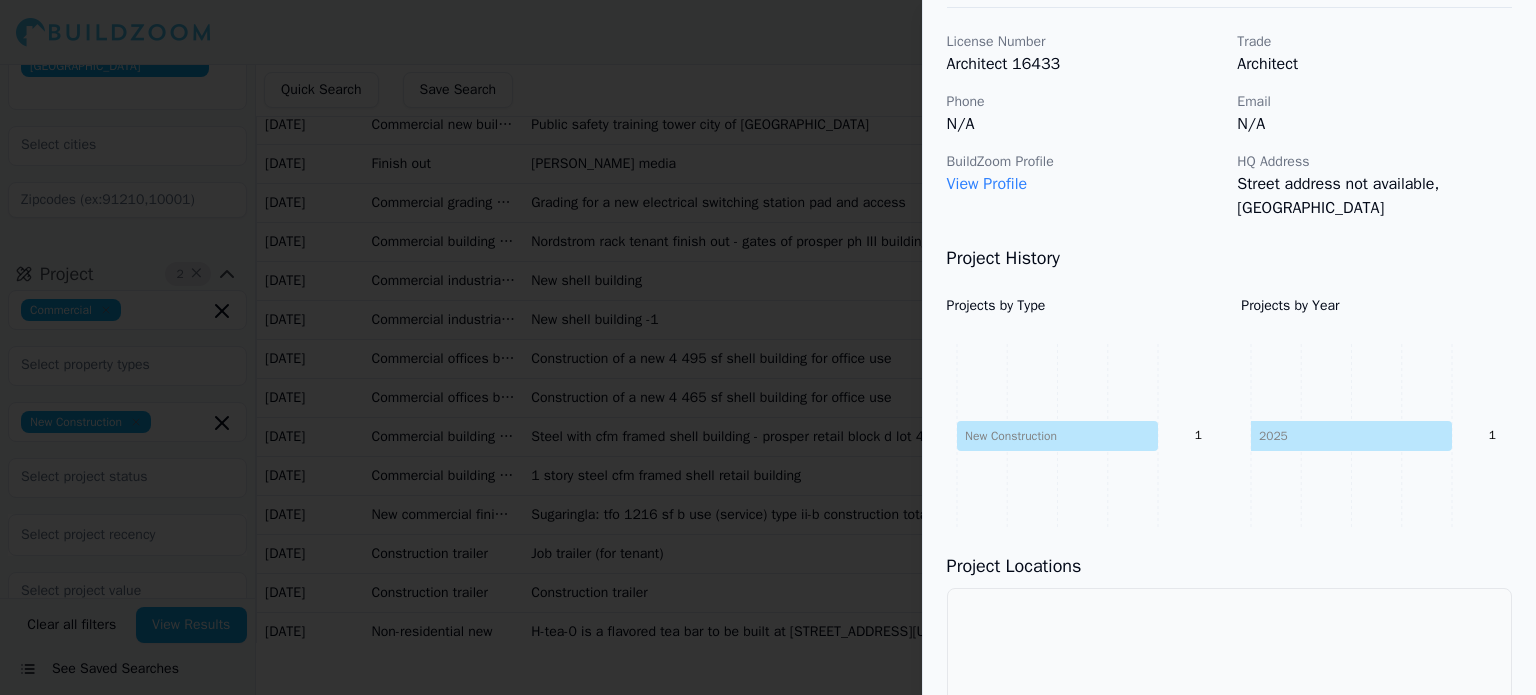 scroll, scrollTop: 48, scrollLeft: 0, axis: vertical 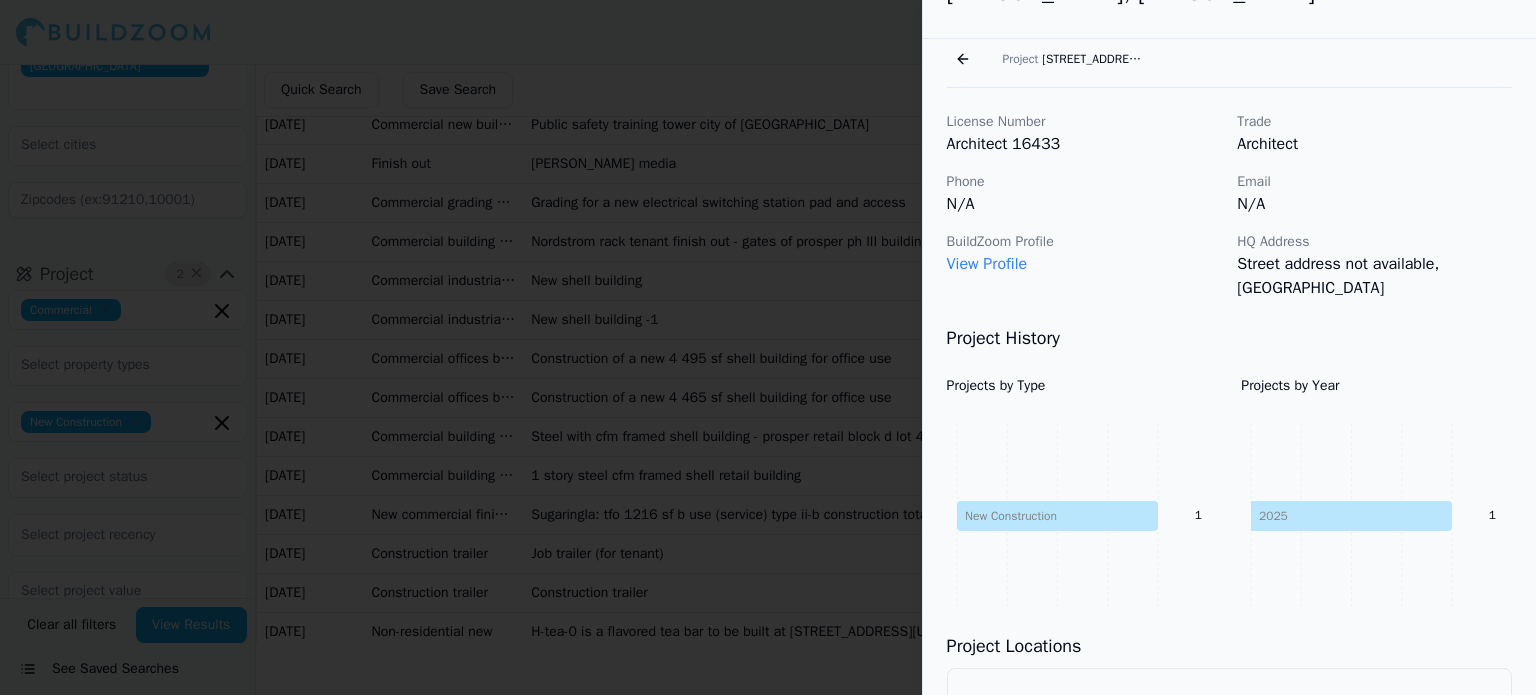 click on "Go back" at bounding box center (963, 59) 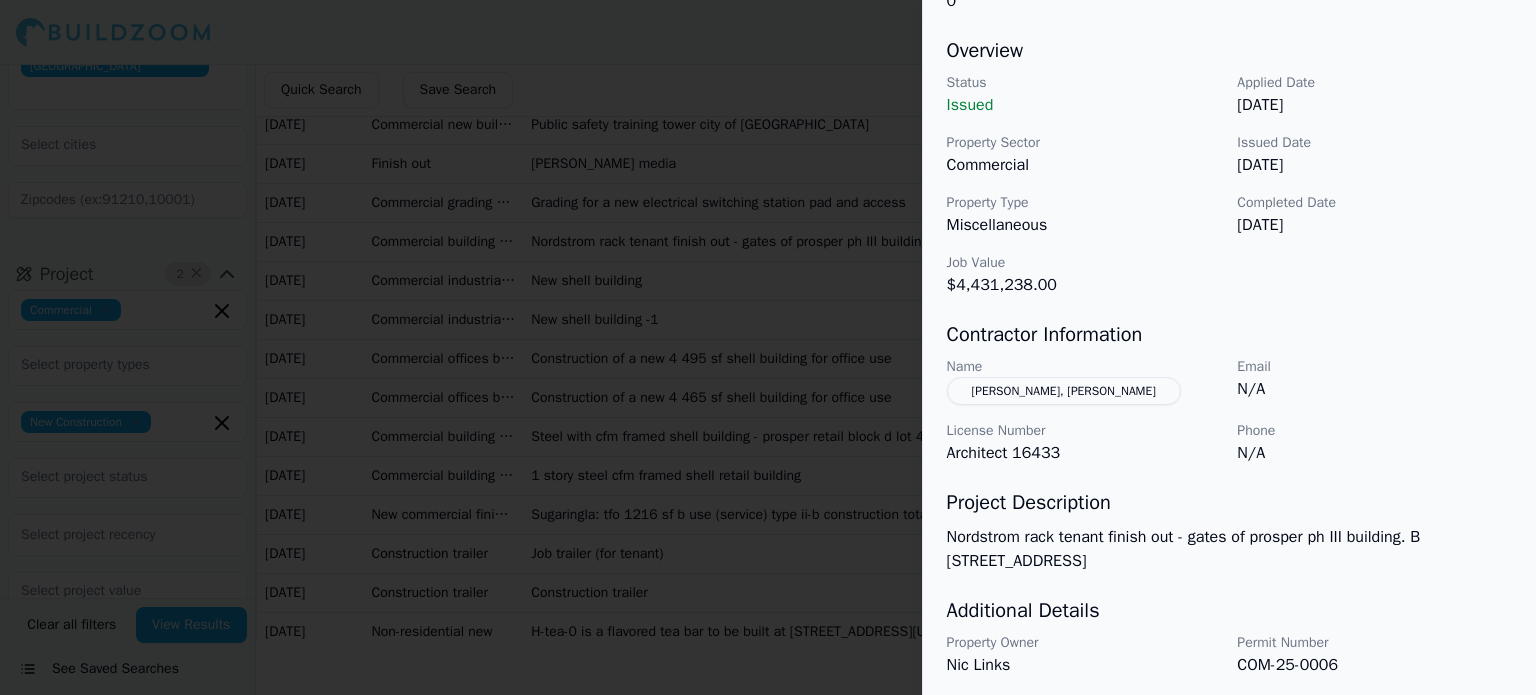 scroll, scrollTop: 248, scrollLeft: 0, axis: vertical 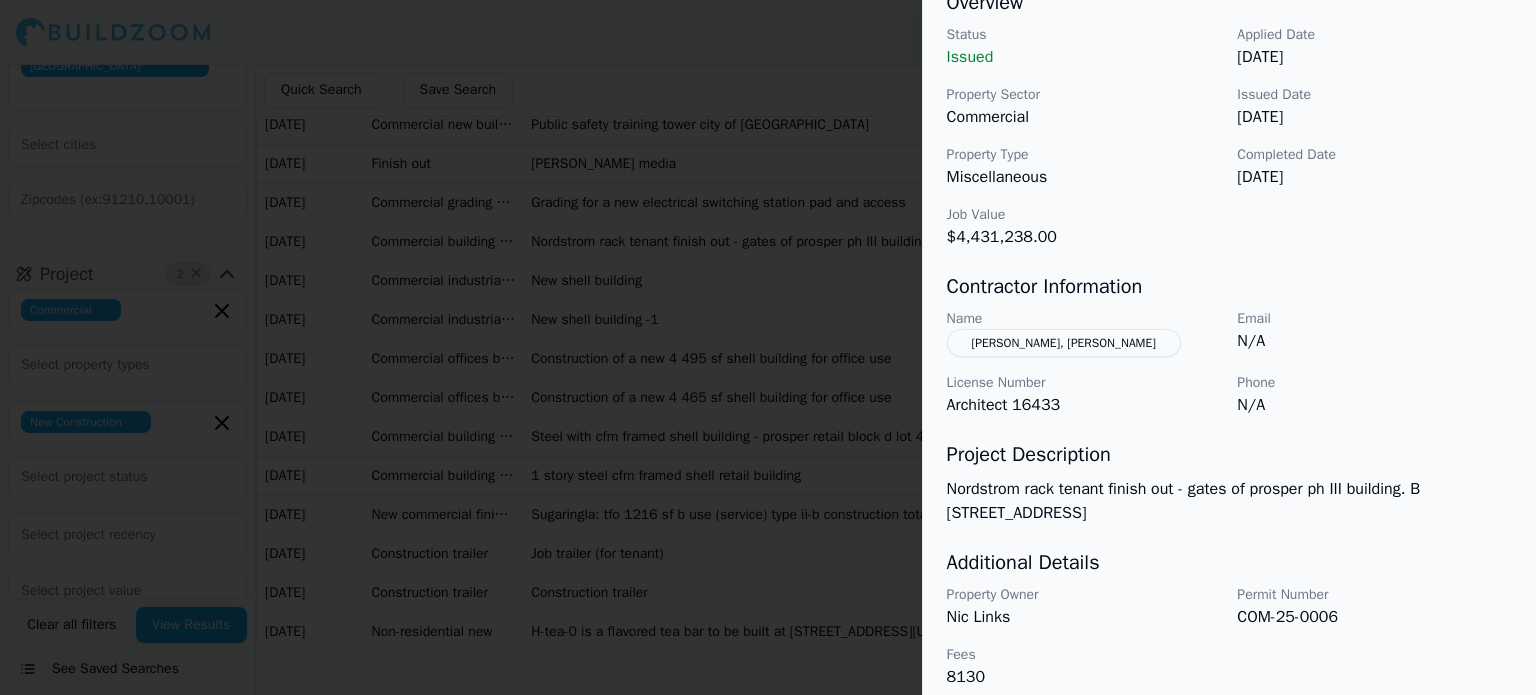 click on "[PERSON_NAME], [PERSON_NAME]" at bounding box center (1064, 343) 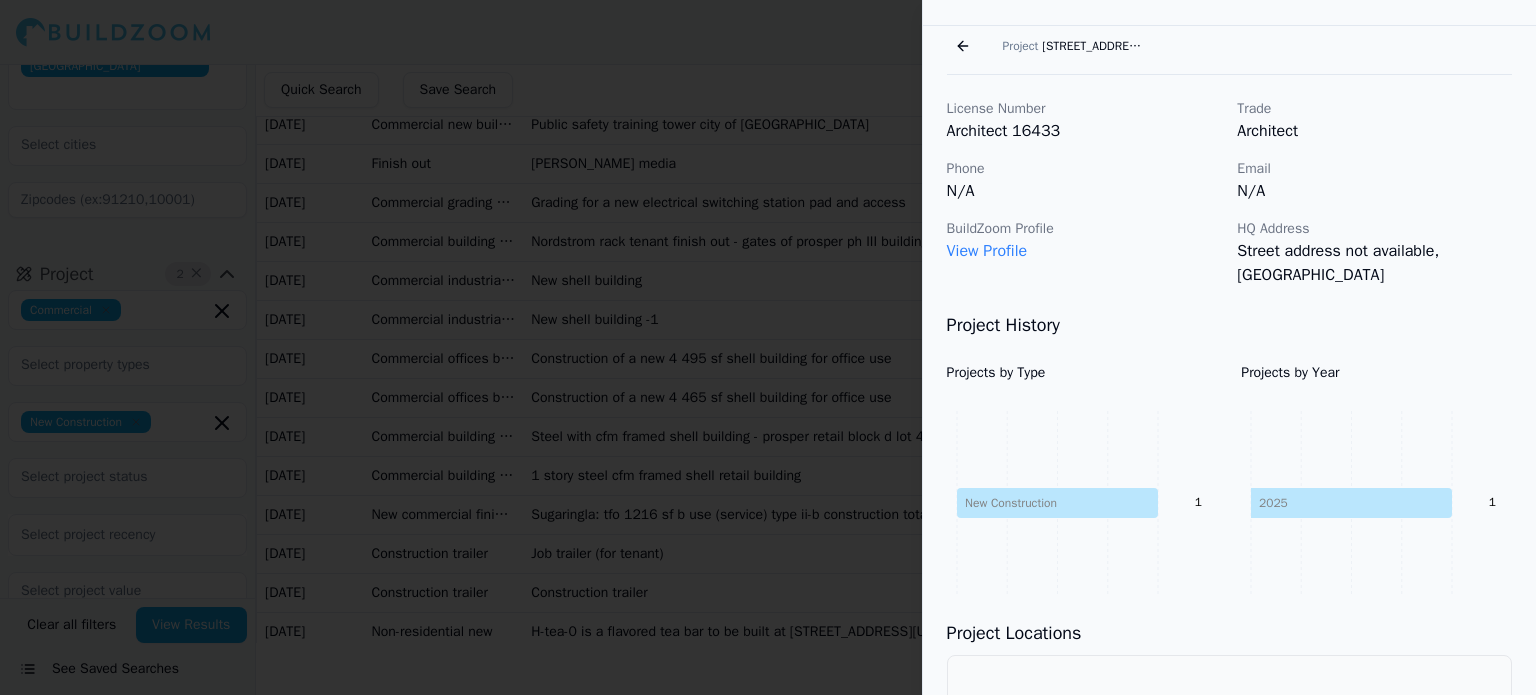 scroll, scrollTop: 0, scrollLeft: 0, axis: both 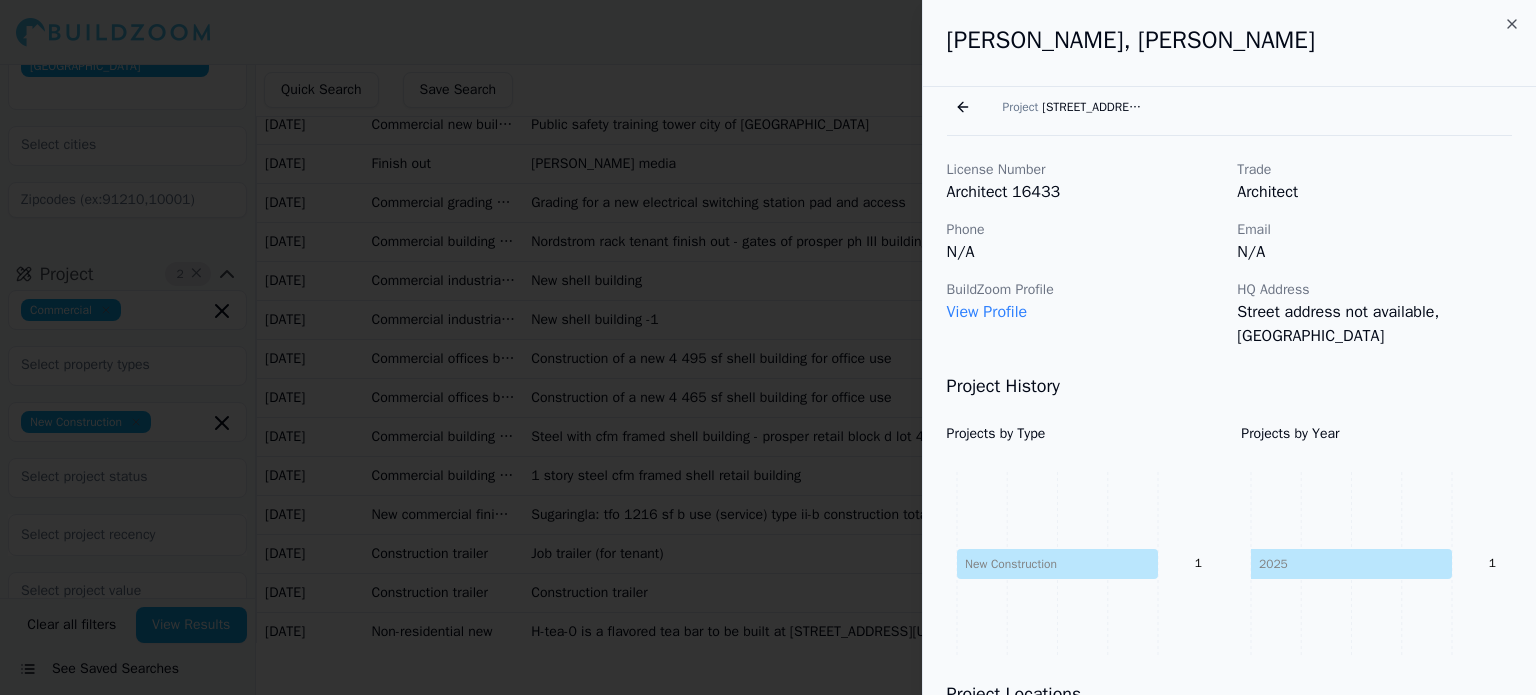 click on "Go back" at bounding box center (963, 107) 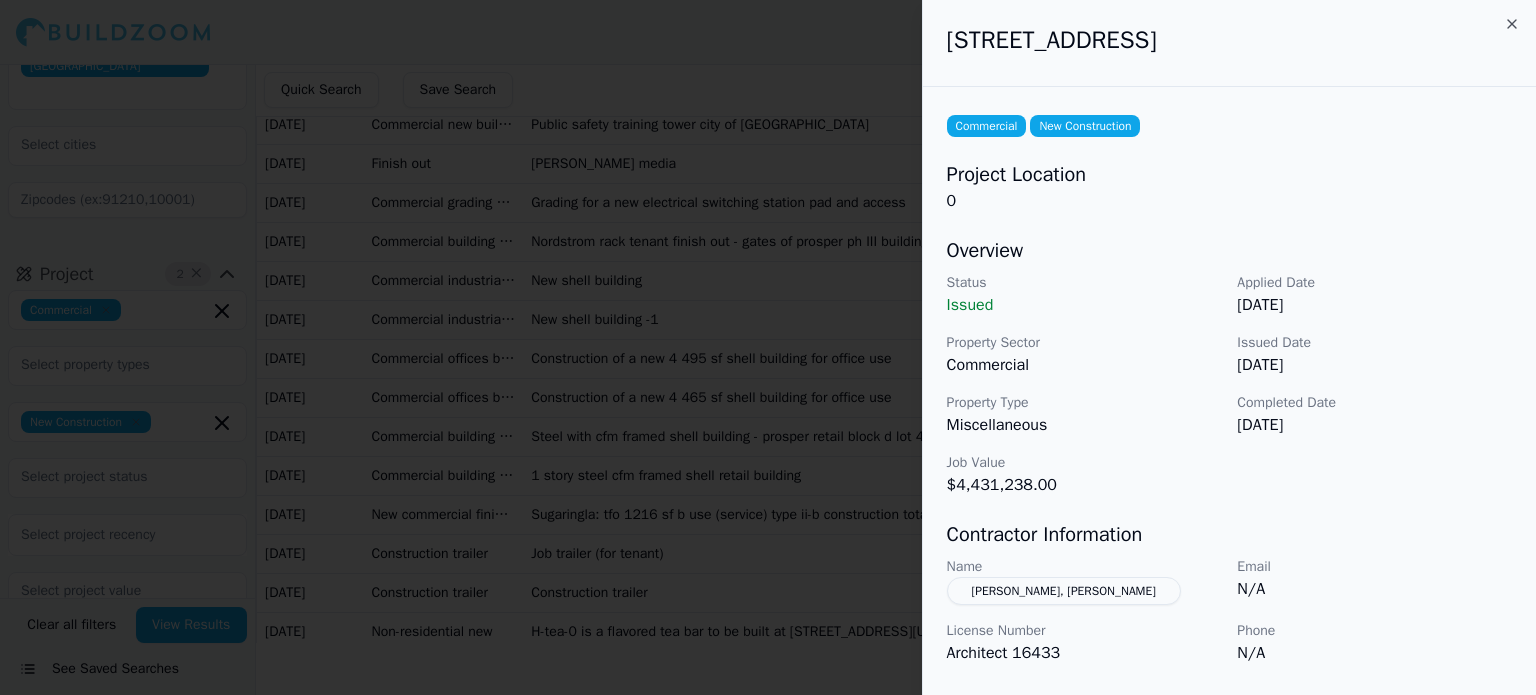 click at bounding box center (768, 347) 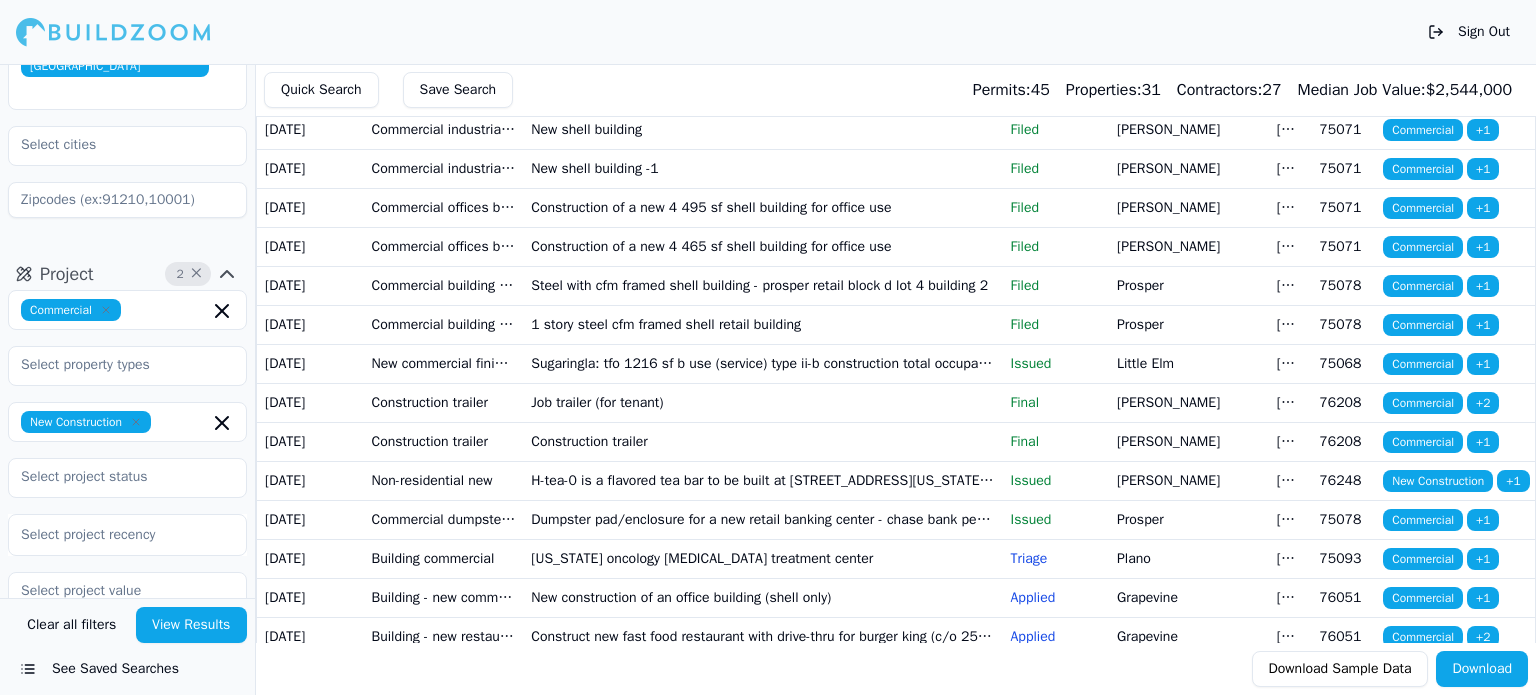 scroll, scrollTop: 500, scrollLeft: 0, axis: vertical 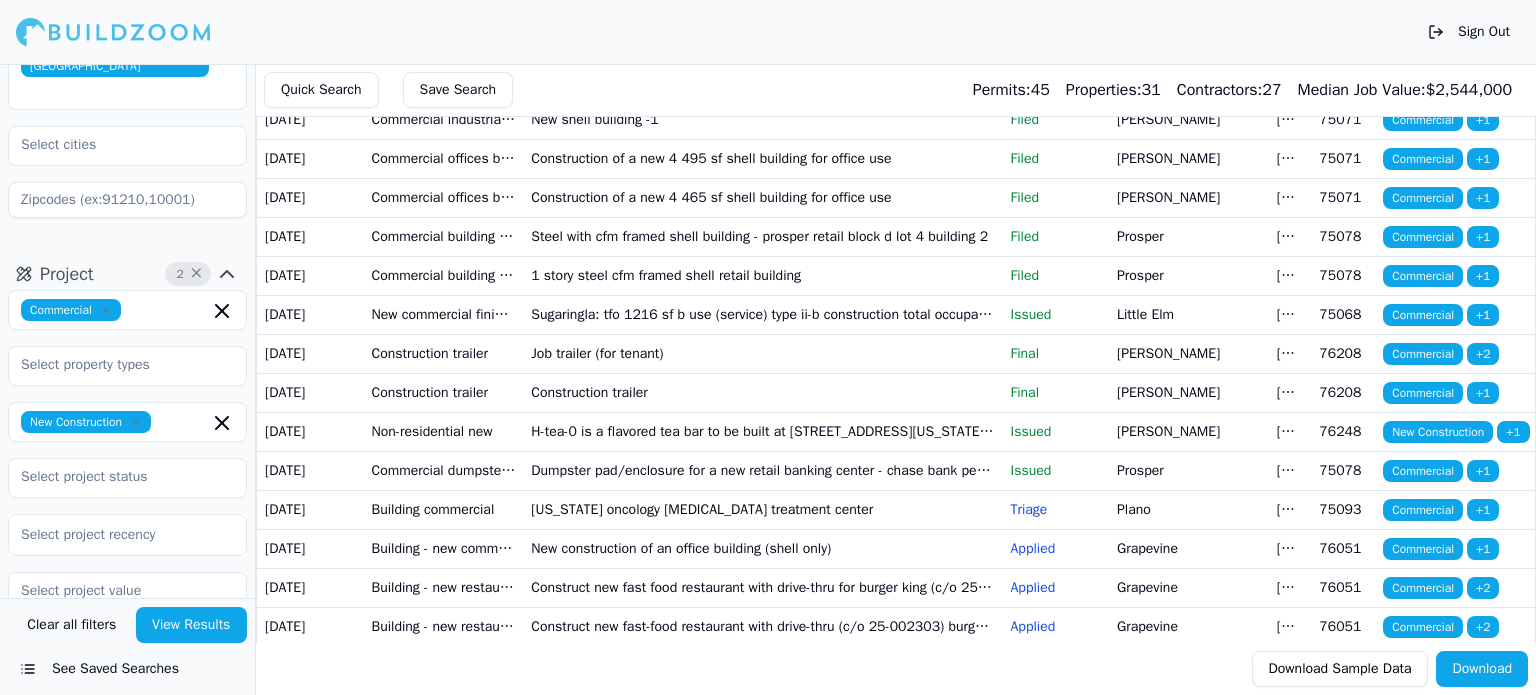 click on "Commercial industrial buildings" at bounding box center [444, 80] 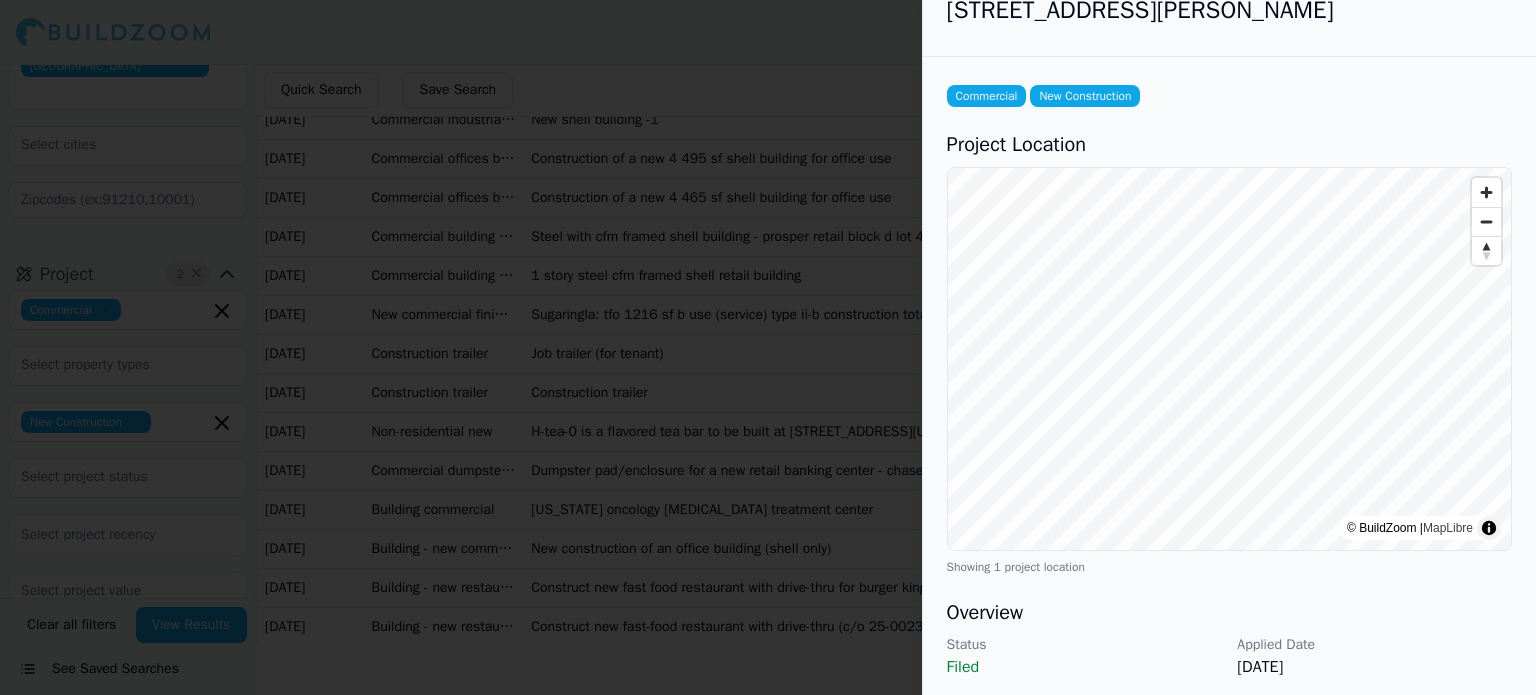 scroll, scrollTop: 0, scrollLeft: 0, axis: both 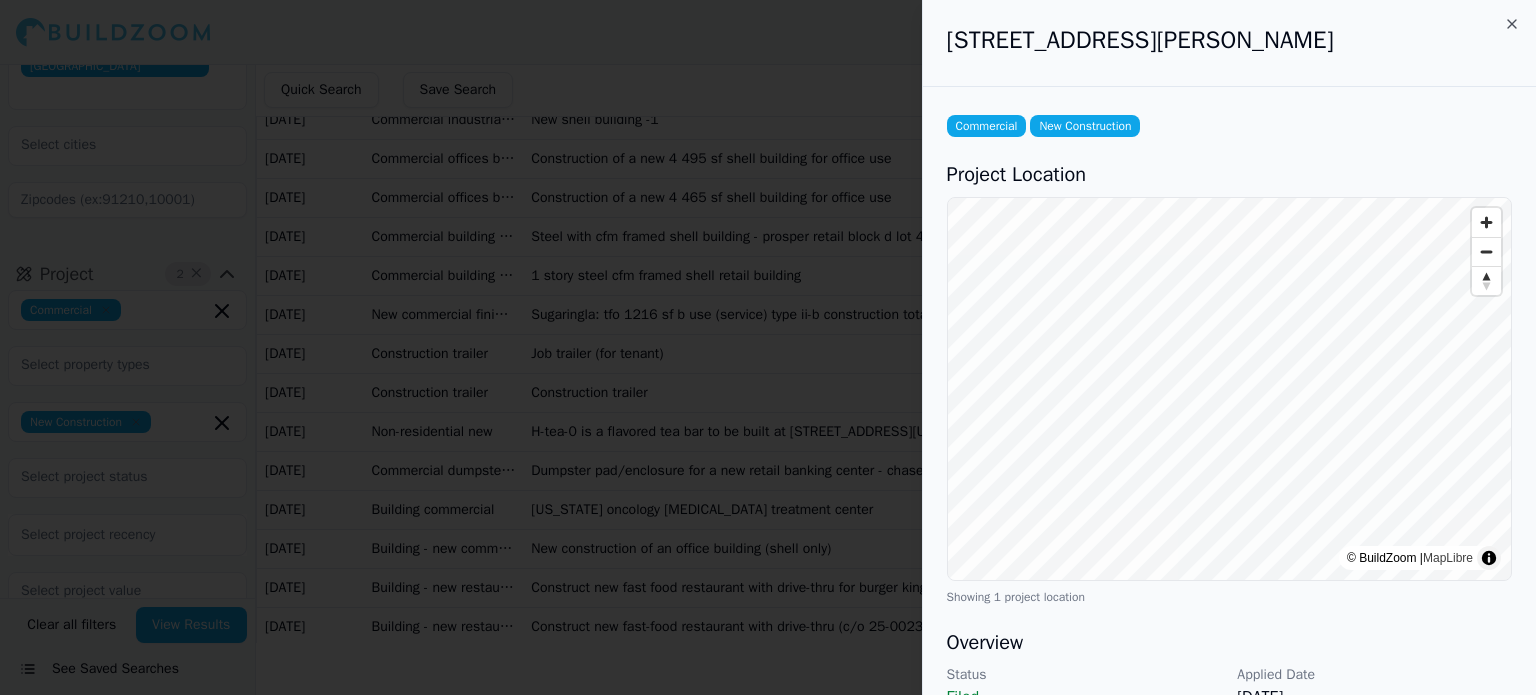 drag, startPoint x: 949, startPoint y: 39, endPoint x: 1383, endPoint y: 32, distance: 434.05646 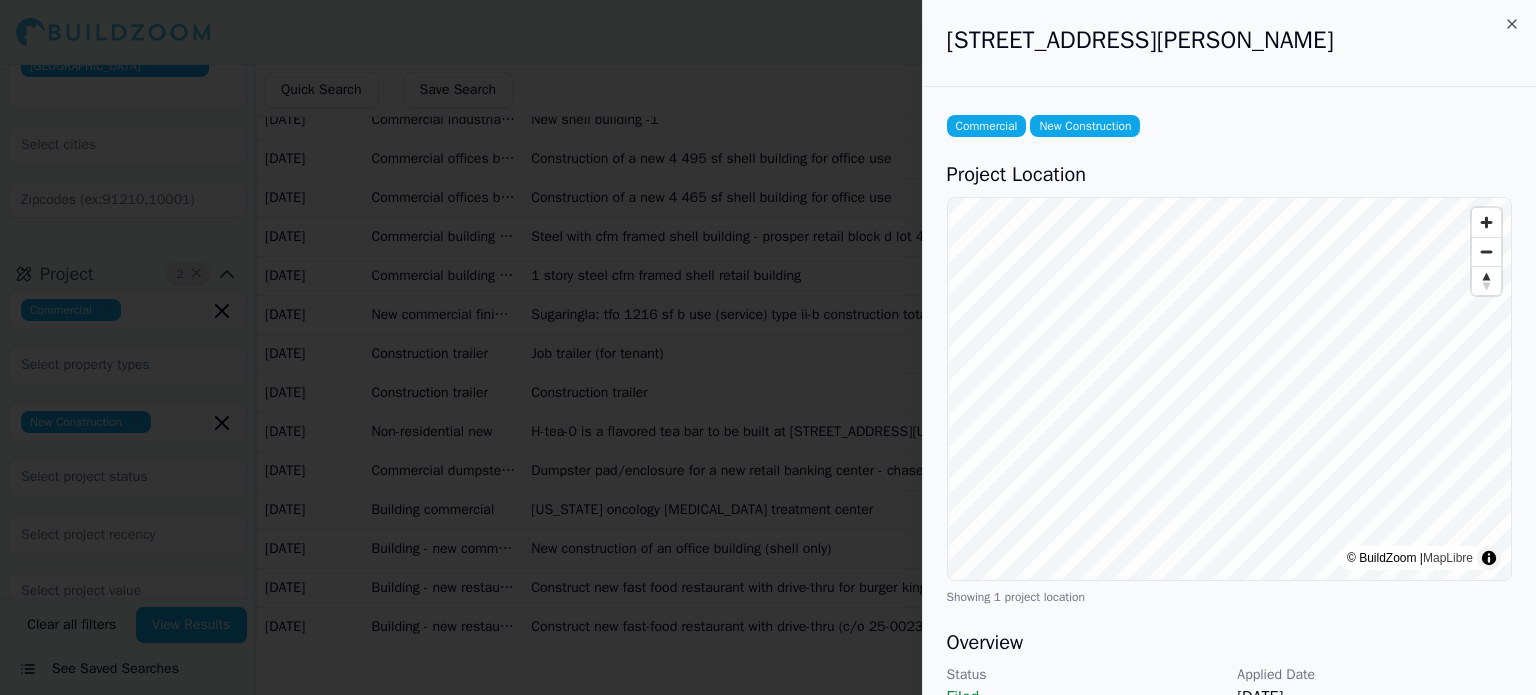 click on "[STREET_ADDRESS][PERSON_NAME]" at bounding box center [1229, 40] 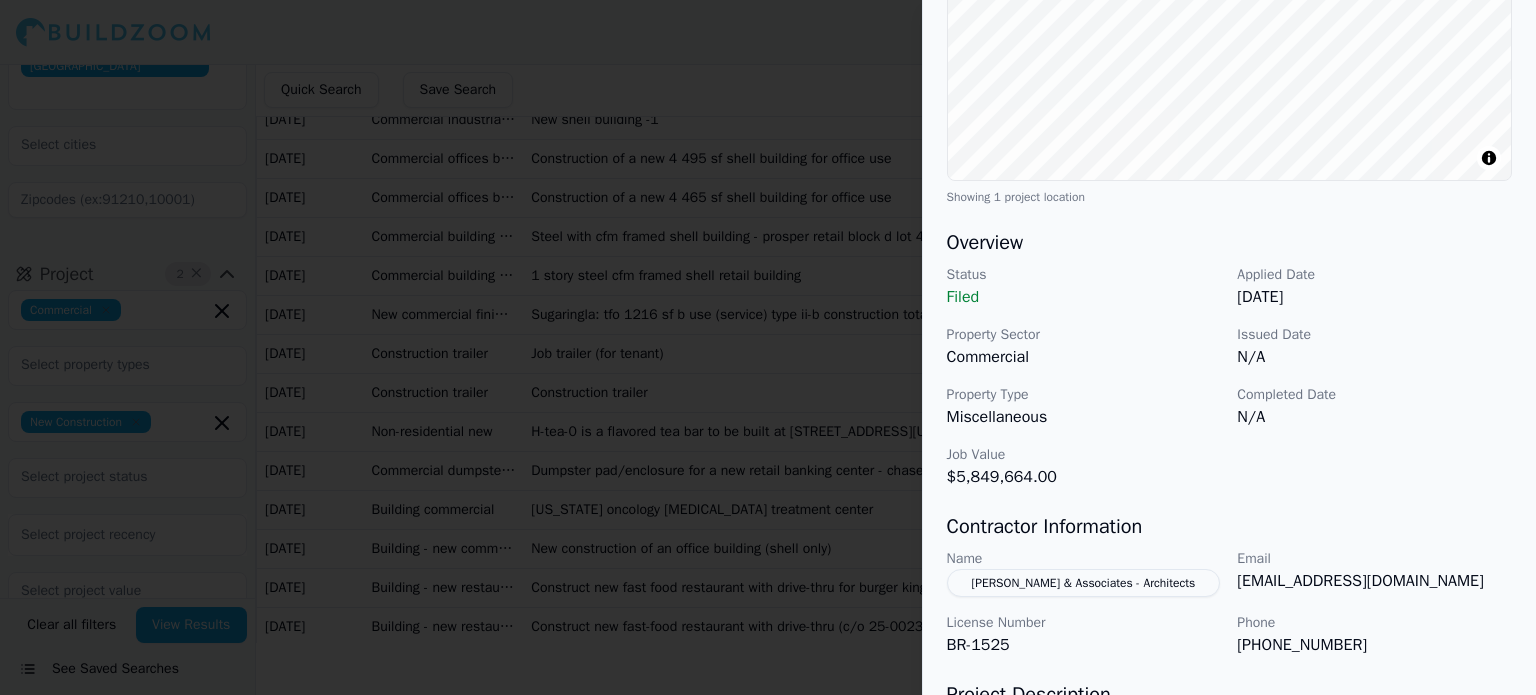 scroll, scrollTop: 500, scrollLeft: 0, axis: vertical 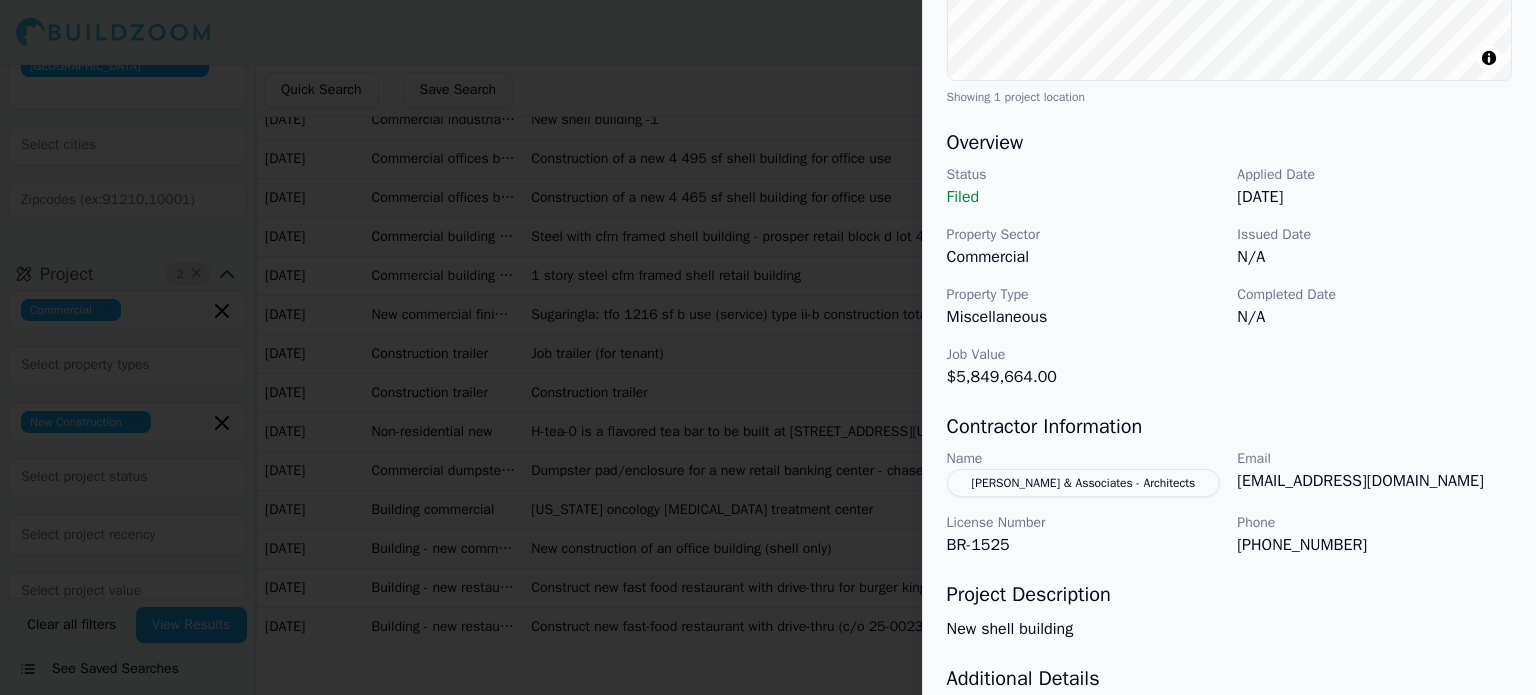 click on "[PERSON_NAME] & Associates - Architects" at bounding box center (1084, 483) 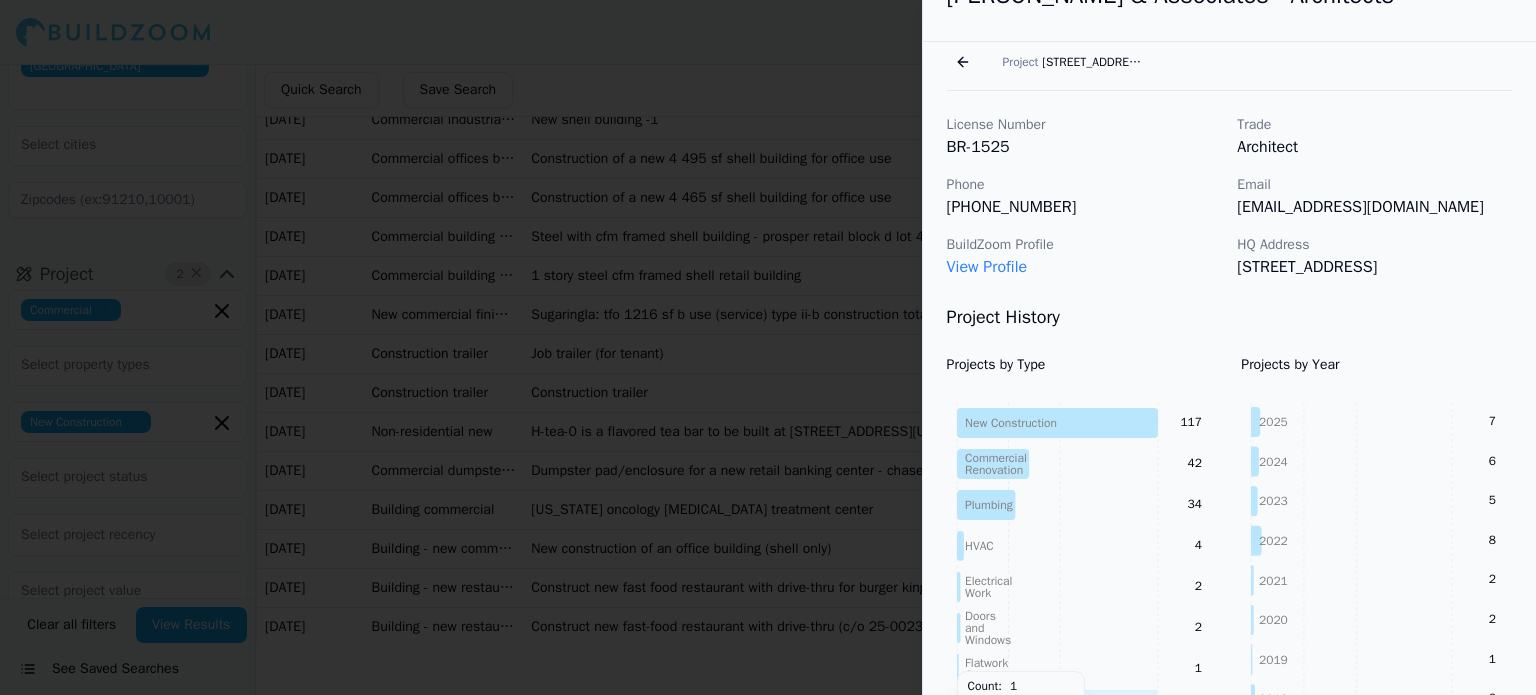 scroll, scrollTop: 0, scrollLeft: 0, axis: both 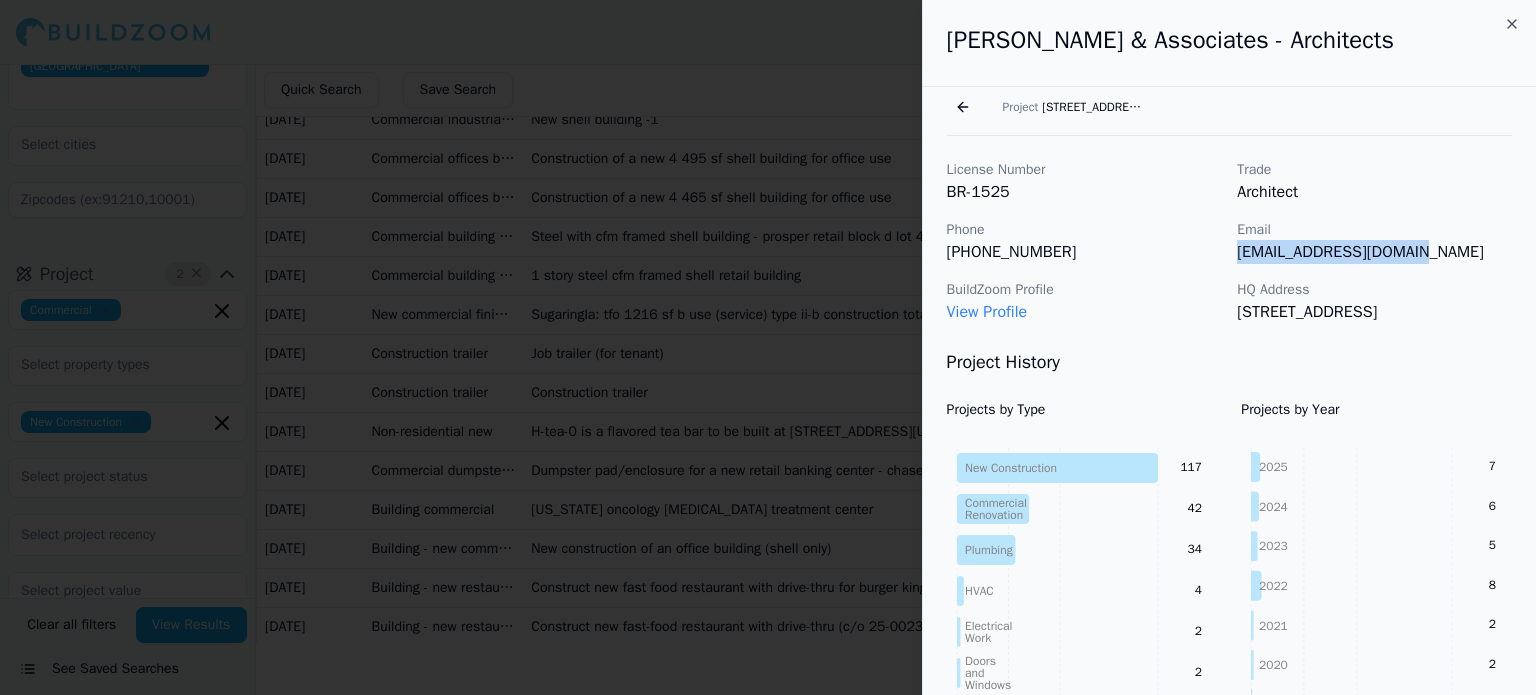 drag, startPoint x: 1240, startPoint y: 253, endPoint x: 1429, endPoint y: 251, distance: 189.01057 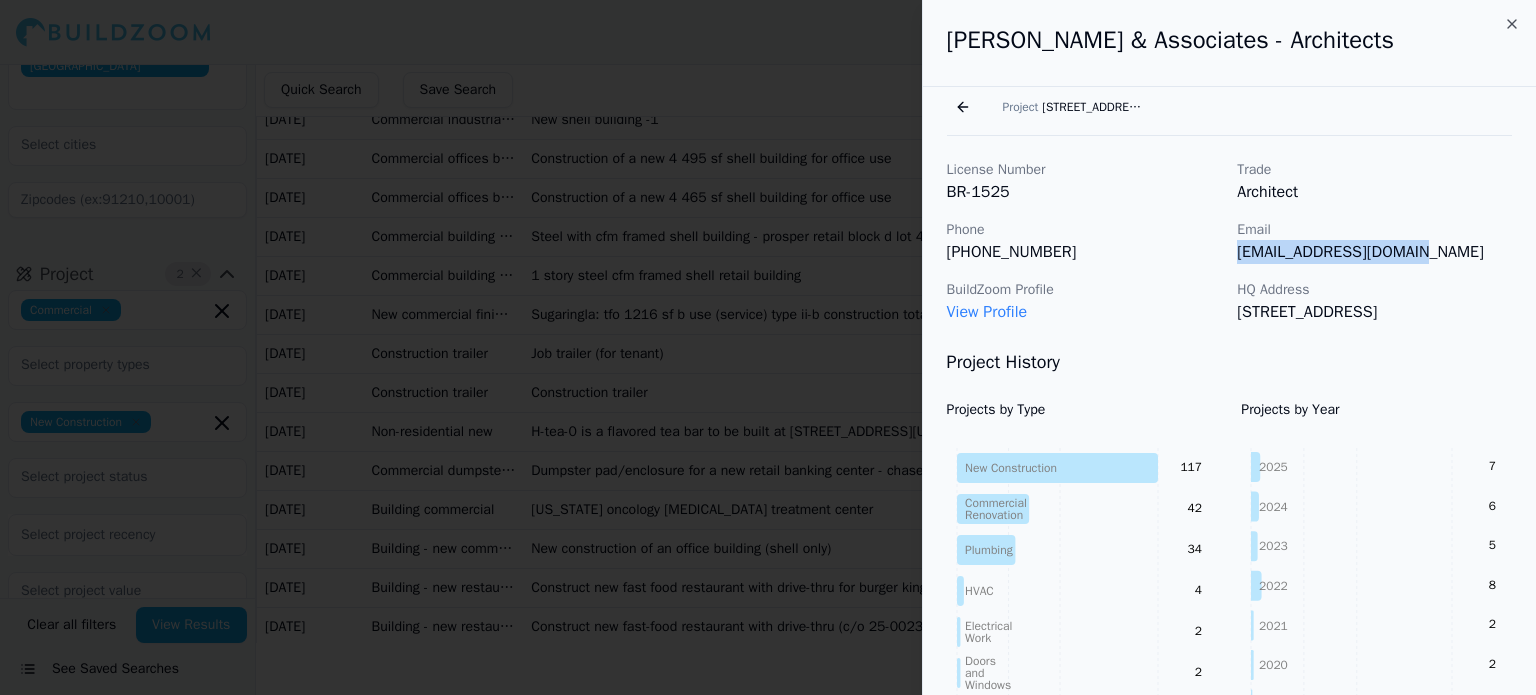 click on "[EMAIL_ADDRESS][DOMAIN_NAME]" at bounding box center (1374, 252) 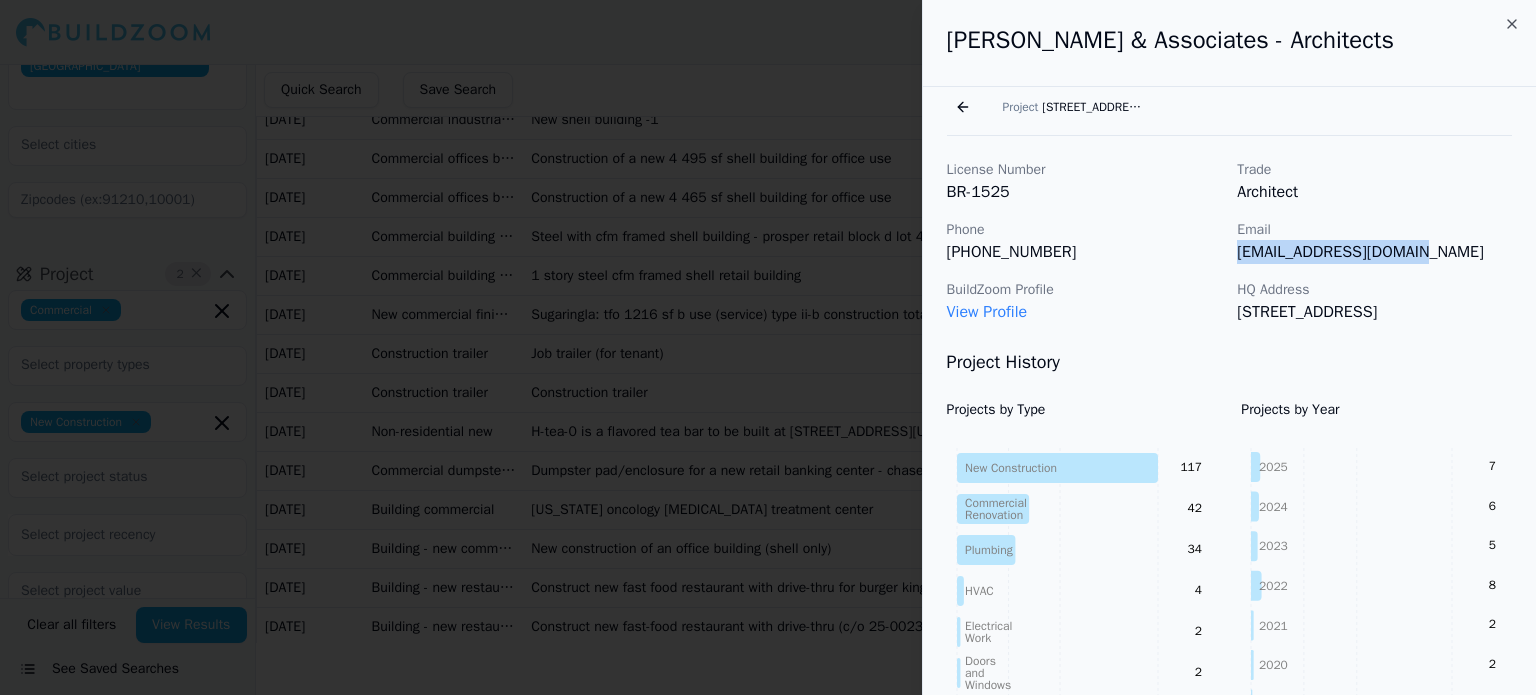 copy on "[EMAIL_ADDRESS][DOMAIN_NAME]" 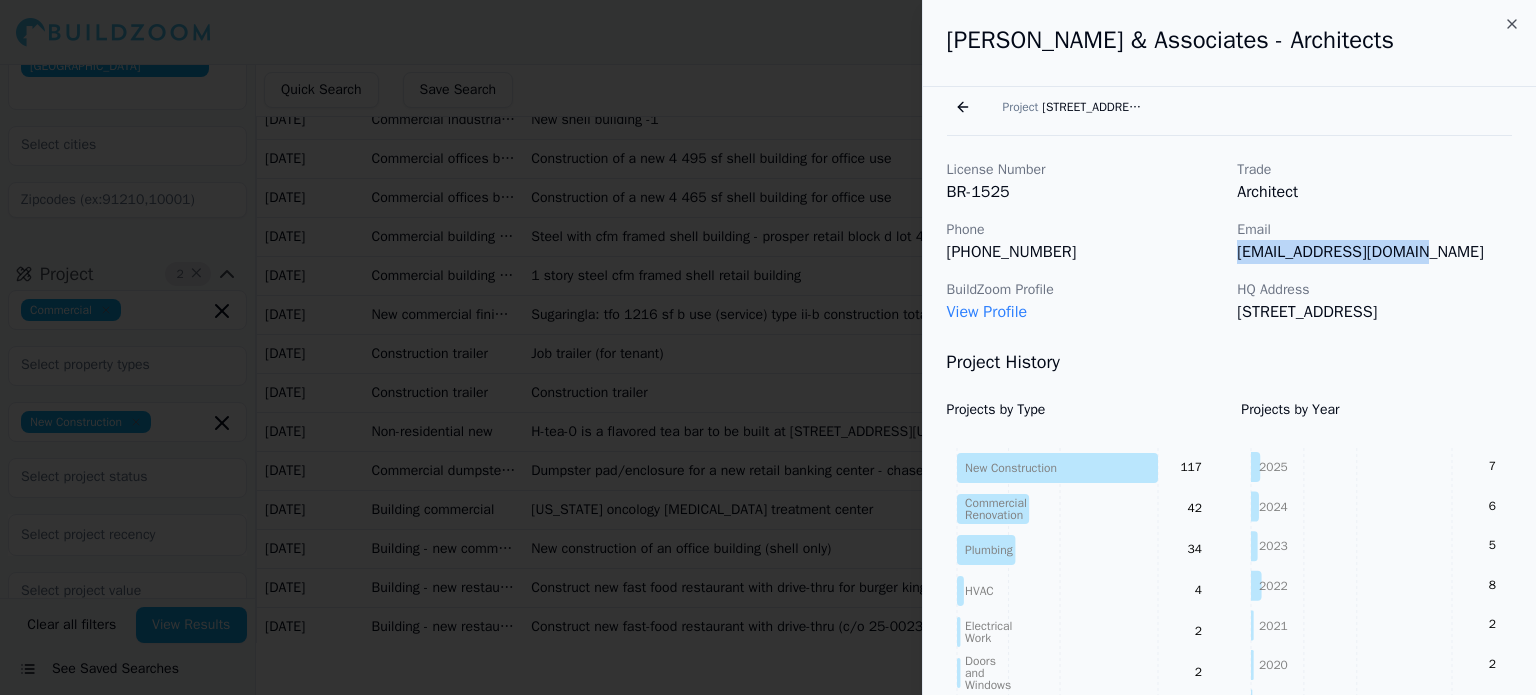click on "Go back" at bounding box center (963, 107) 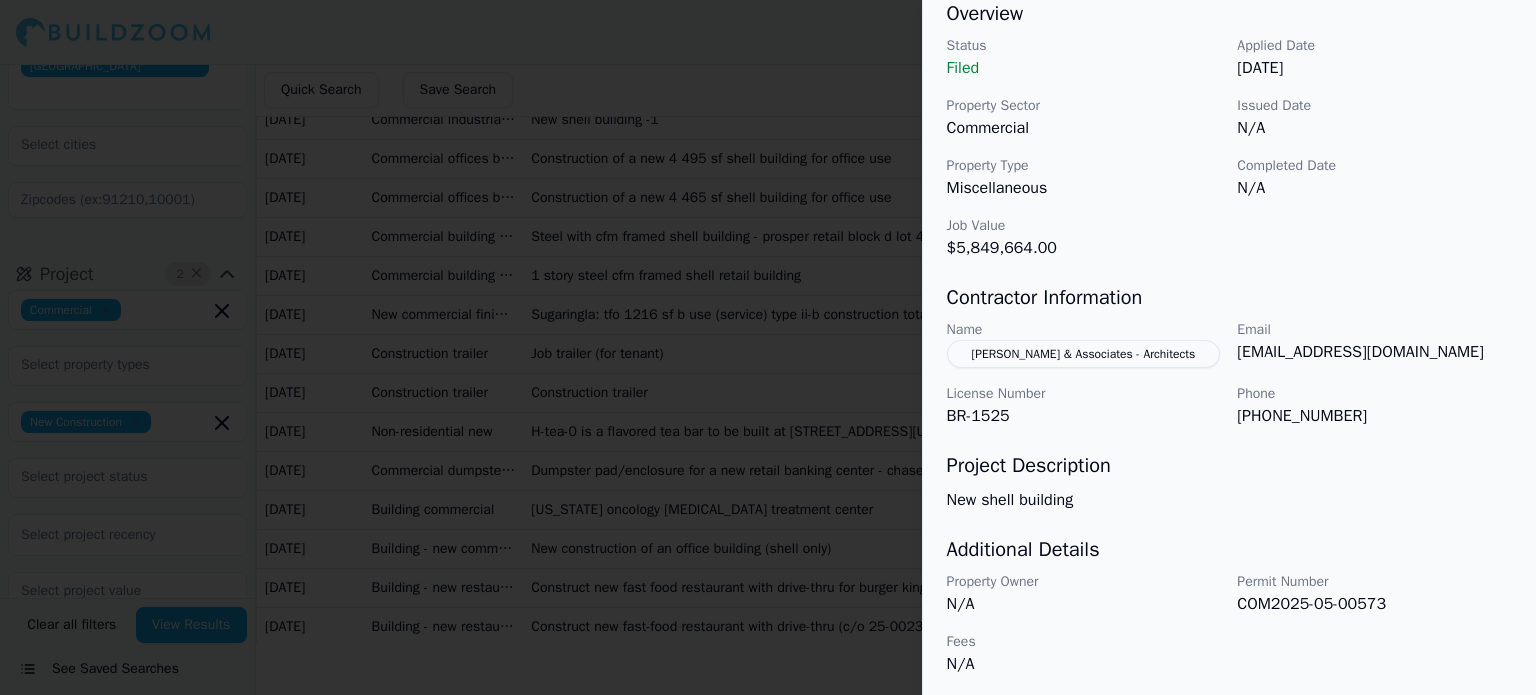 scroll, scrollTop: 632, scrollLeft: 0, axis: vertical 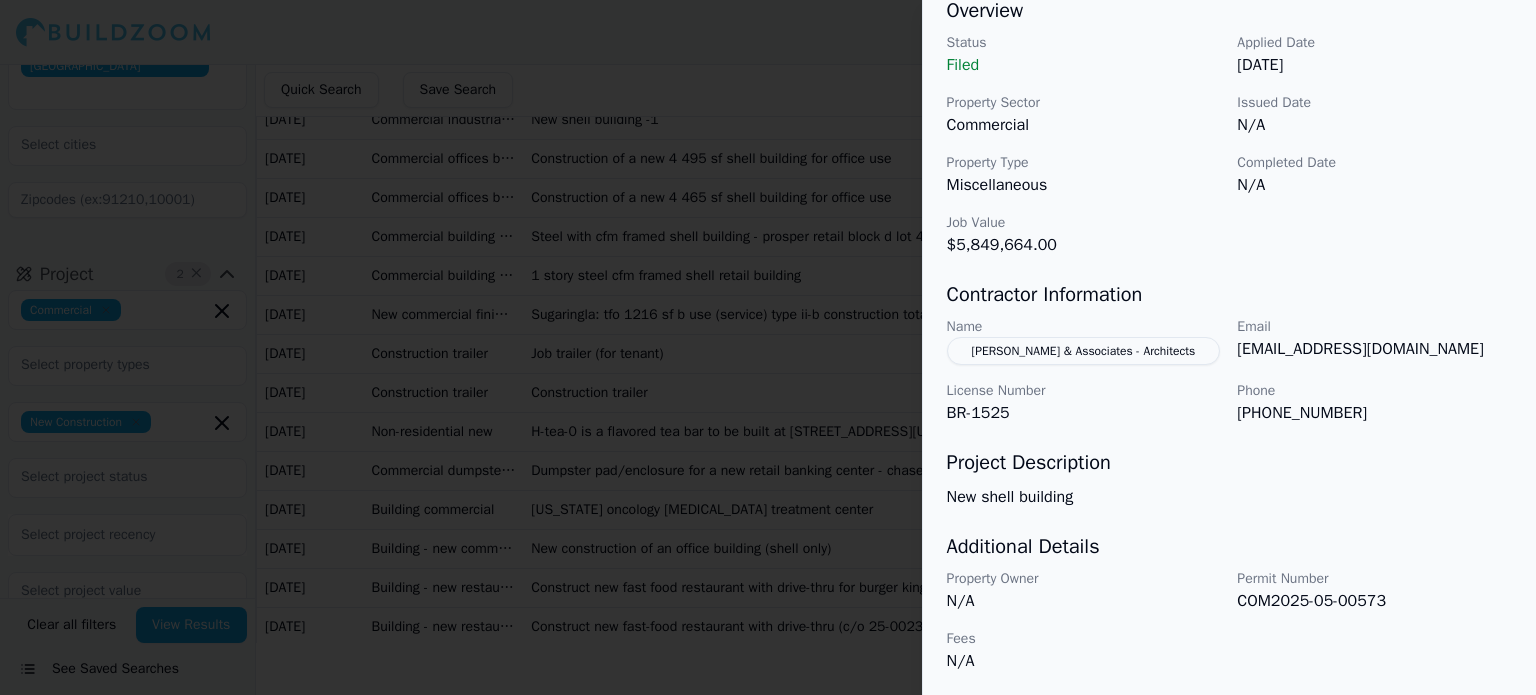 click at bounding box center (768, 347) 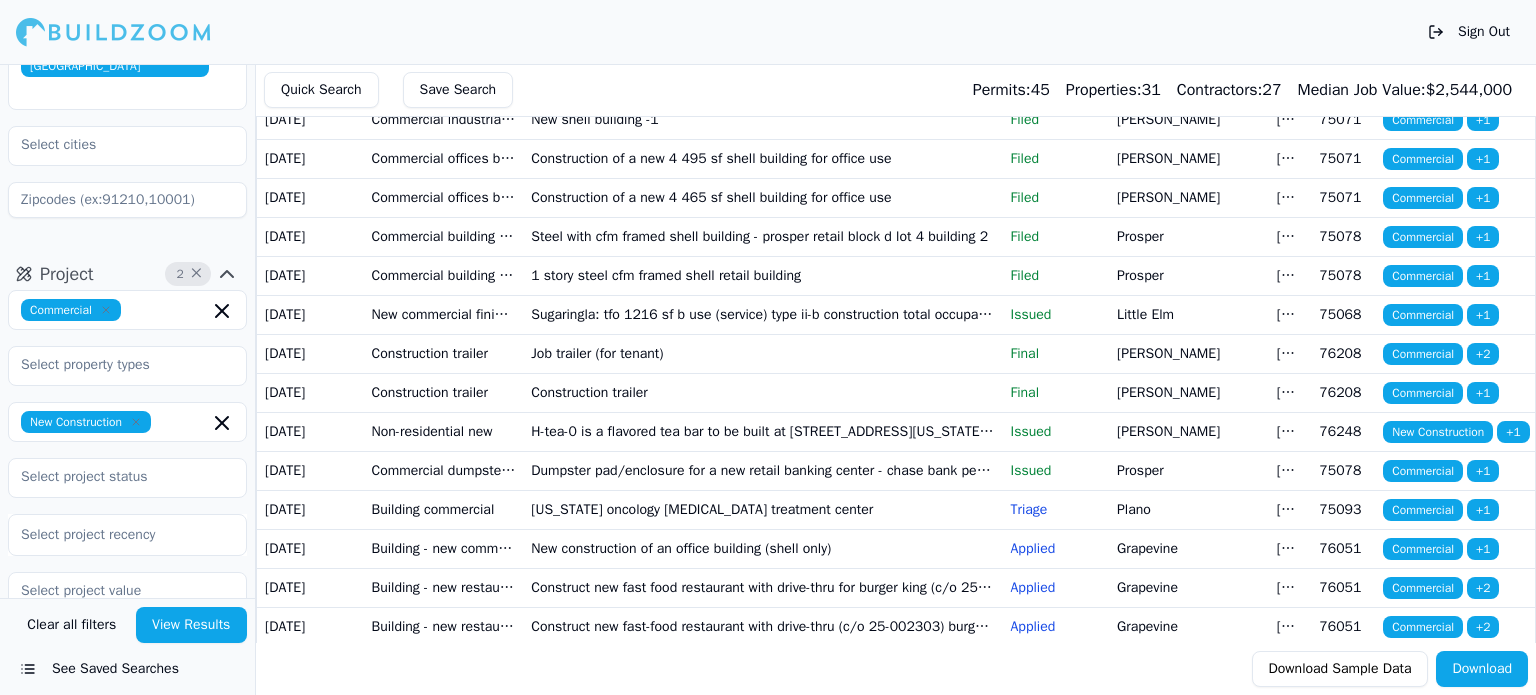 click on "Commercial offices banks or professional buildings" at bounding box center [444, 197] 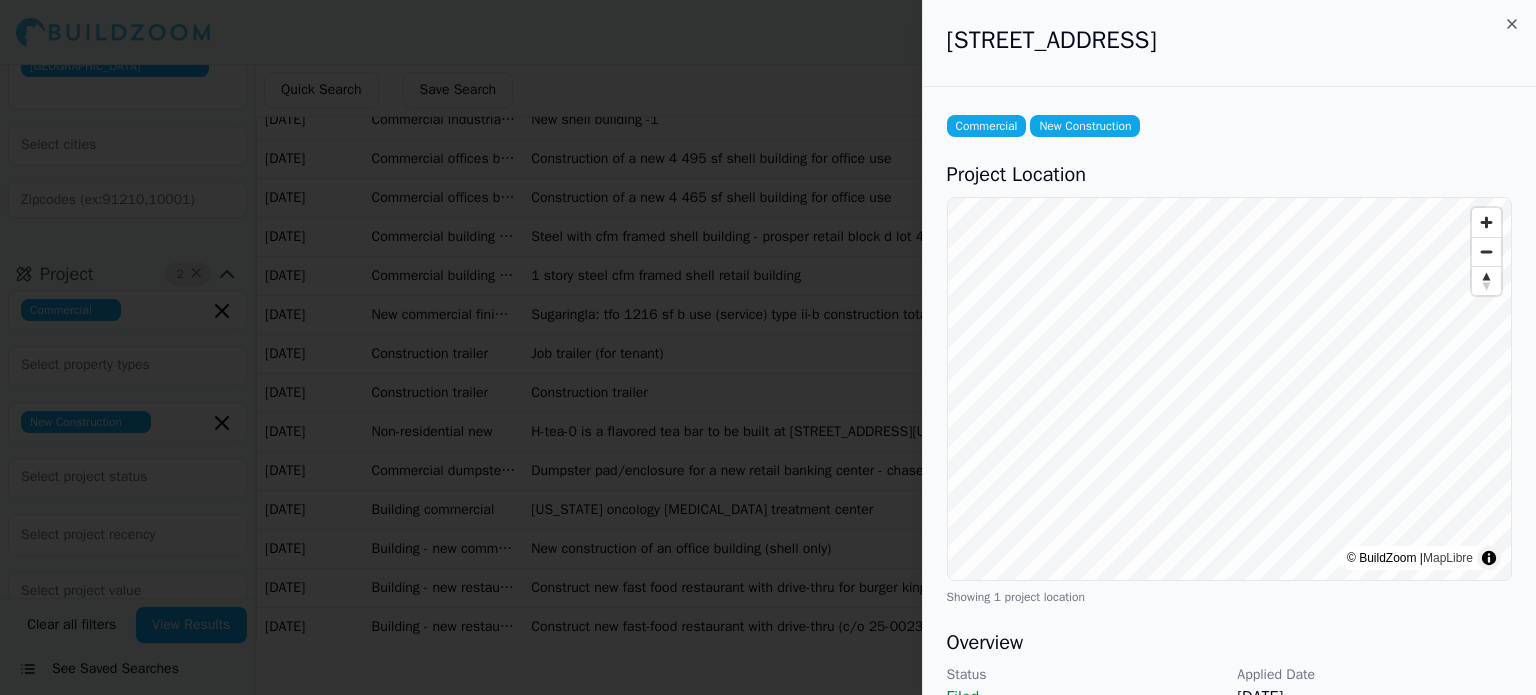 drag, startPoint x: 950, startPoint y: 41, endPoint x: 1397, endPoint y: 35, distance: 447.04025 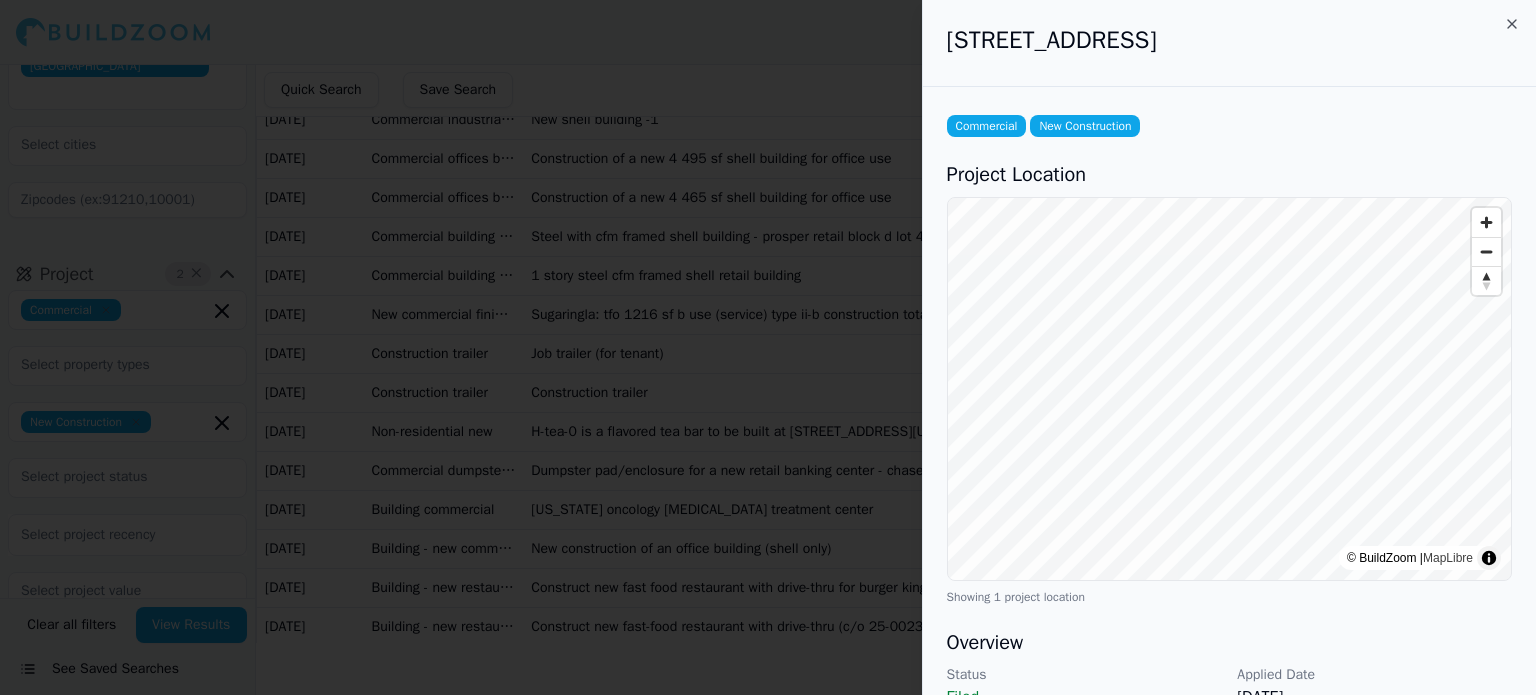 click on "[STREET_ADDRESS]" at bounding box center (1229, 40) 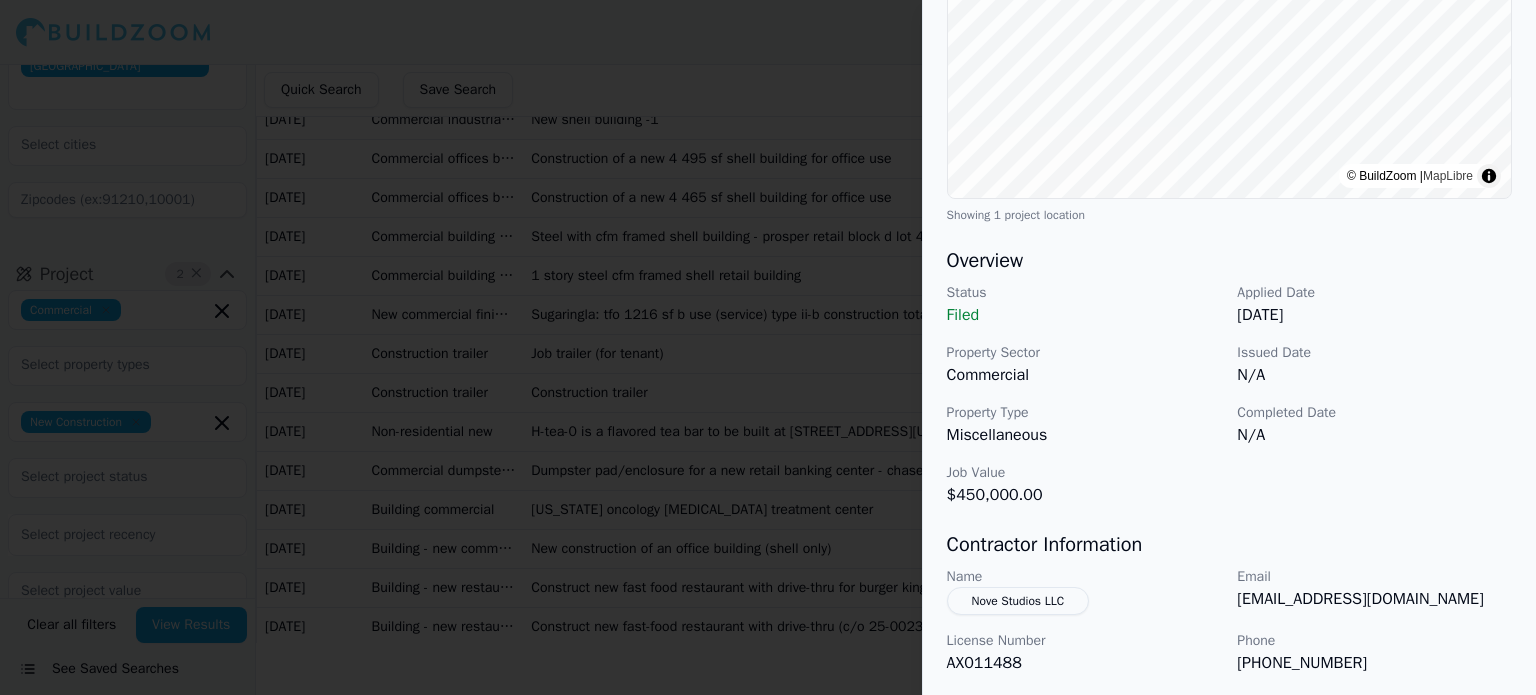 scroll, scrollTop: 500, scrollLeft: 0, axis: vertical 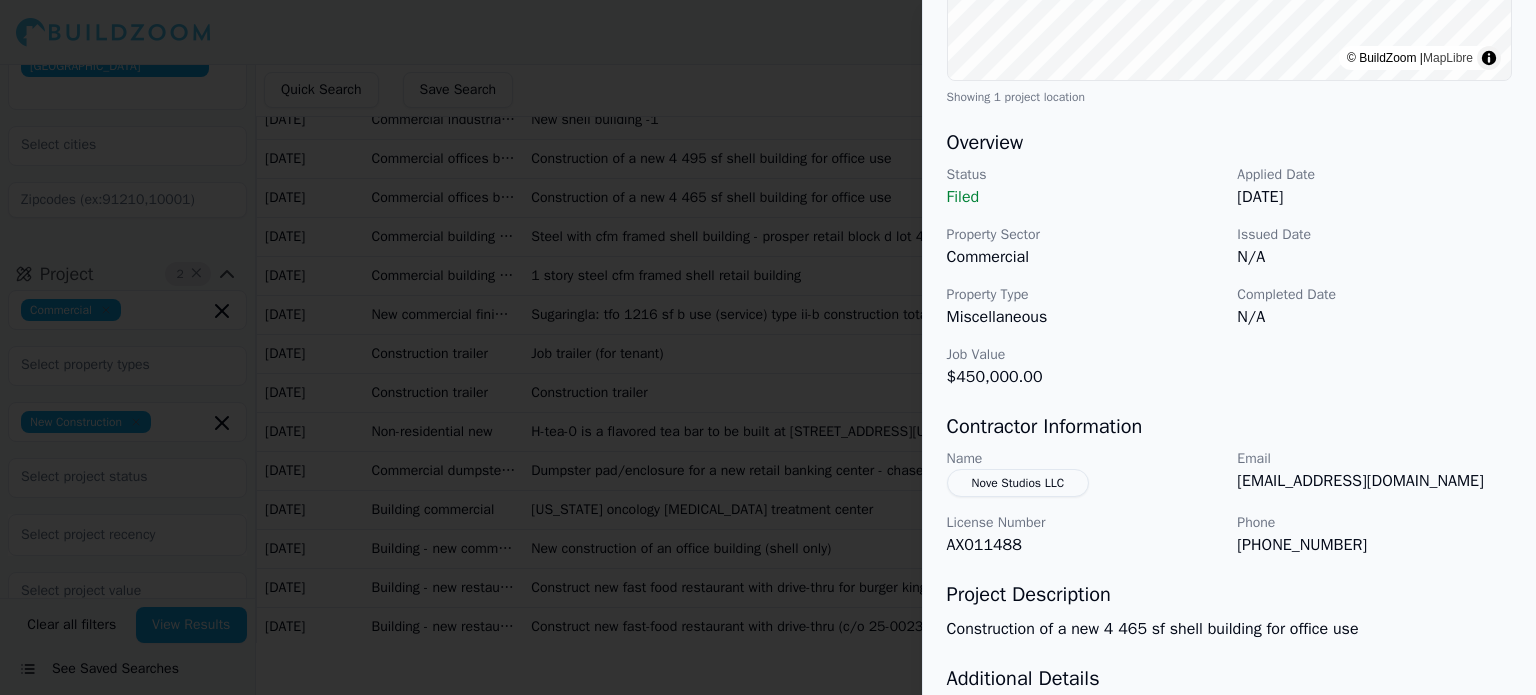 click on "Nove Studios LLC" at bounding box center [1018, 483] 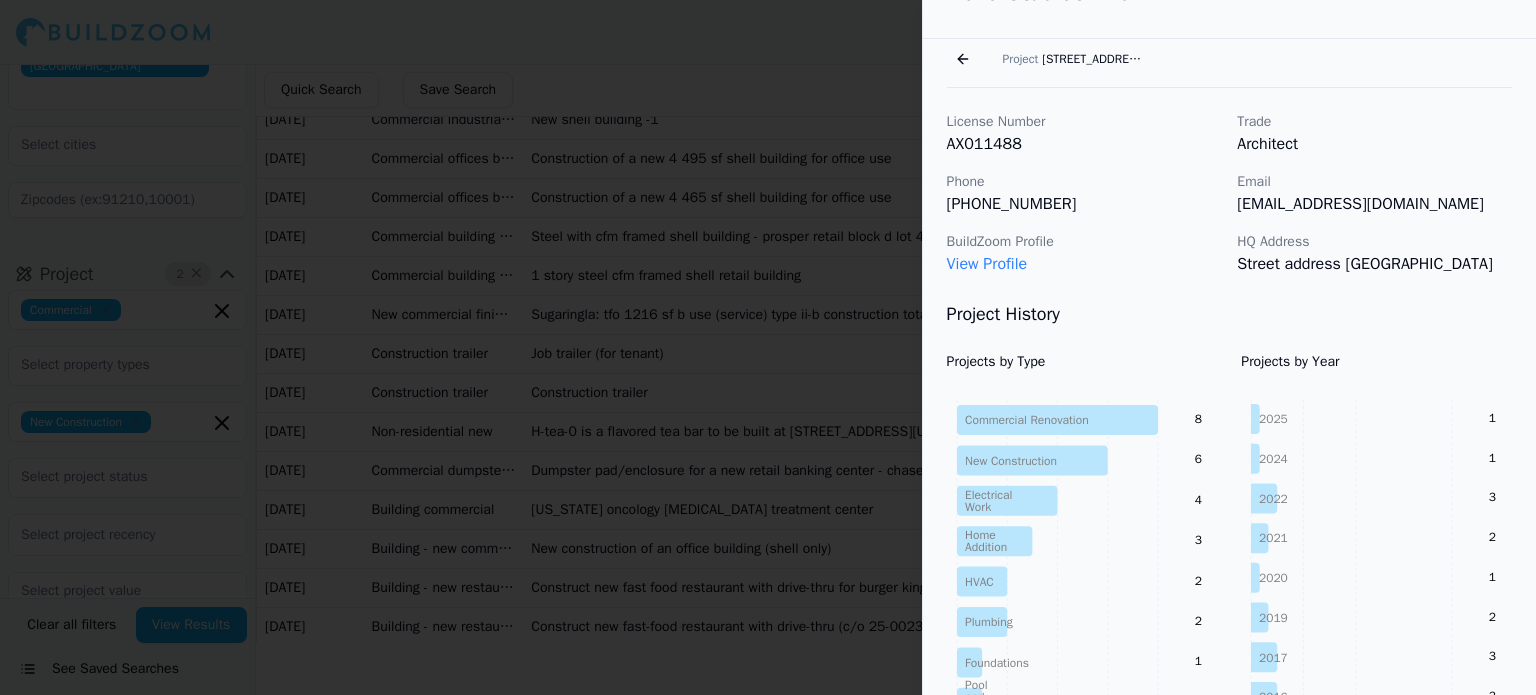 scroll, scrollTop: 0, scrollLeft: 0, axis: both 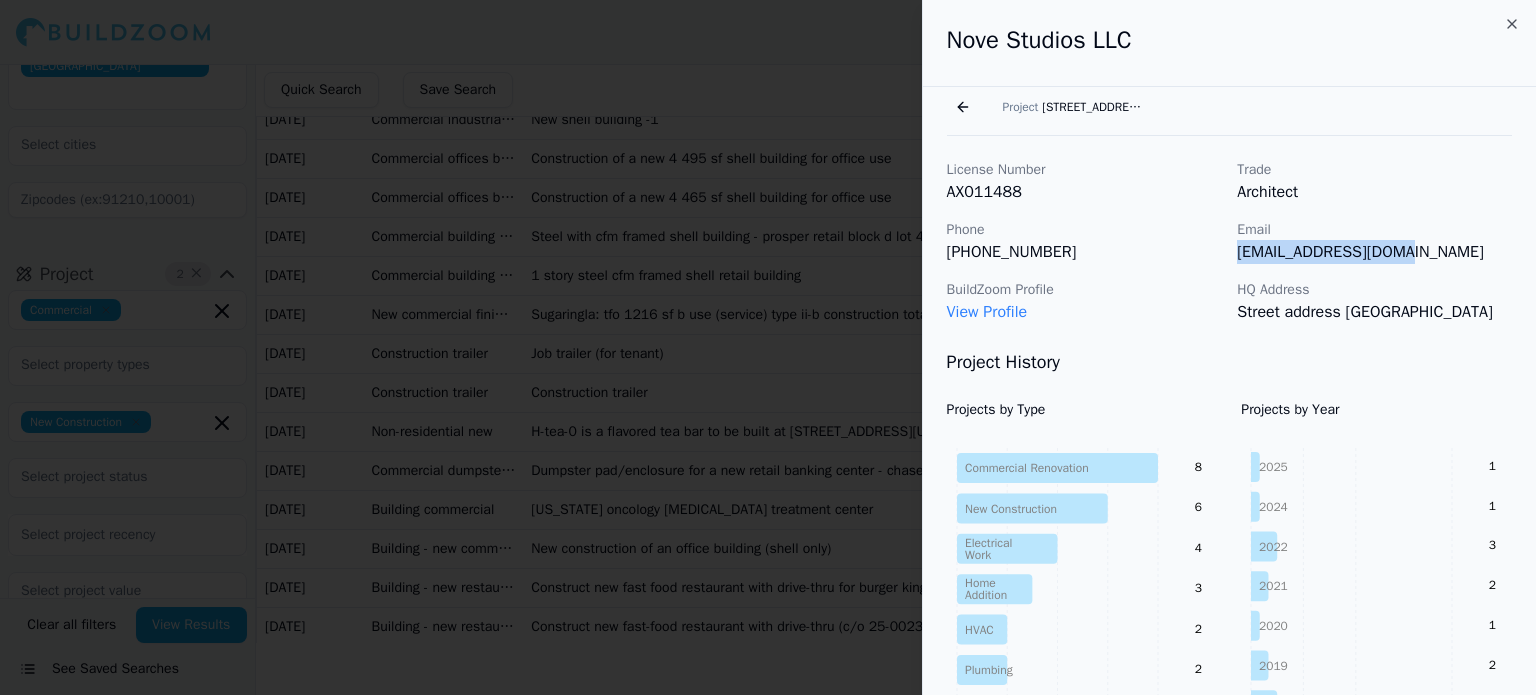 drag, startPoint x: 1238, startPoint y: 251, endPoint x: 1399, endPoint y: 252, distance: 161.00311 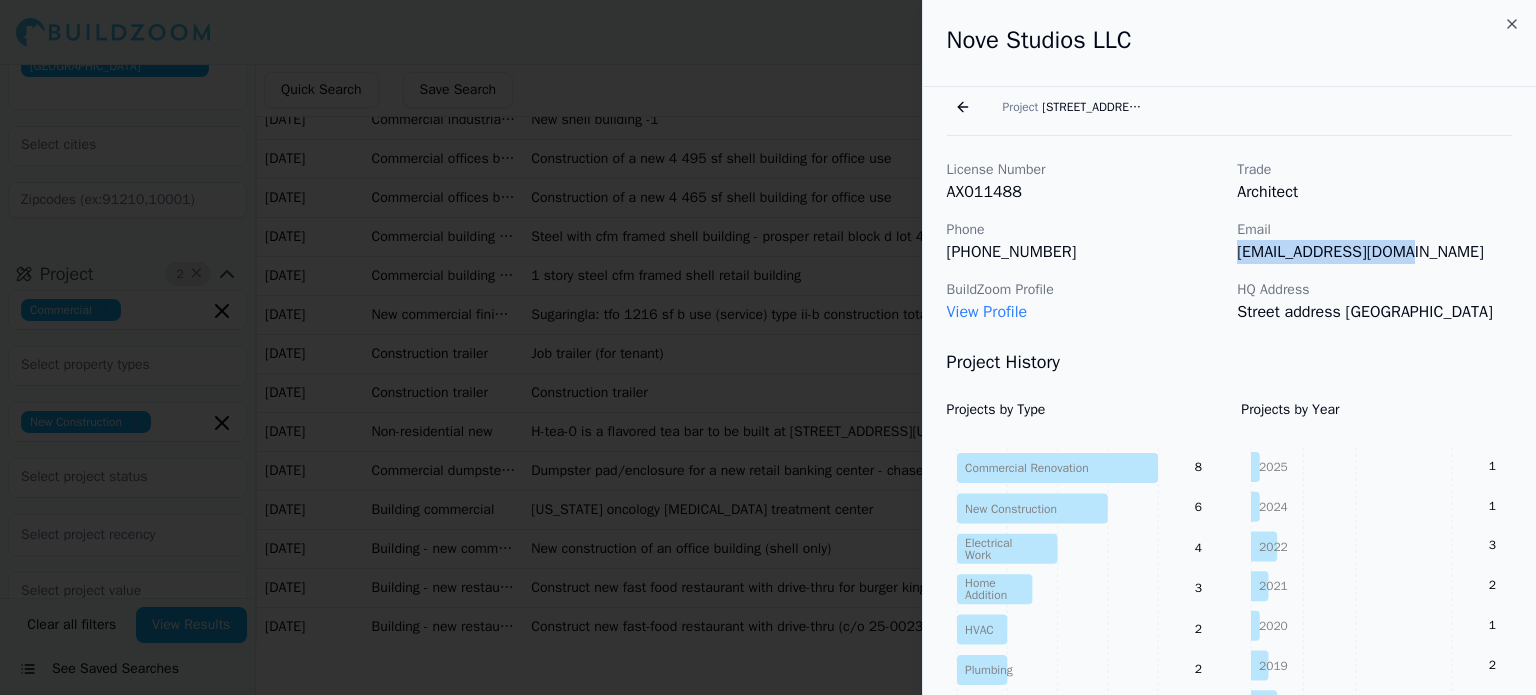 click on "[EMAIL_ADDRESS][DOMAIN_NAME]" at bounding box center [1374, 252] 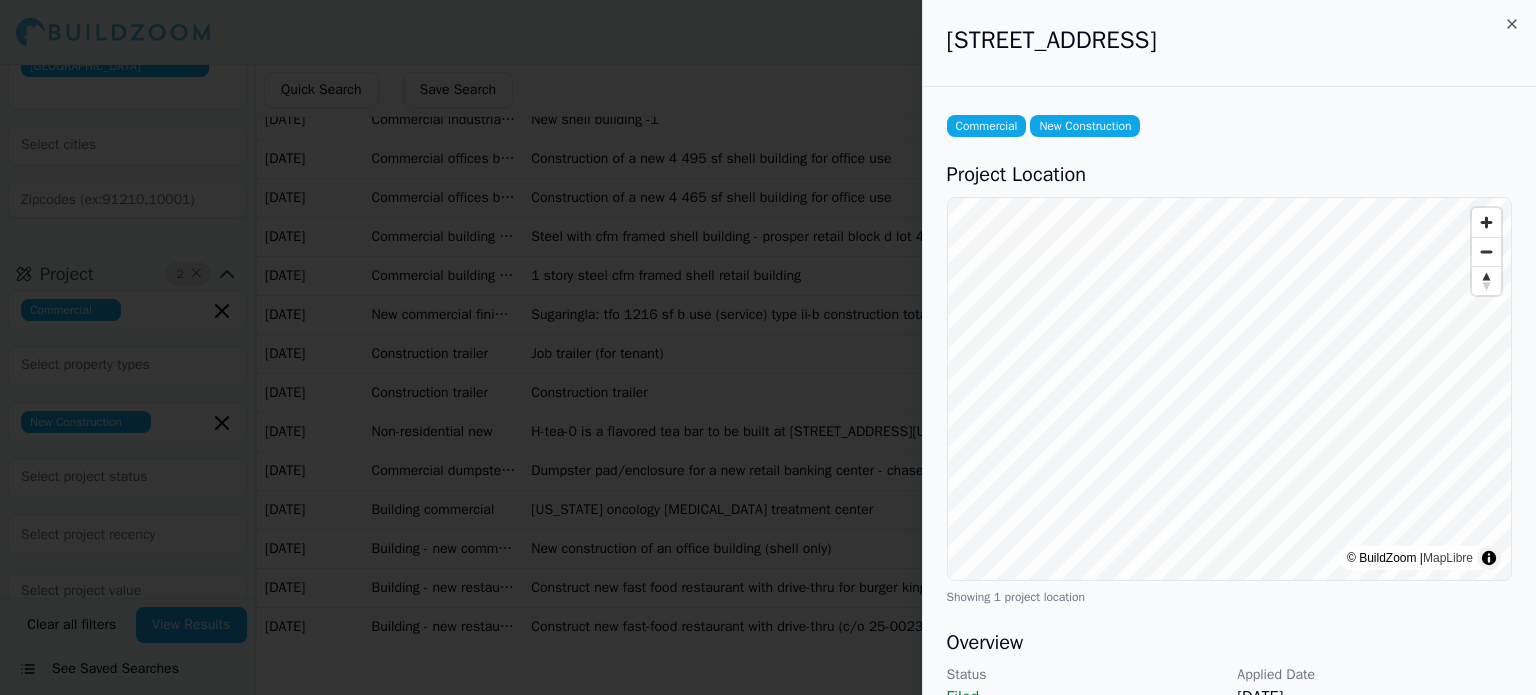 drag, startPoint x: 945, startPoint y: 38, endPoint x: 1412, endPoint y: 48, distance: 467.10706 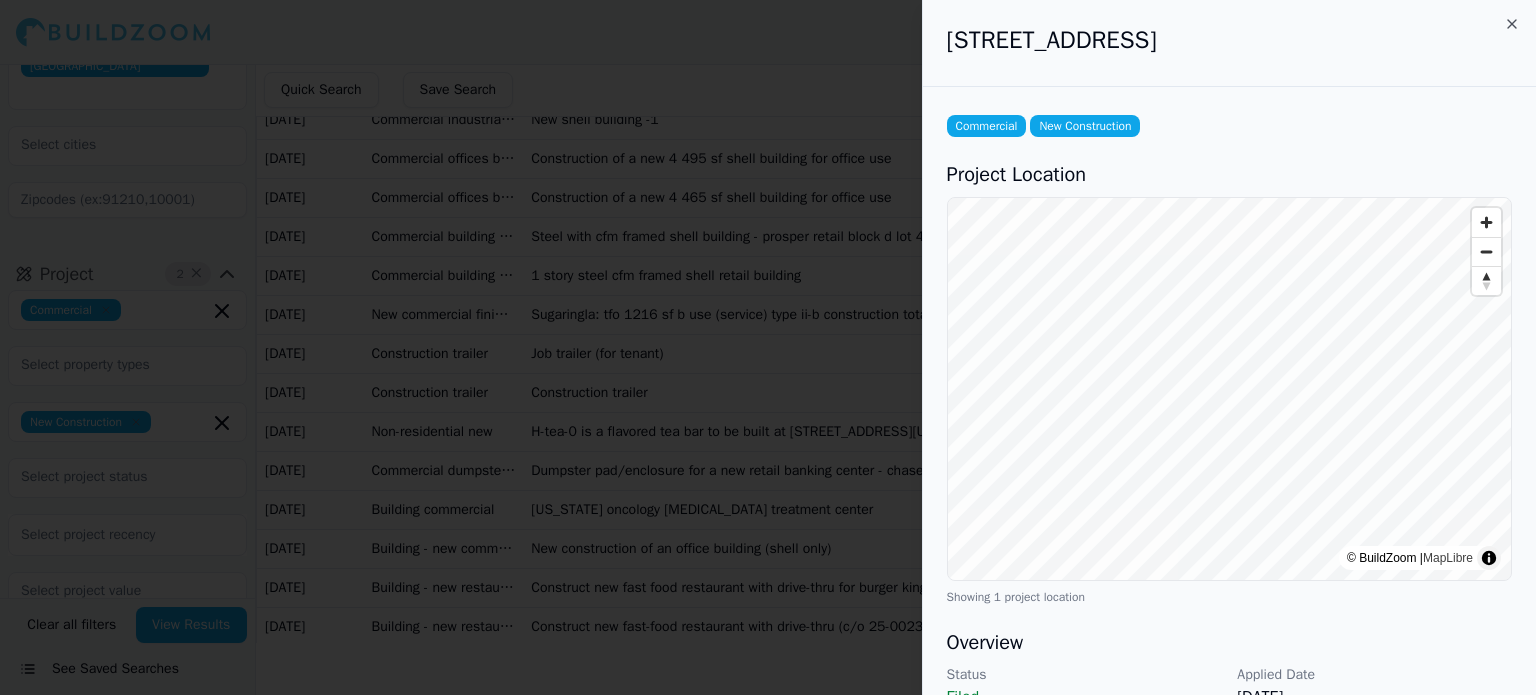 click on "[STREET_ADDRESS]" at bounding box center (1229, 43) 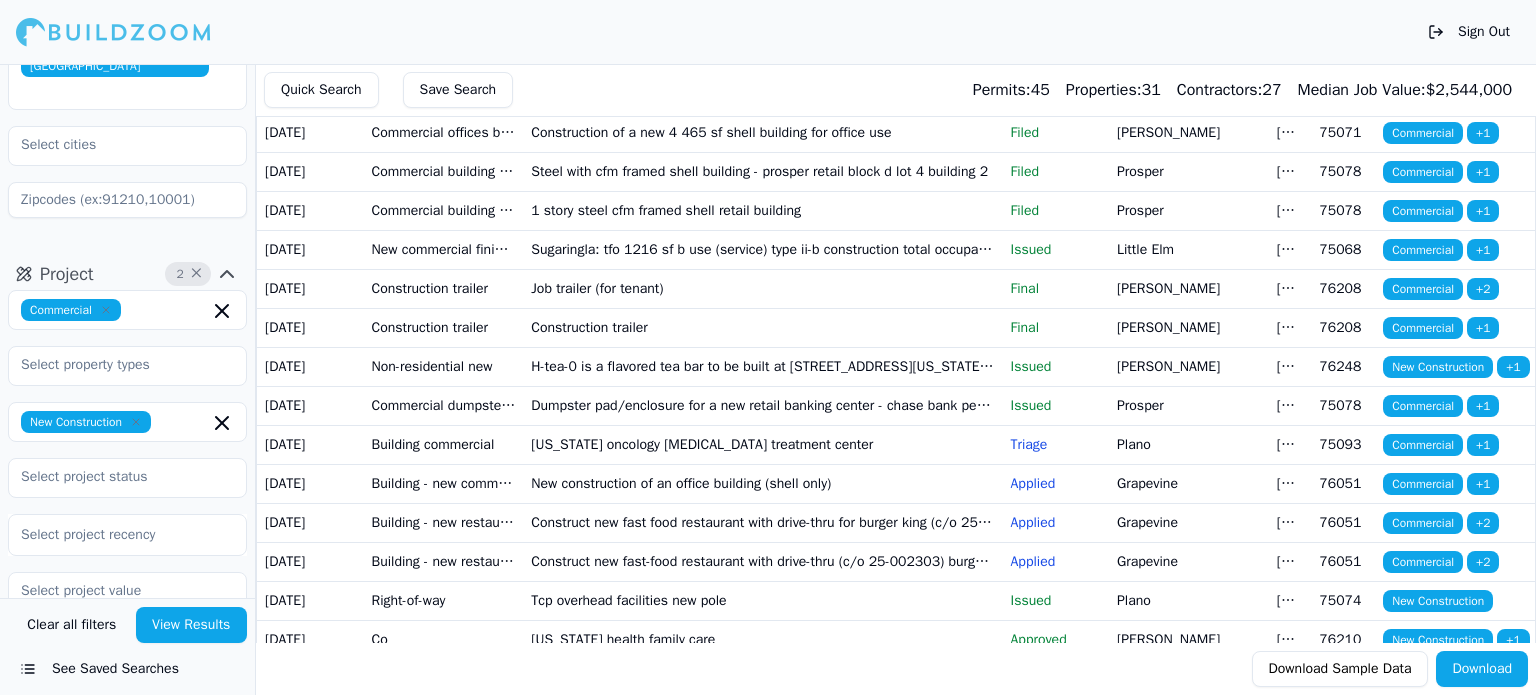 scroll, scrollTop: 600, scrollLeft: 0, axis: vertical 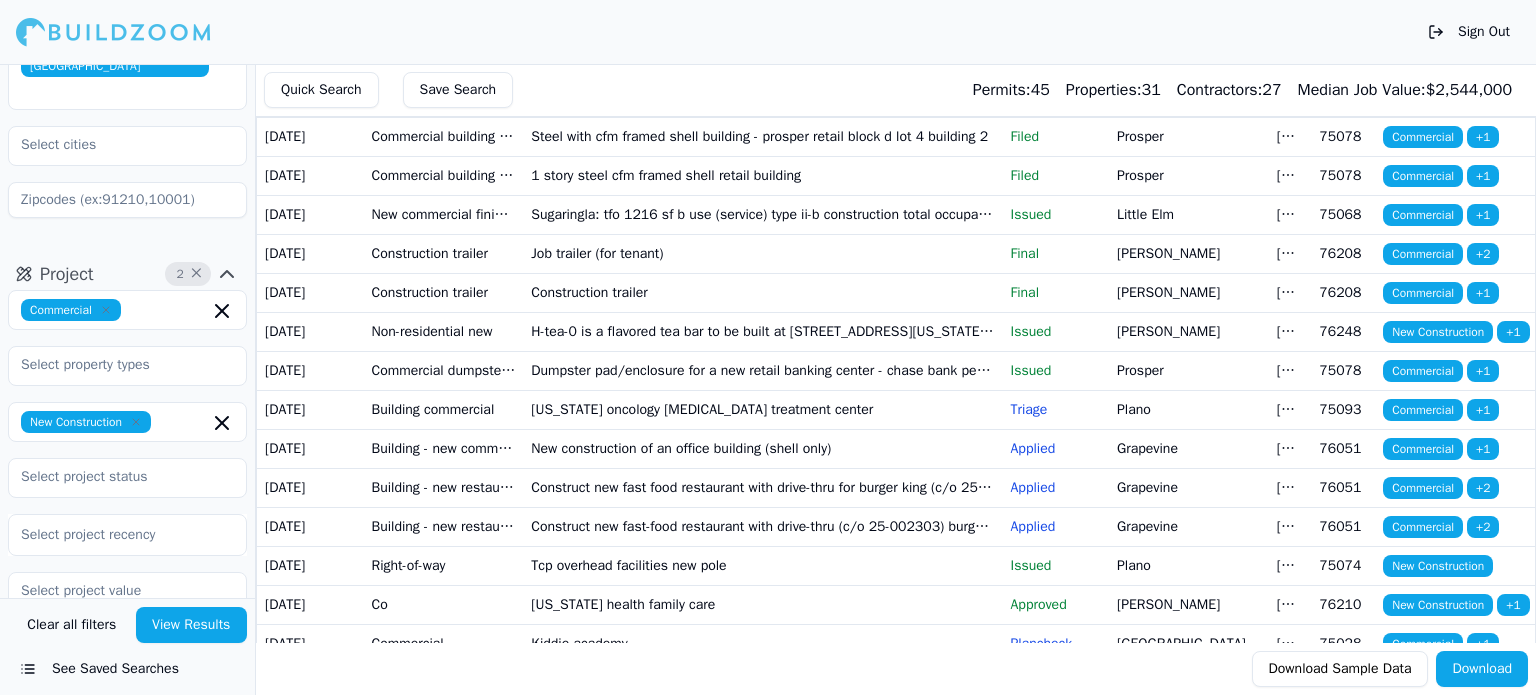 click on "Commercial building new - shell building" at bounding box center [444, 136] 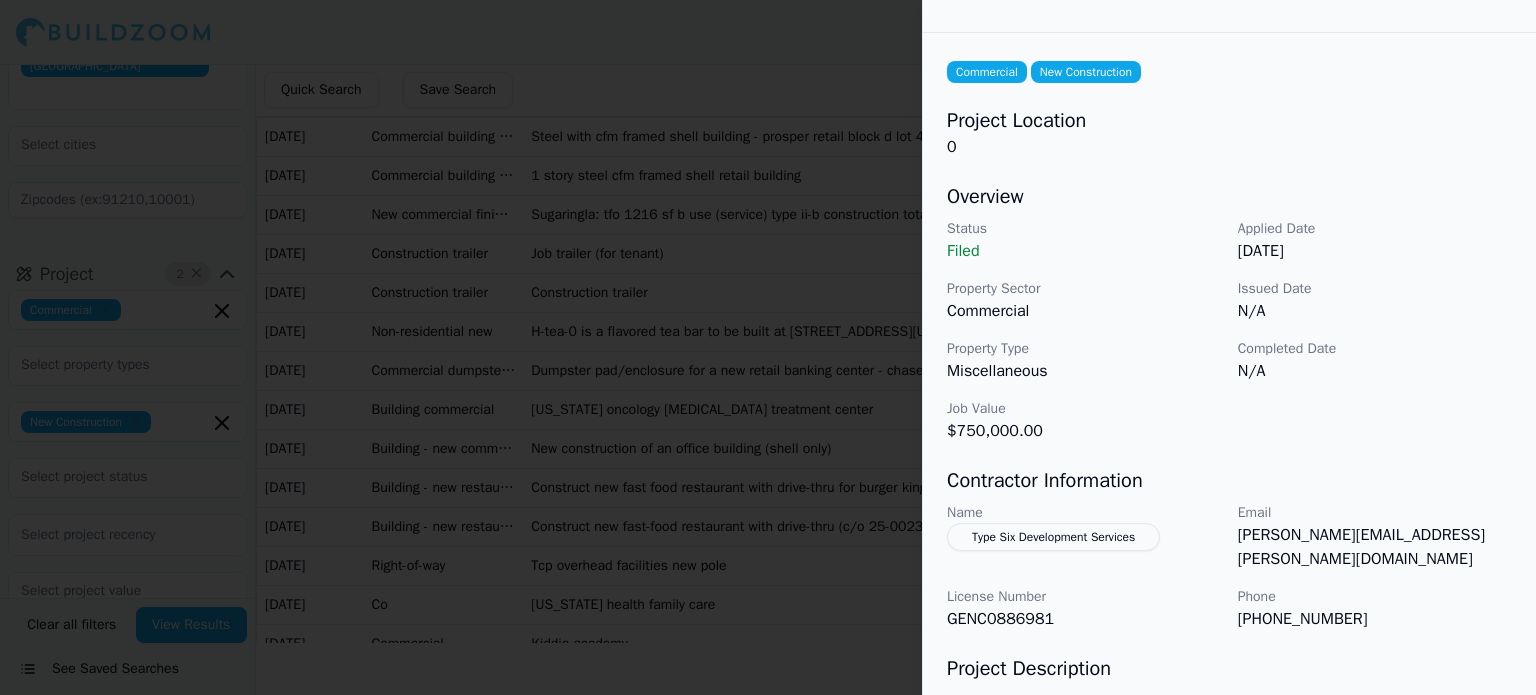 scroll, scrollTop: 100, scrollLeft: 0, axis: vertical 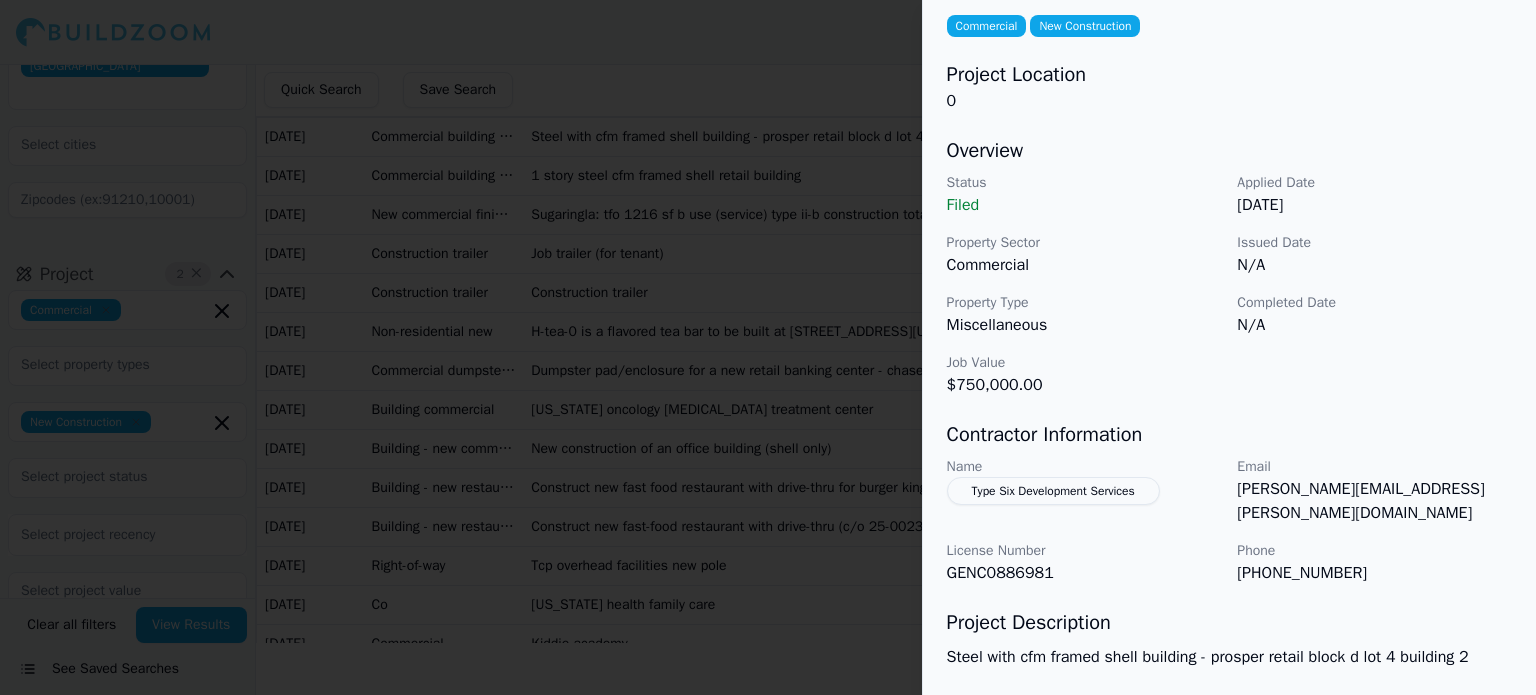 click on "Type Six Development Services" at bounding box center (1053, 491) 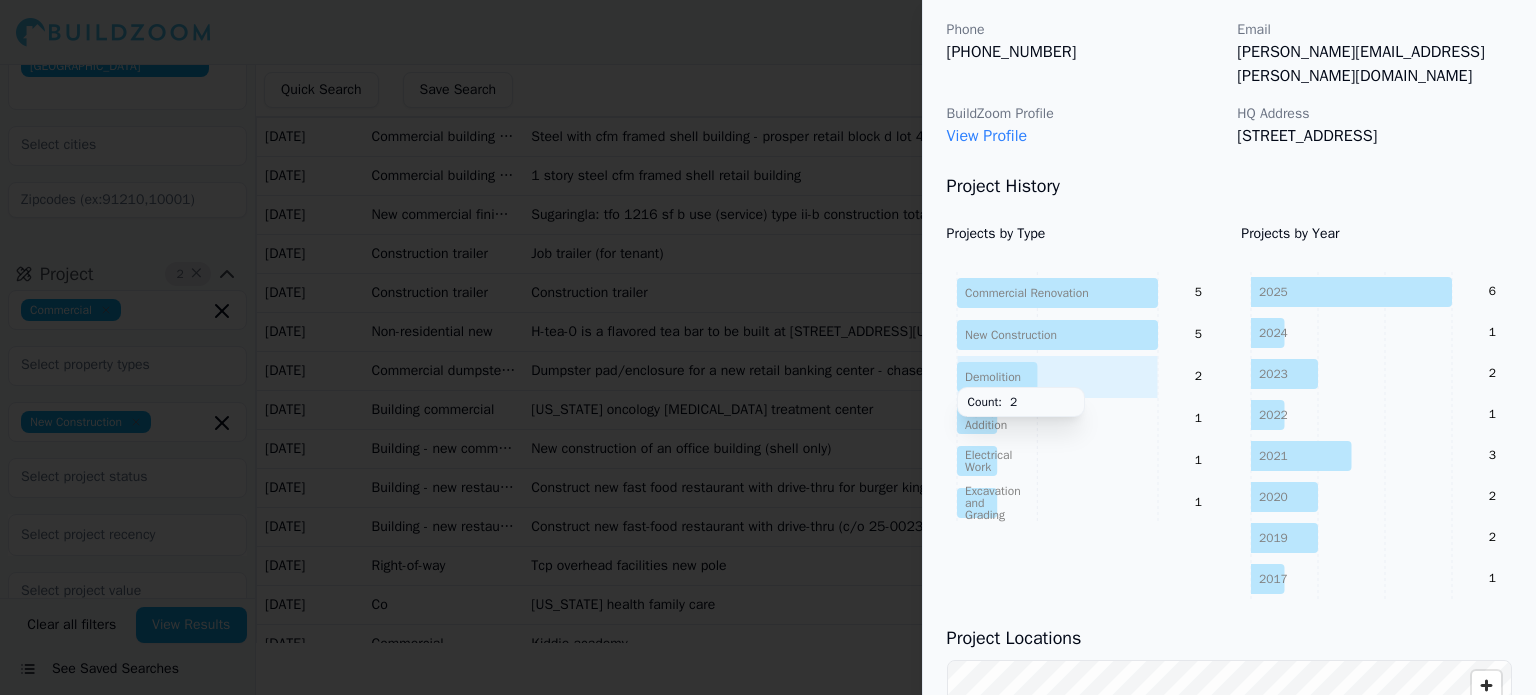 scroll, scrollTop: 0, scrollLeft: 0, axis: both 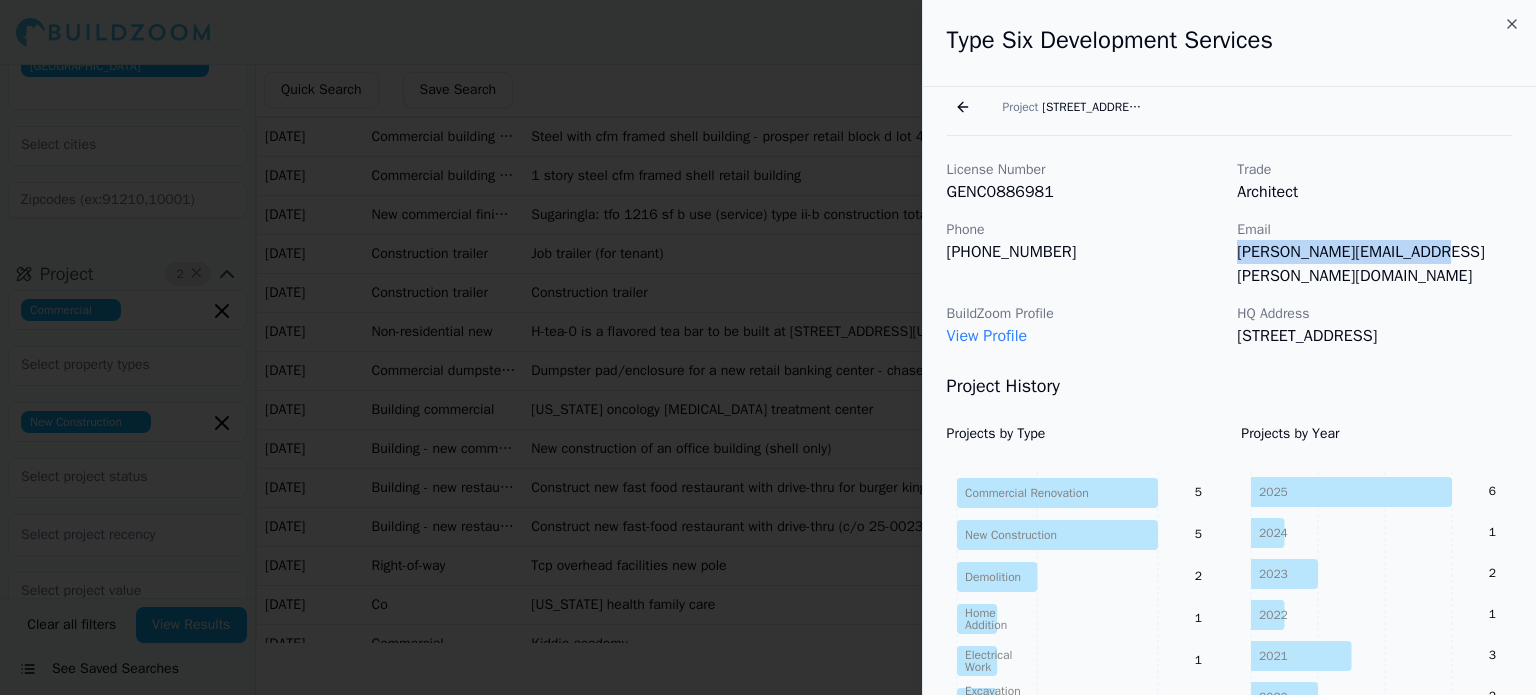 drag, startPoint x: 1237, startPoint y: 251, endPoint x: 1412, endPoint y: 254, distance: 175.02571 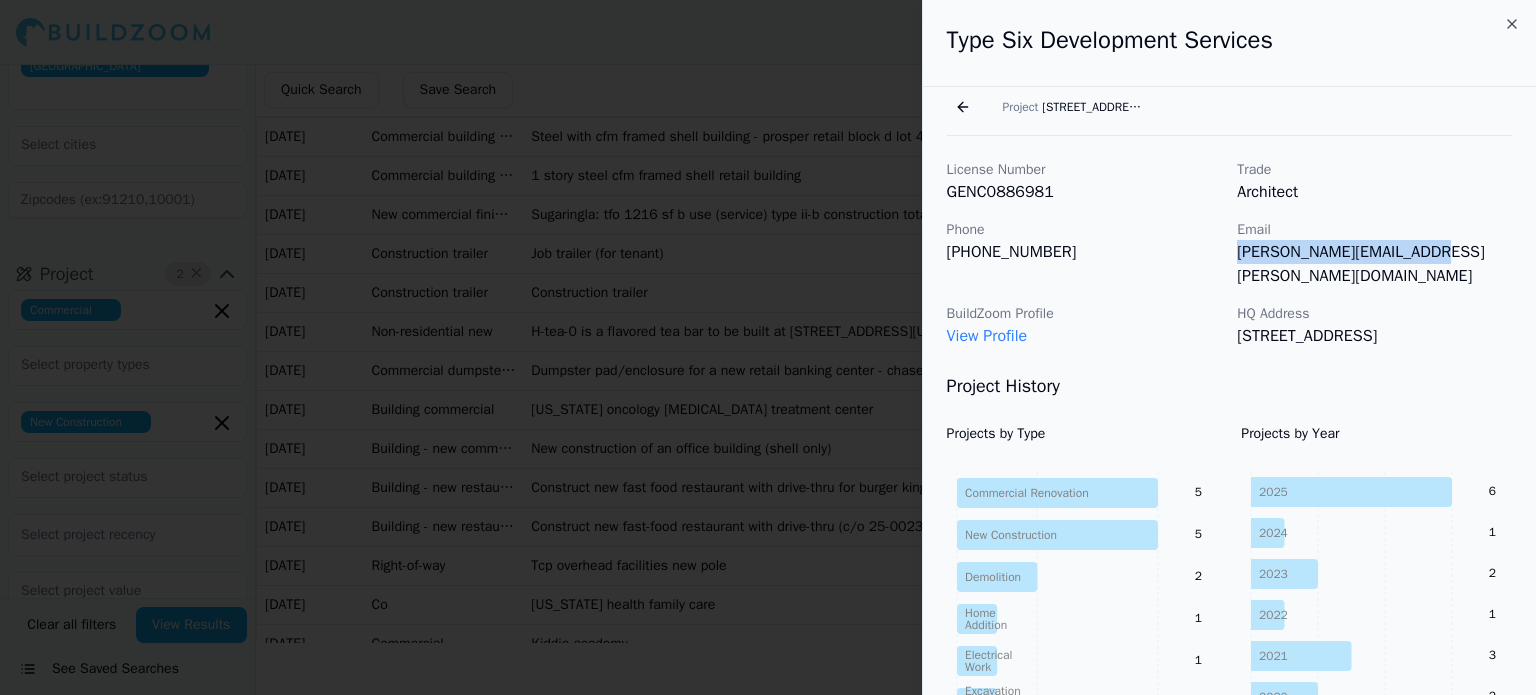 click on "[PERSON_NAME][EMAIL_ADDRESS][PERSON_NAME][DOMAIN_NAME]" at bounding box center (1374, 264) 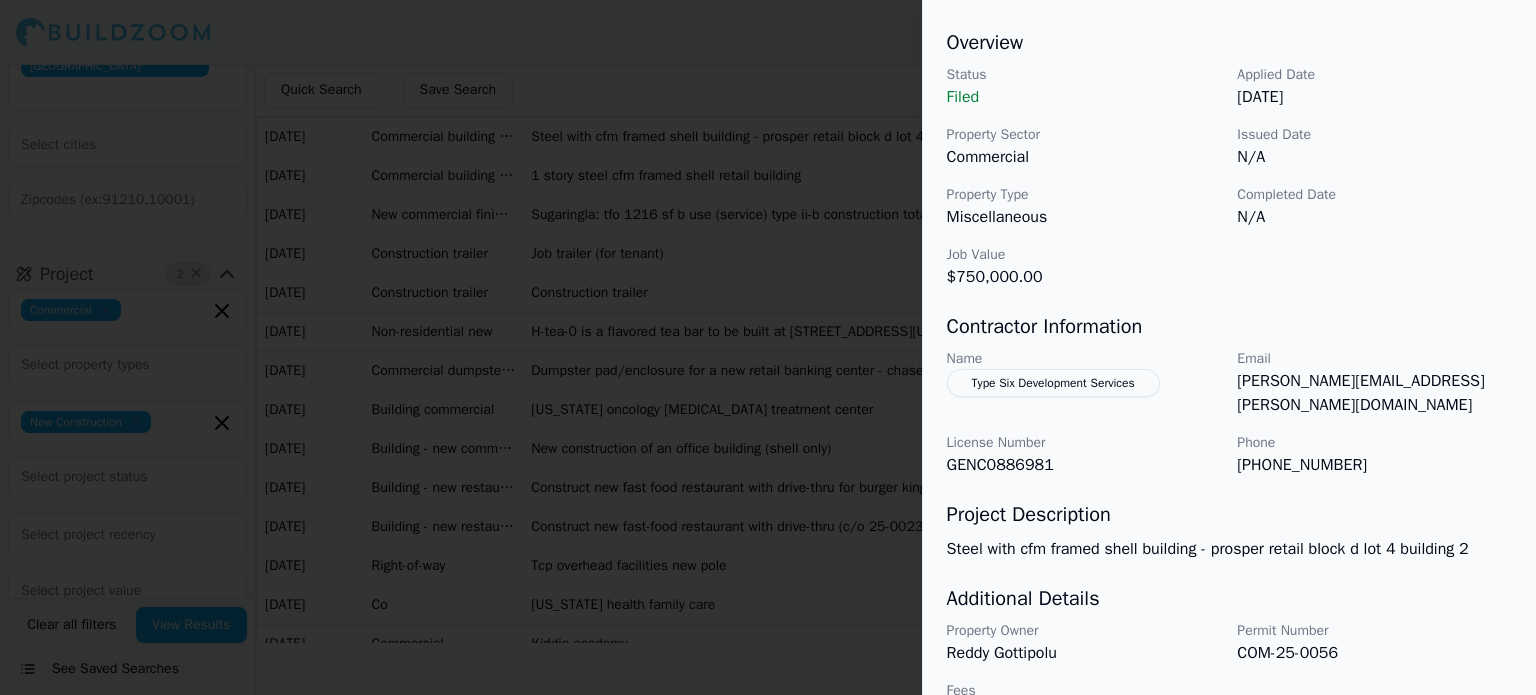 scroll, scrollTop: 240, scrollLeft: 0, axis: vertical 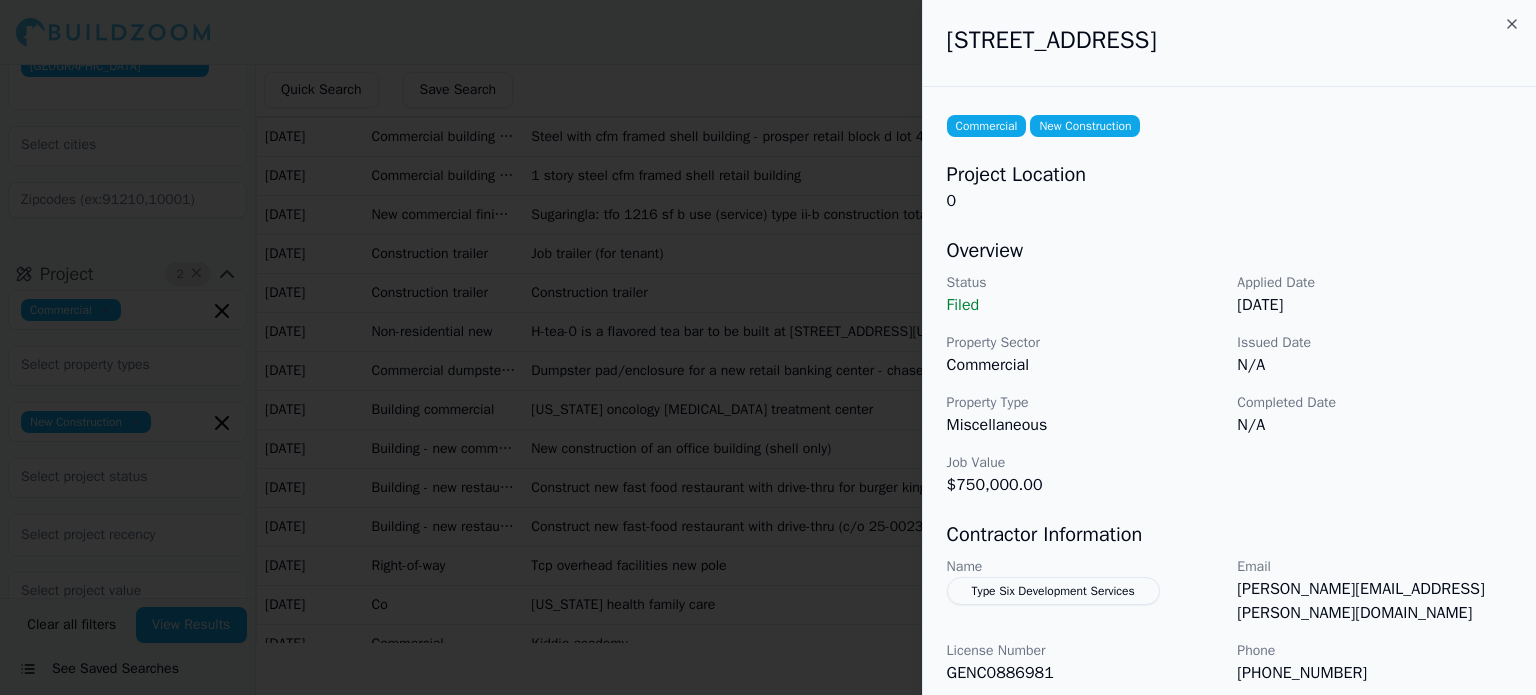 drag, startPoint x: 949, startPoint y: 40, endPoint x: 1341, endPoint y: 48, distance: 392.08163 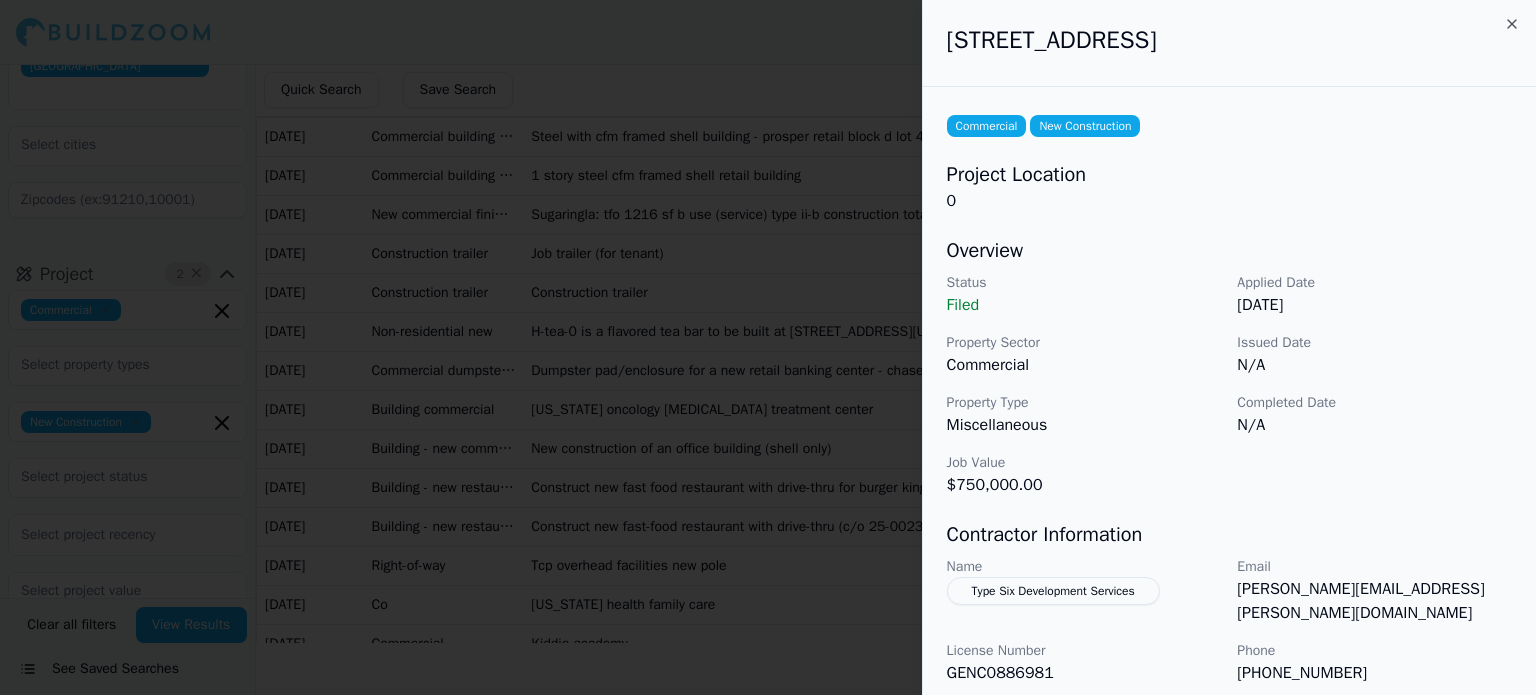 click on "[STREET_ADDRESS]" at bounding box center (1229, 40) 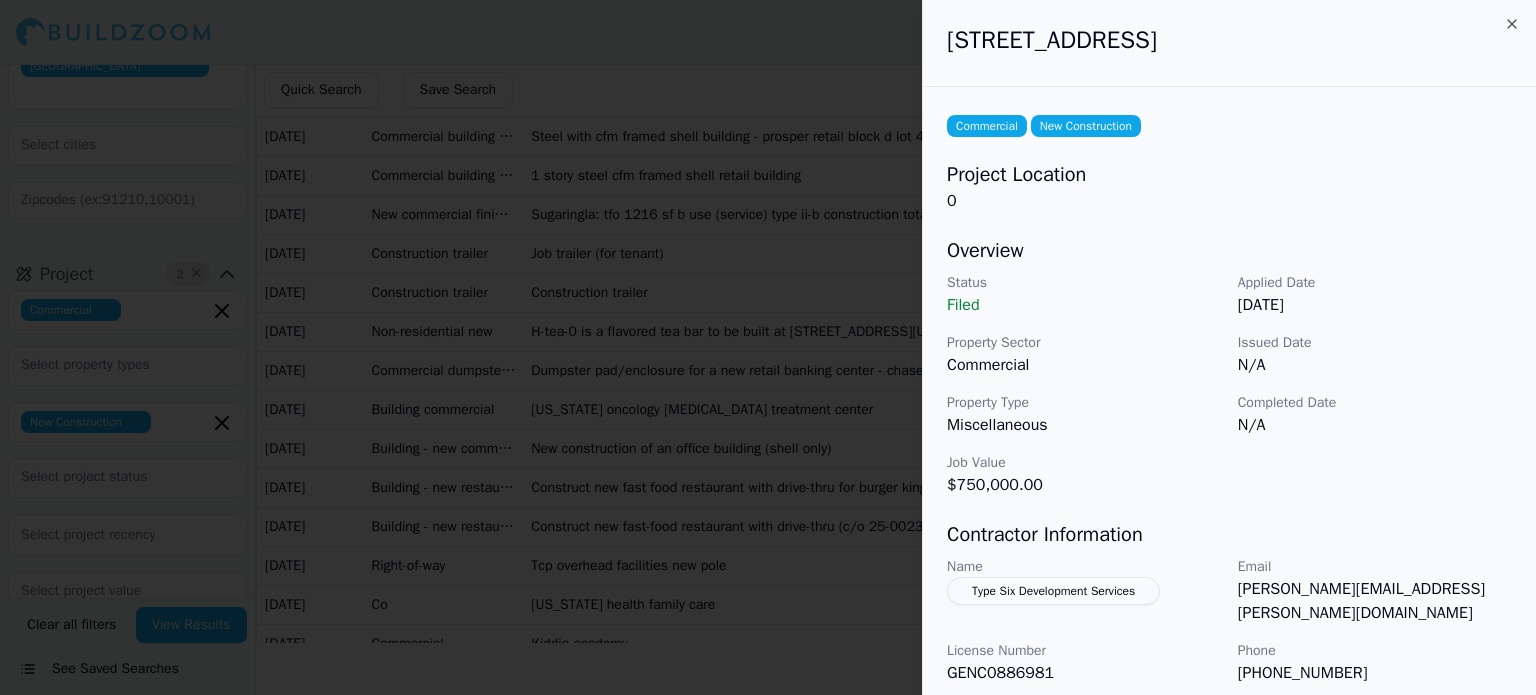 click at bounding box center [768, 347] 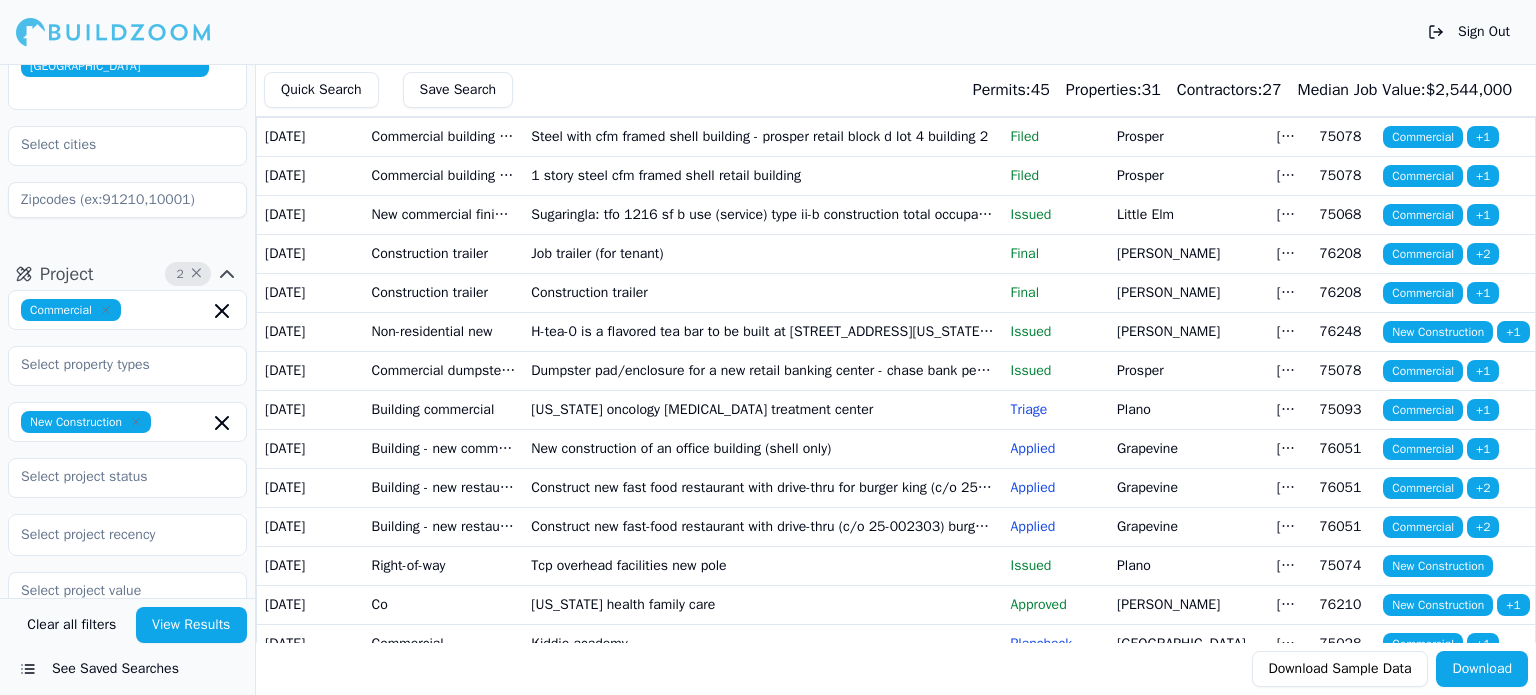click on "1 story steel cfm framed shell retail building" at bounding box center (762, 175) 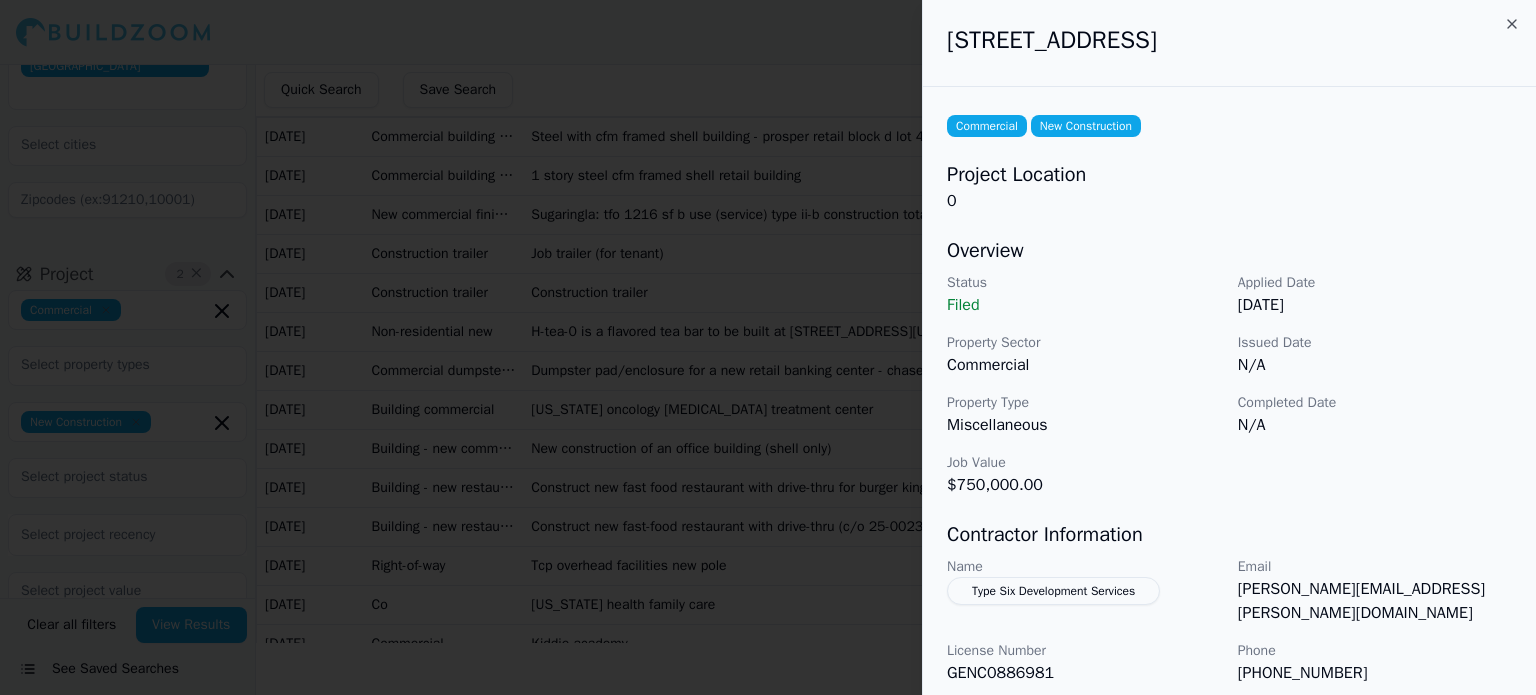click at bounding box center [768, 347] 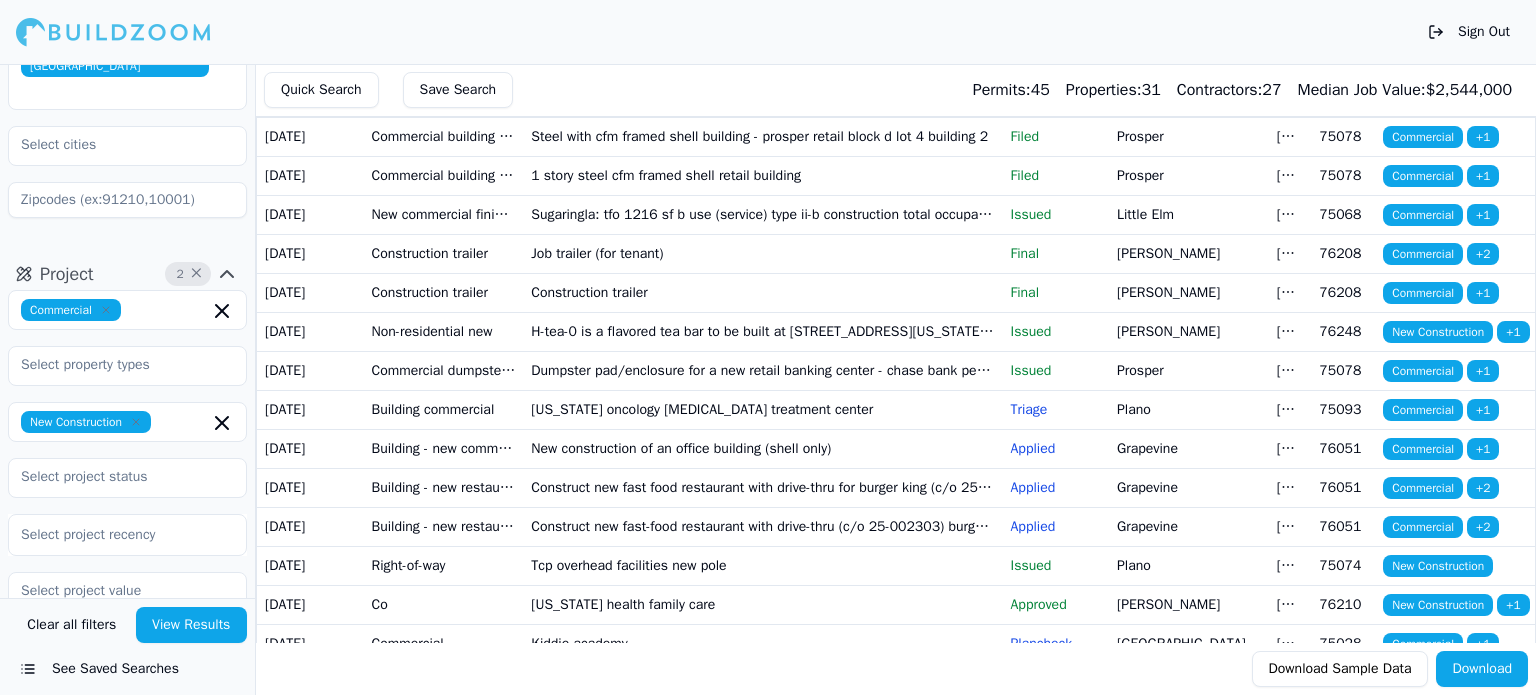 click on "Steel with cfm framed shell building - prosper retail block d lot 4 building 2" at bounding box center [762, 136] 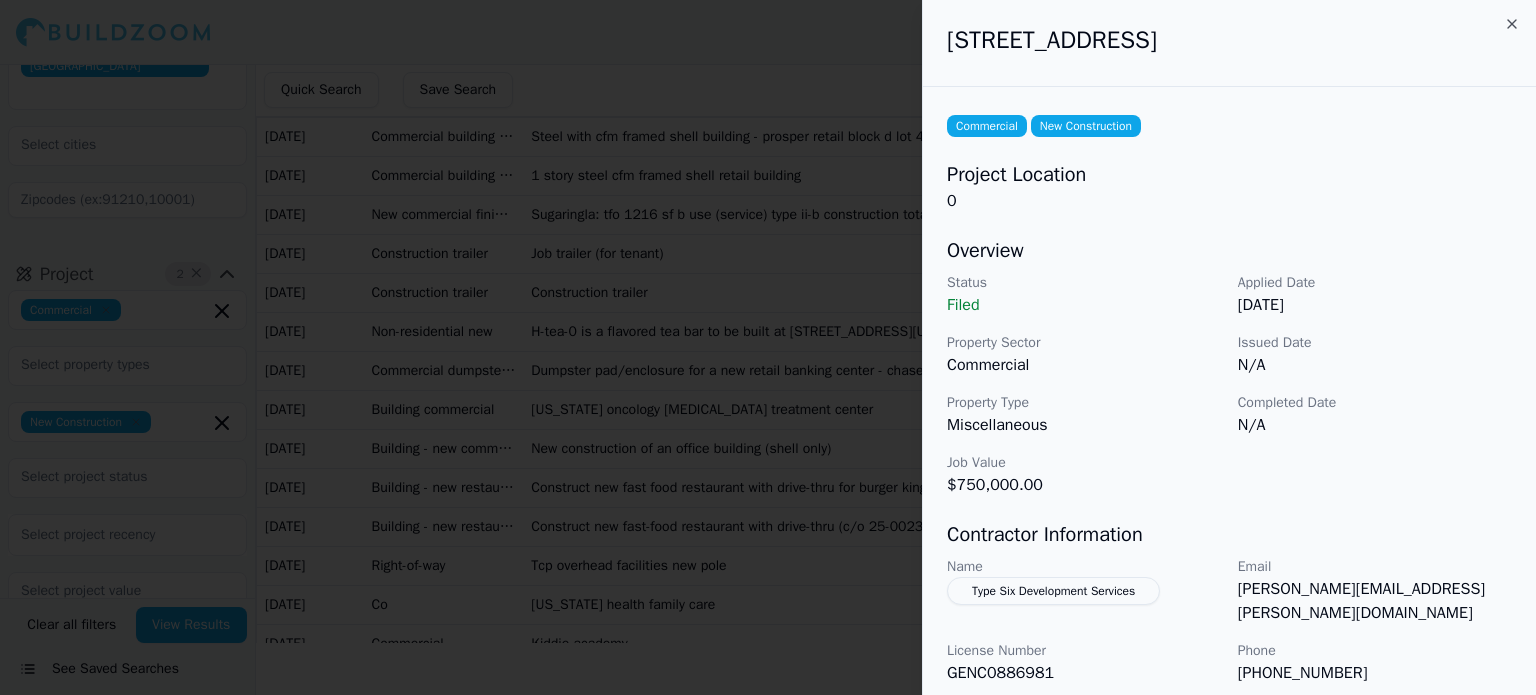 click at bounding box center (768, 347) 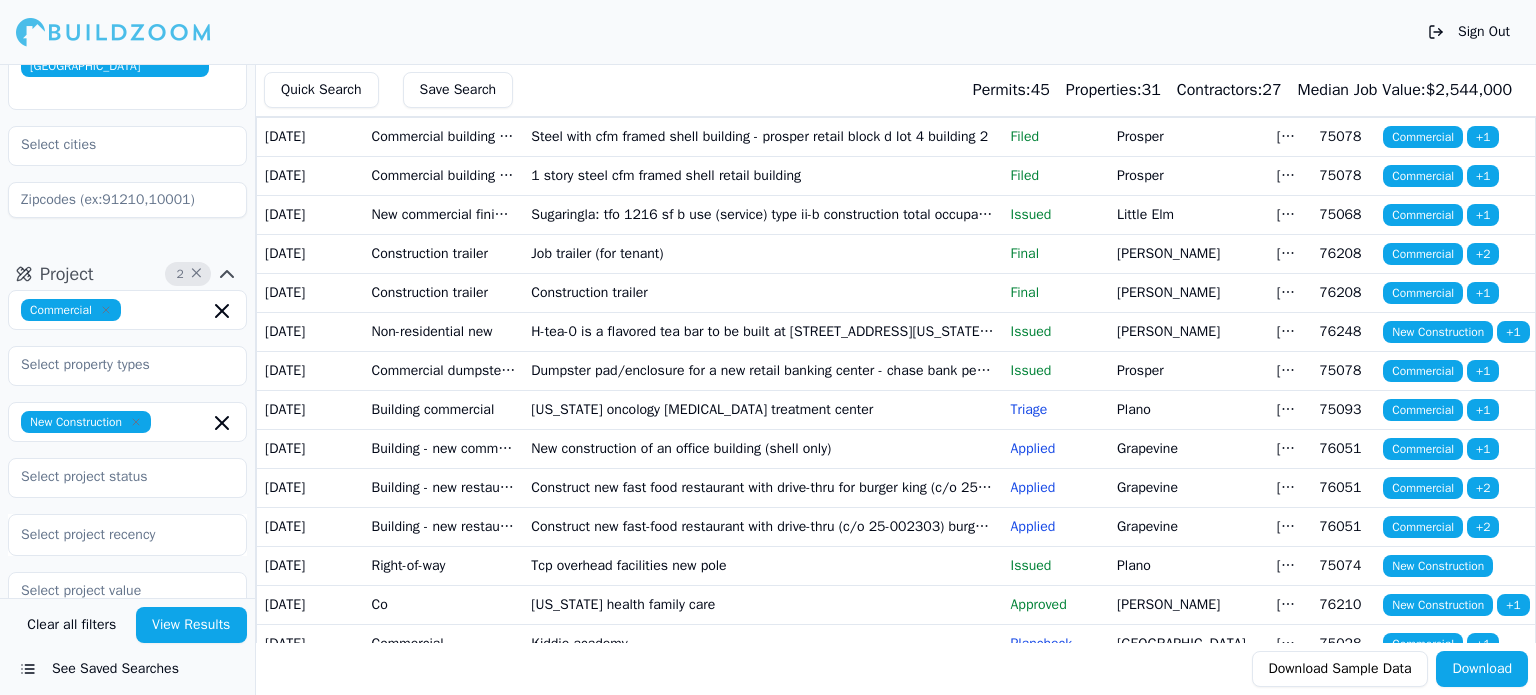 click on "Sugaringla: tfo 1216 sf b use (service) type ii-b construction total occupants 9 fire suppression required" at bounding box center (762, 214) 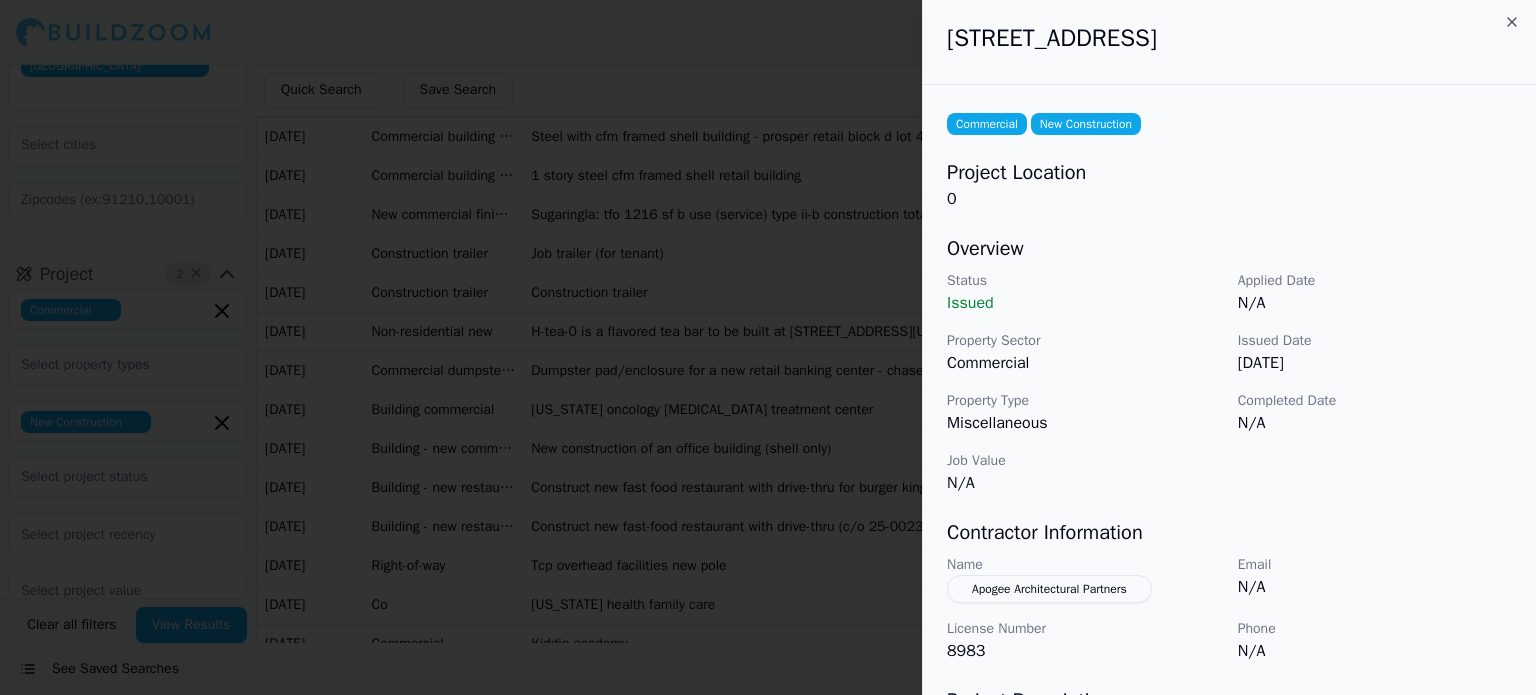 scroll, scrollTop: 0, scrollLeft: 0, axis: both 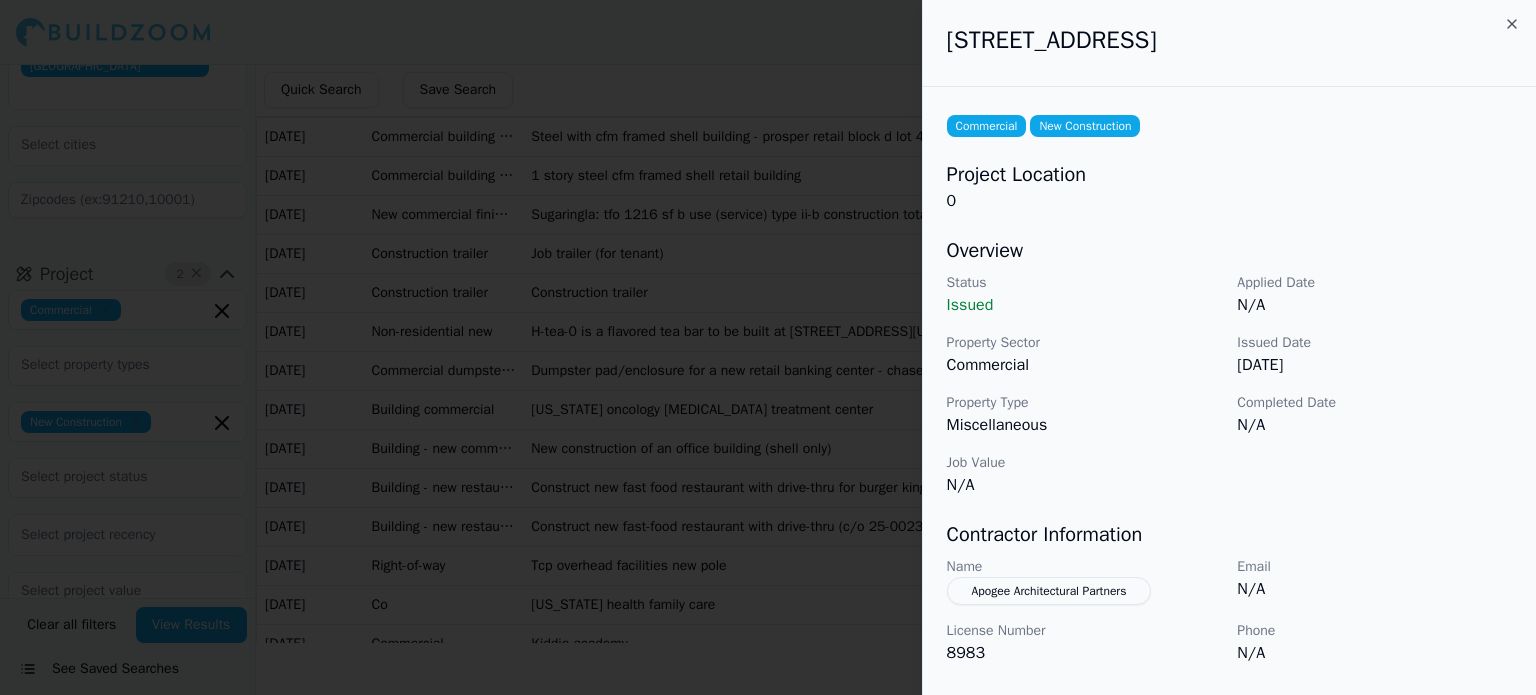 drag, startPoint x: 949, startPoint y: 38, endPoint x: 1285, endPoint y: 29, distance: 336.1205 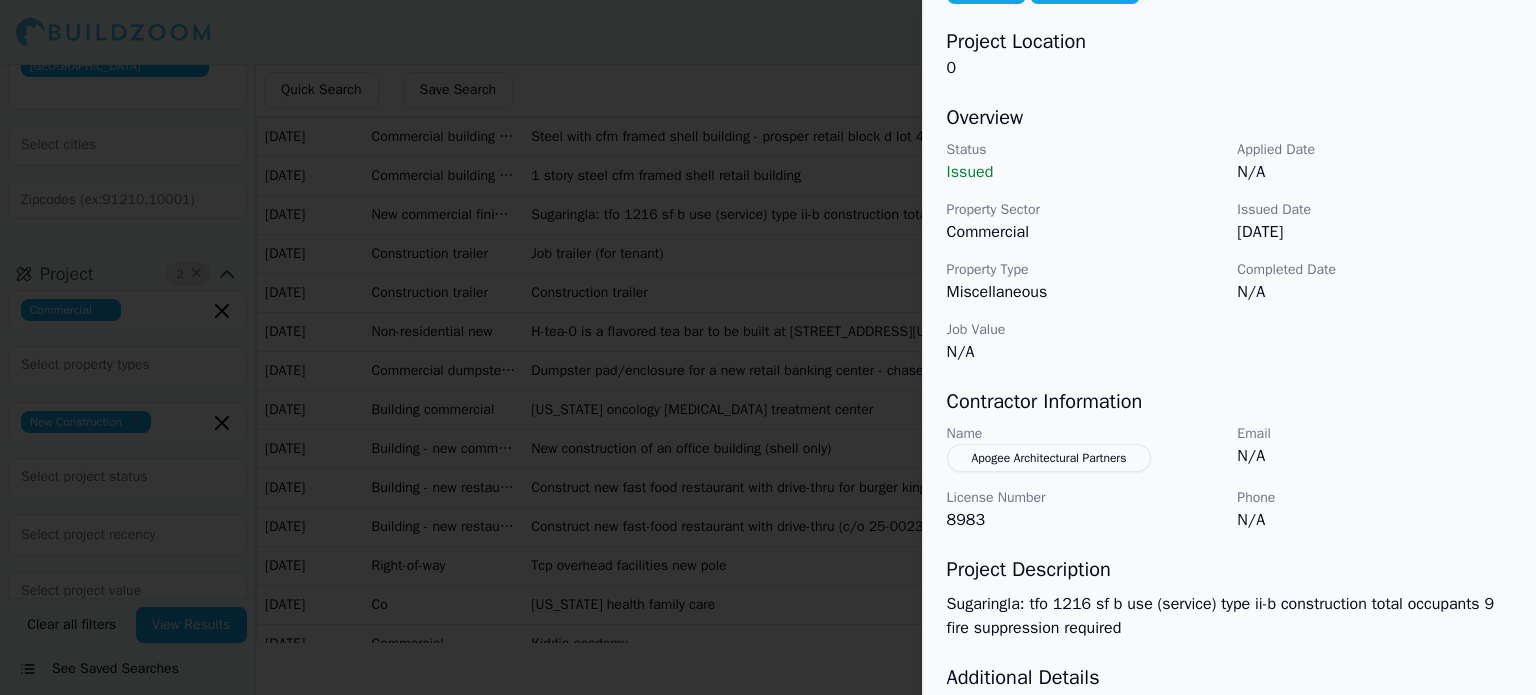 scroll, scrollTop: 264, scrollLeft: 0, axis: vertical 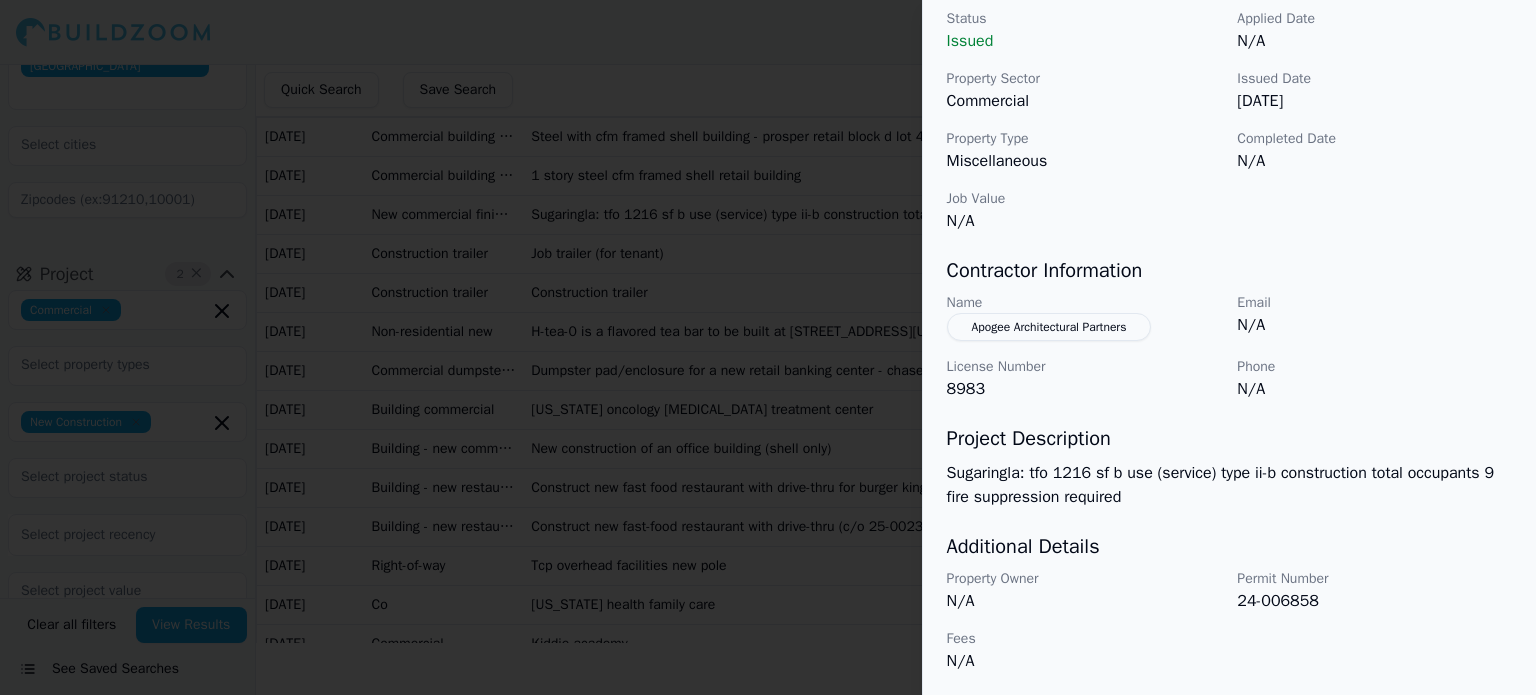 click on "Apogee Architectural Partners" at bounding box center [1049, 327] 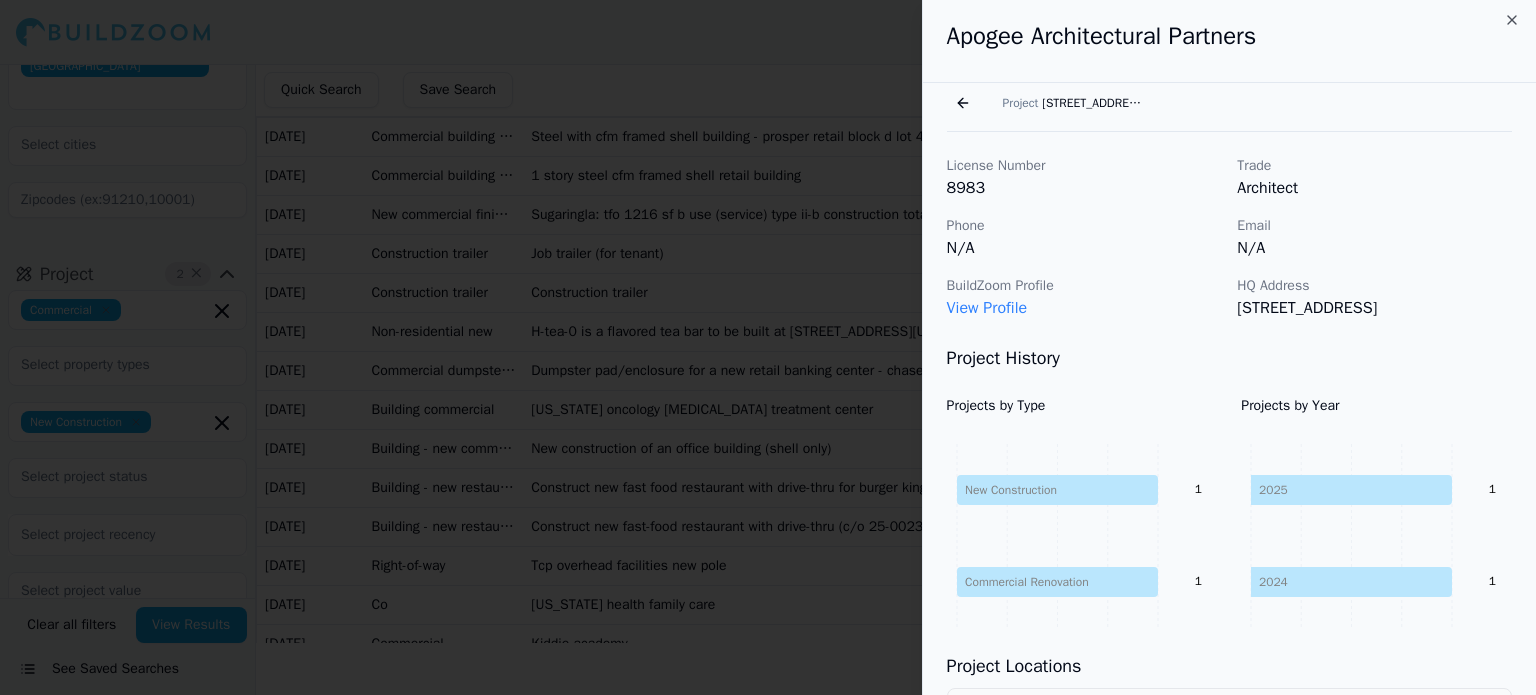 scroll, scrollTop: 0, scrollLeft: 0, axis: both 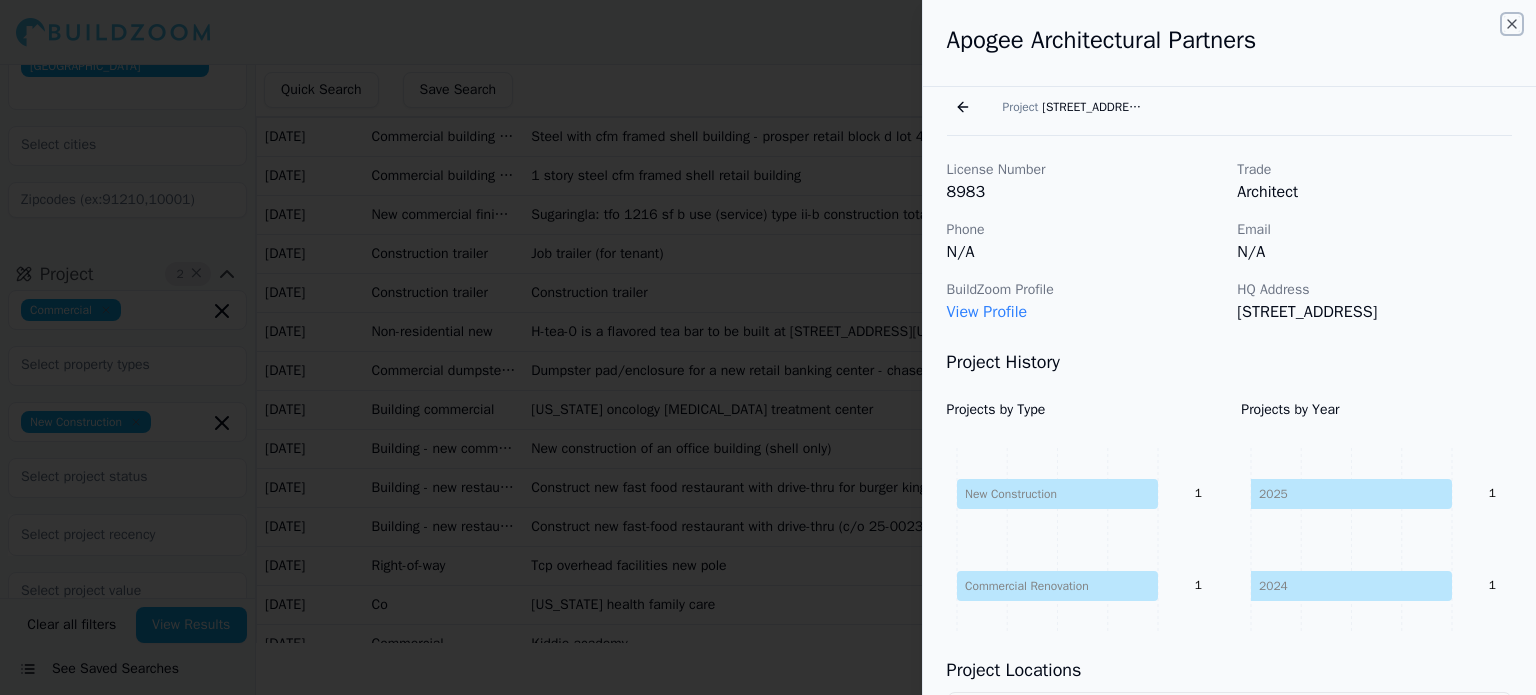 click 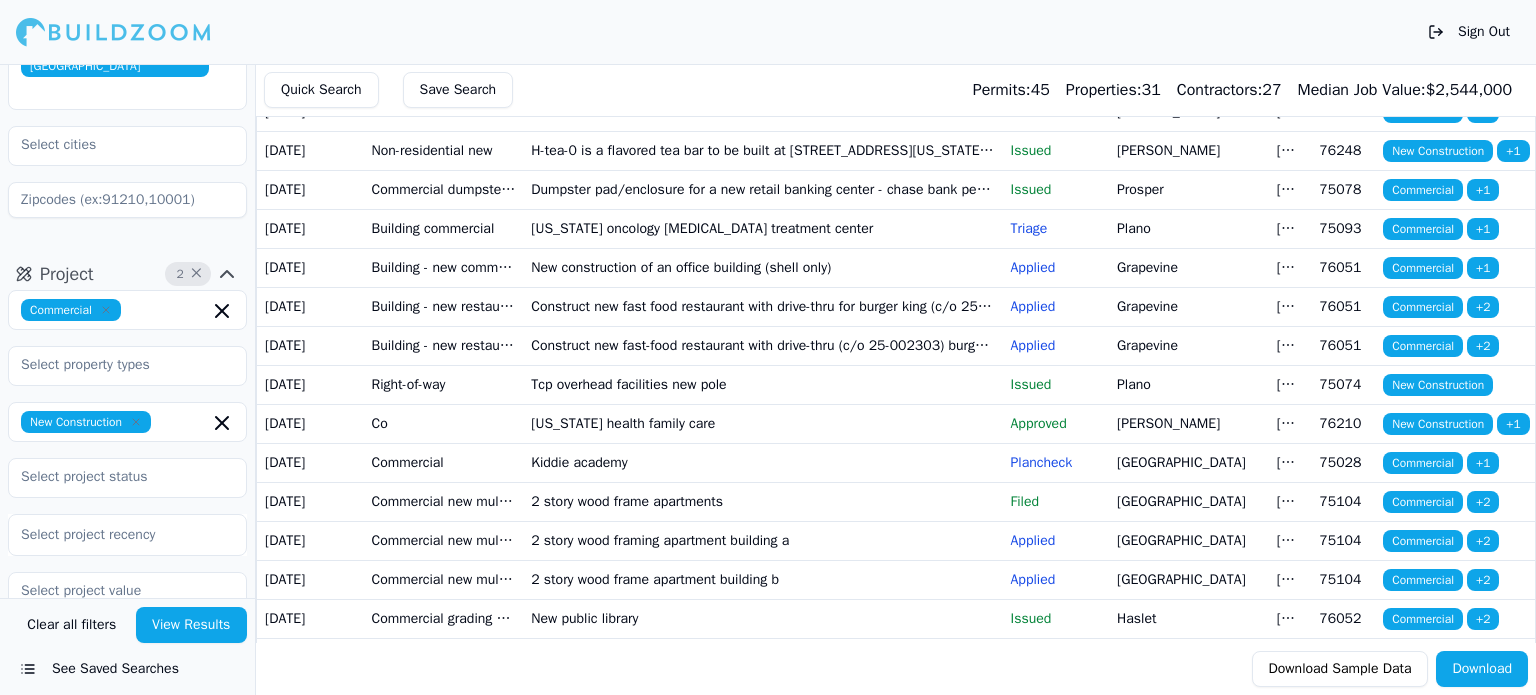 scroll, scrollTop: 800, scrollLeft: 0, axis: vertical 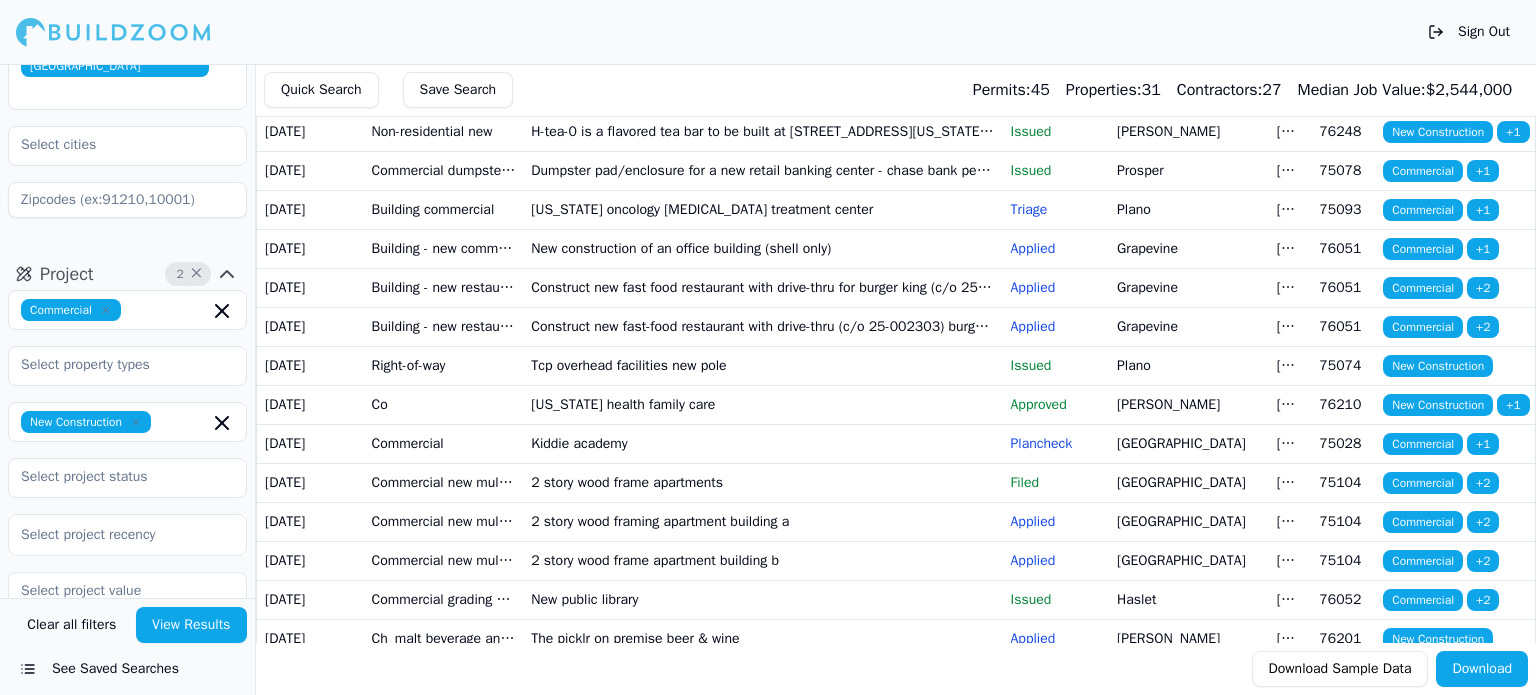 click on "Construction trailer" at bounding box center [444, 53] 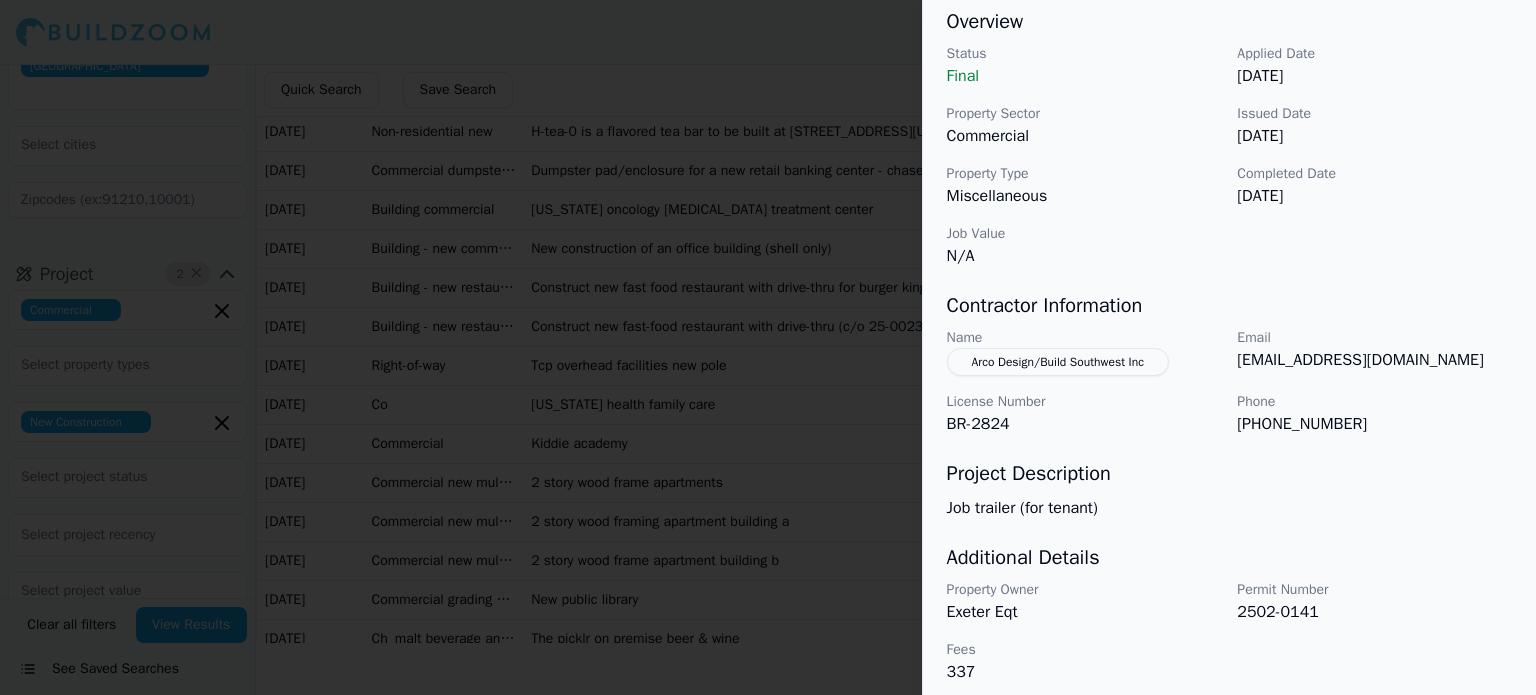 scroll, scrollTop: 632, scrollLeft: 0, axis: vertical 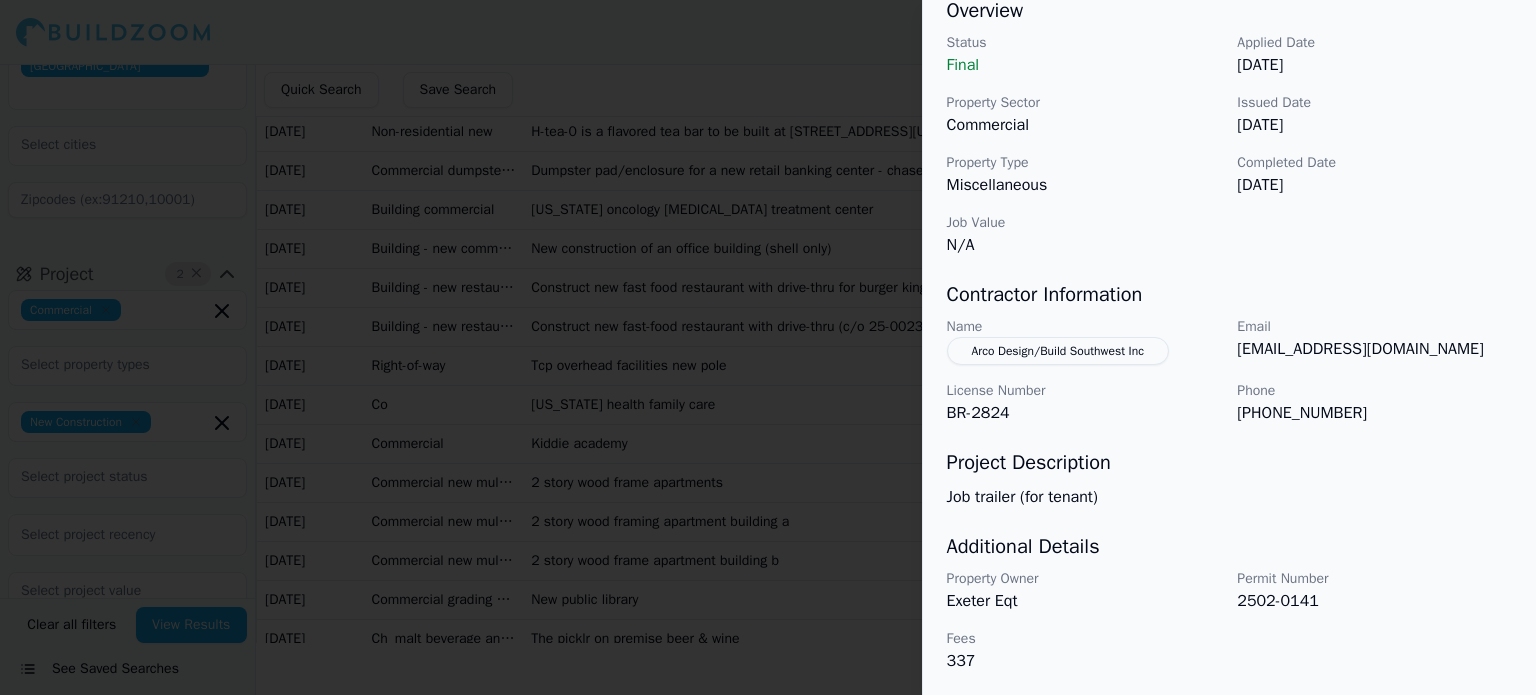click at bounding box center (768, 347) 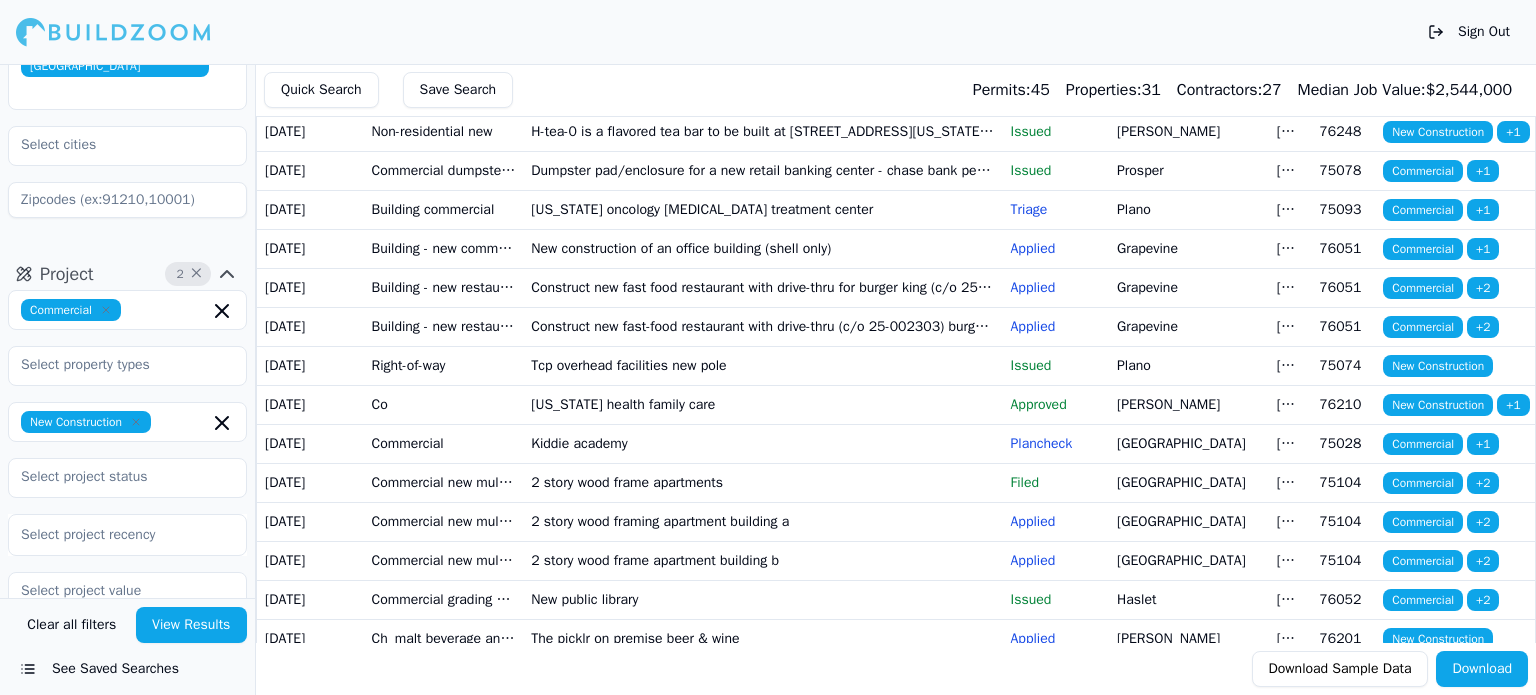click on "Construction trailer" at bounding box center (444, 92) 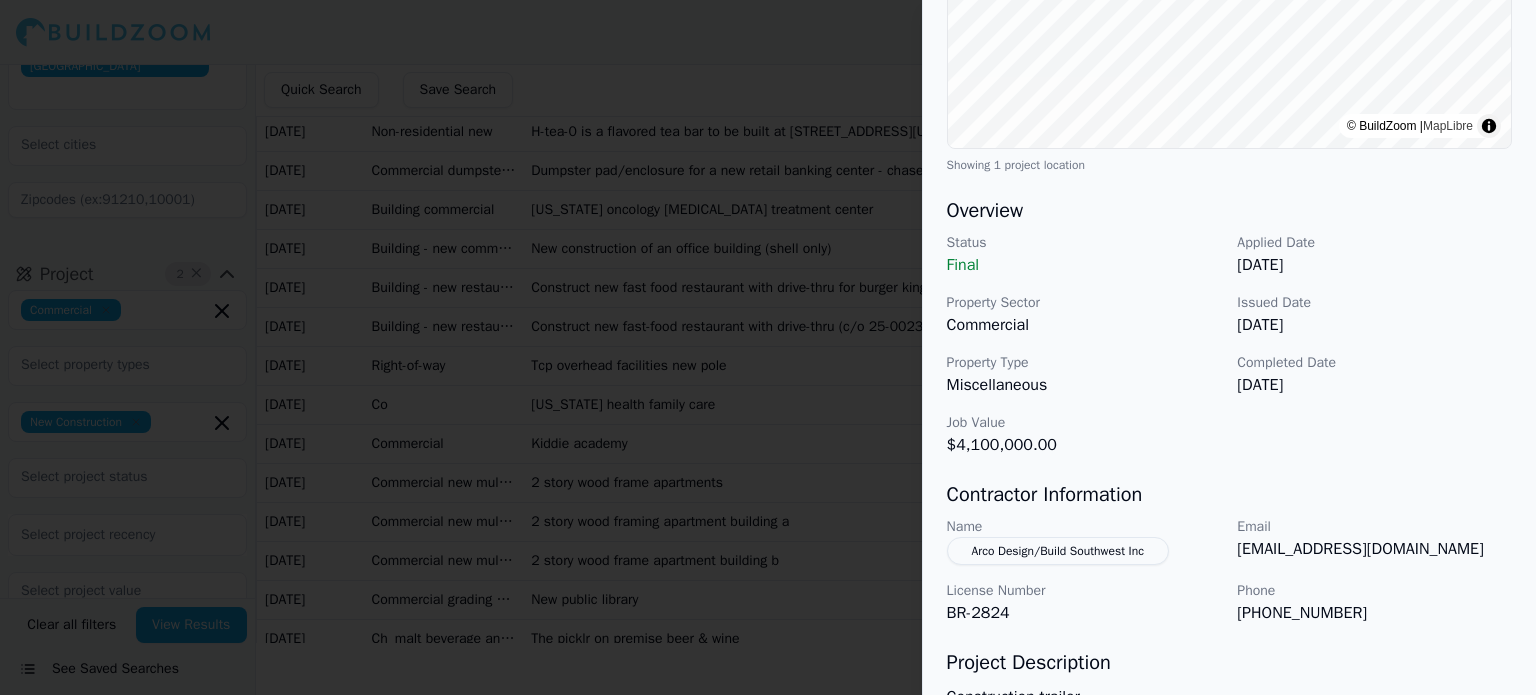 scroll, scrollTop: 500, scrollLeft: 0, axis: vertical 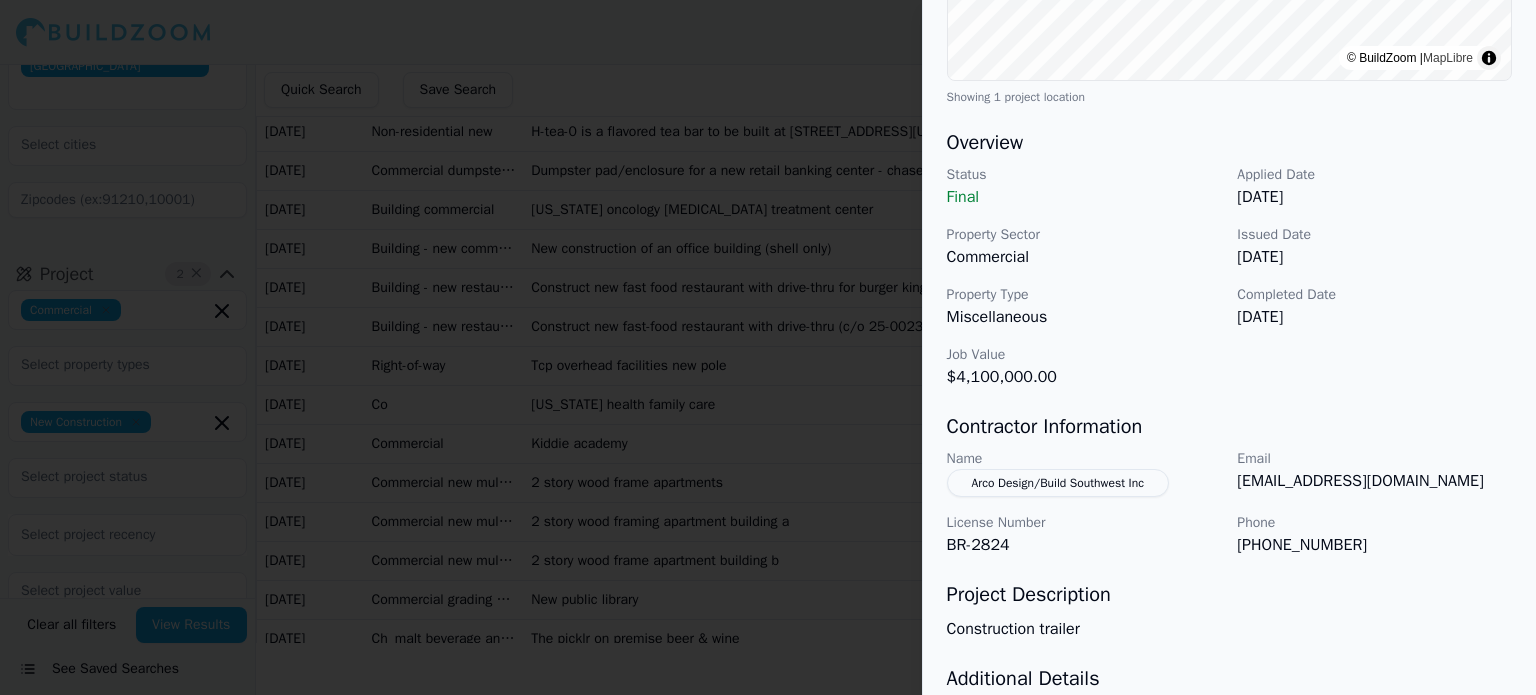 click at bounding box center (768, 347) 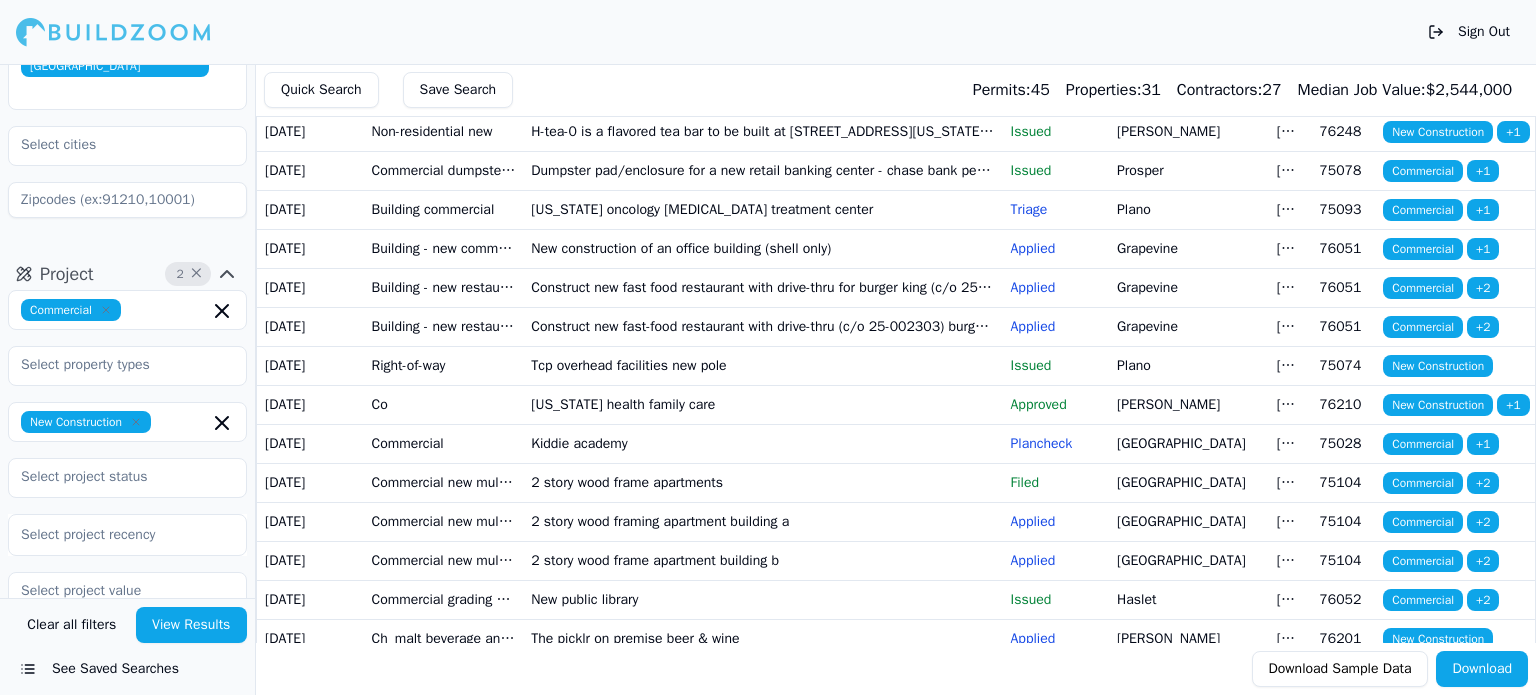 scroll, scrollTop: 900, scrollLeft: 0, axis: vertical 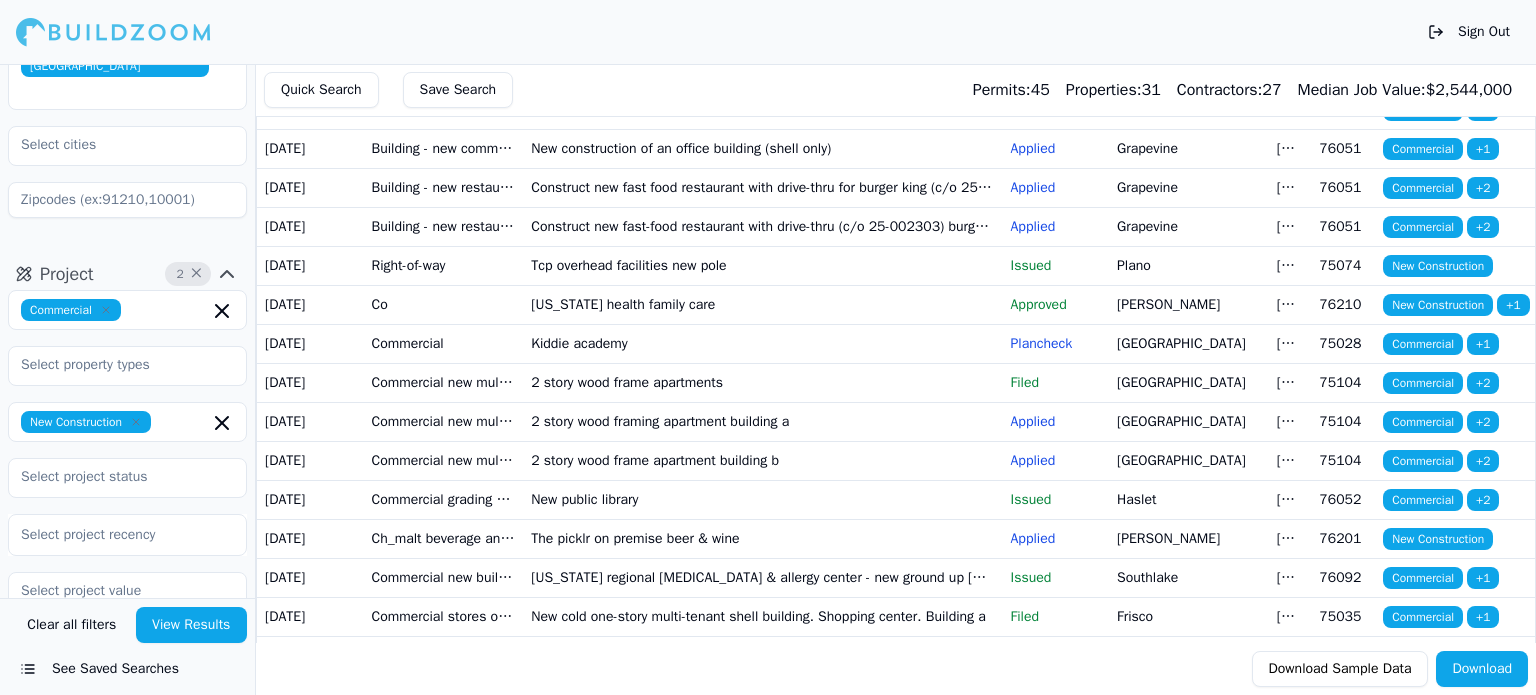 click on "Commercial dumpster enclosure" at bounding box center [444, 70] 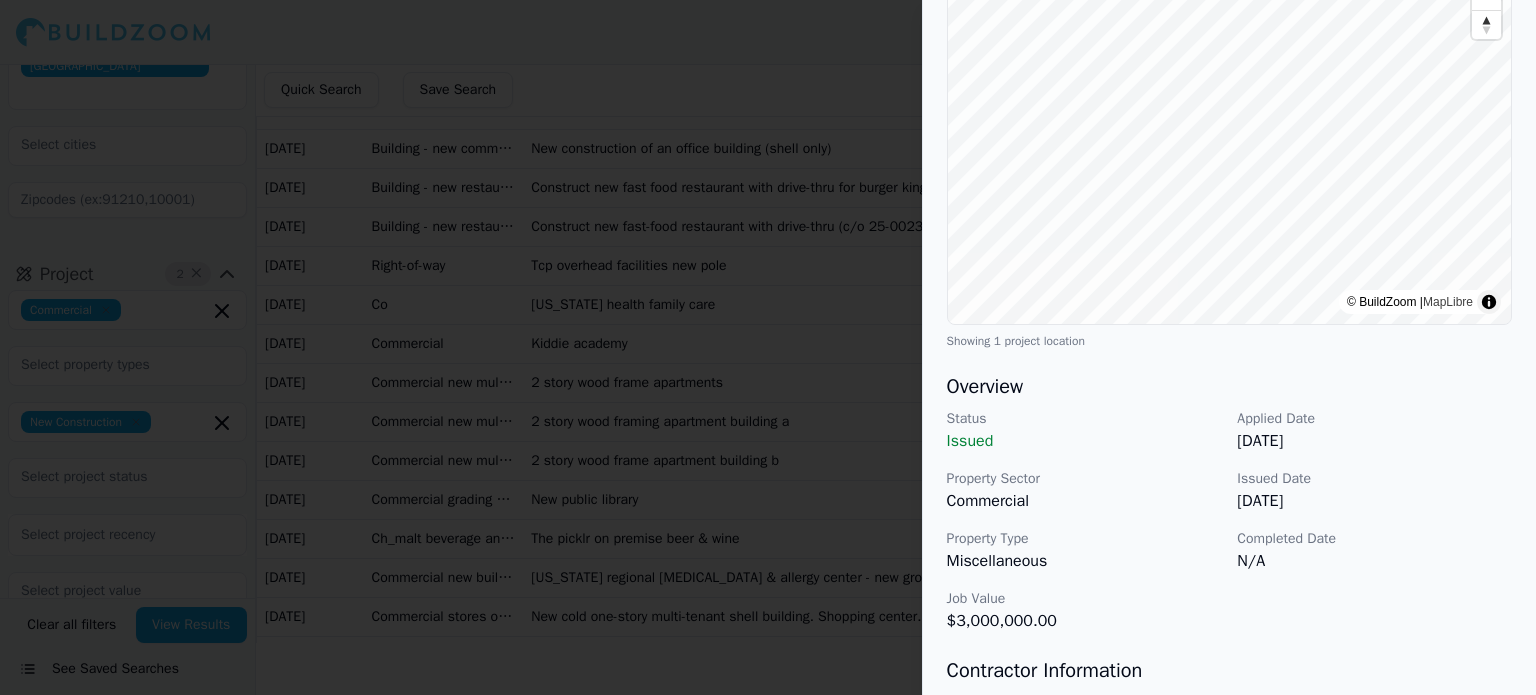 scroll, scrollTop: 0, scrollLeft: 0, axis: both 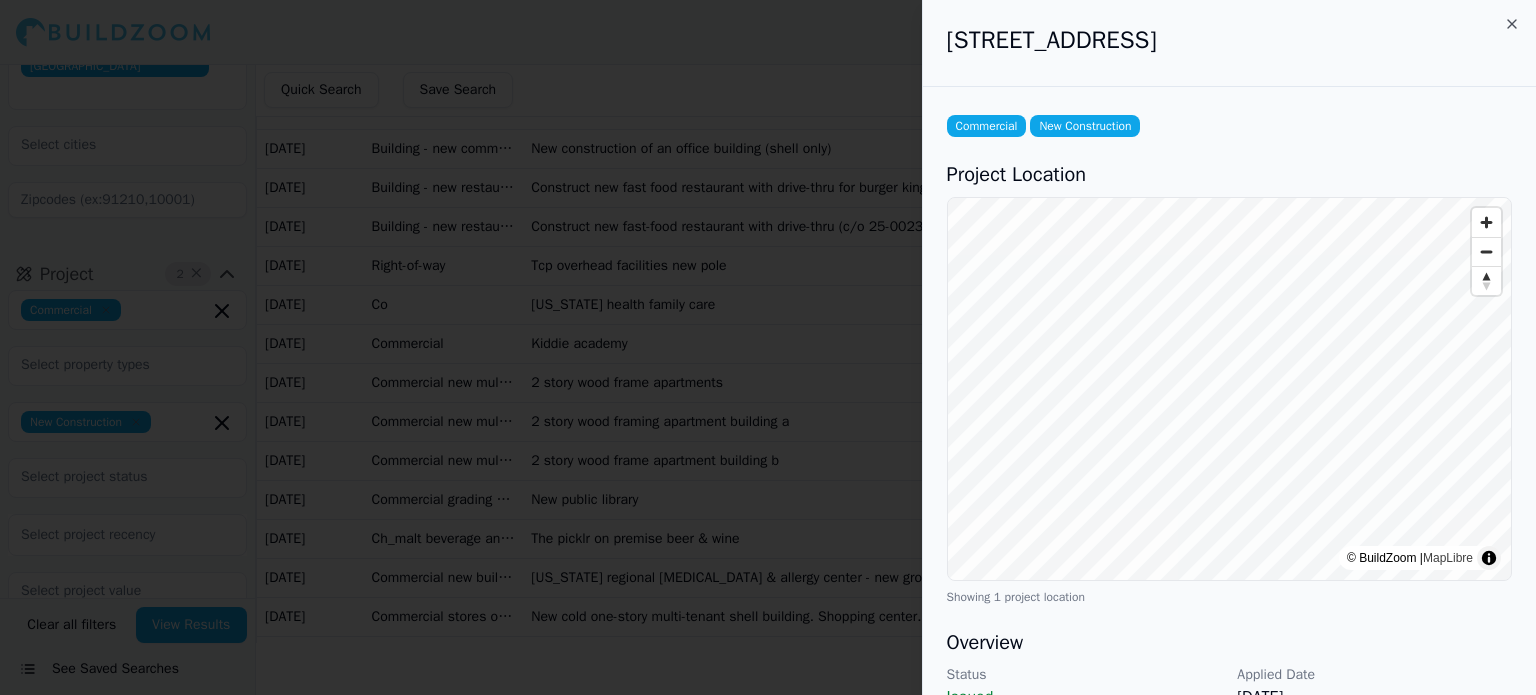 drag, startPoint x: 948, startPoint y: 39, endPoint x: 1367, endPoint y: 40, distance: 419.0012 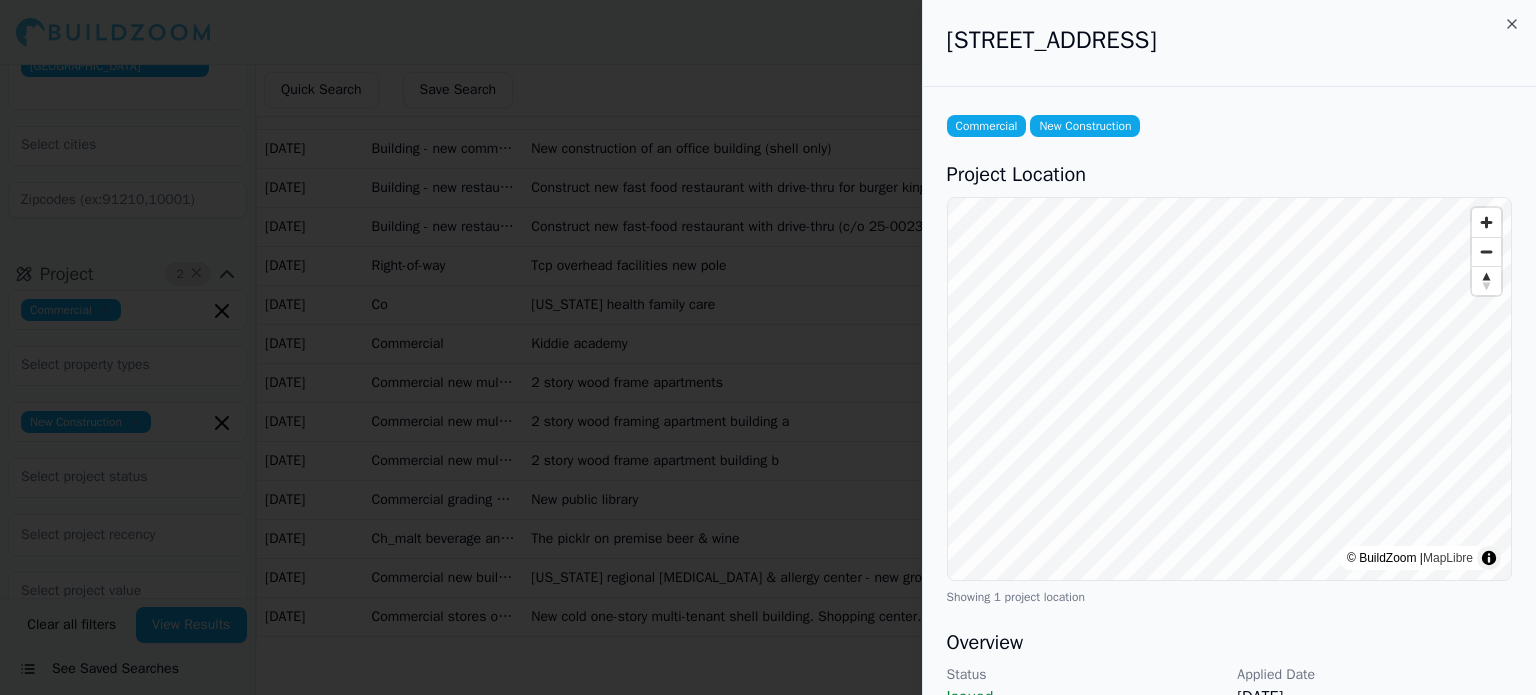 click on "[STREET_ADDRESS]" at bounding box center [1229, 40] 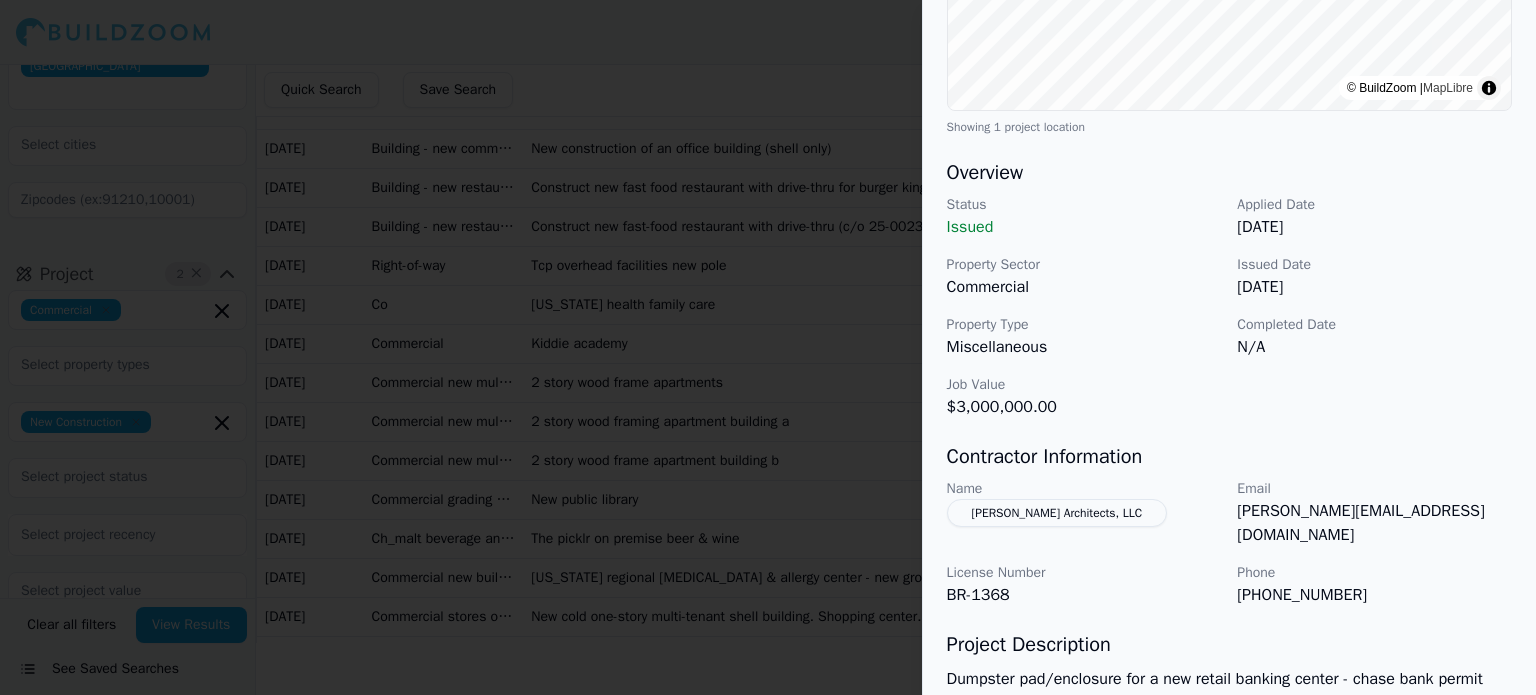 scroll, scrollTop: 500, scrollLeft: 0, axis: vertical 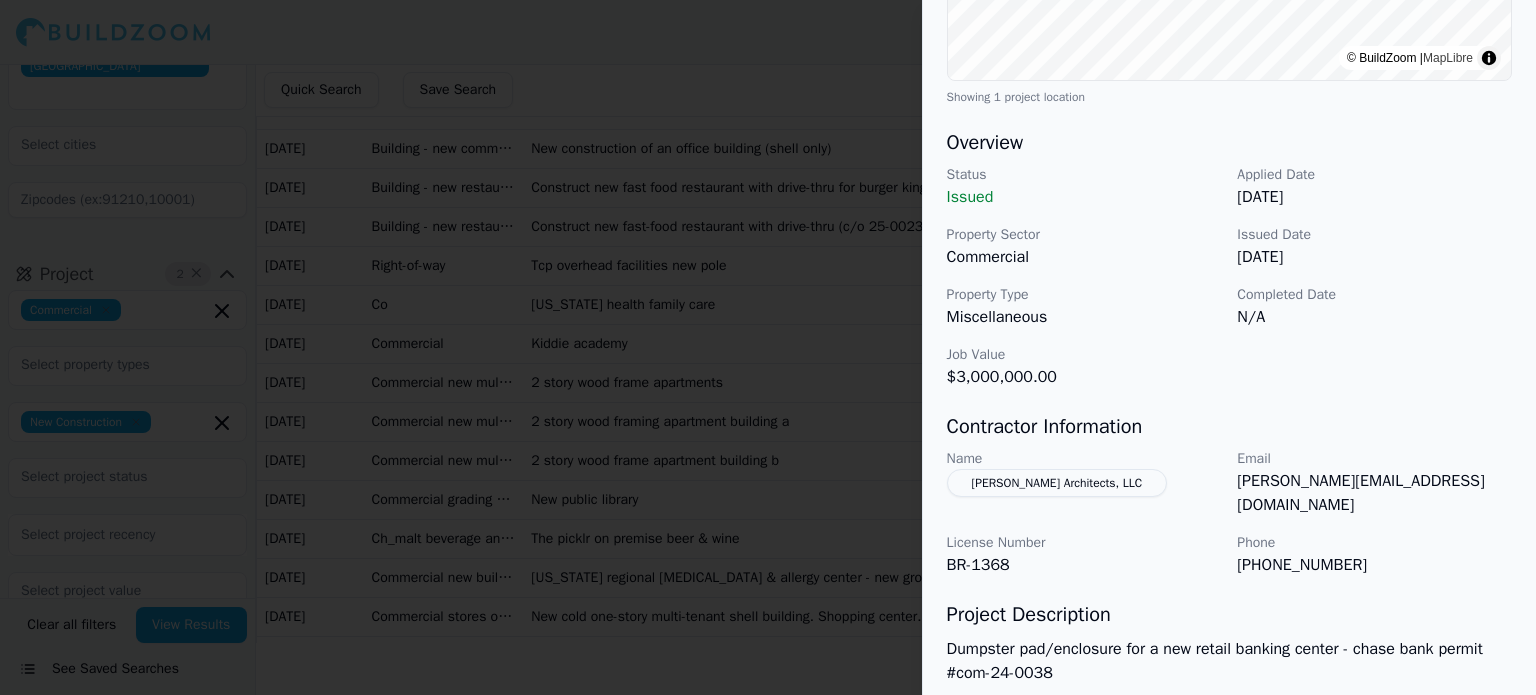 click on "[PERSON_NAME] Architects, LLC" at bounding box center (1057, 483) 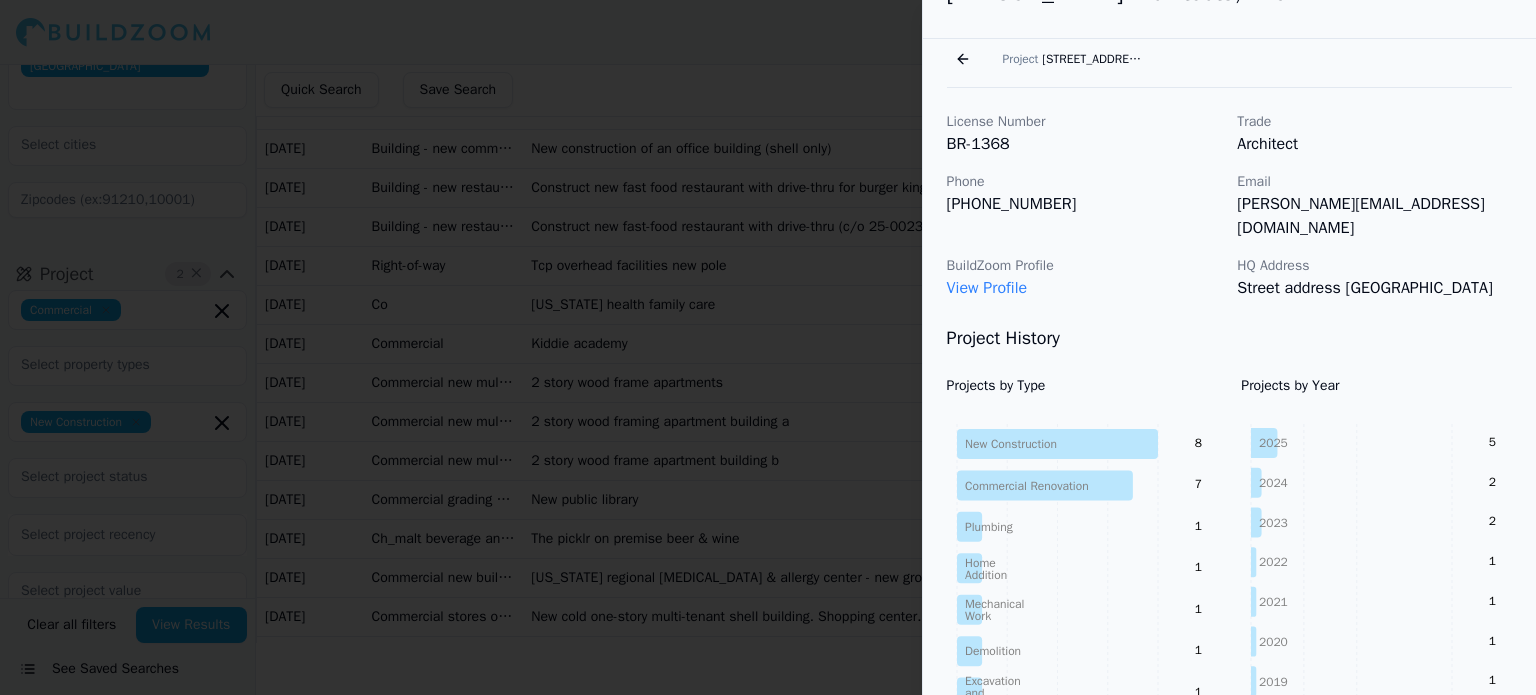 scroll, scrollTop: 0, scrollLeft: 0, axis: both 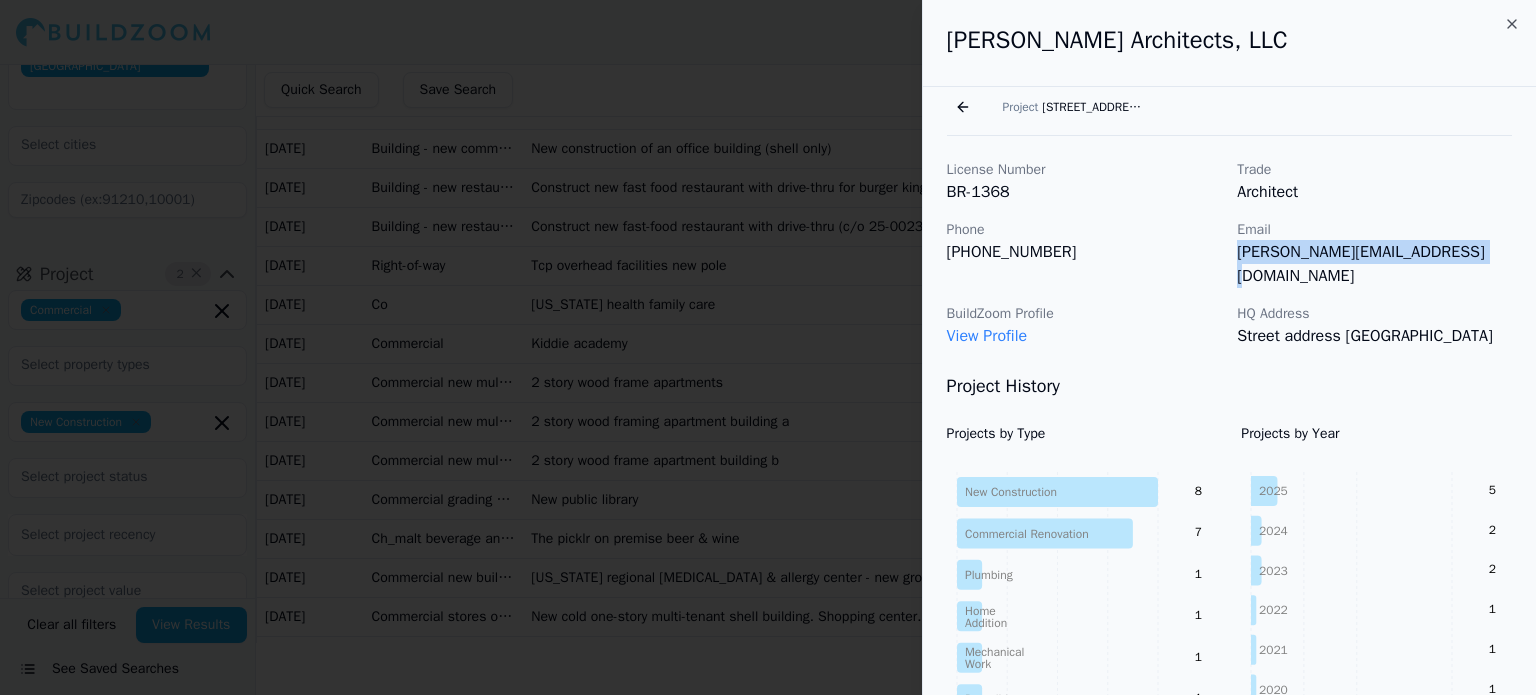 drag, startPoint x: 1237, startPoint y: 254, endPoint x: 1470, endPoint y: 244, distance: 233.2145 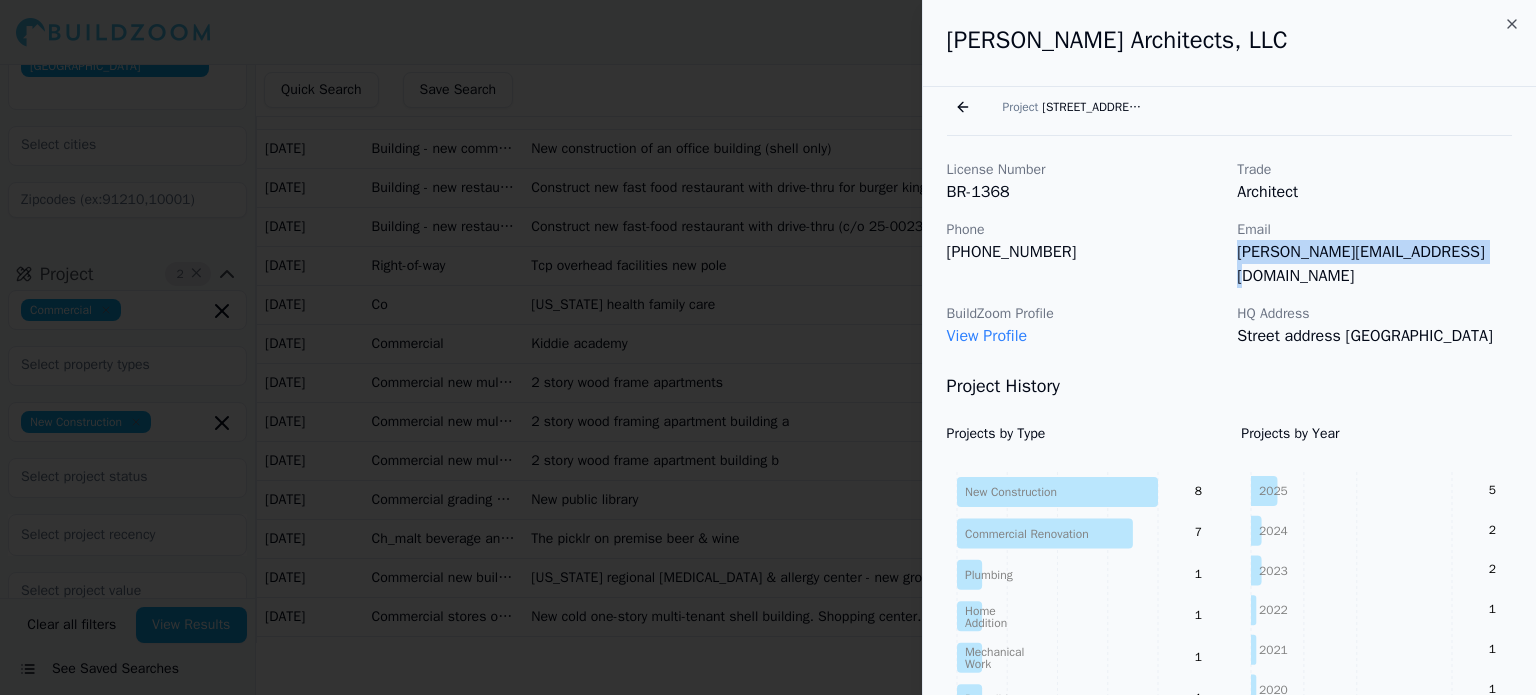 click on "[PERSON_NAME][EMAIL_ADDRESS][DOMAIN_NAME]" at bounding box center (1374, 264) 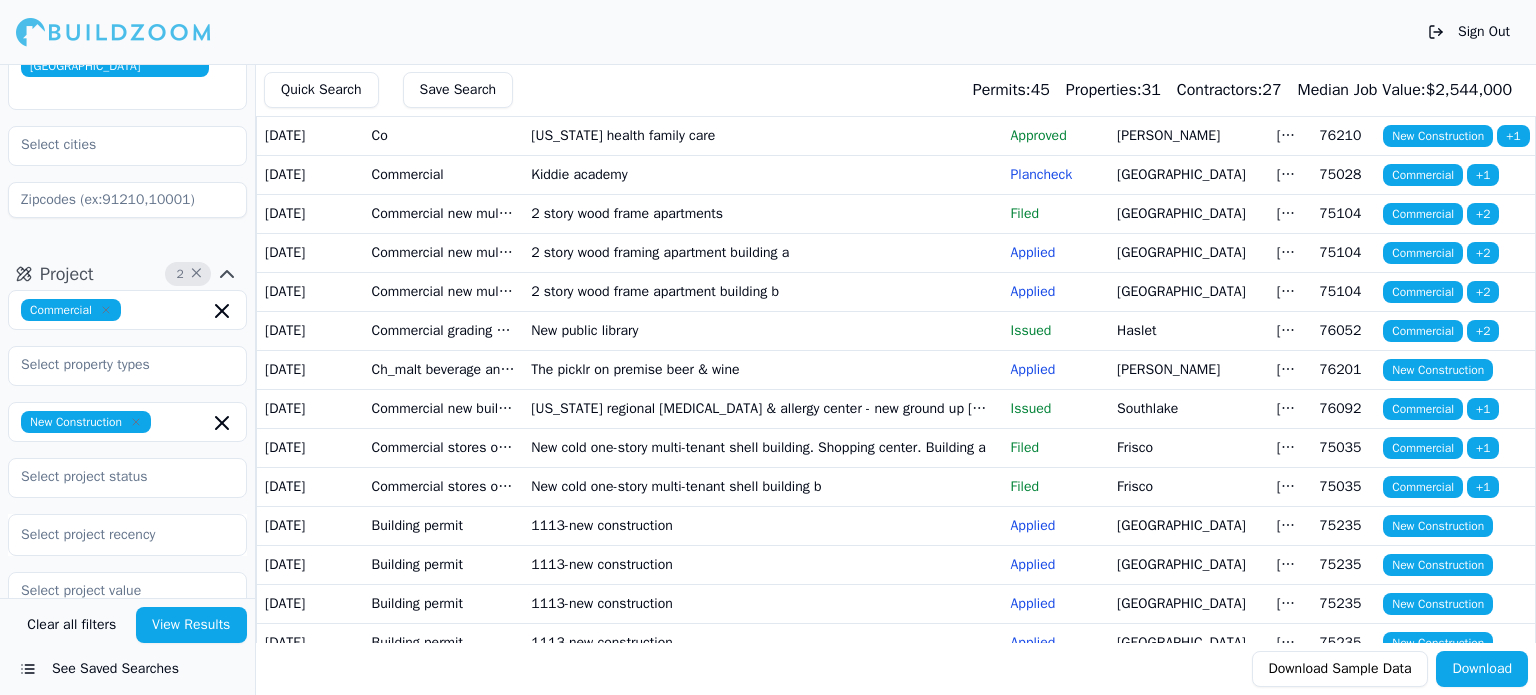 scroll, scrollTop: 1100, scrollLeft: 0, axis: vertical 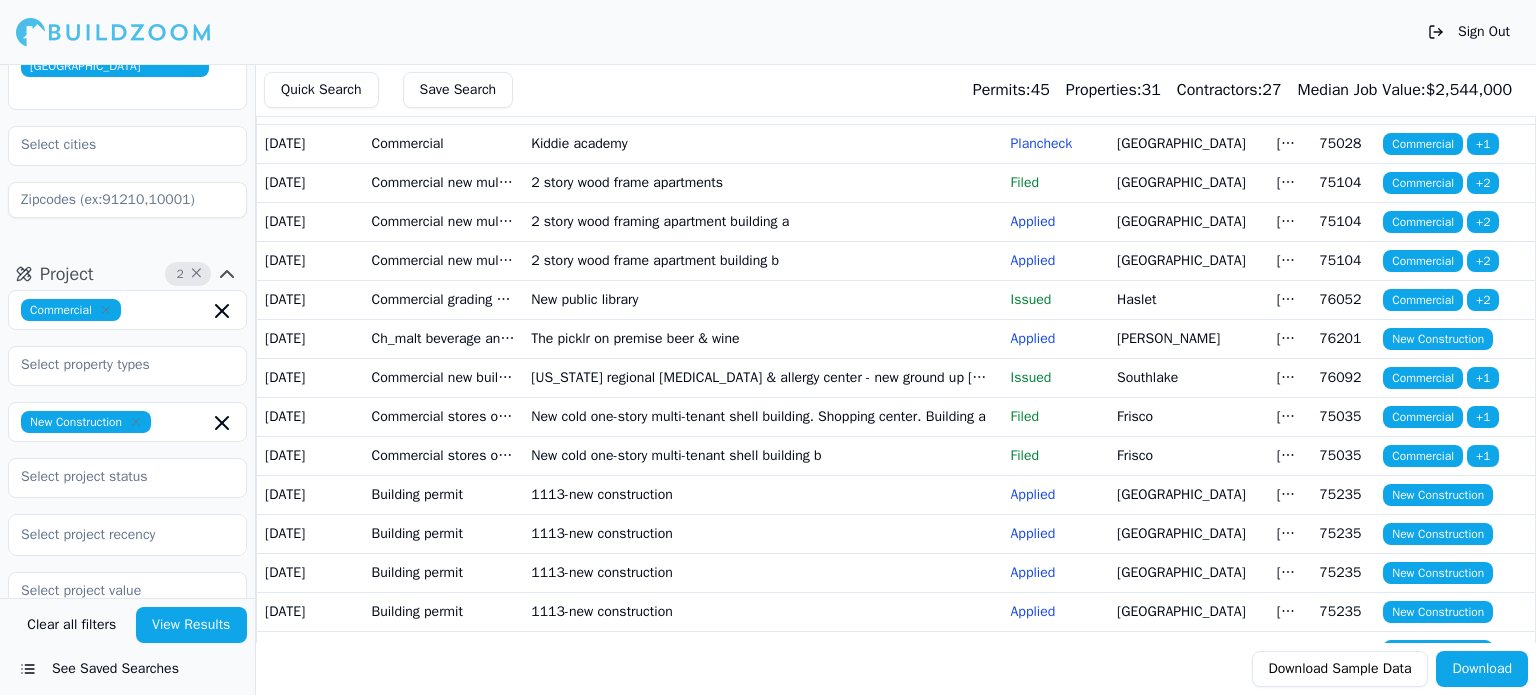 click on "Building commercial" at bounding box center [444, -91] 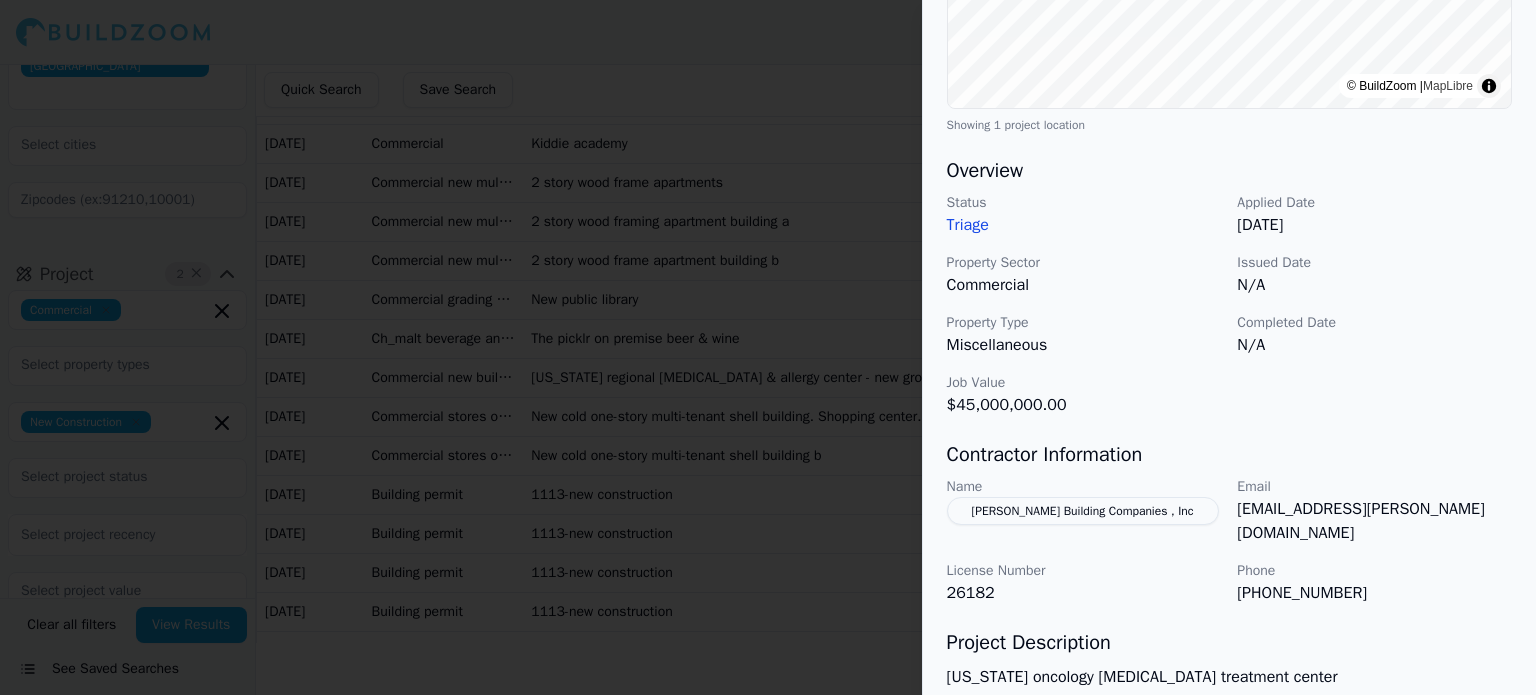 scroll, scrollTop: 500, scrollLeft: 0, axis: vertical 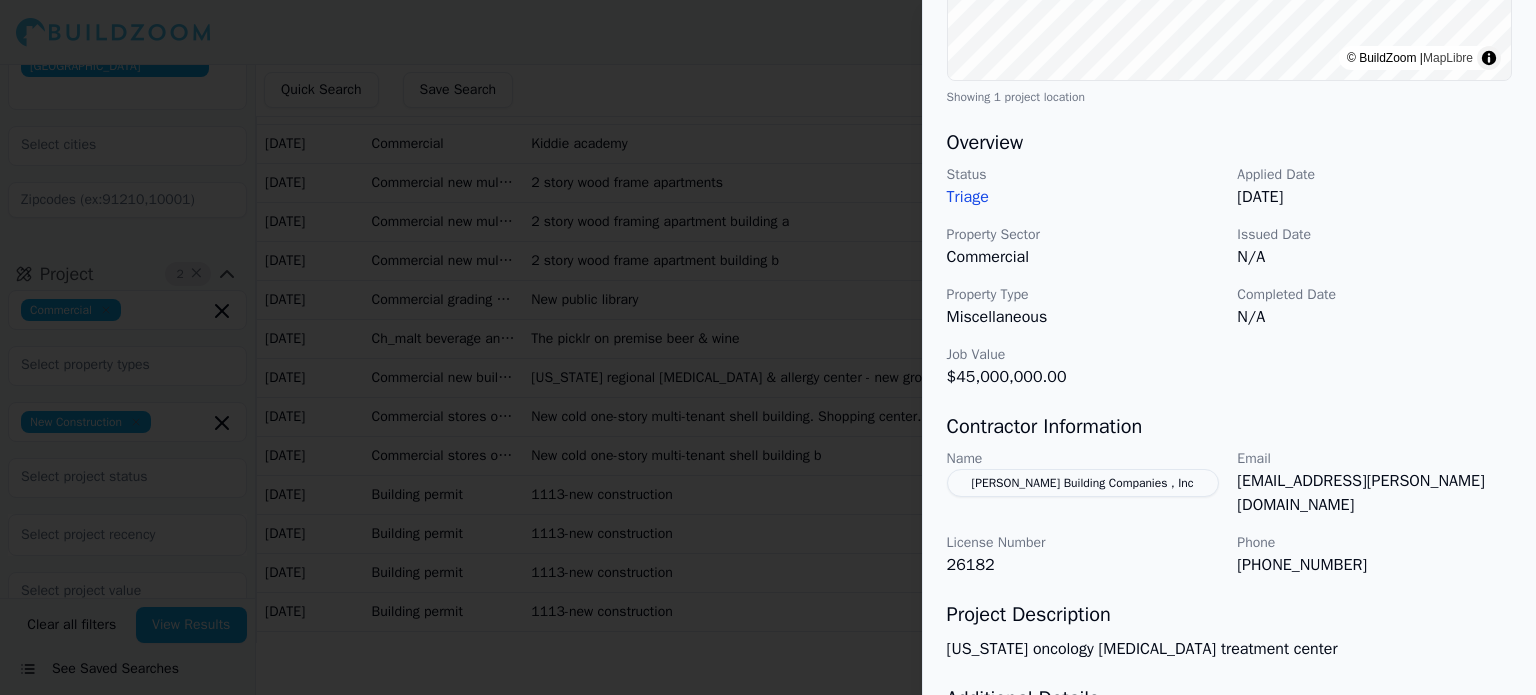 click on "[PERSON_NAME] Building Companies , Inc" at bounding box center [1083, 483] 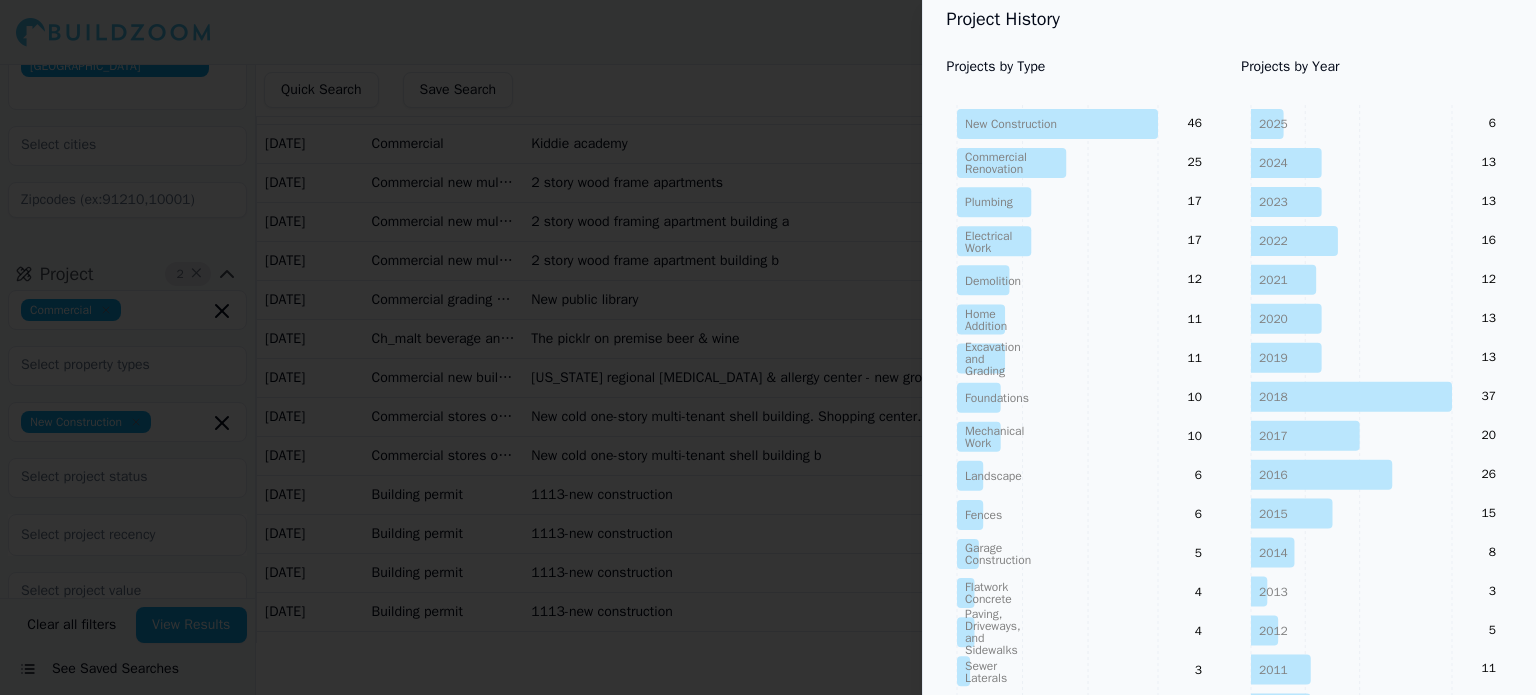 scroll, scrollTop: 0, scrollLeft: 0, axis: both 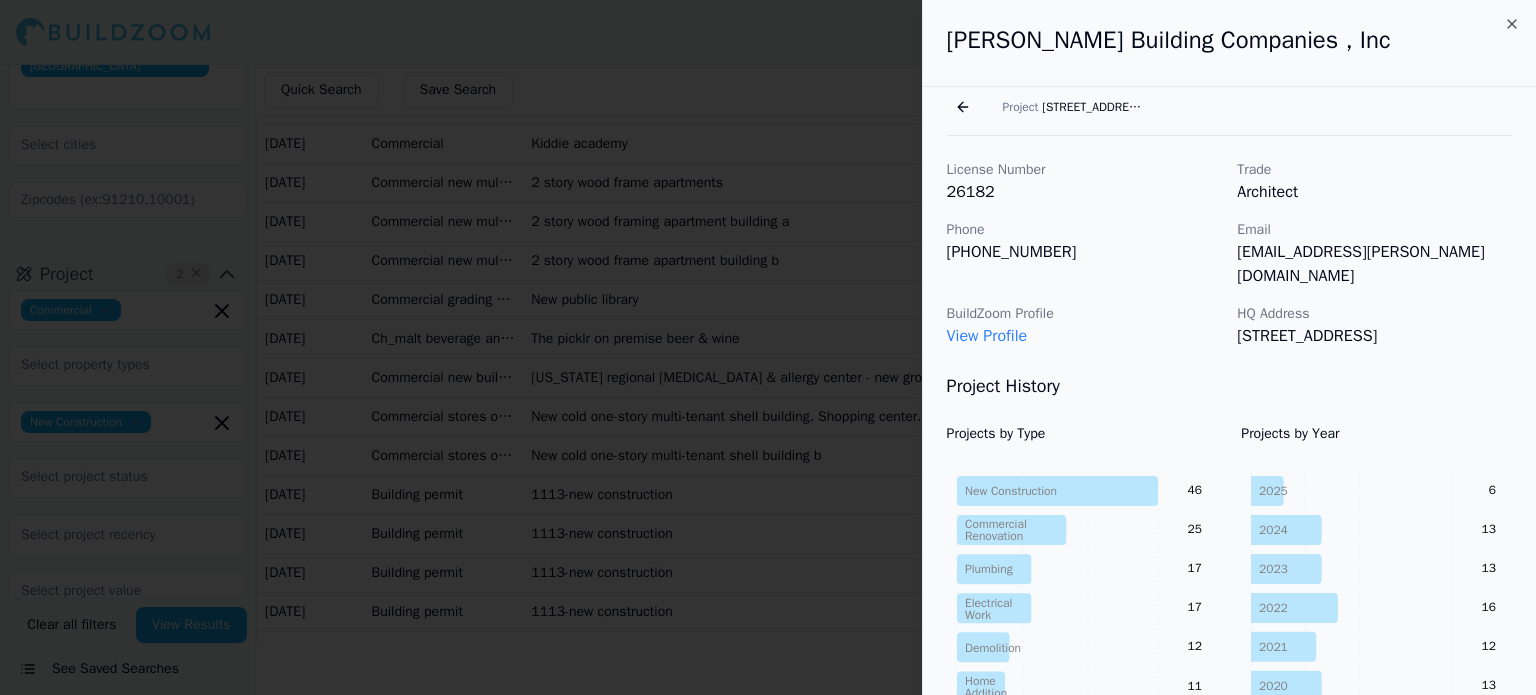 click on "Go back" at bounding box center (963, 107) 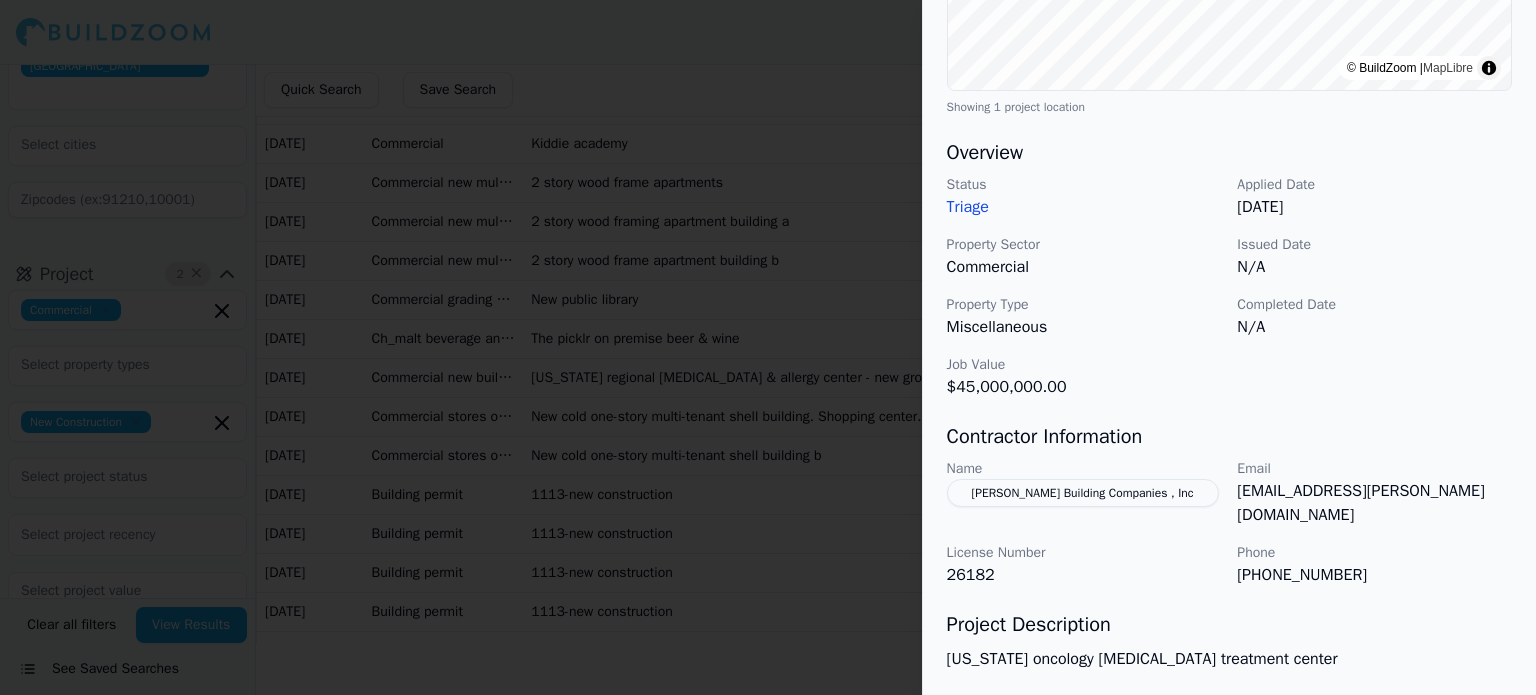 scroll, scrollTop: 500, scrollLeft: 0, axis: vertical 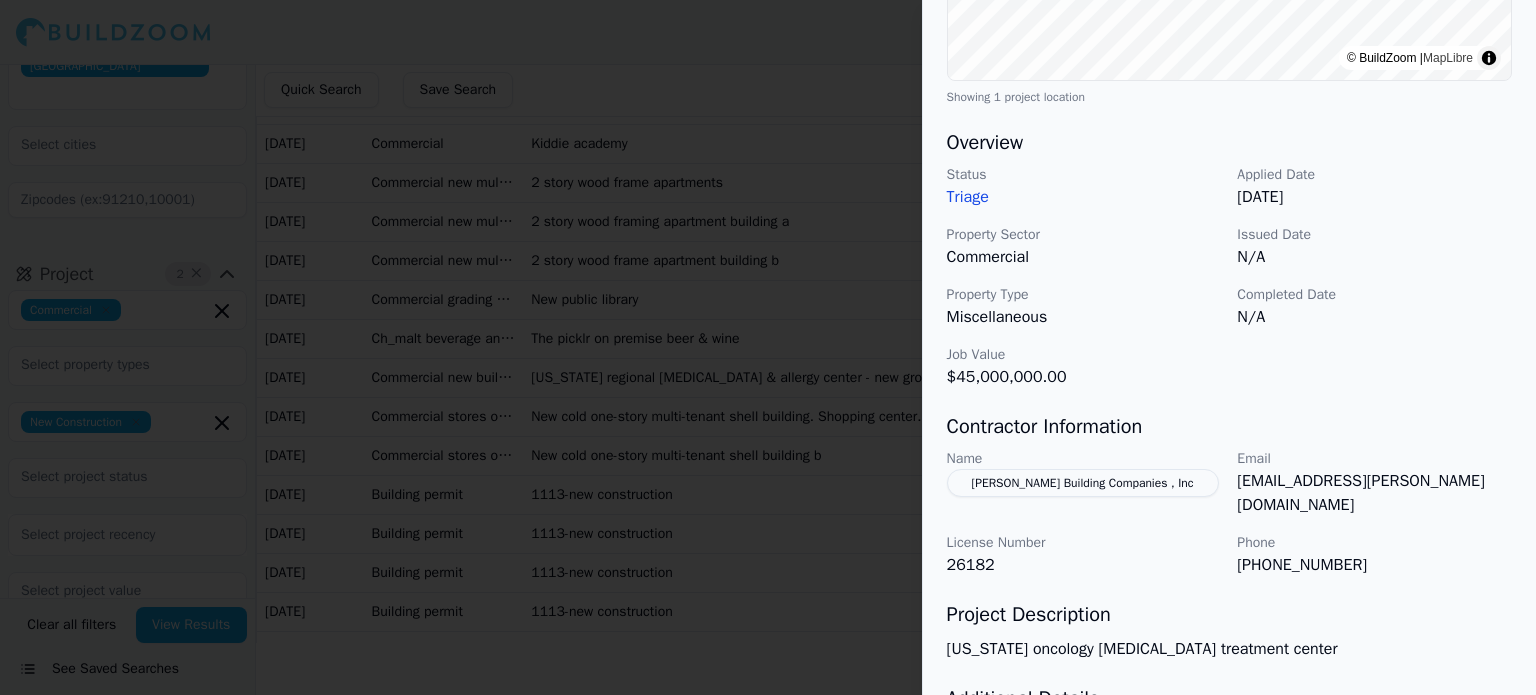 click at bounding box center (768, 347) 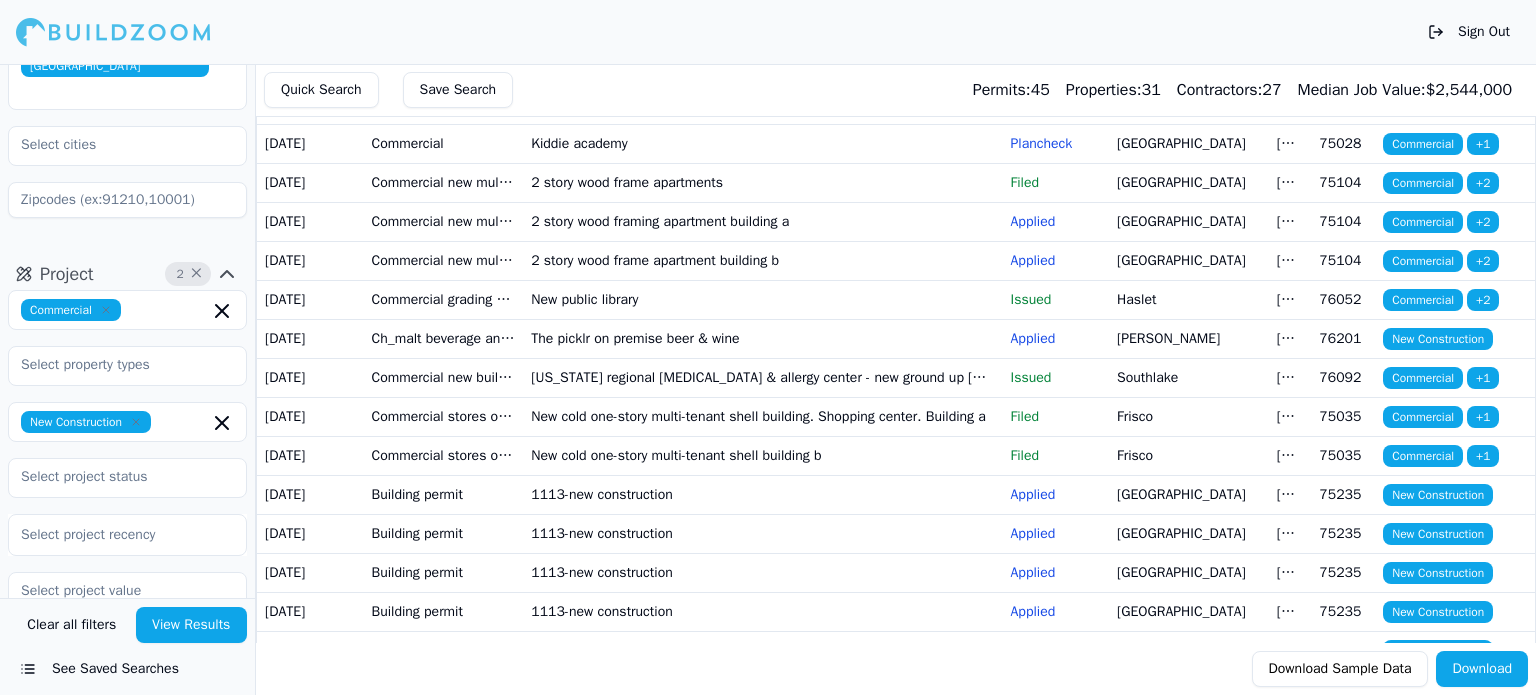 click on "New construction of an office building (shell only)" at bounding box center (762, -52) 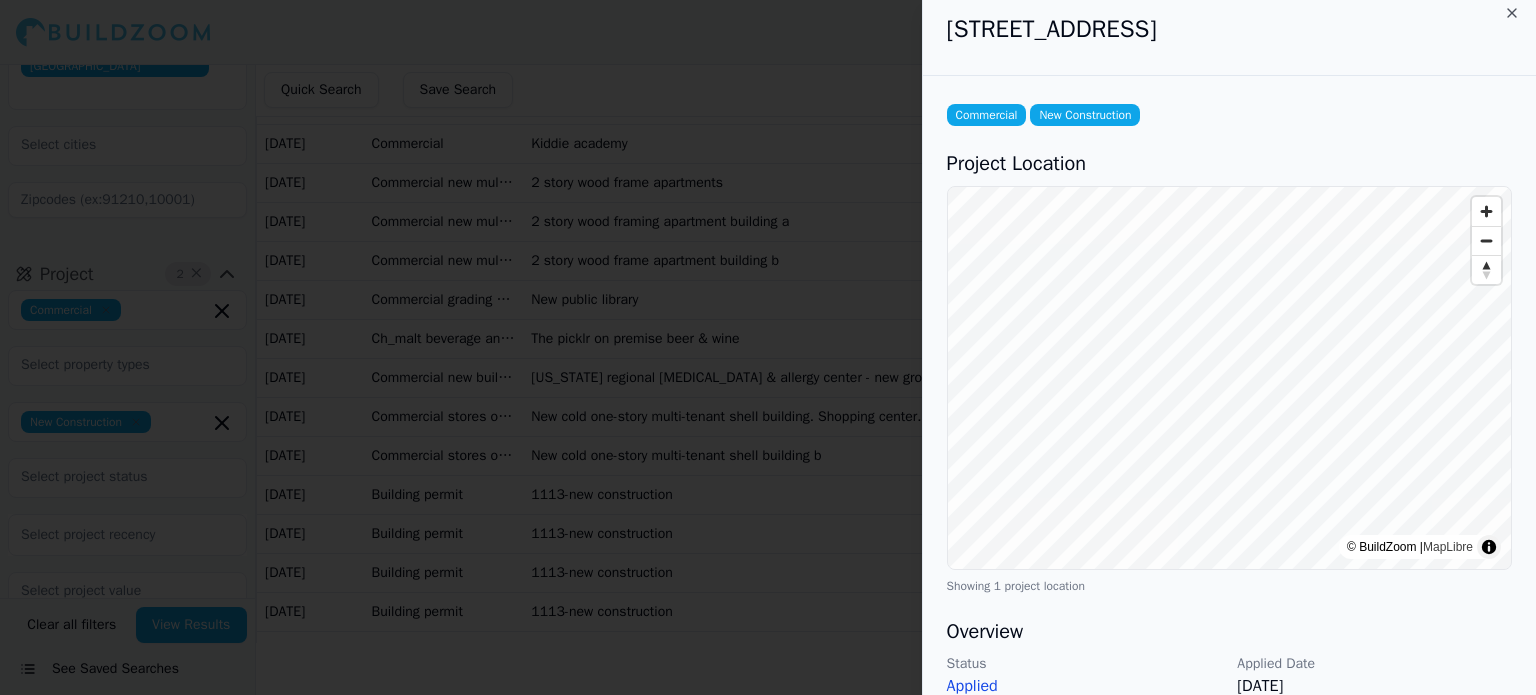 scroll, scrollTop: 0, scrollLeft: 0, axis: both 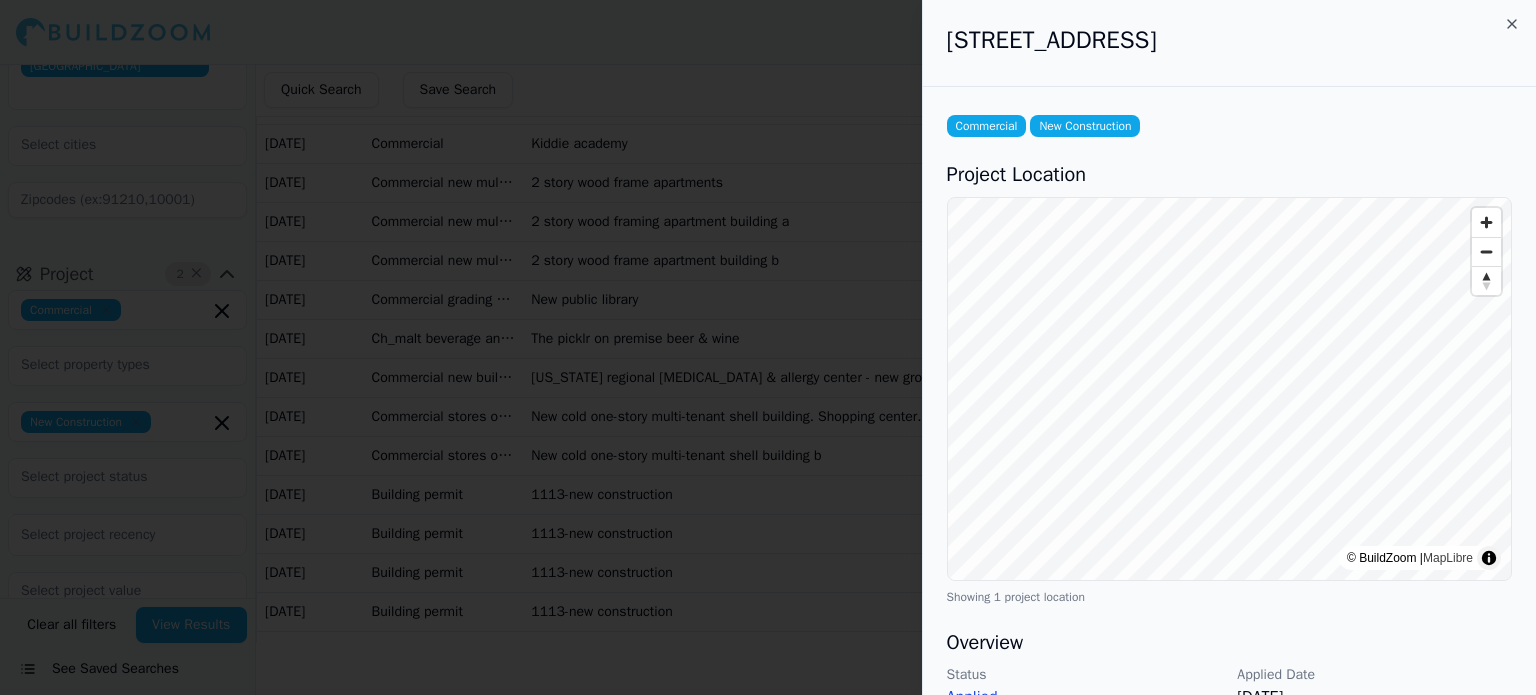 drag, startPoint x: 948, startPoint y: 37, endPoint x: 1418, endPoint y: 41, distance: 470.01703 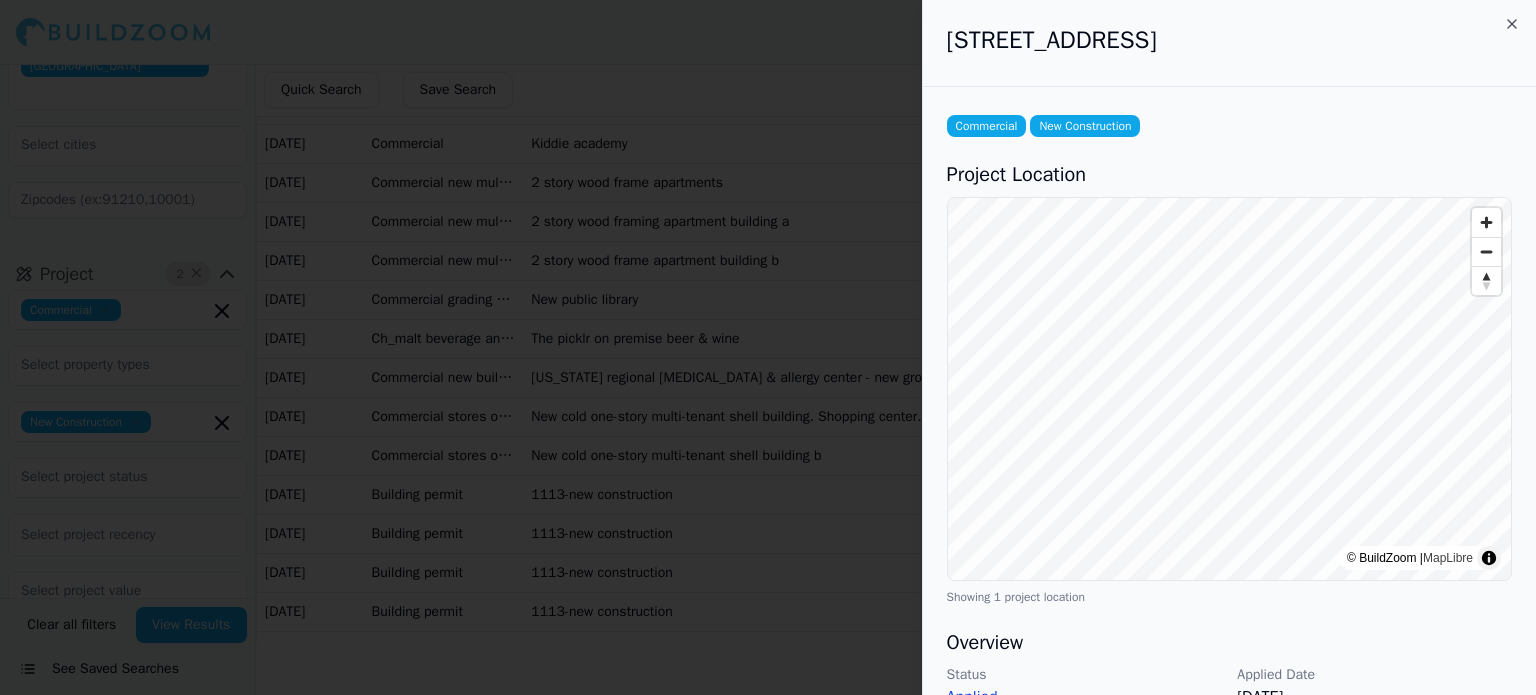 click on "[STREET_ADDRESS]" at bounding box center (1229, 40) 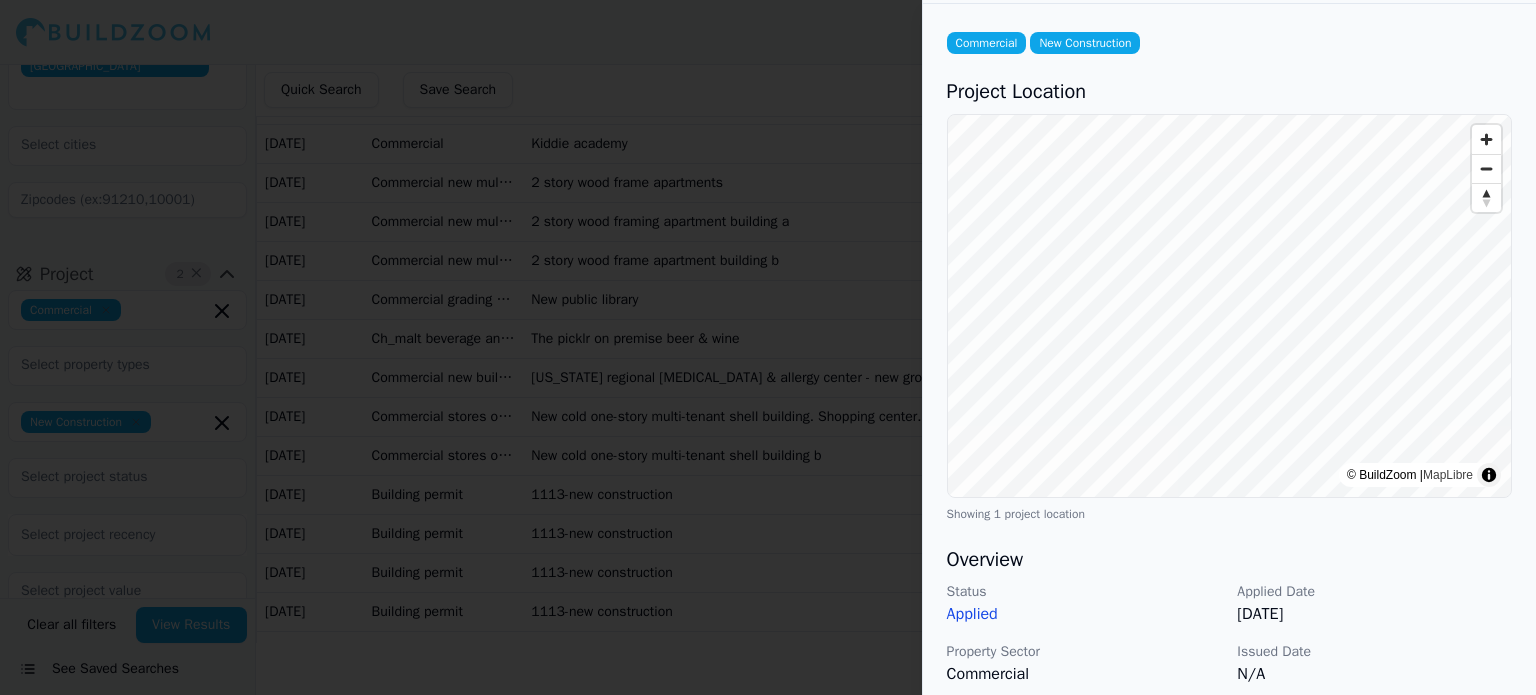 scroll, scrollTop: 400, scrollLeft: 0, axis: vertical 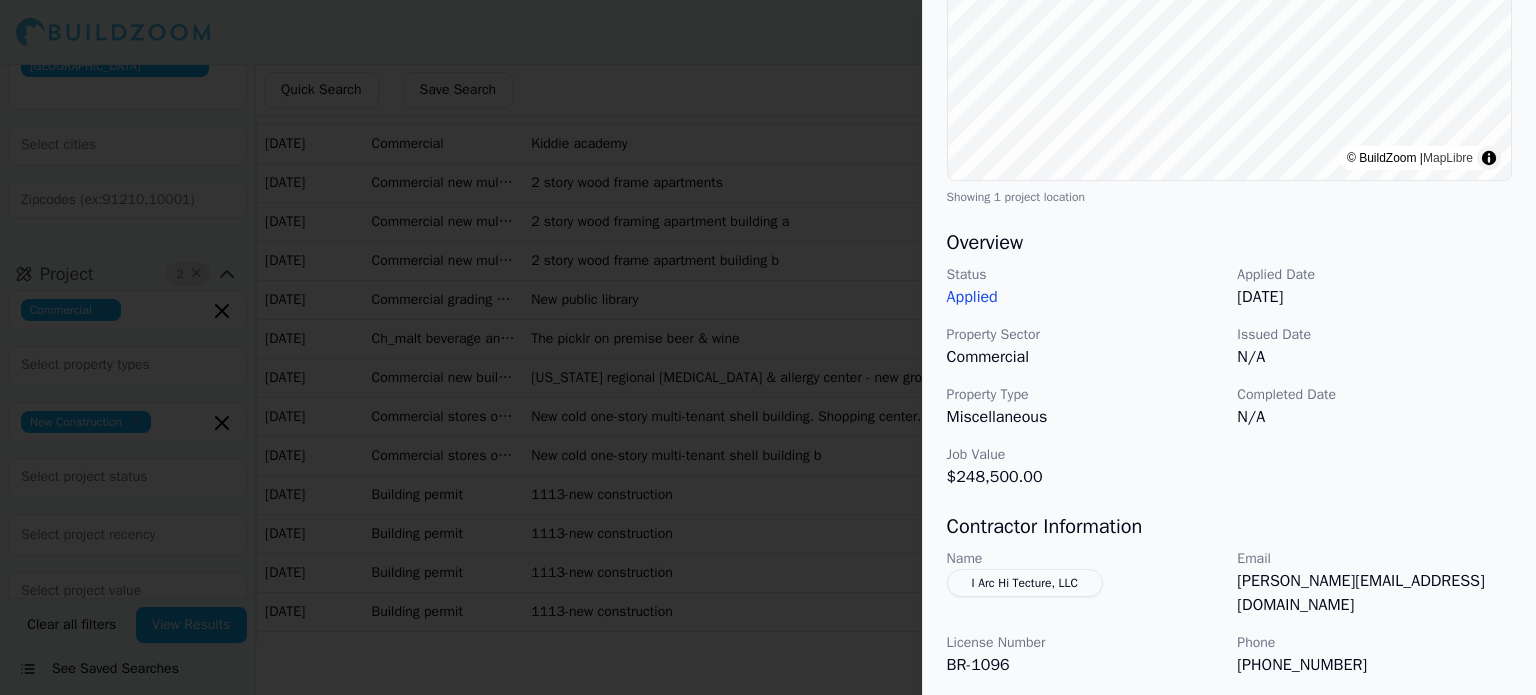 click on "I Arc Hi Tecture, LLC" at bounding box center [1025, 583] 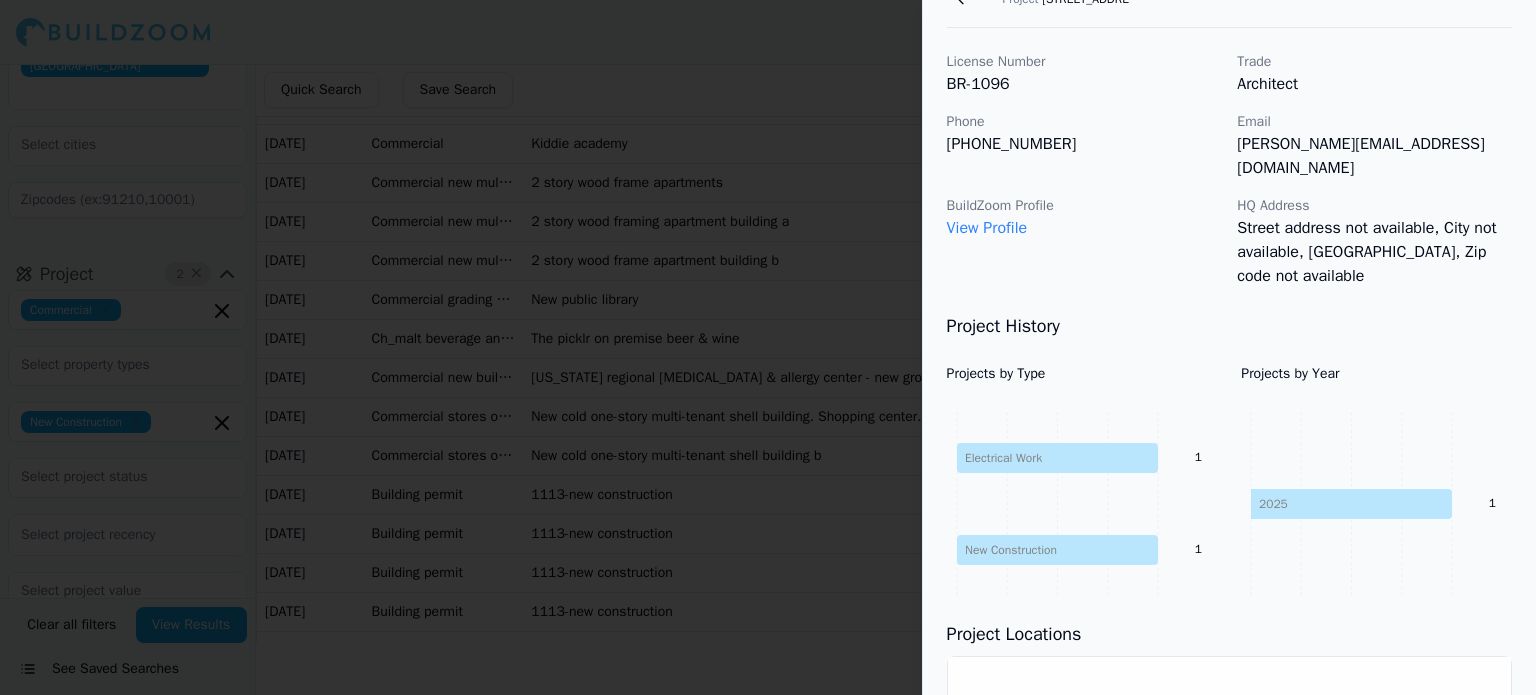 scroll, scrollTop: 48, scrollLeft: 0, axis: vertical 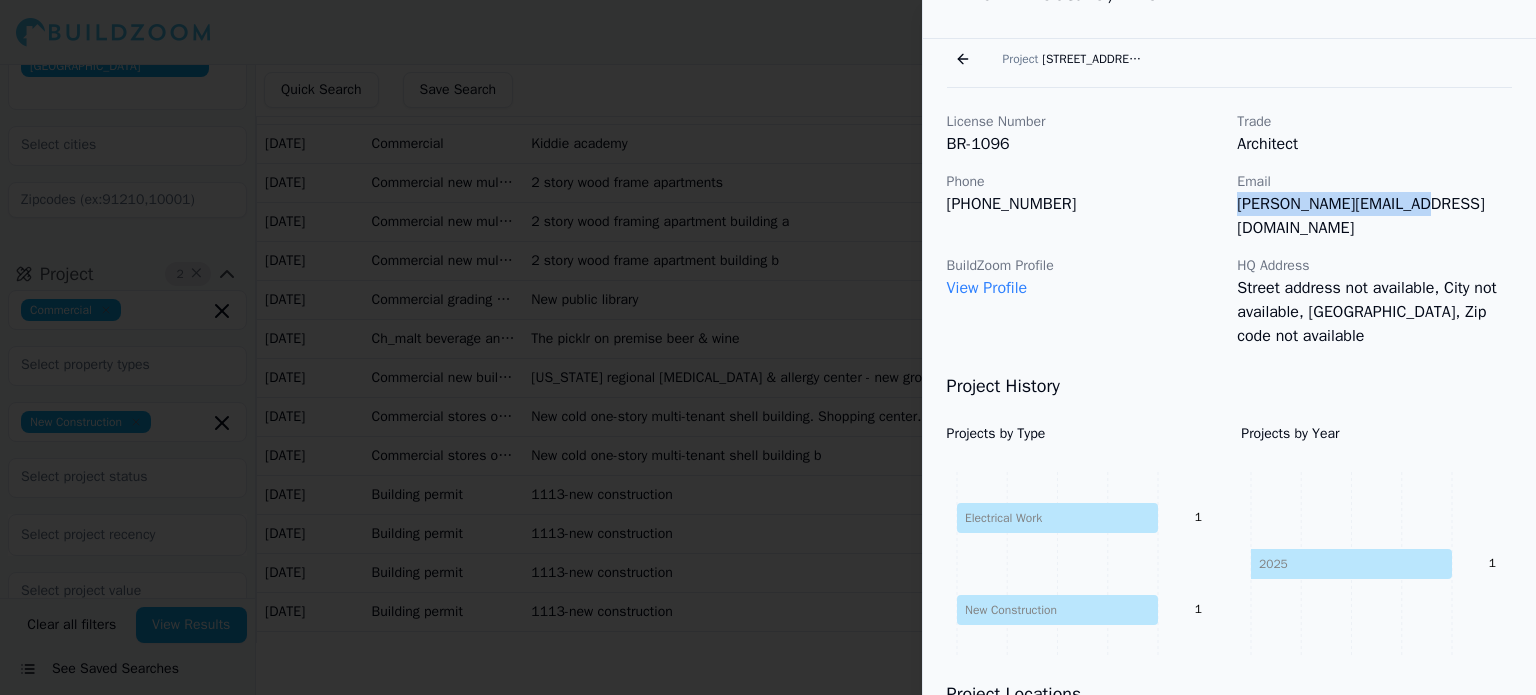 drag, startPoint x: 1237, startPoint y: 205, endPoint x: 1398, endPoint y: 203, distance: 161.01242 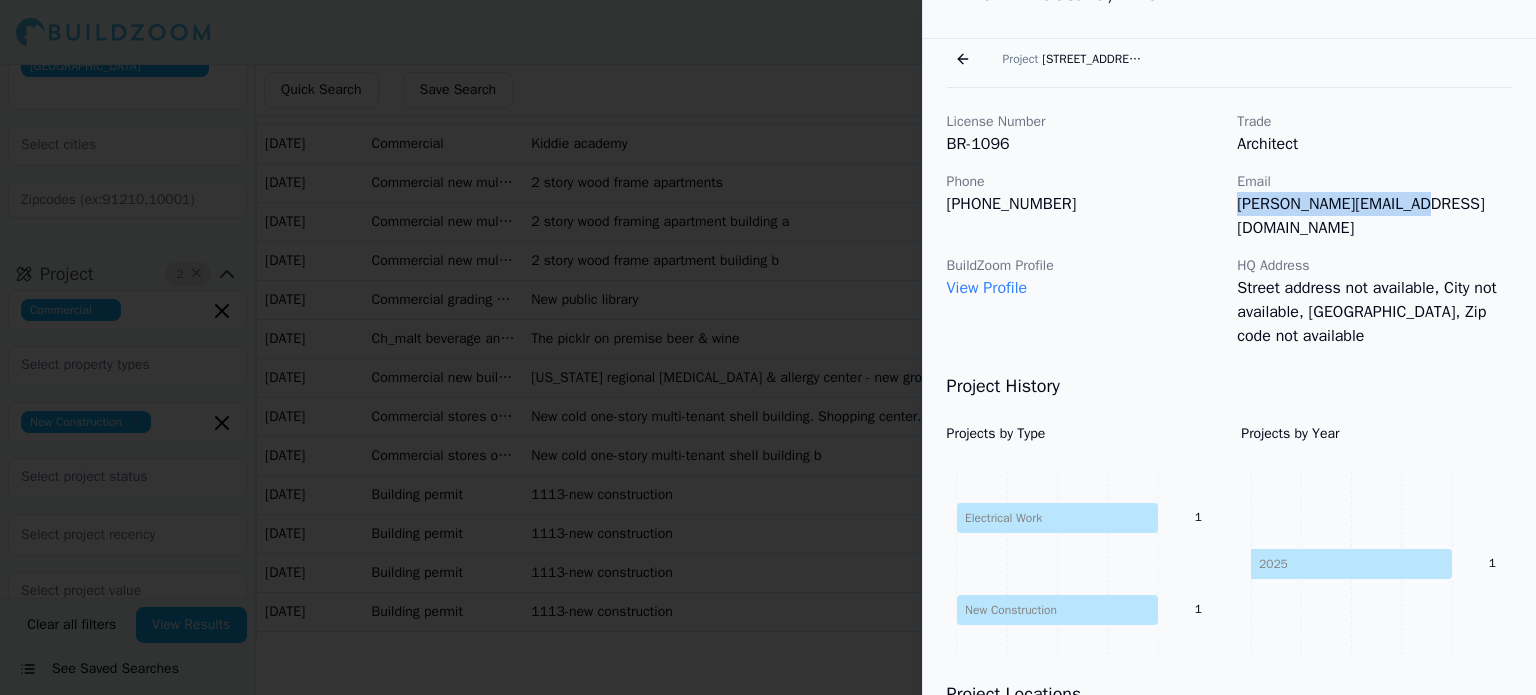 click on "[PERSON_NAME][EMAIL_ADDRESS][DOMAIN_NAME]" at bounding box center [1374, 216] 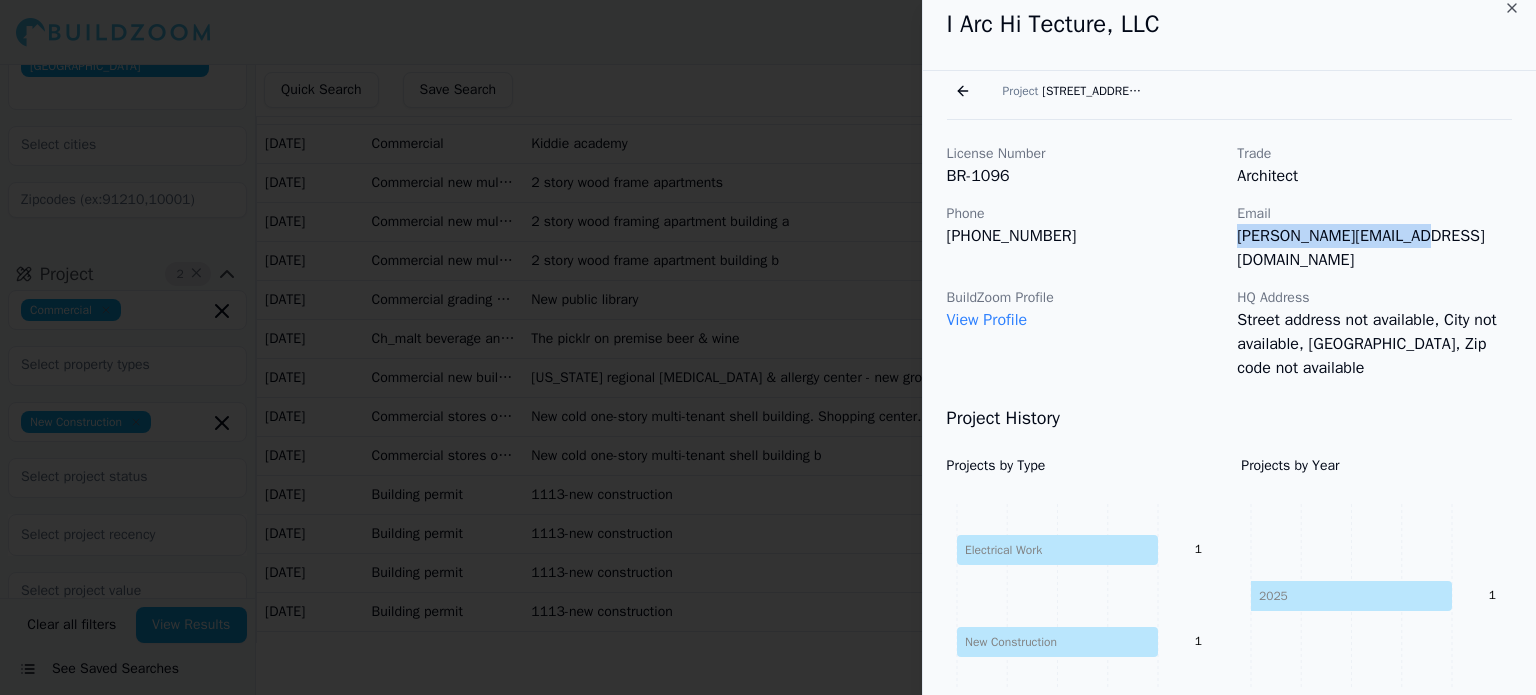 scroll, scrollTop: 0, scrollLeft: 0, axis: both 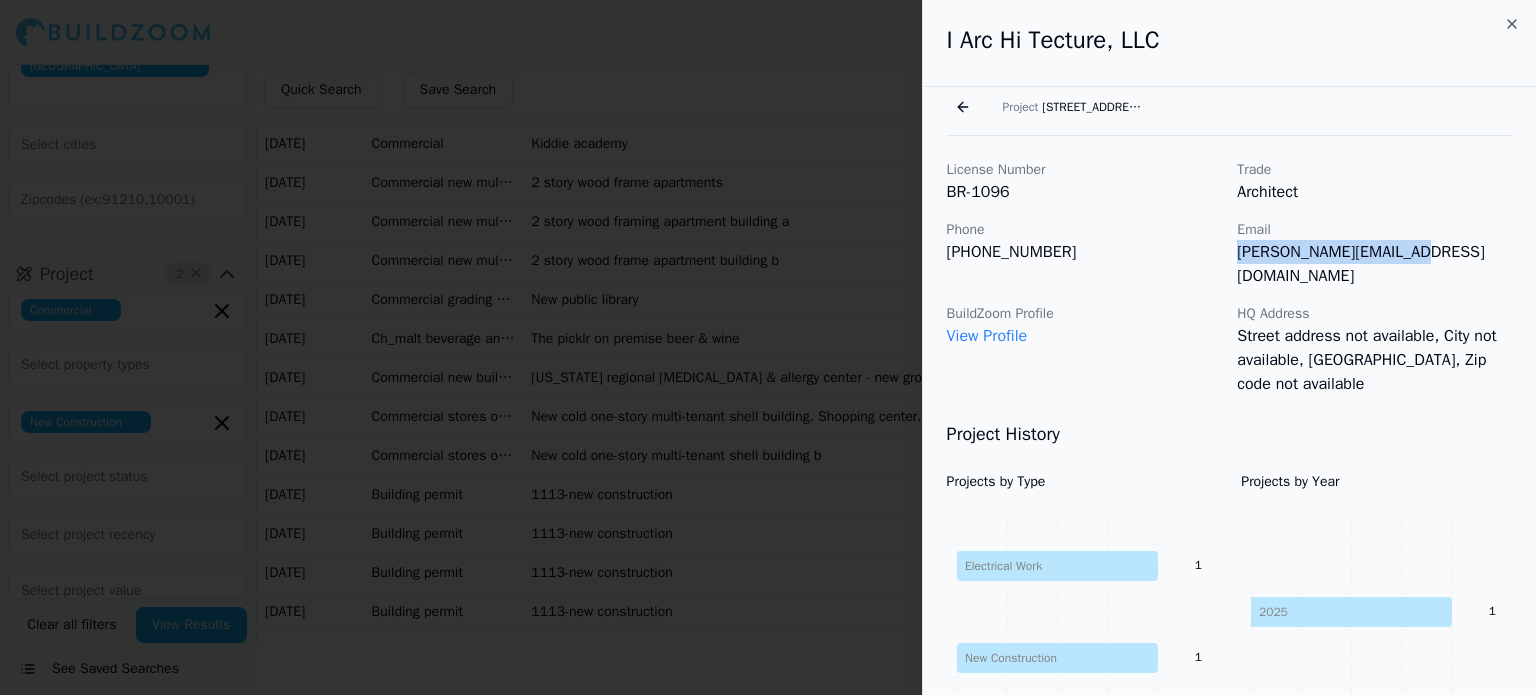 click on "Go back" at bounding box center (963, 107) 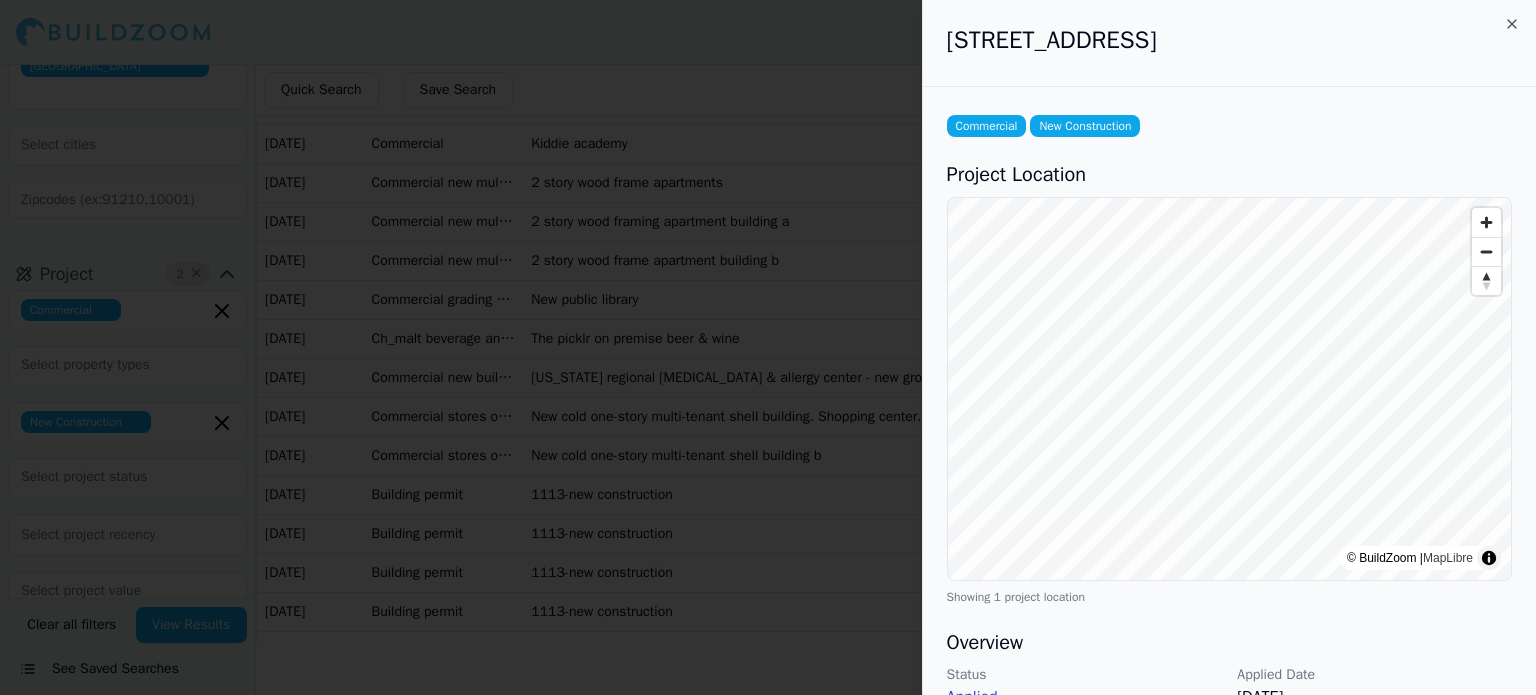 click at bounding box center (768, 347) 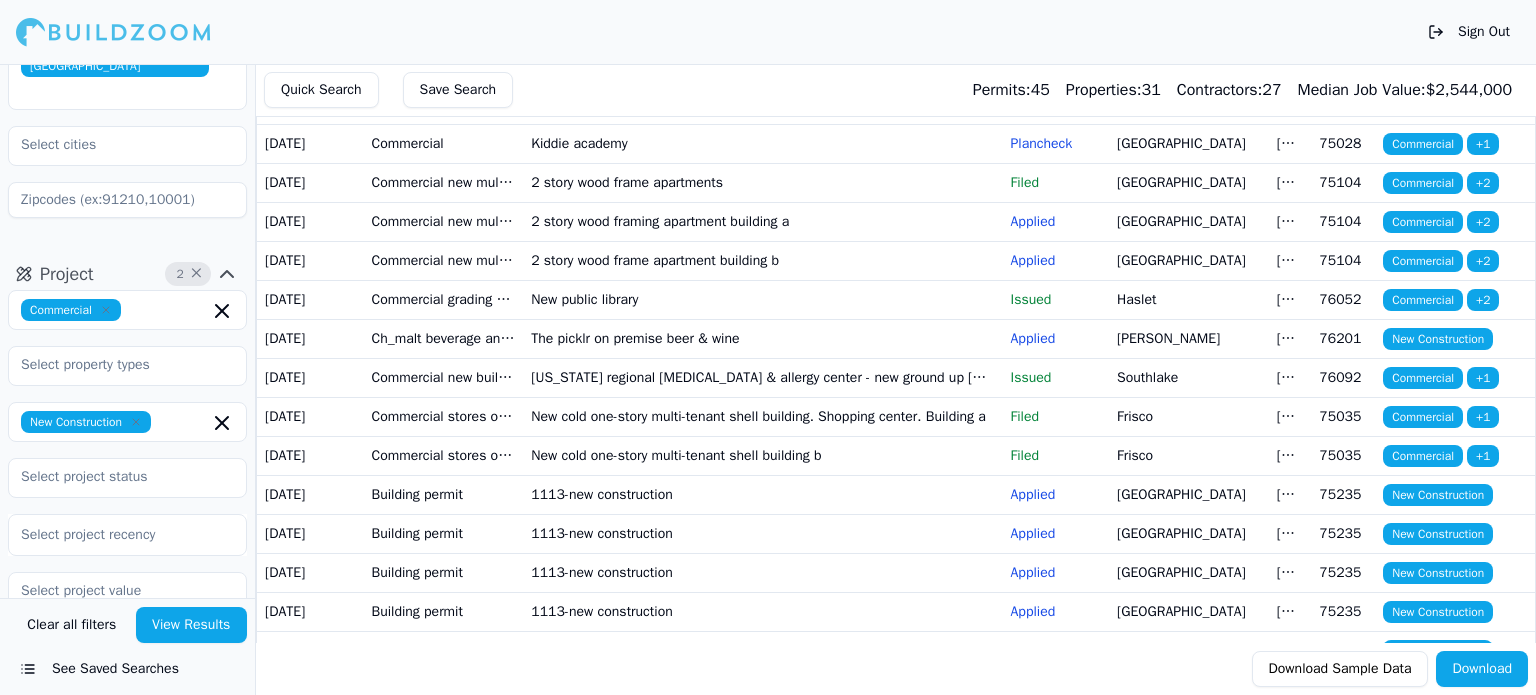 click on "Building - new restaurant" at bounding box center [444, 26] 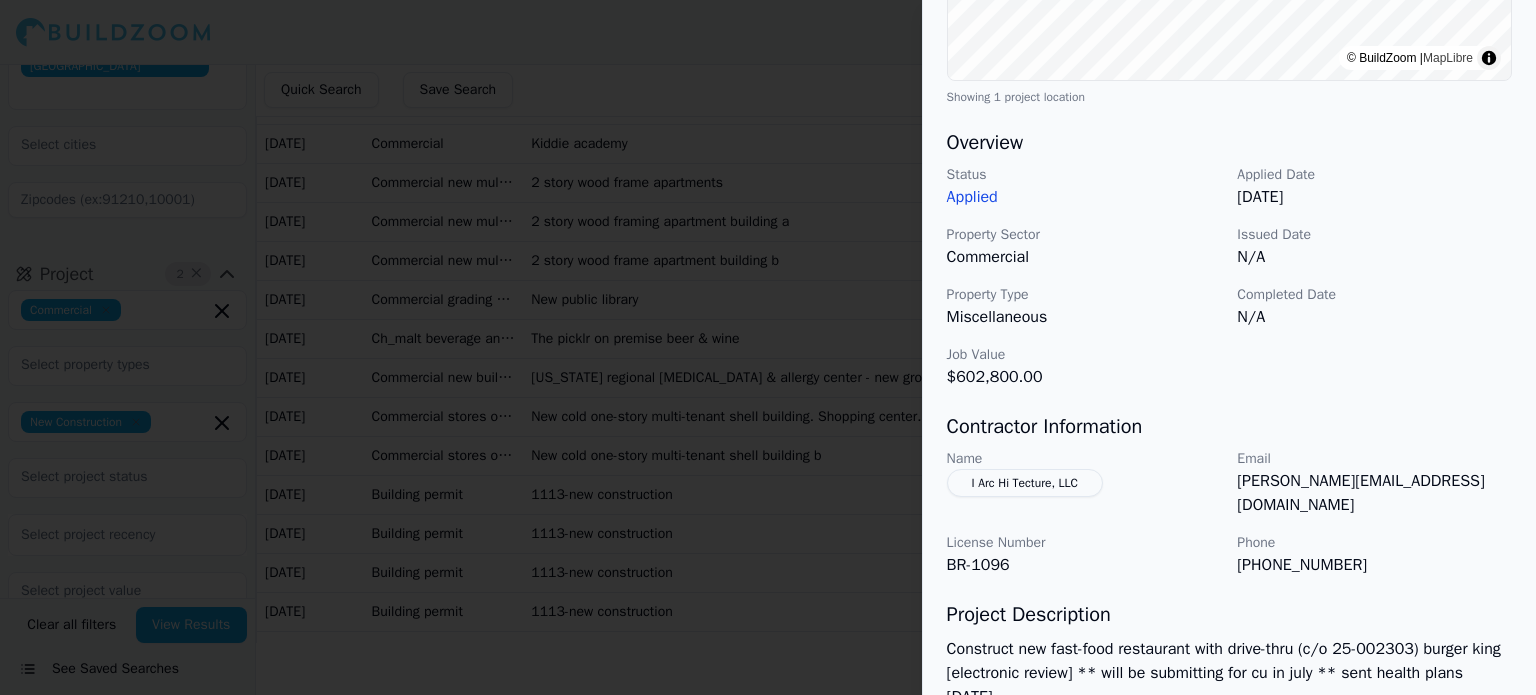 scroll, scrollTop: 600, scrollLeft: 0, axis: vertical 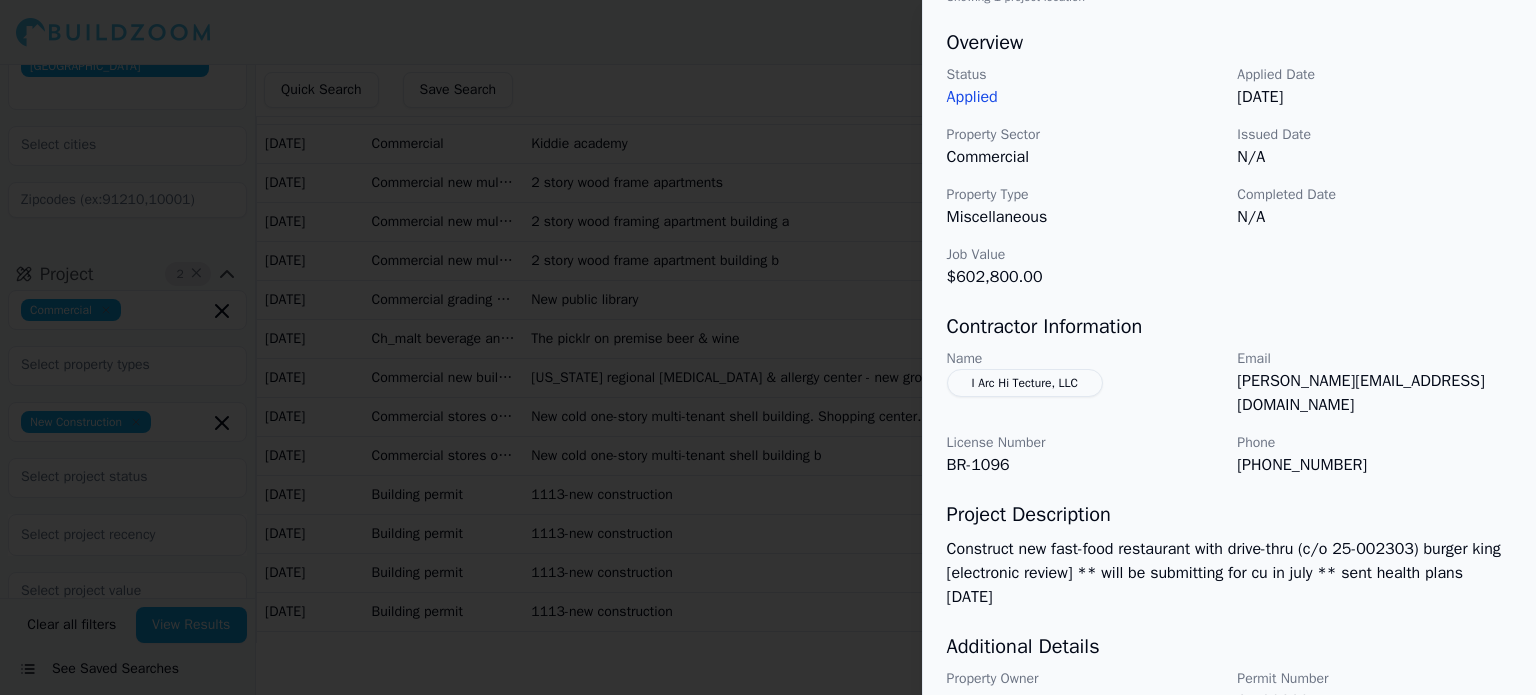 click at bounding box center (768, 347) 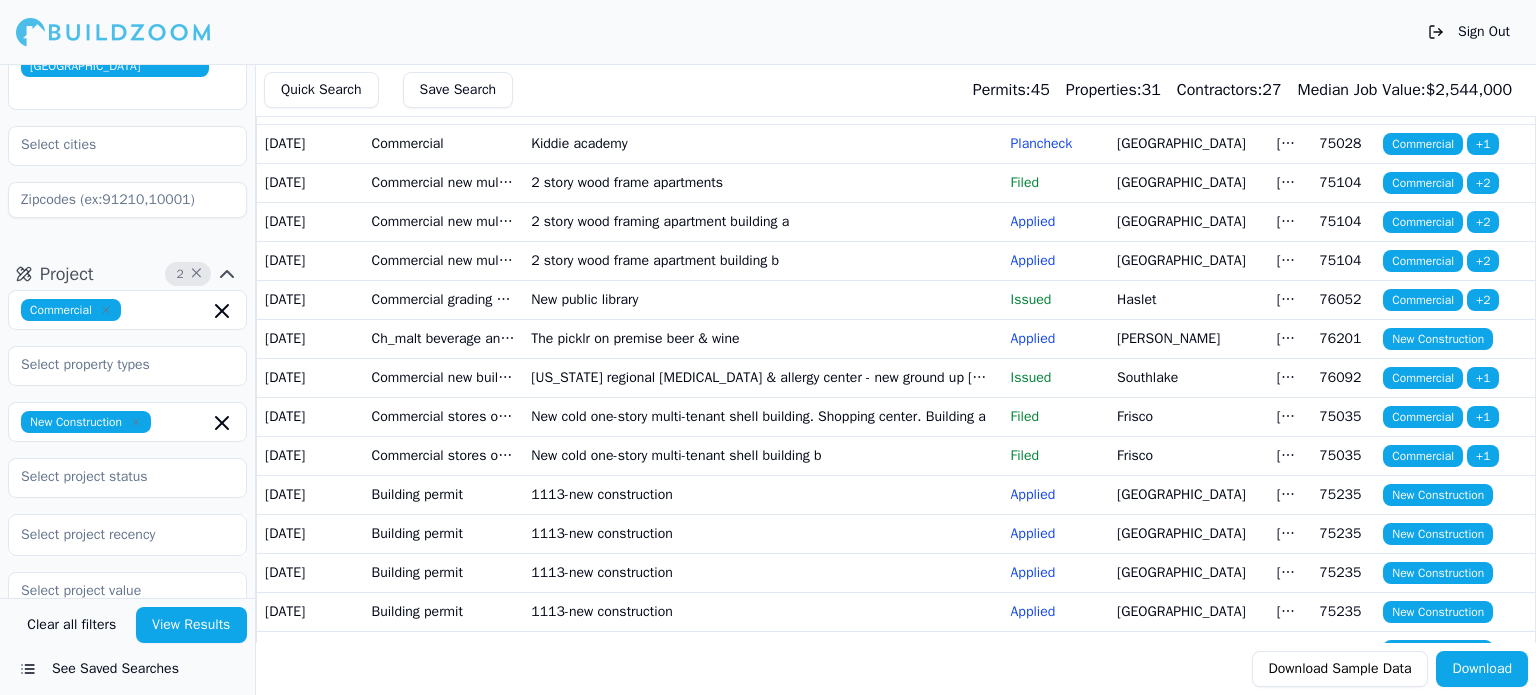 click on "Tcp overhead facilities new pole" at bounding box center (762, 65) 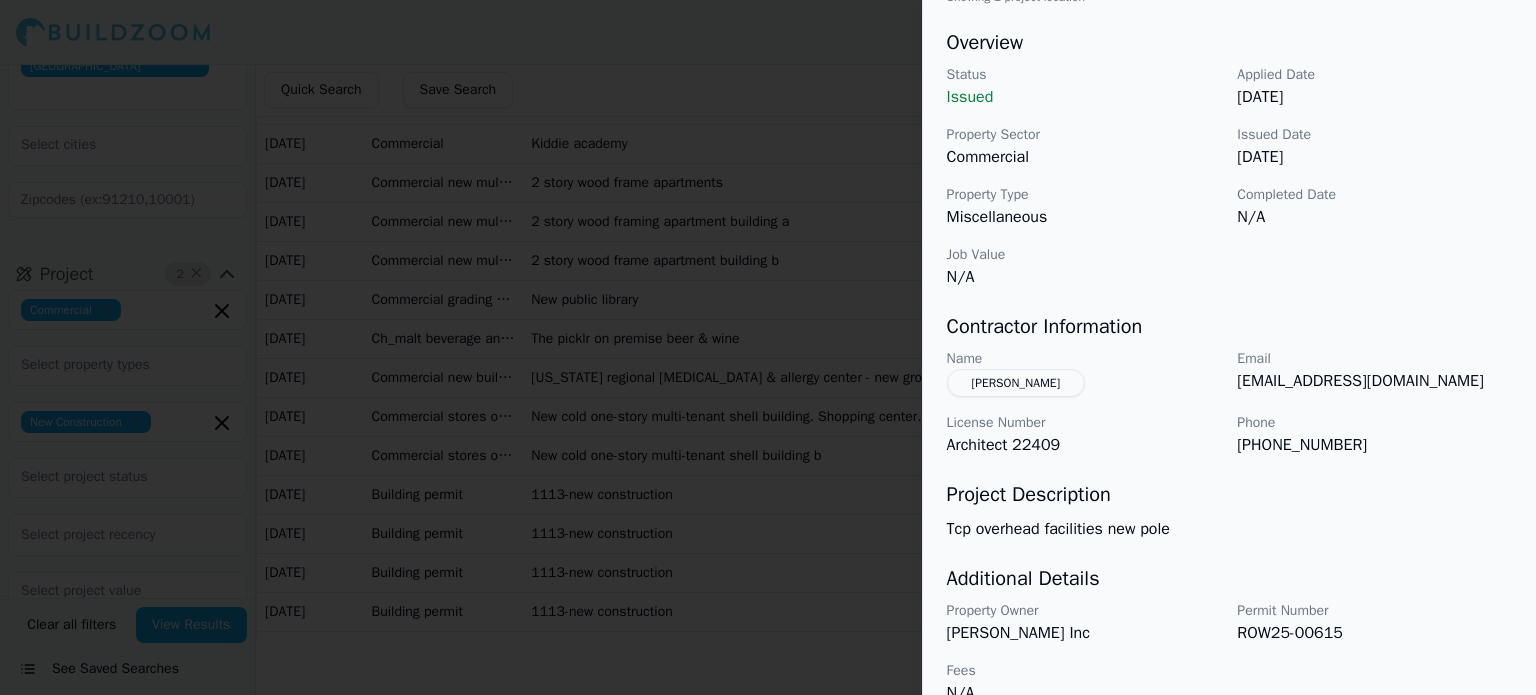 scroll, scrollTop: 632, scrollLeft: 0, axis: vertical 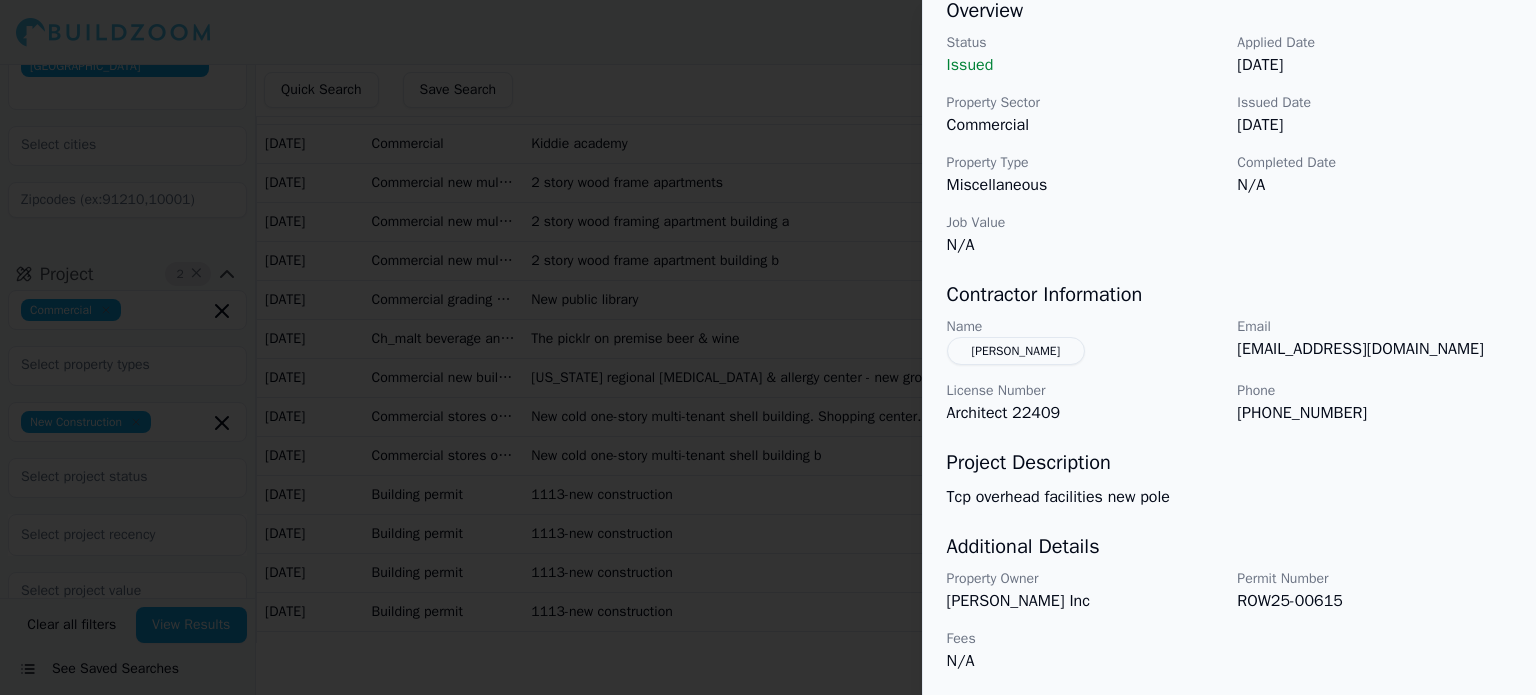 click on "[PERSON_NAME]" at bounding box center [1016, 351] 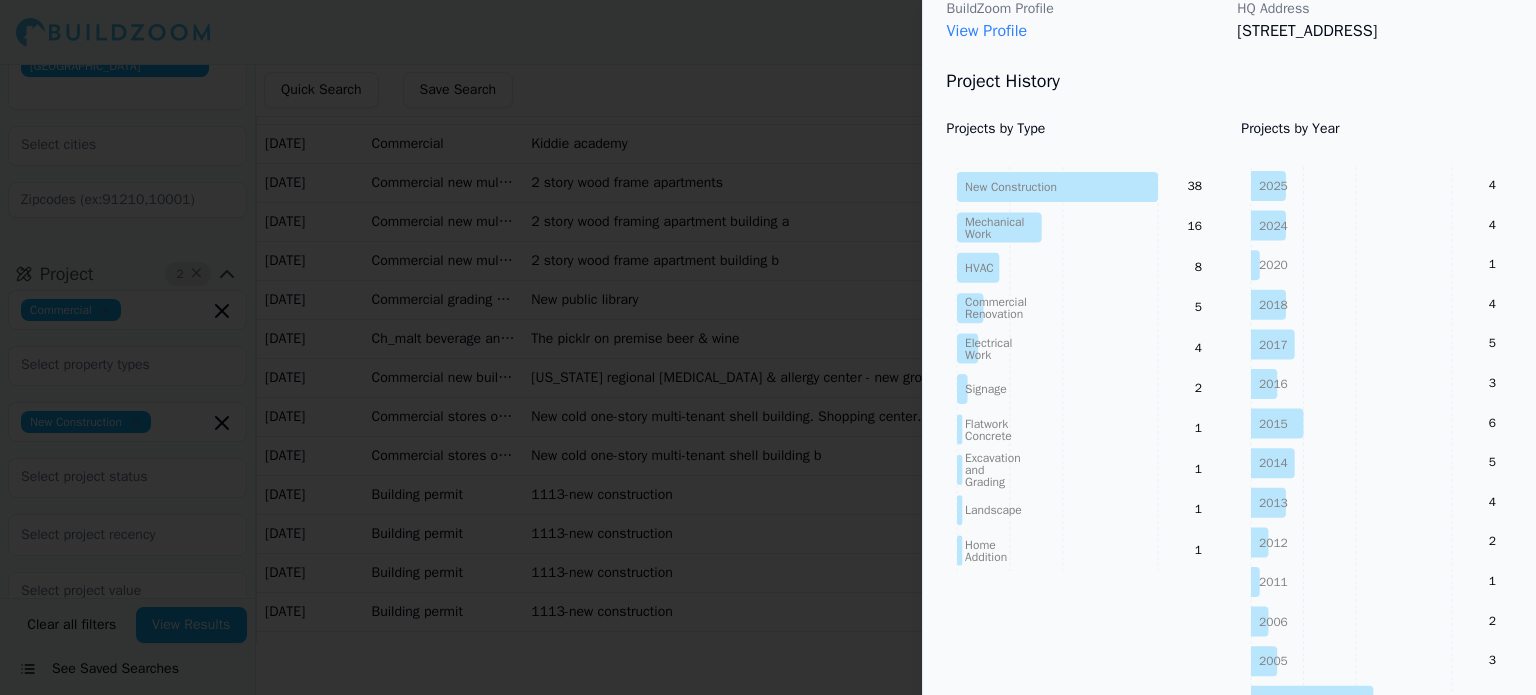 scroll, scrollTop: 0, scrollLeft: 0, axis: both 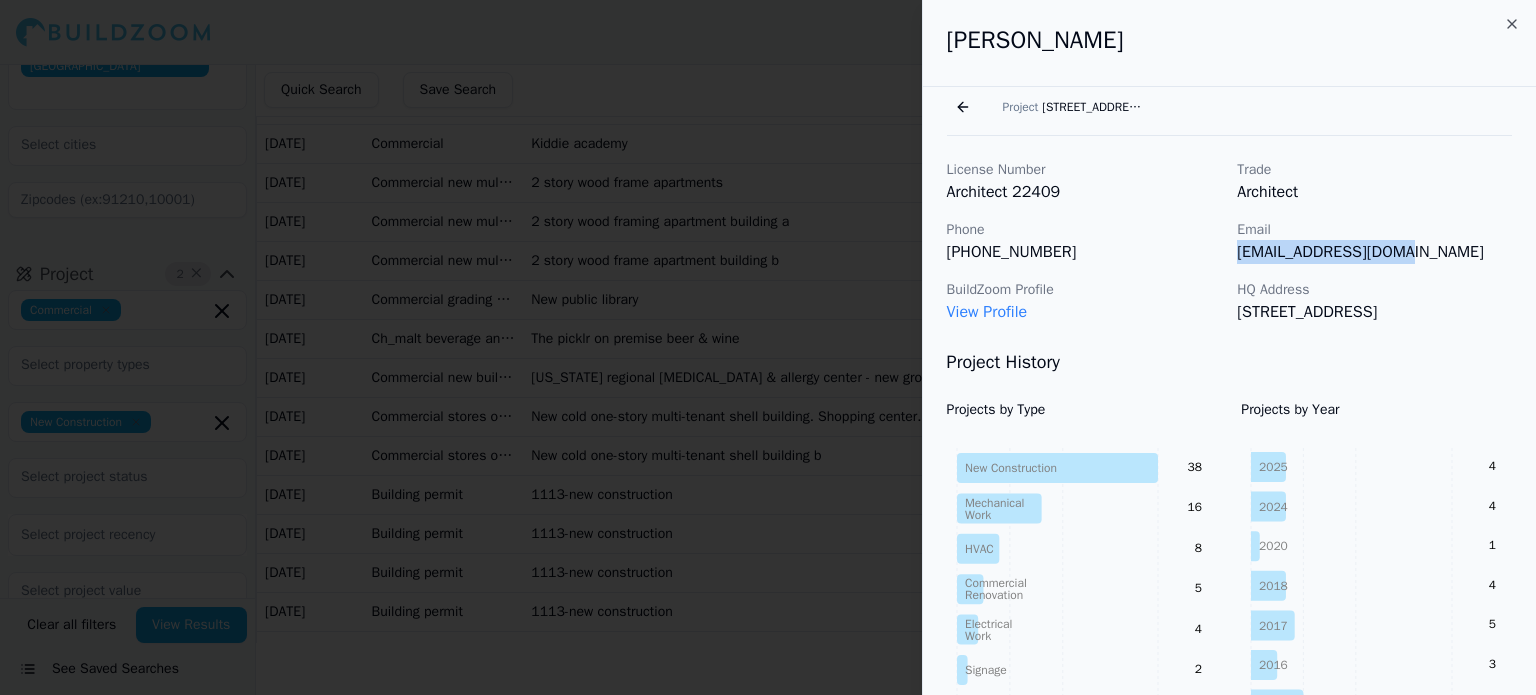 drag, startPoint x: 1239, startPoint y: 253, endPoint x: 1393, endPoint y: 247, distance: 154.11684 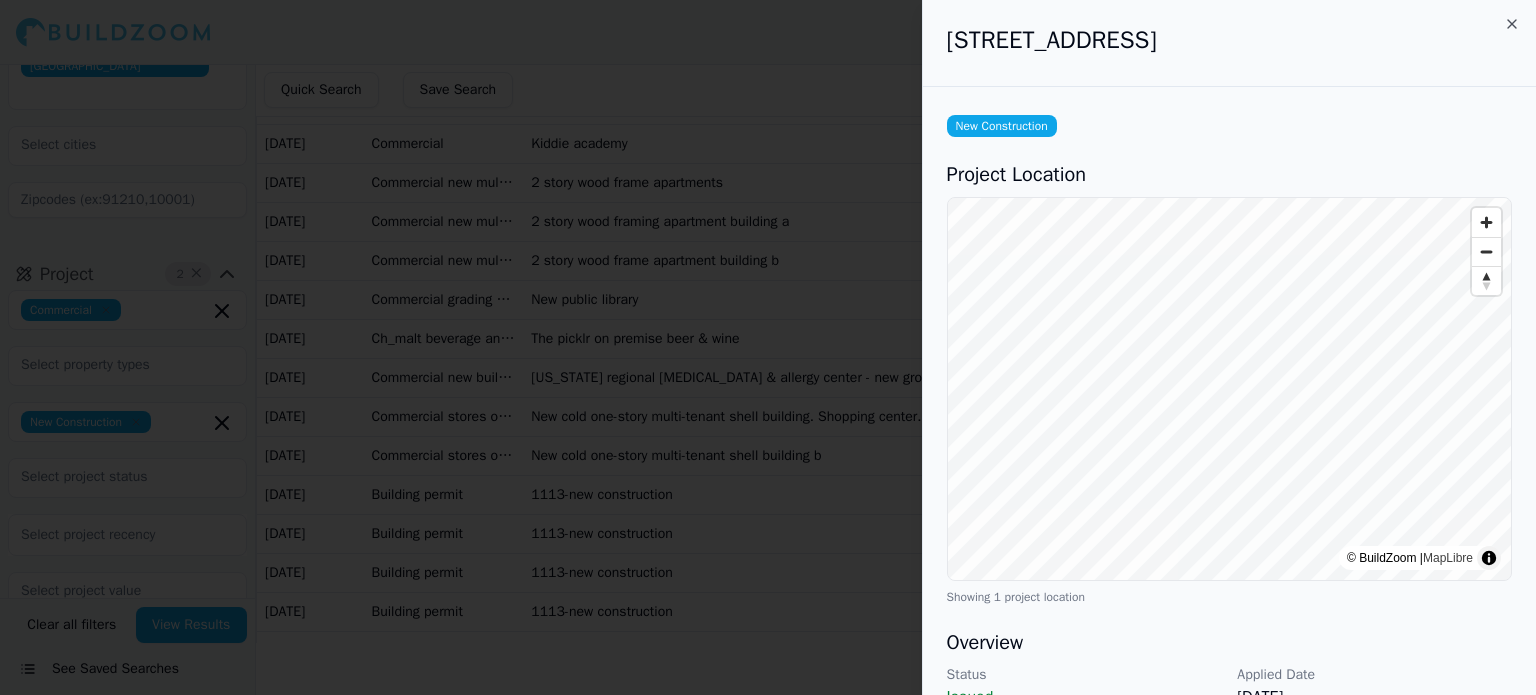 drag, startPoint x: 949, startPoint y: 39, endPoint x: 1337, endPoint y: 29, distance: 388.12885 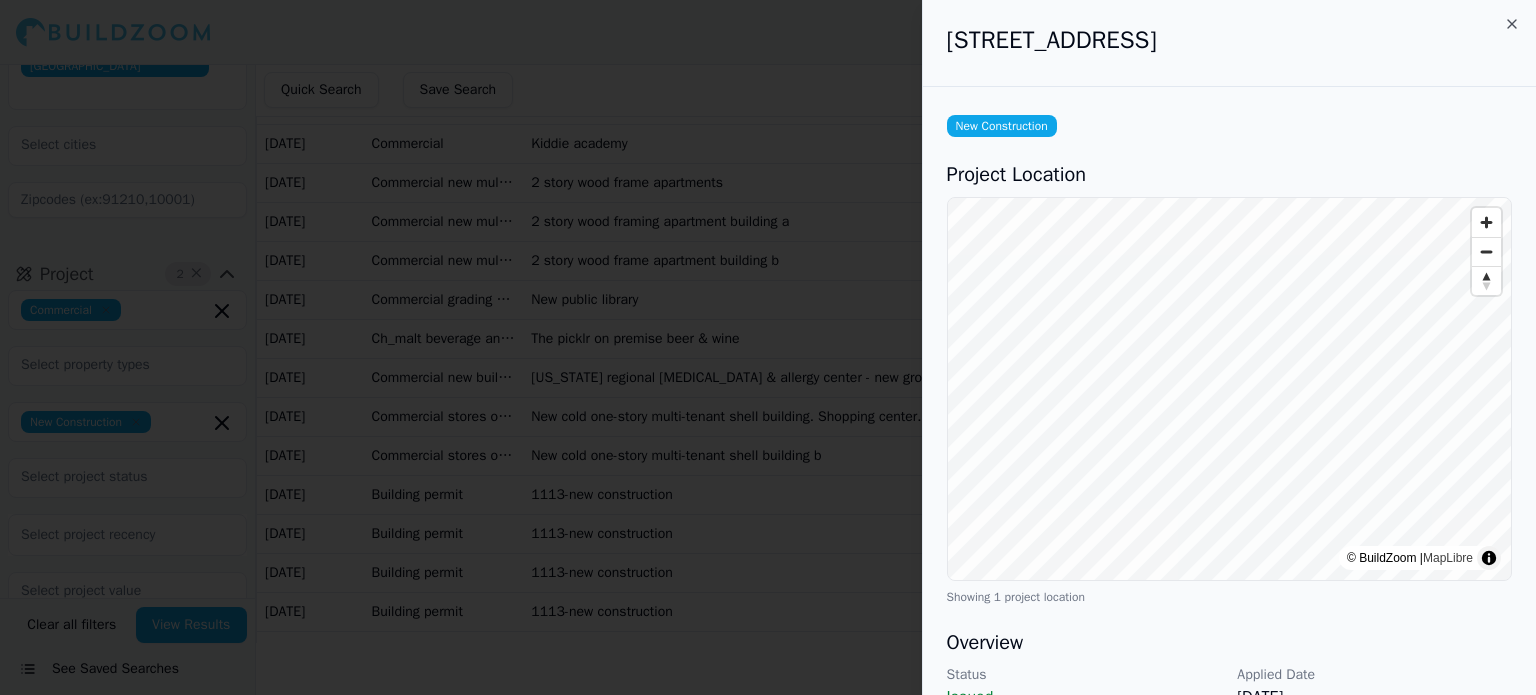 click on "[STREET_ADDRESS]" at bounding box center (1229, 40) 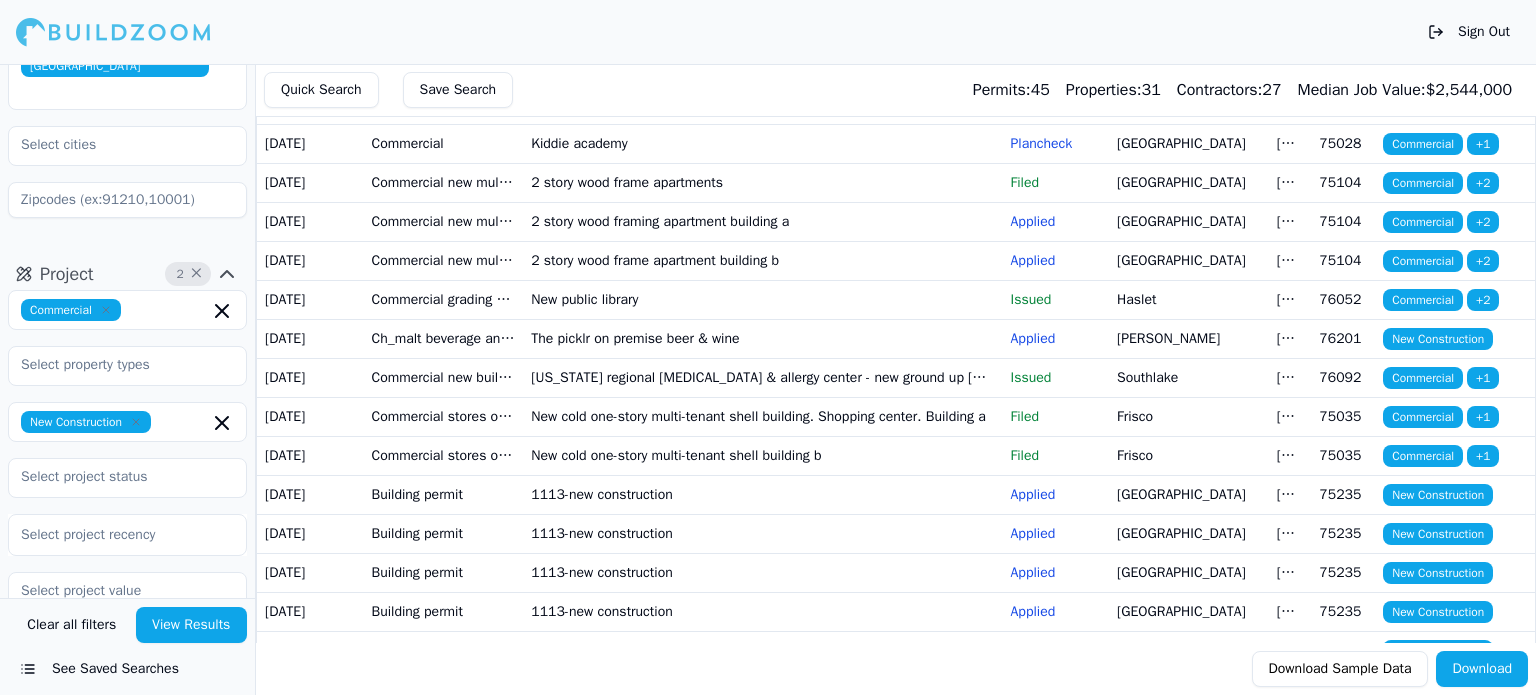 scroll, scrollTop: 1200, scrollLeft: 0, axis: vertical 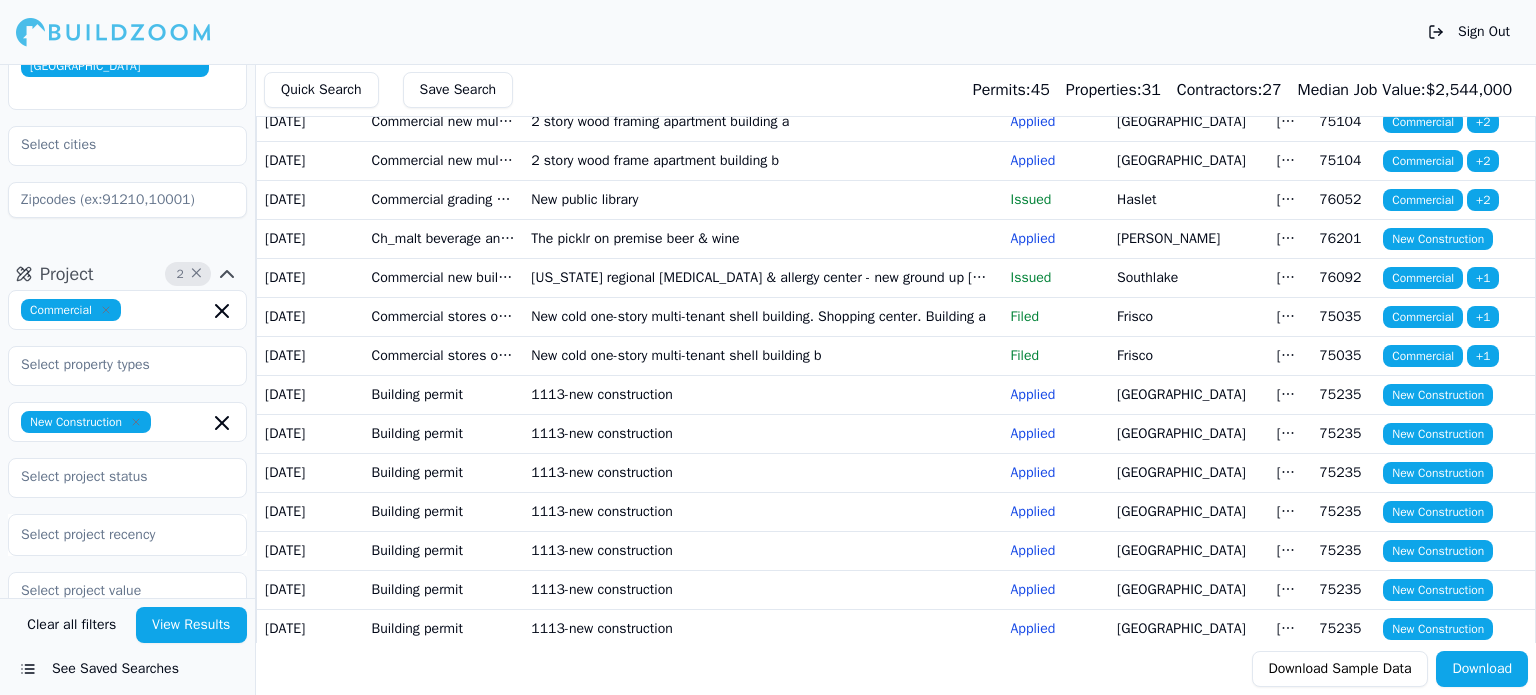 click on "Kiddie academy" at bounding box center (762, 43) 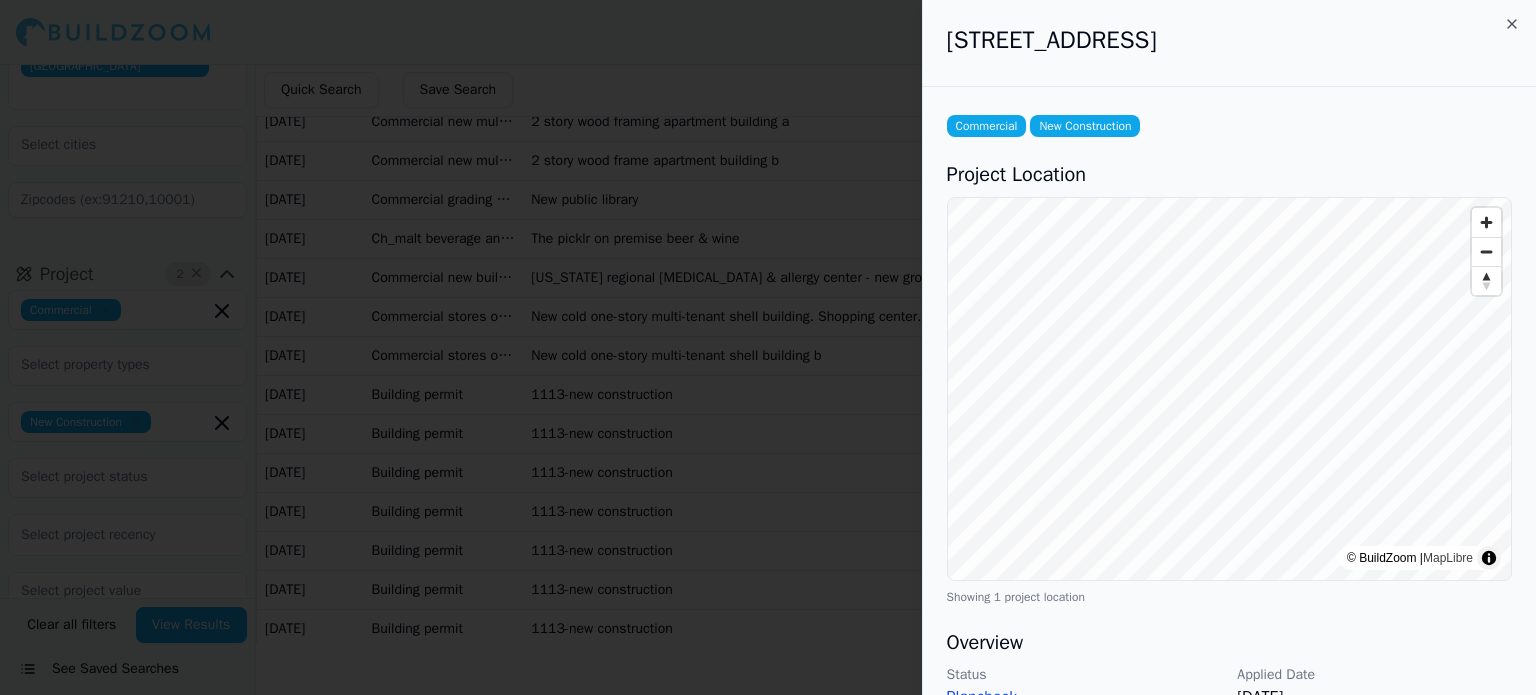drag, startPoint x: 950, startPoint y: 43, endPoint x: 1444, endPoint y: 32, distance: 494.12247 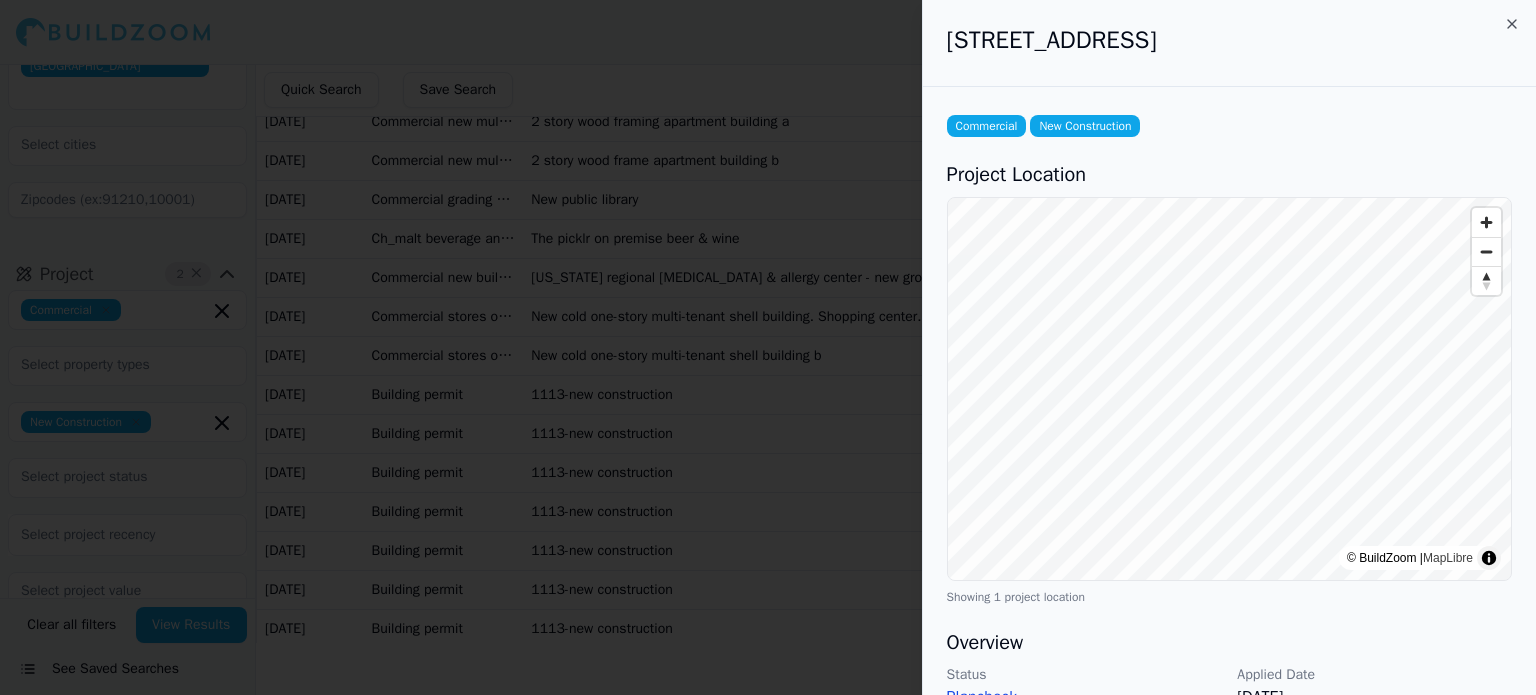 click on "[STREET_ADDRESS]" at bounding box center (1229, 40) 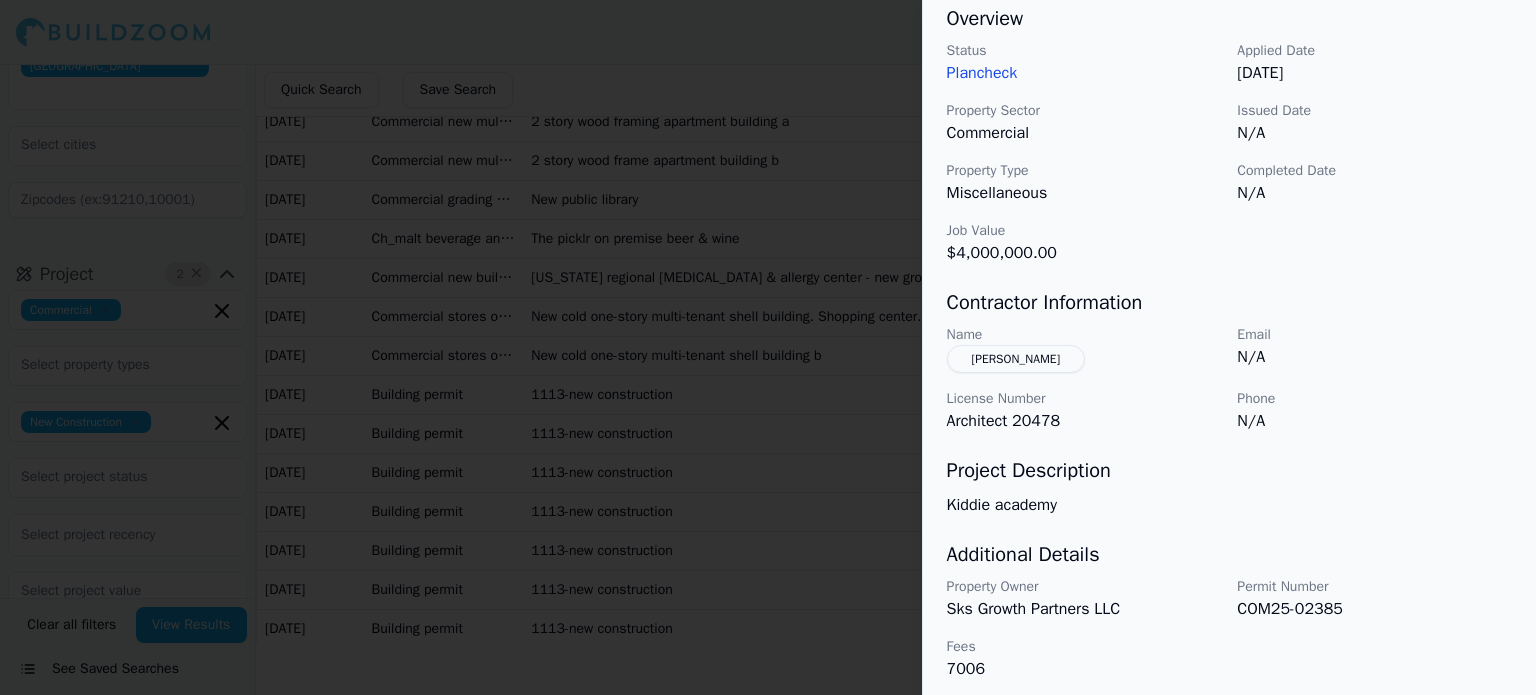 scroll, scrollTop: 632, scrollLeft: 0, axis: vertical 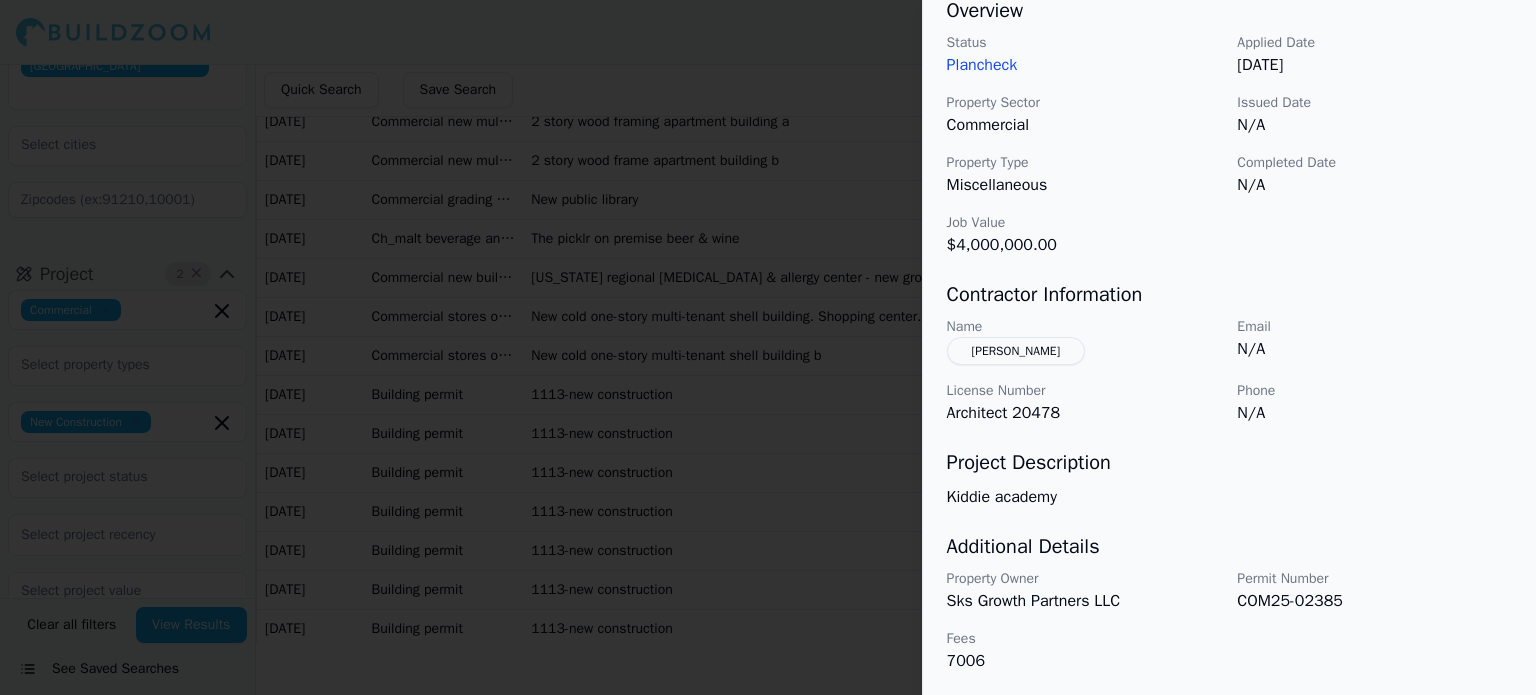 click on "[PERSON_NAME]" at bounding box center (1016, 351) 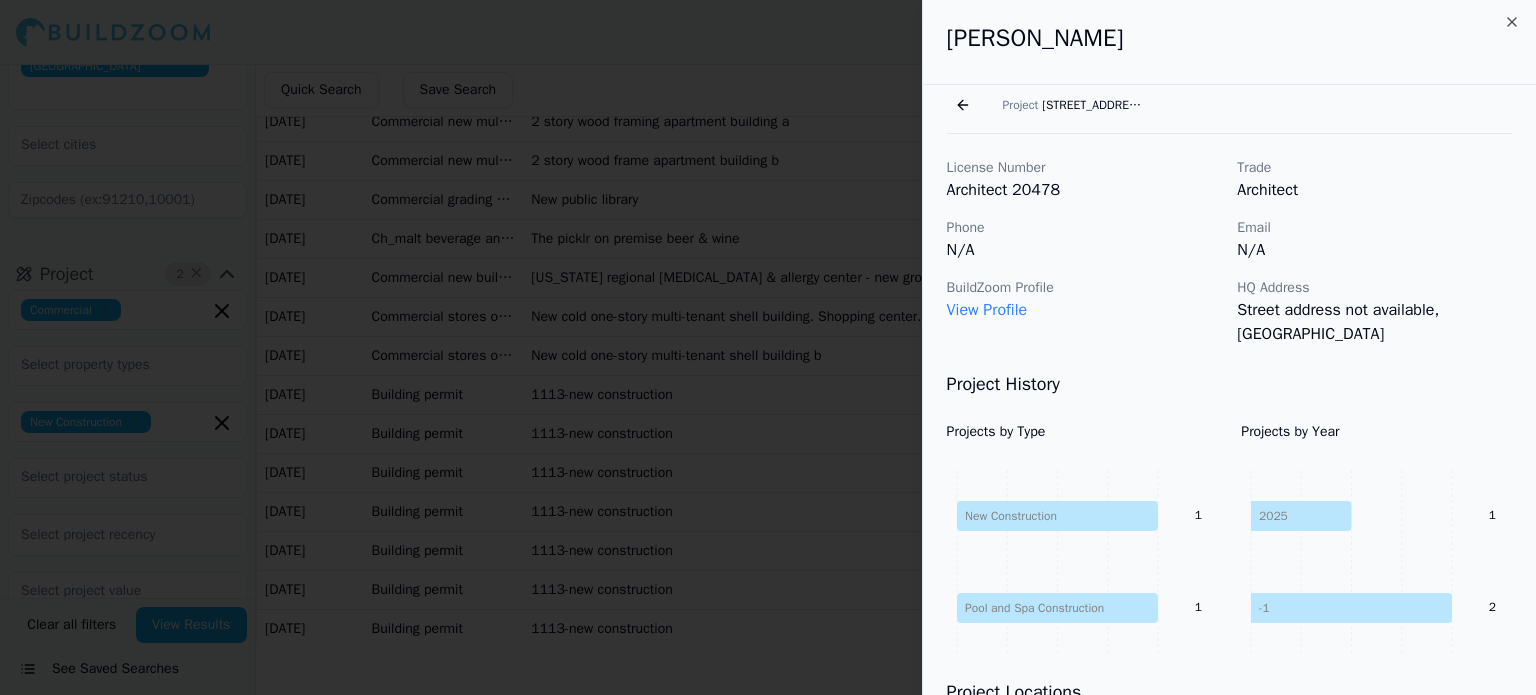 scroll, scrollTop: 0, scrollLeft: 0, axis: both 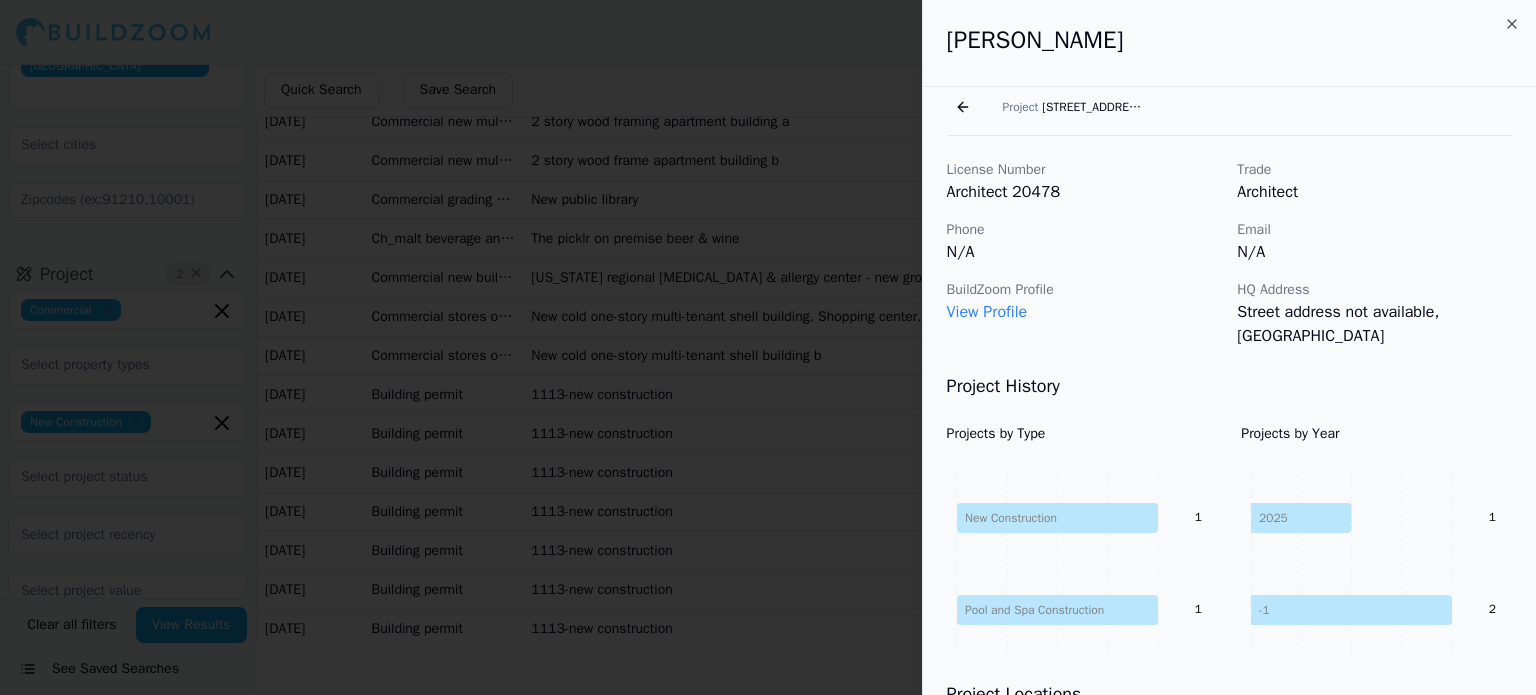 click on "Go back" at bounding box center [963, 107] 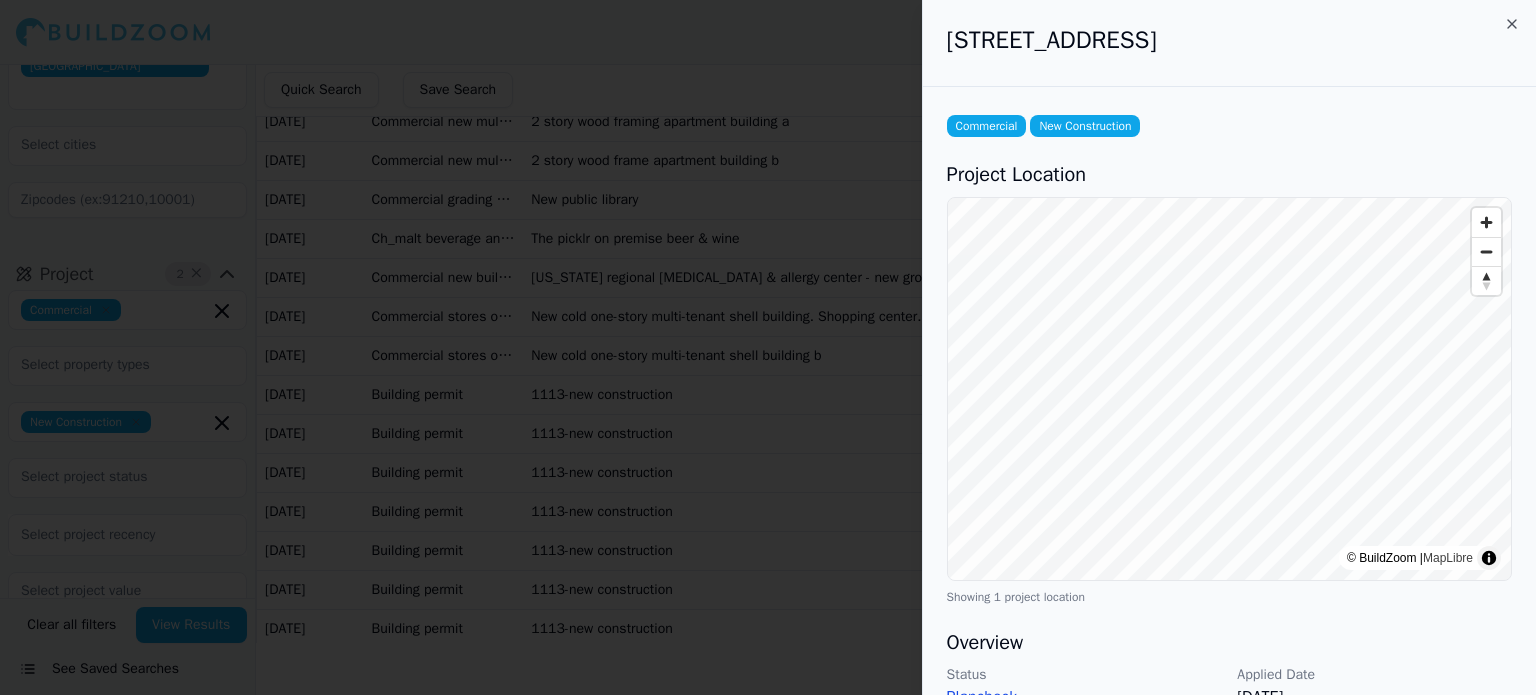 click at bounding box center [768, 347] 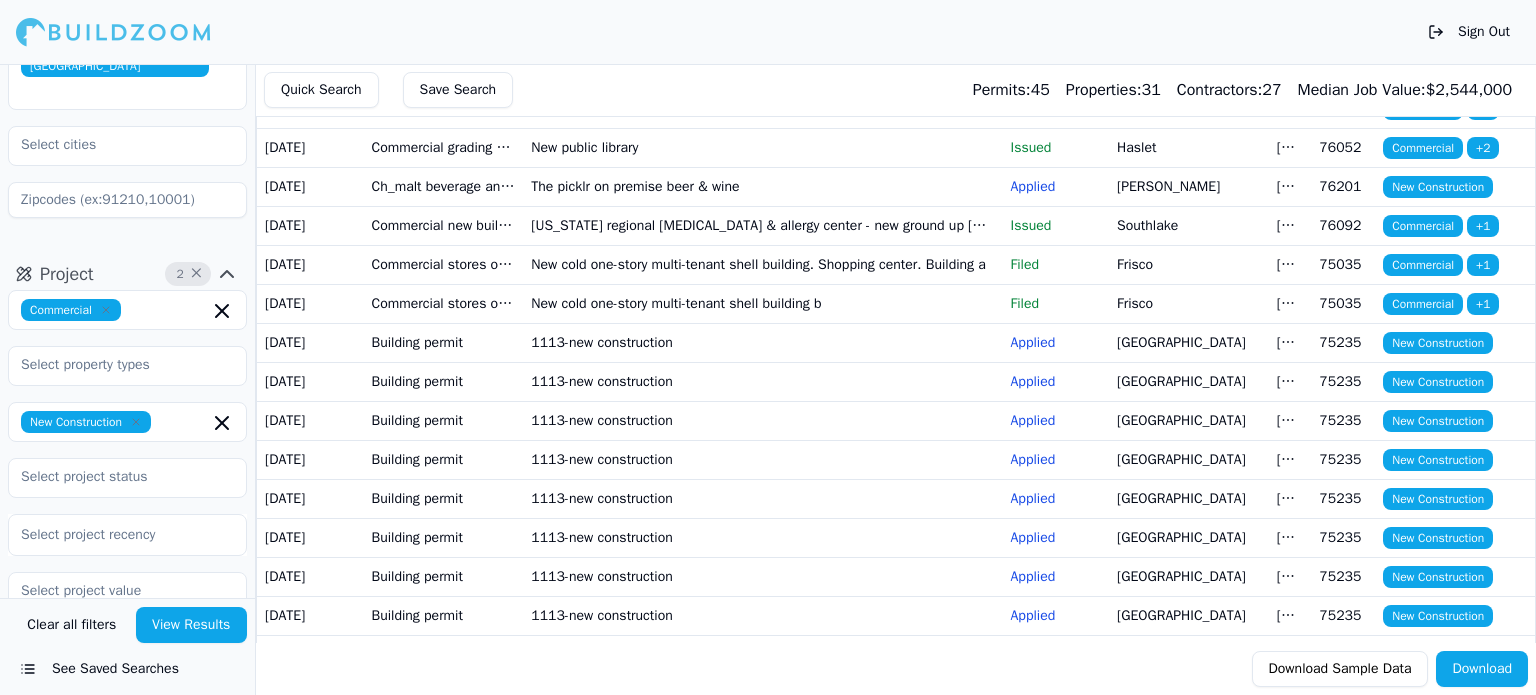 scroll, scrollTop: 1300, scrollLeft: 0, axis: vertical 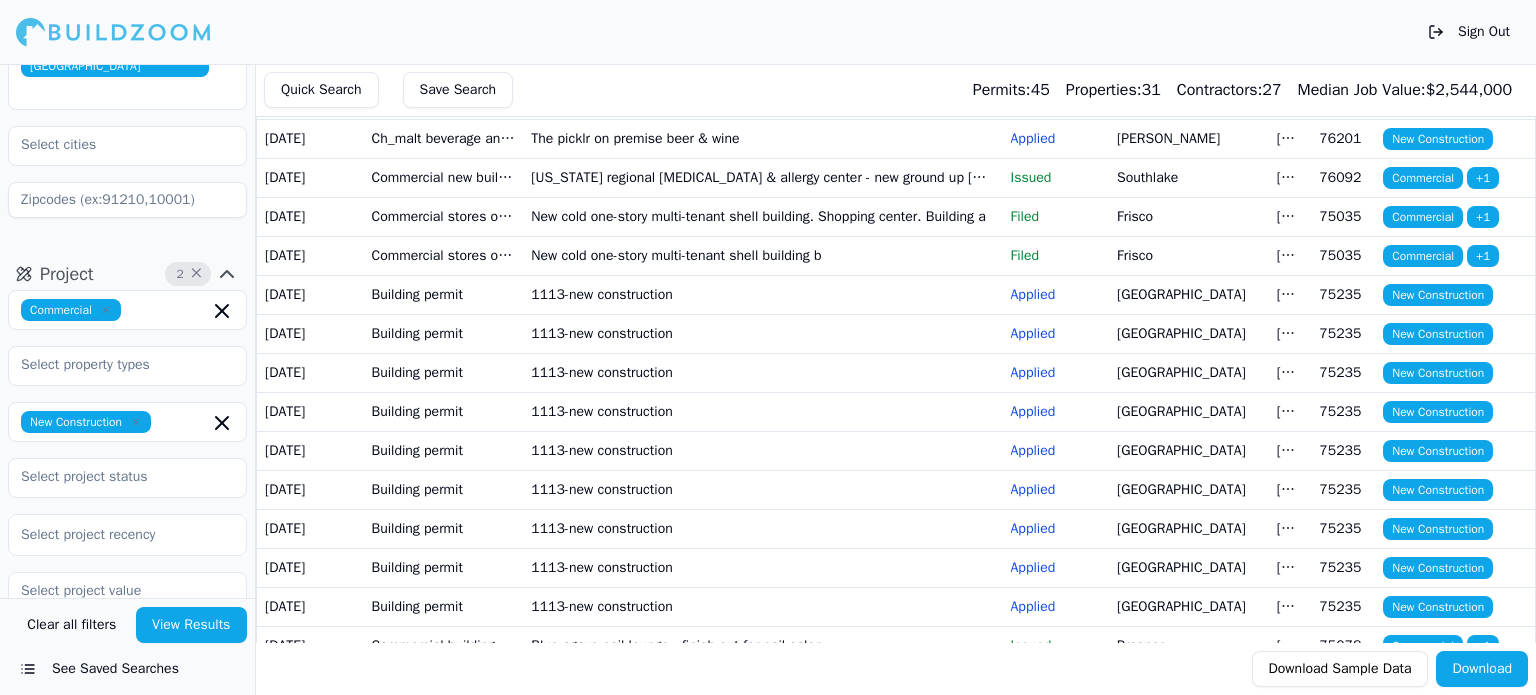 click on "2 story wood frame apartments" at bounding box center [762, -18] 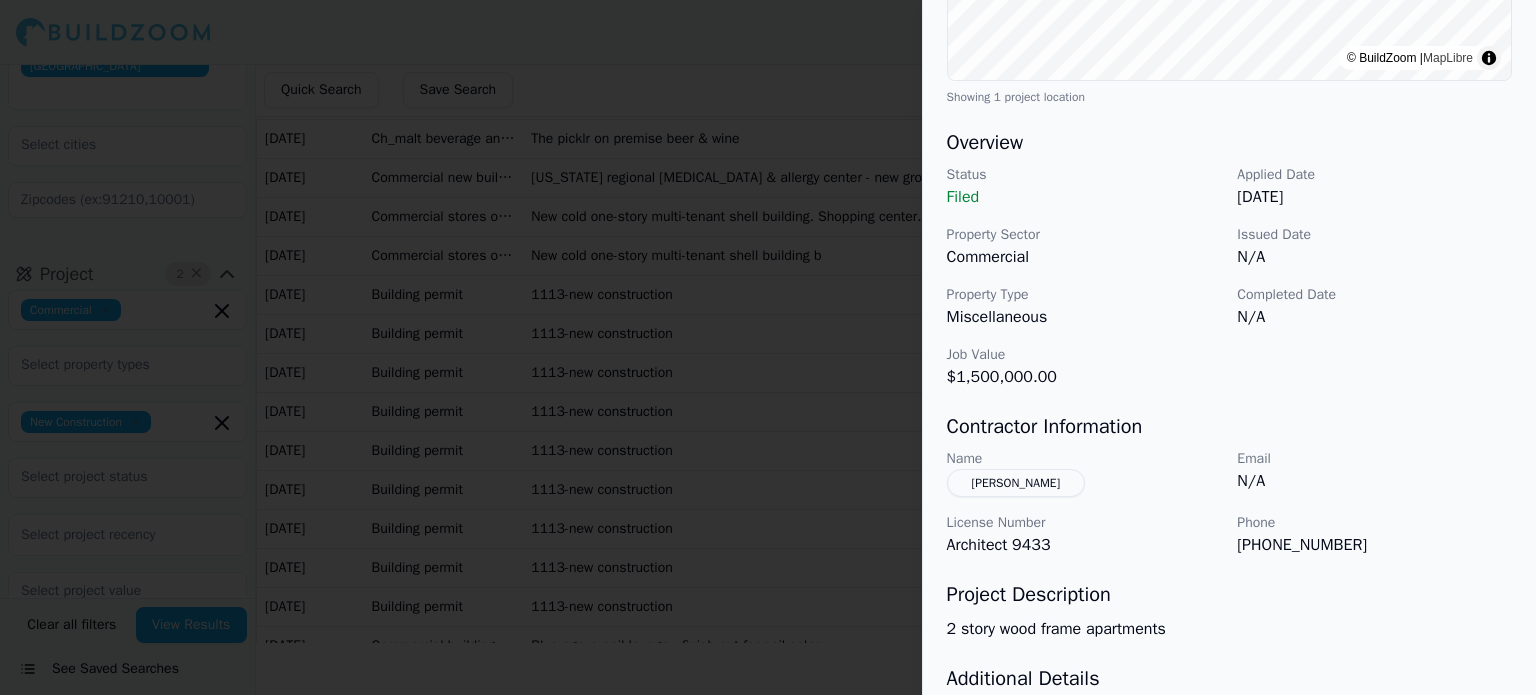 scroll, scrollTop: 600, scrollLeft: 0, axis: vertical 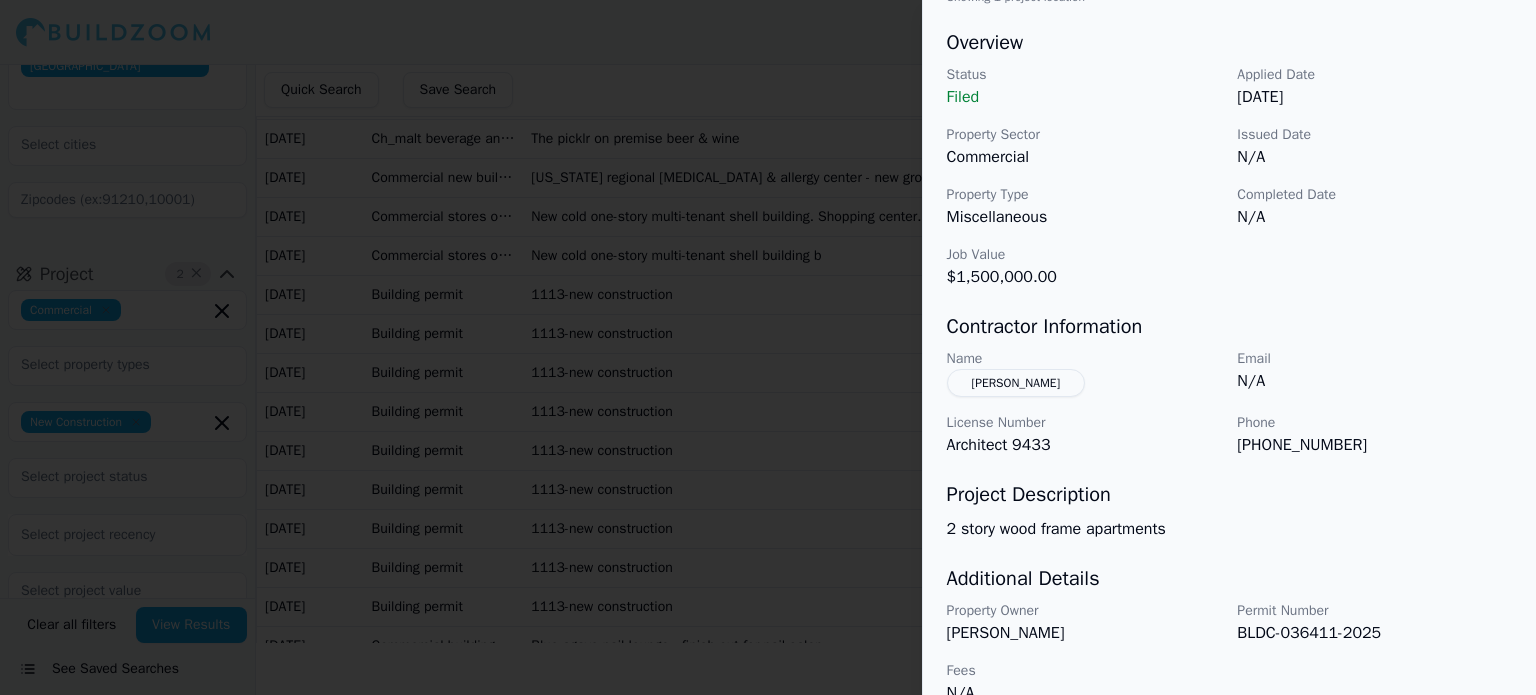 click on "[PERSON_NAME]" at bounding box center (1016, 383) 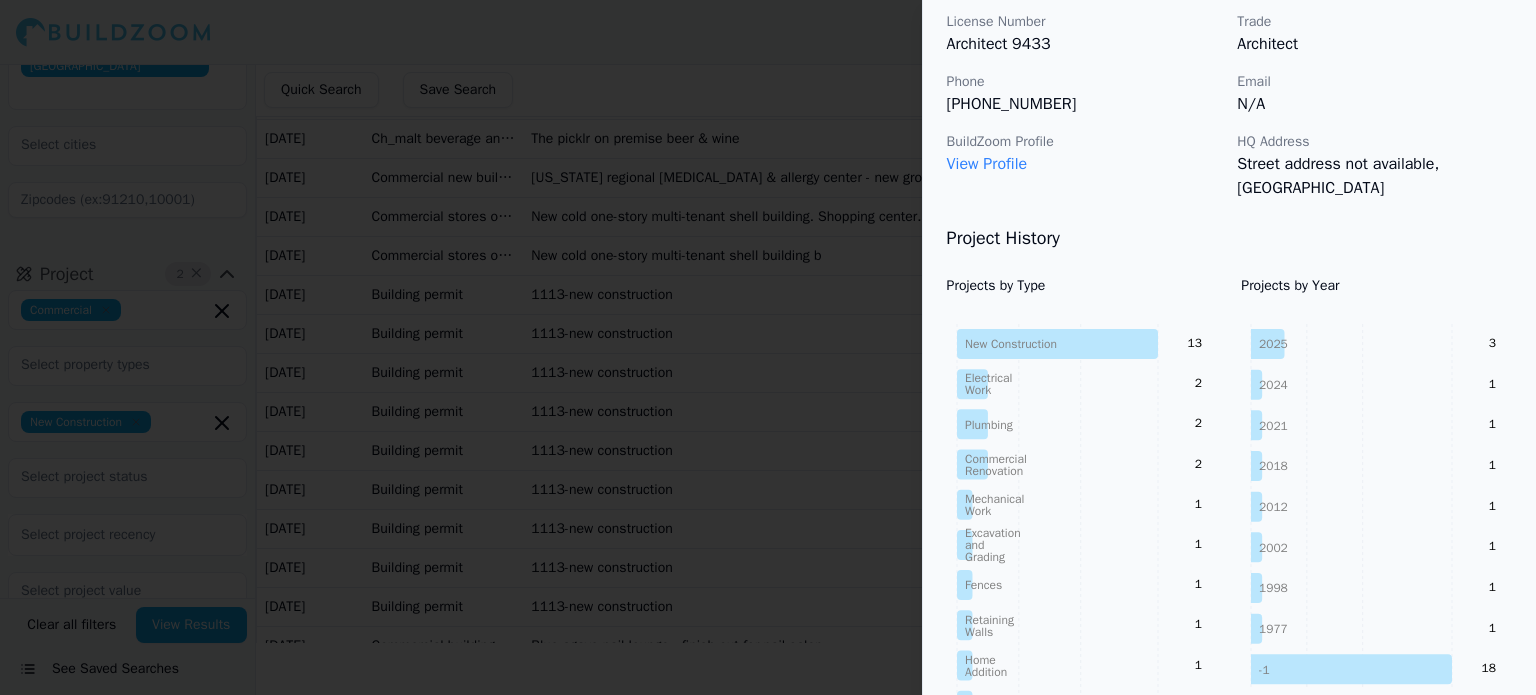 scroll, scrollTop: 0, scrollLeft: 0, axis: both 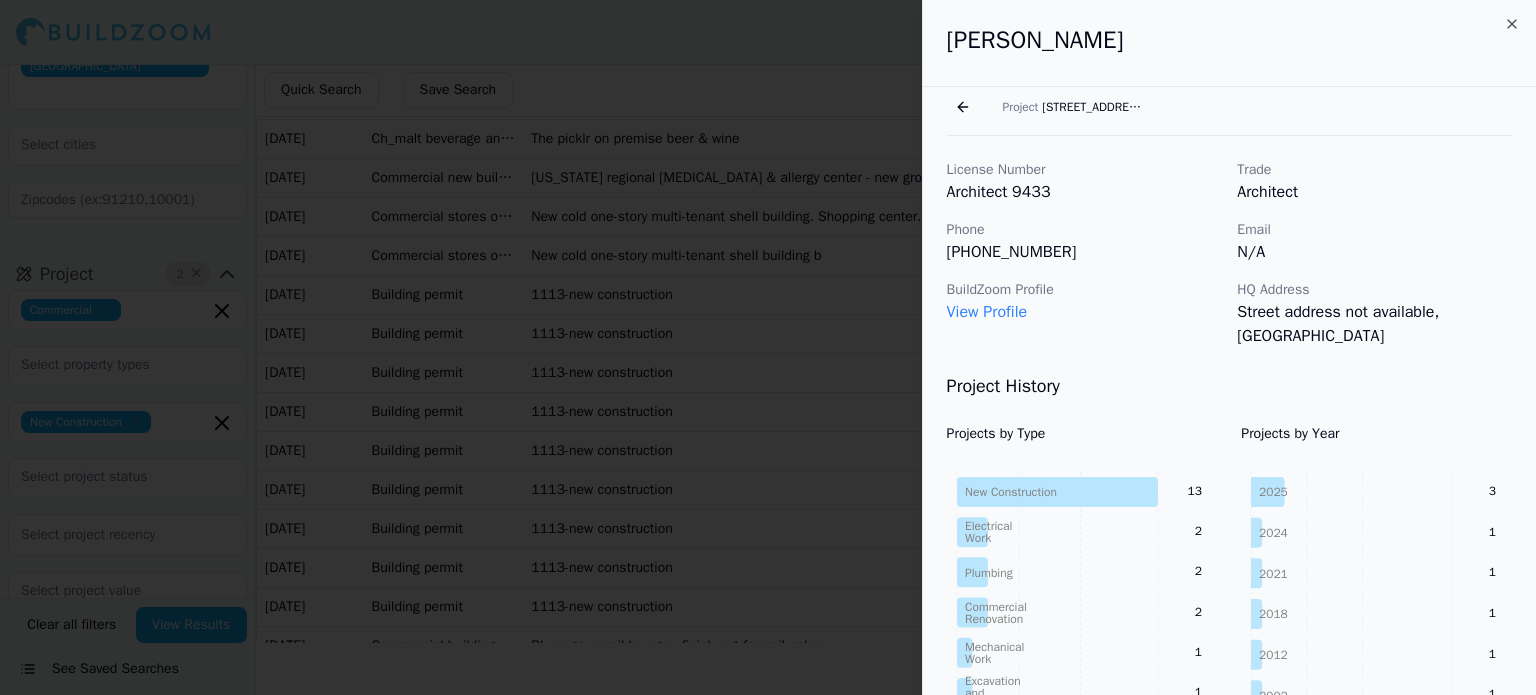 click on "Go back" at bounding box center (963, 107) 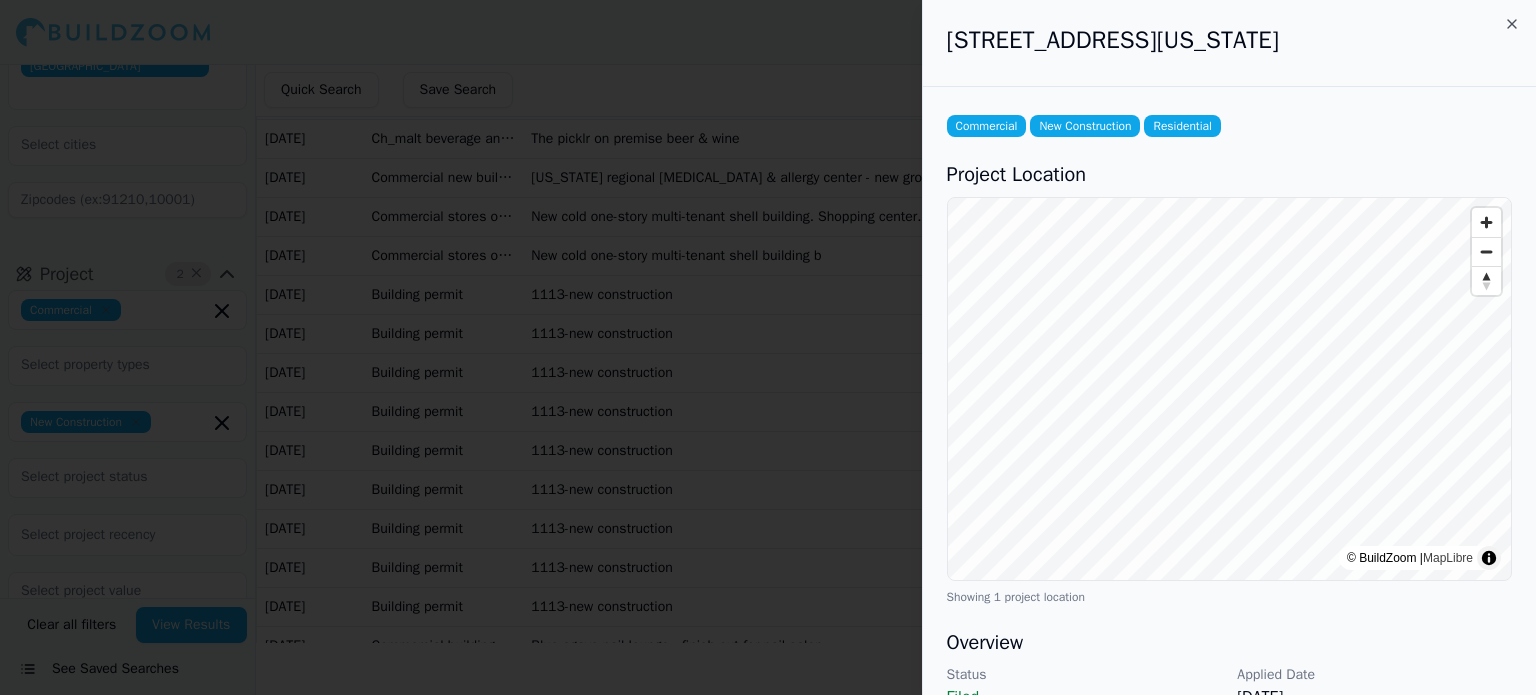 click at bounding box center (768, 347) 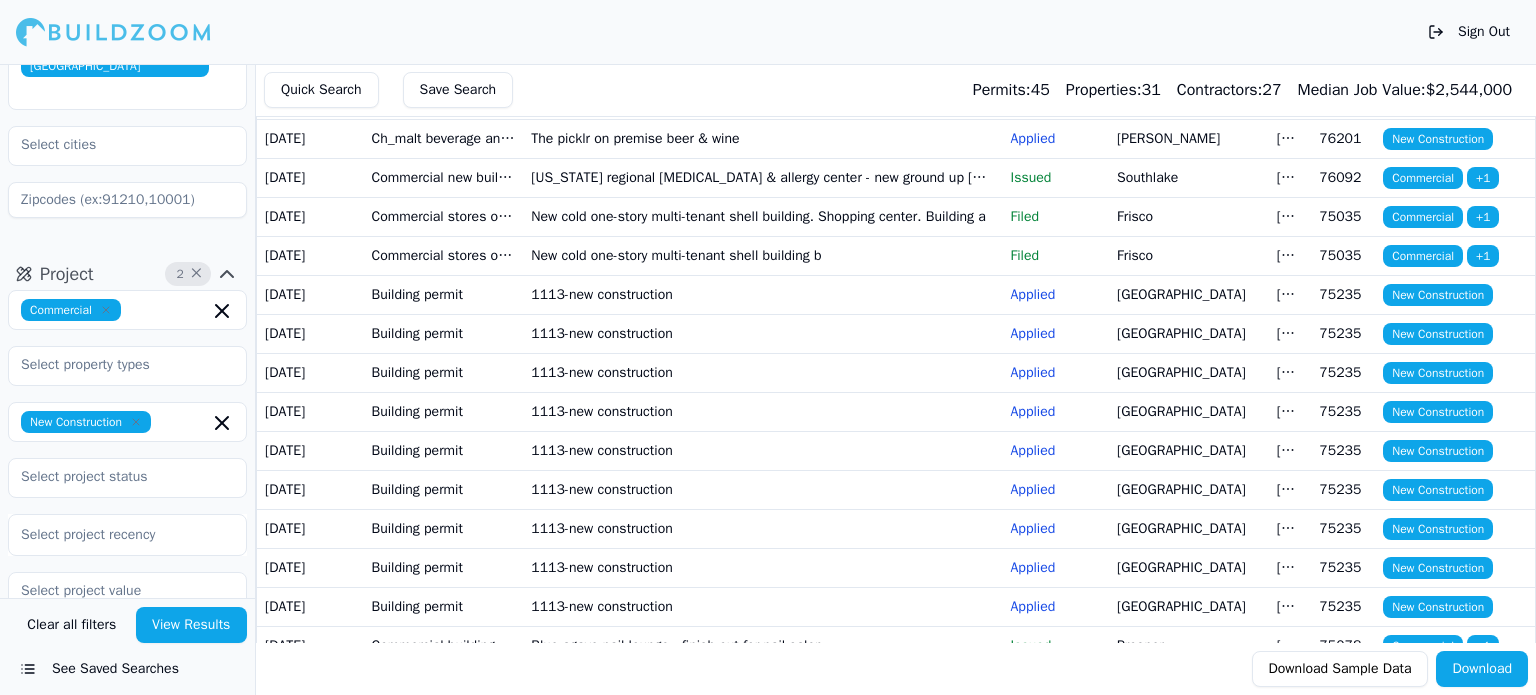 click on "2 story wood frame apartment building b" at bounding box center [762, 60] 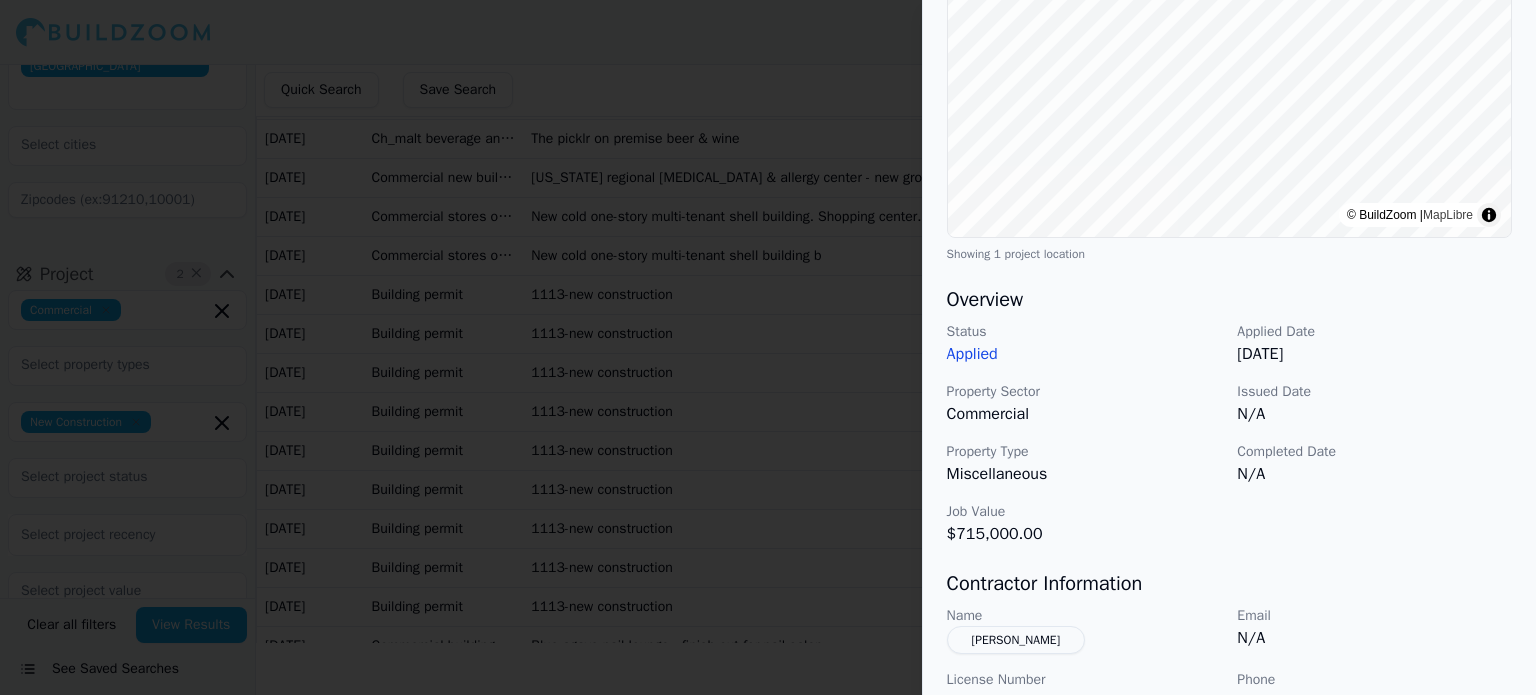 scroll, scrollTop: 400, scrollLeft: 0, axis: vertical 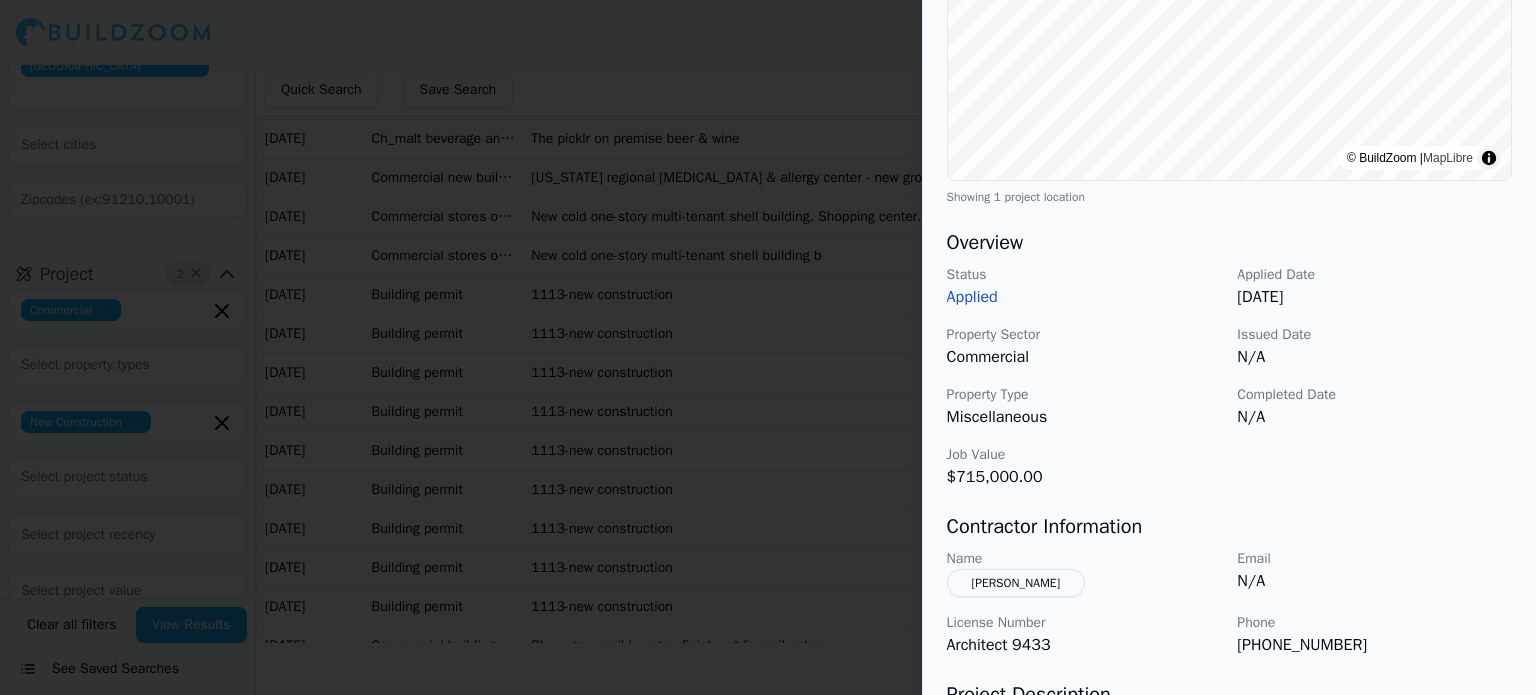 click on "[PERSON_NAME]" at bounding box center [1016, 583] 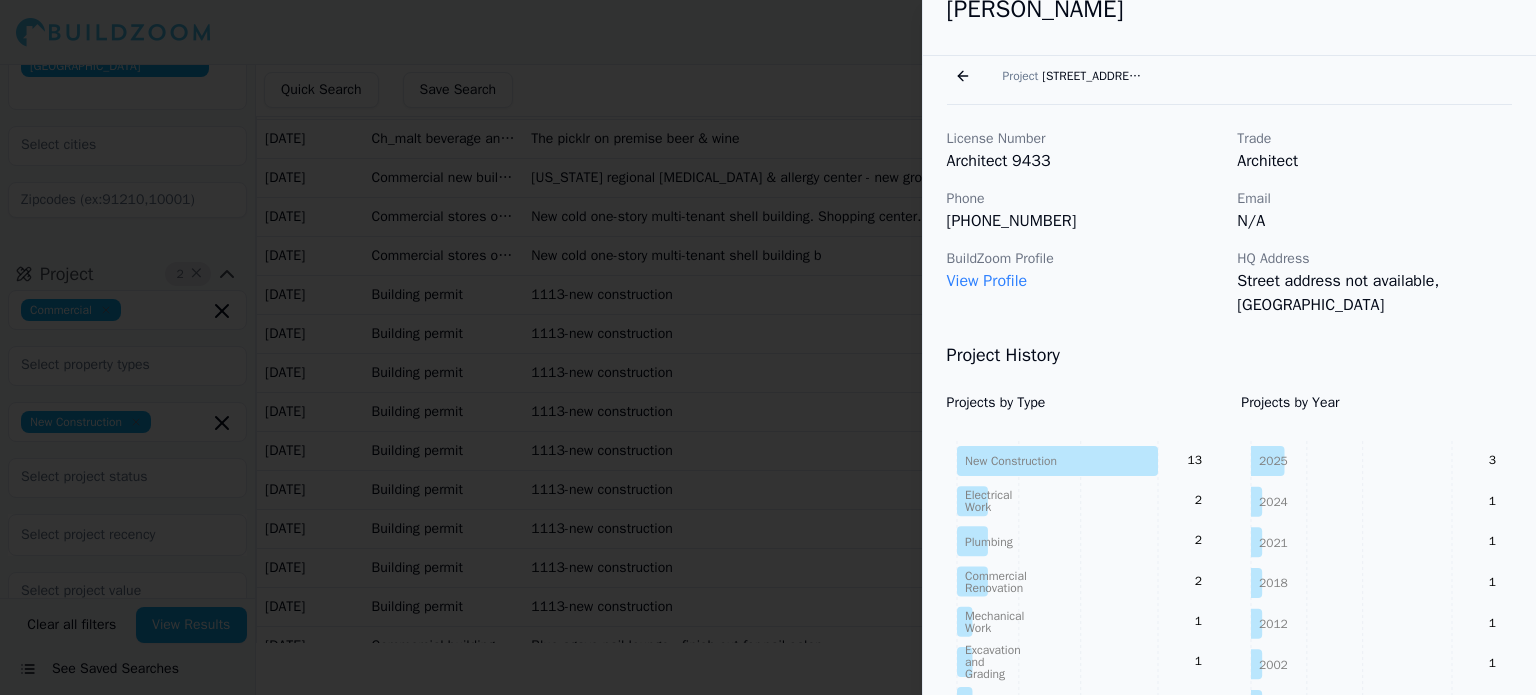 scroll, scrollTop: 0, scrollLeft: 0, axis: both 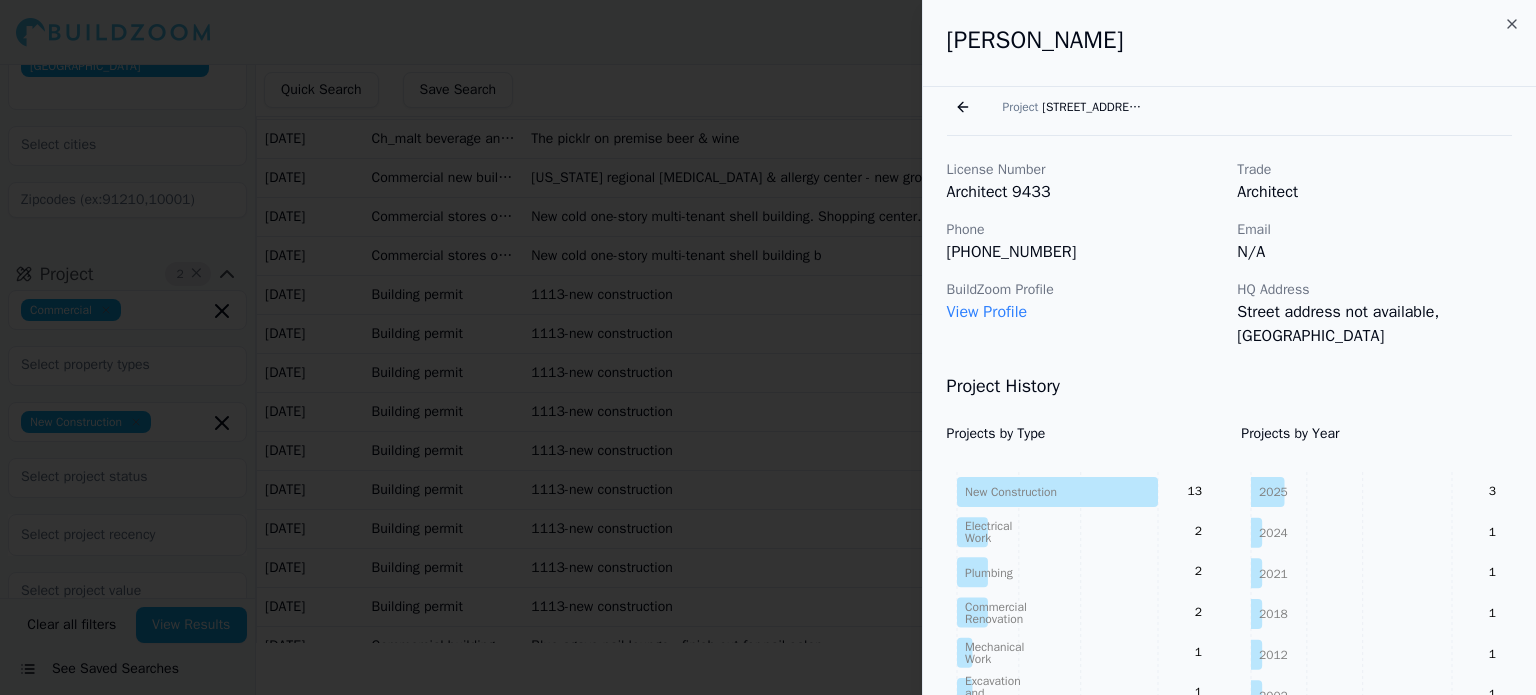 click at bounding box center [768, 347] 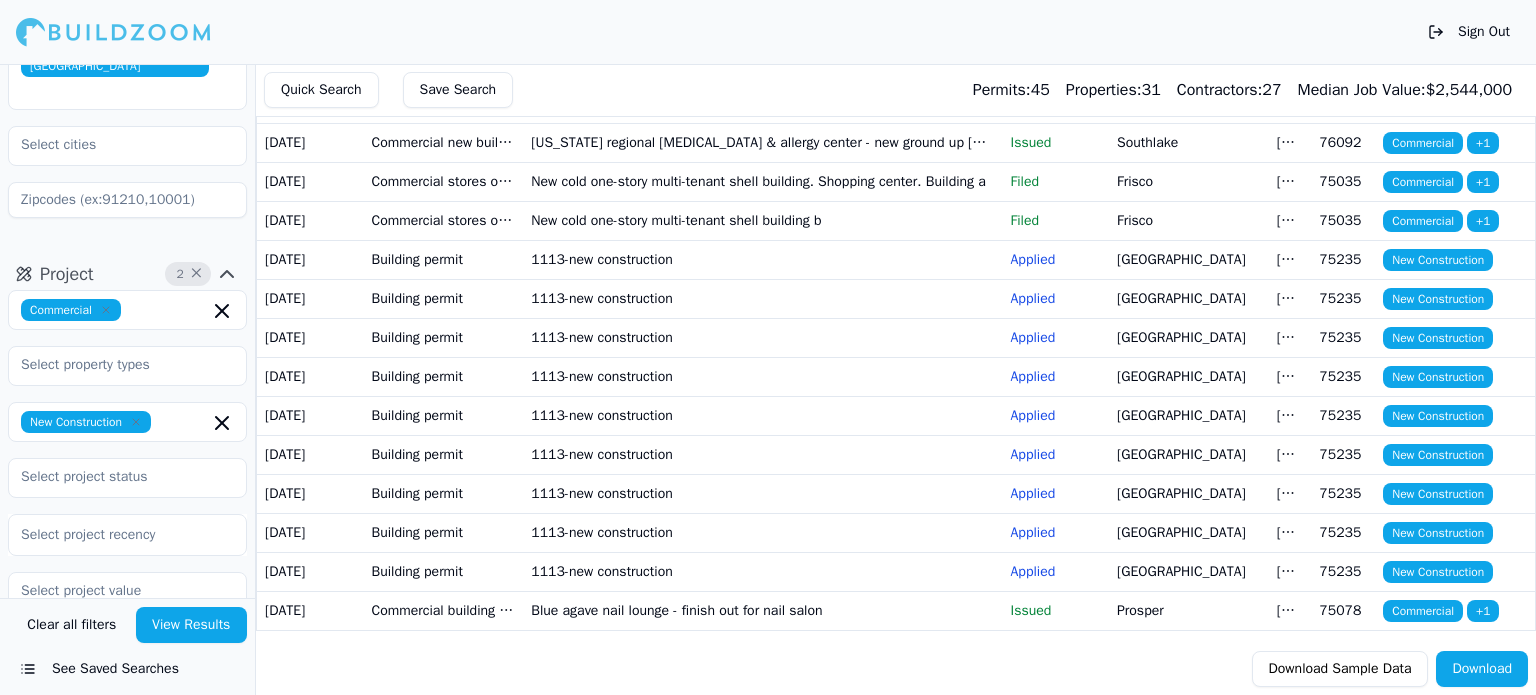 scroll, scrollTop: 1500, scrollLeft: 0, axis: vertical 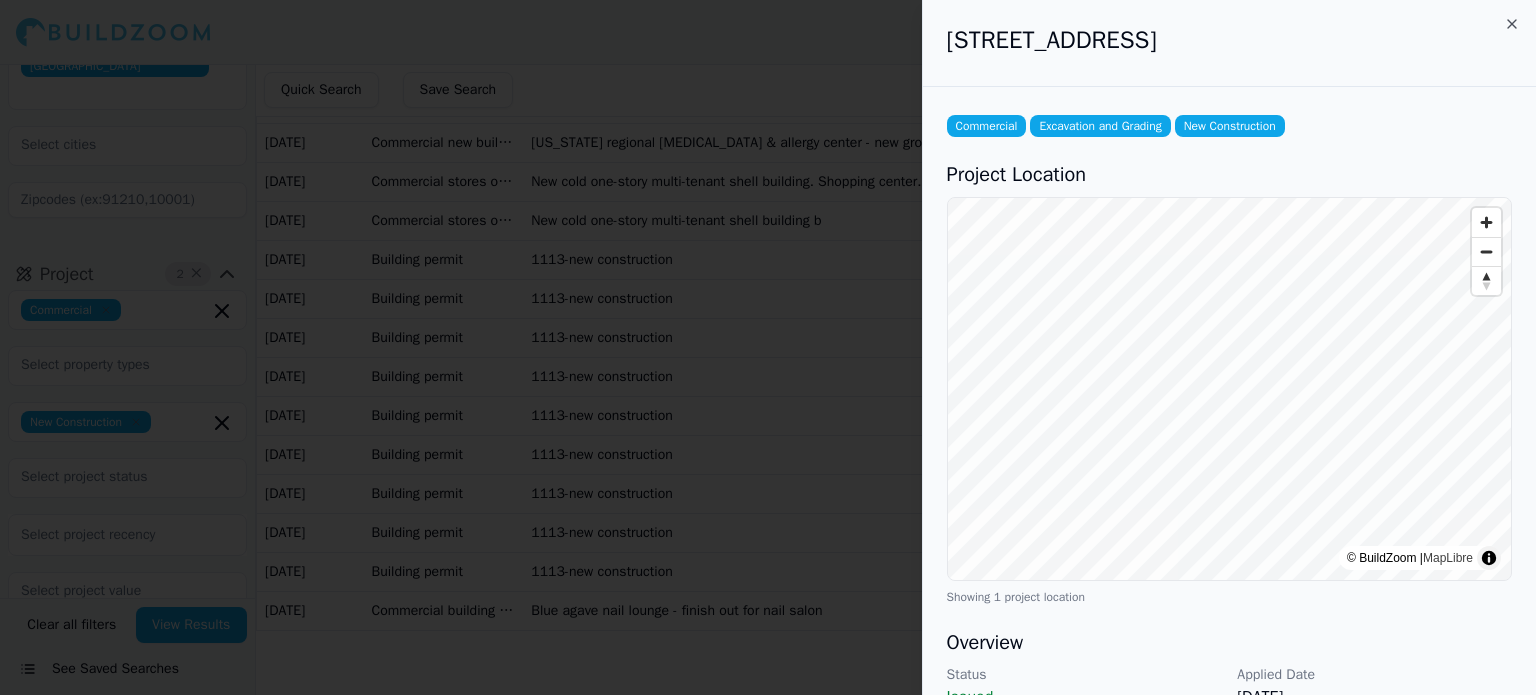 drag, startPoint x: 948, startPoint y: 35, endPoint x: 1366, endPoint y: 35, distance: 418 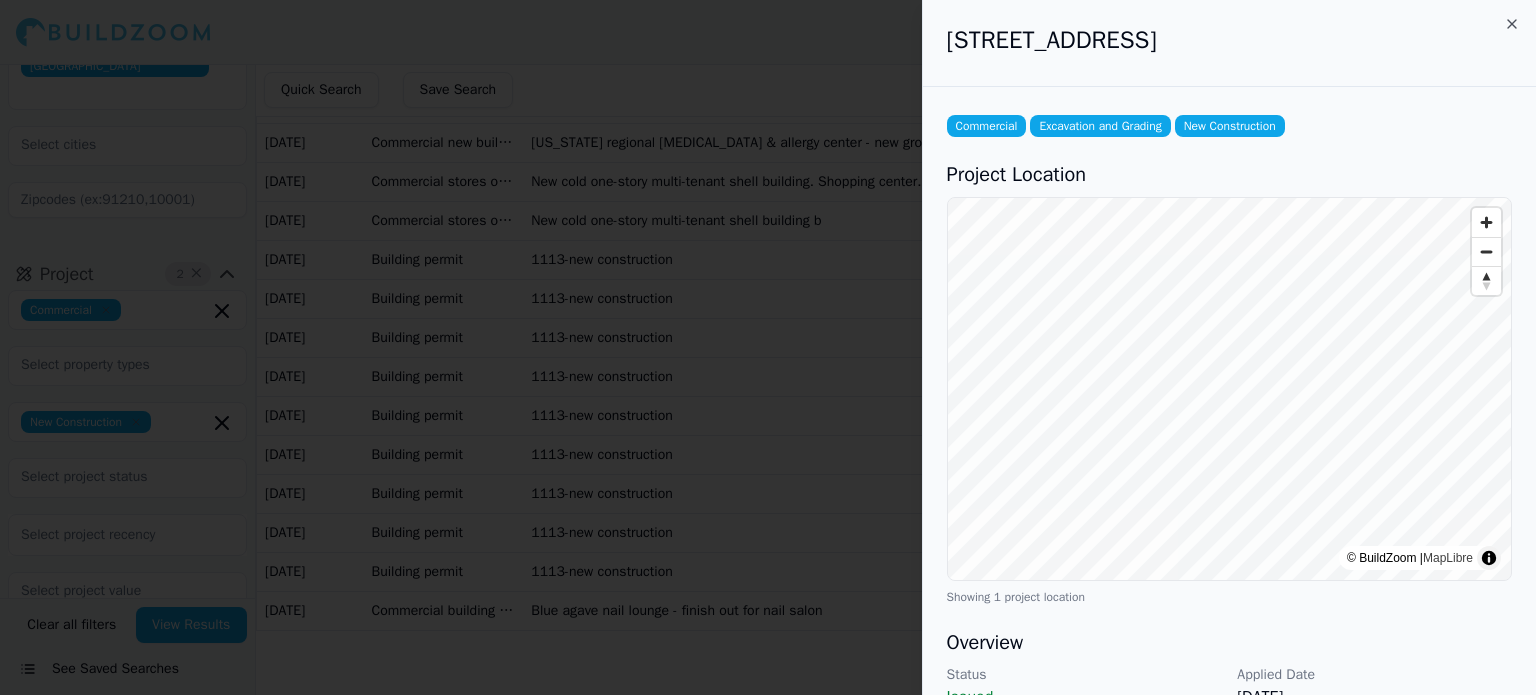 click on "[STREET_ADDRESS]" at bounding box center [1229, 40] 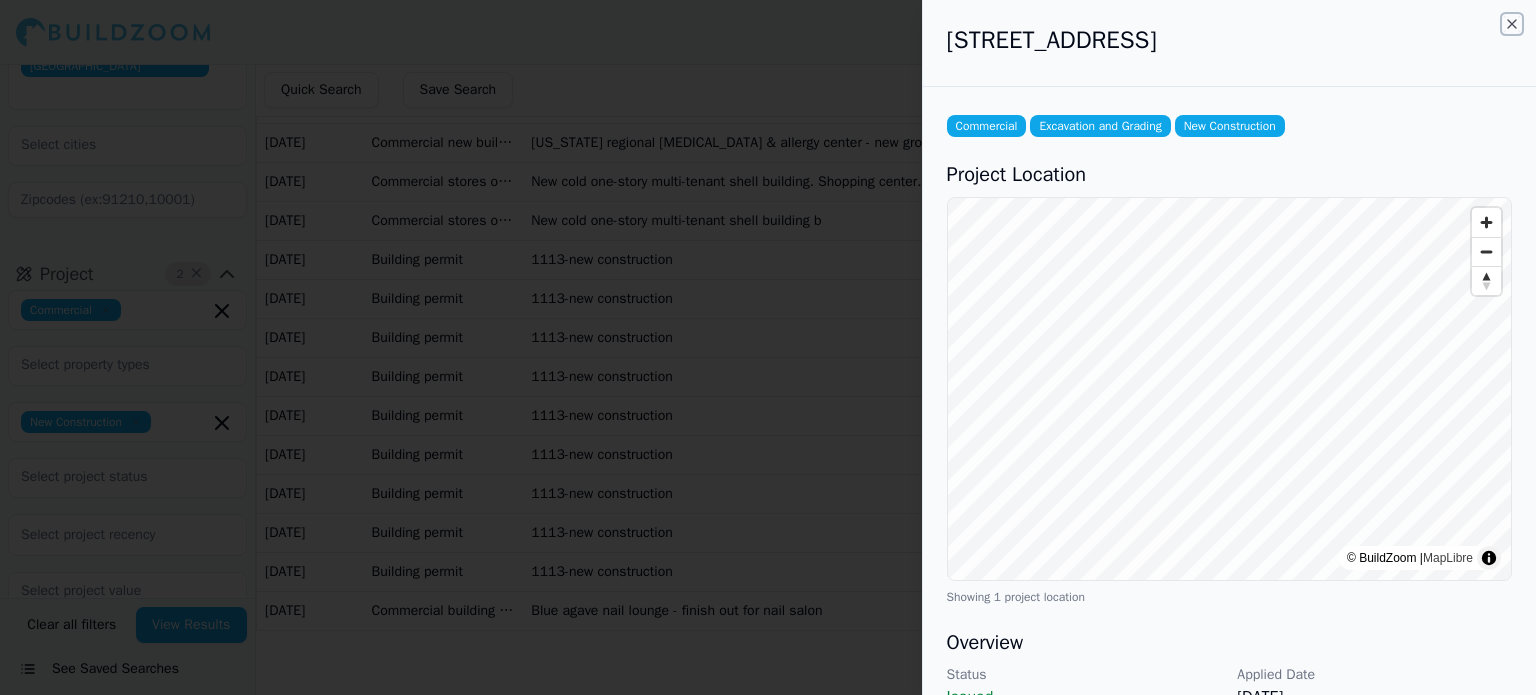 click 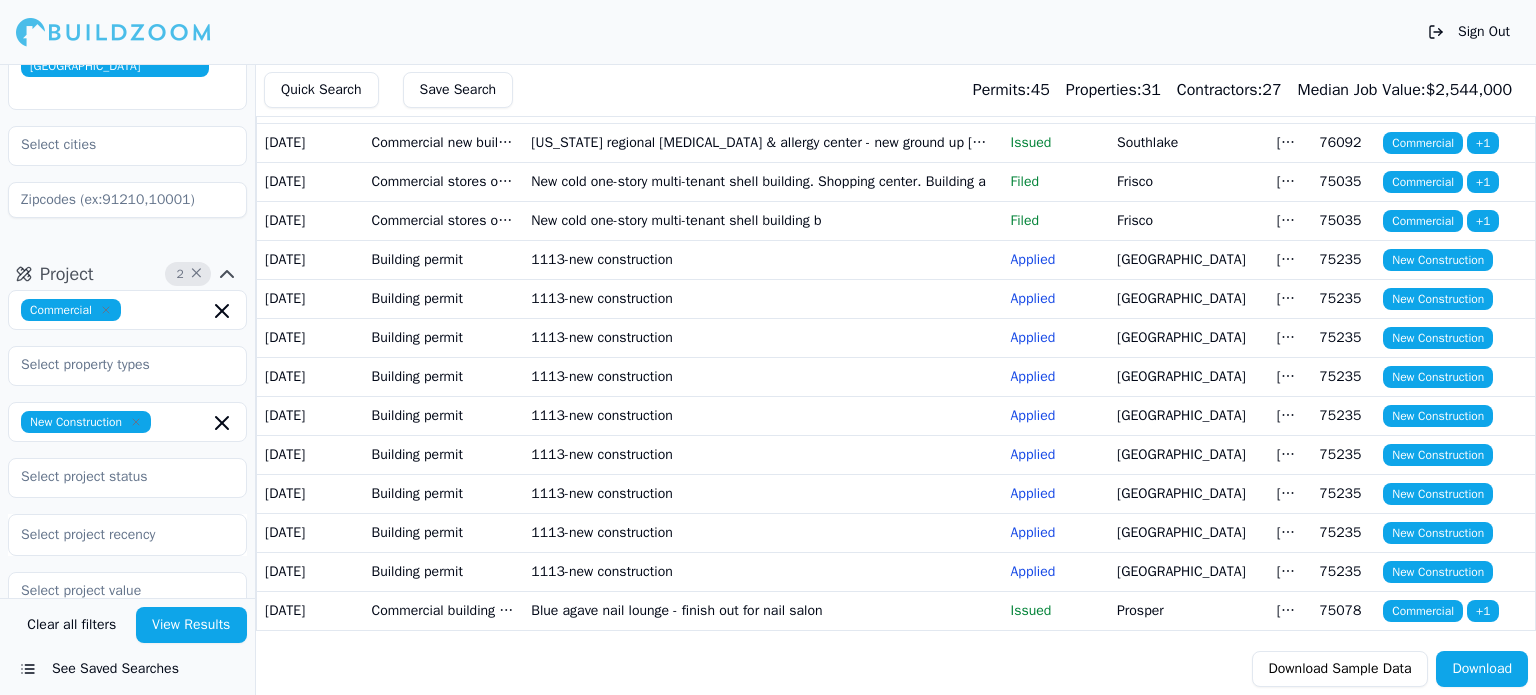 click on "2 story wood framing apartment building a" at bounding box center [762, -14] 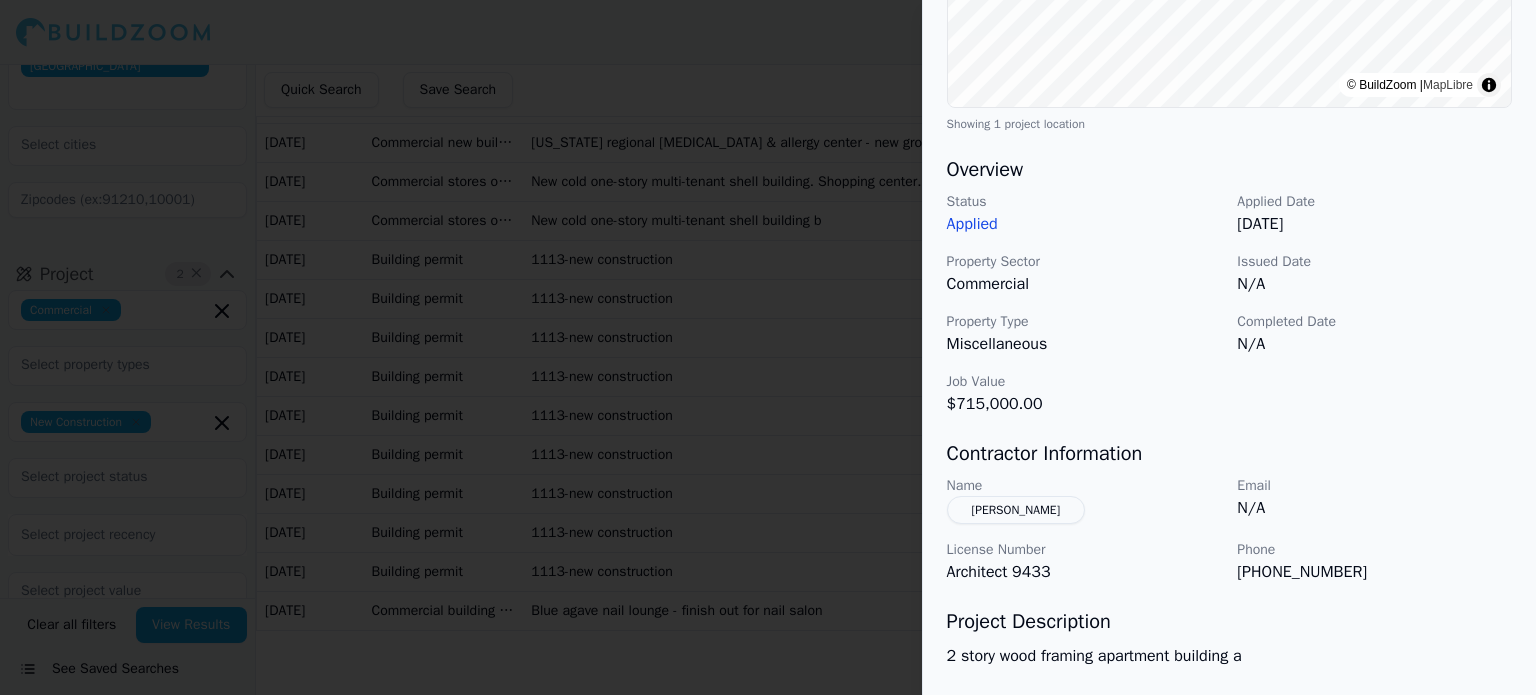 scroll, scrollTop: 500, scrollLeft: 0, axis: vertical 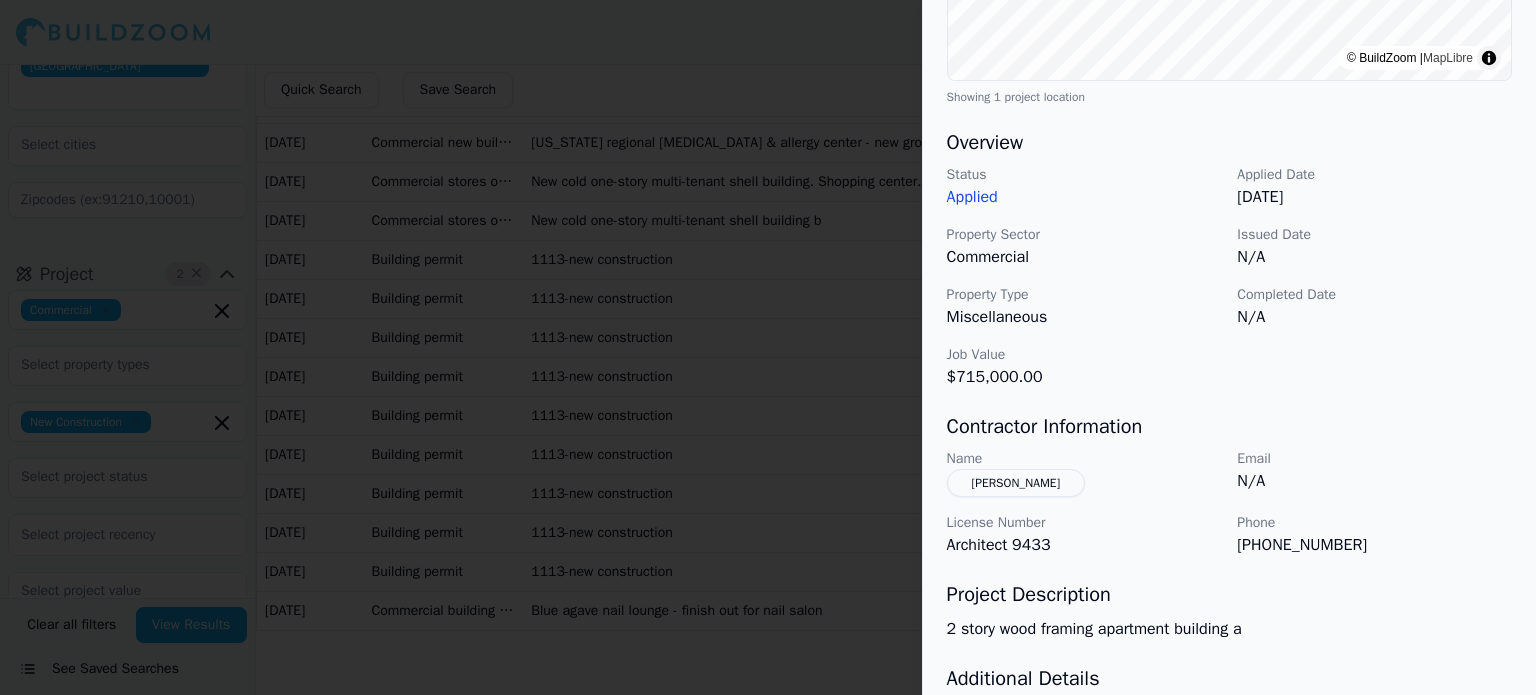 click on "[PERSON_NAME]" at bounding box center (1016, 483) 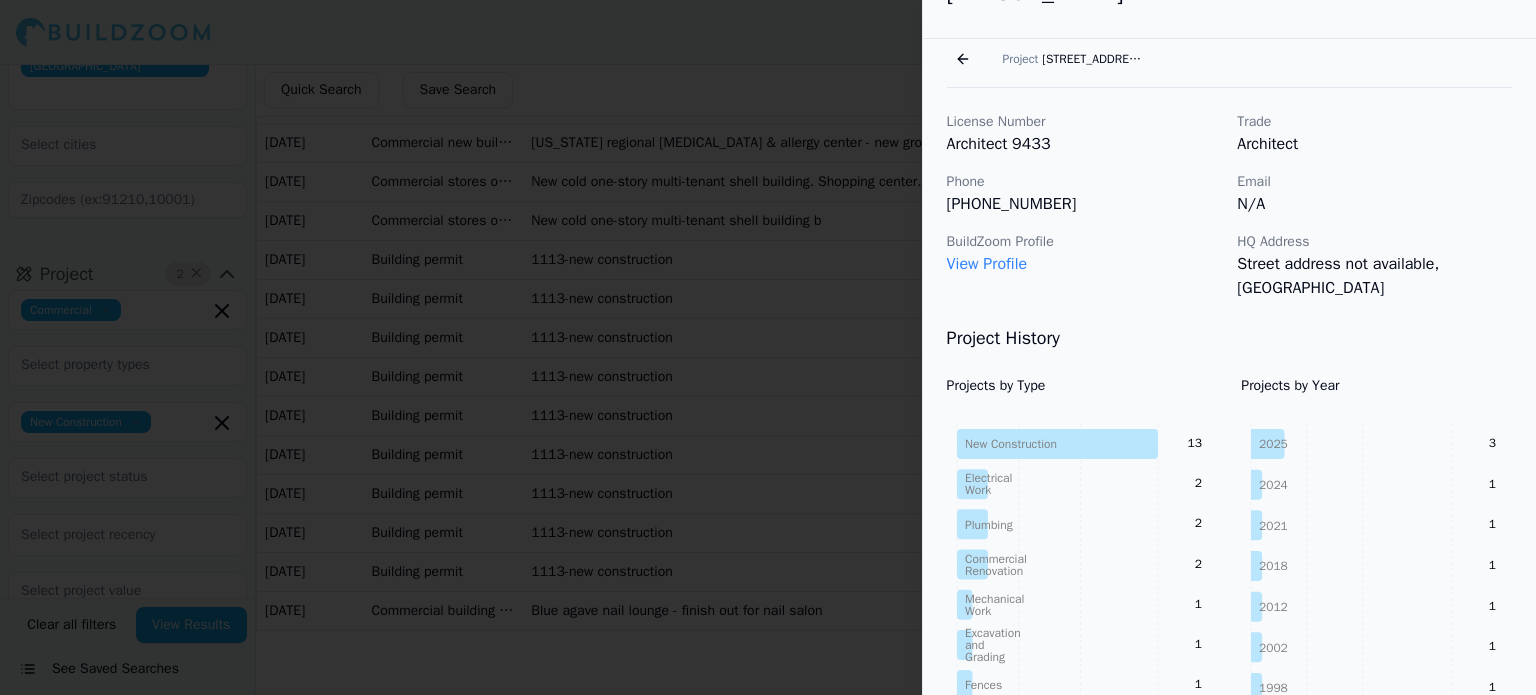 scroll, scrollTop: 0, scrollLeft: 0, axis: both 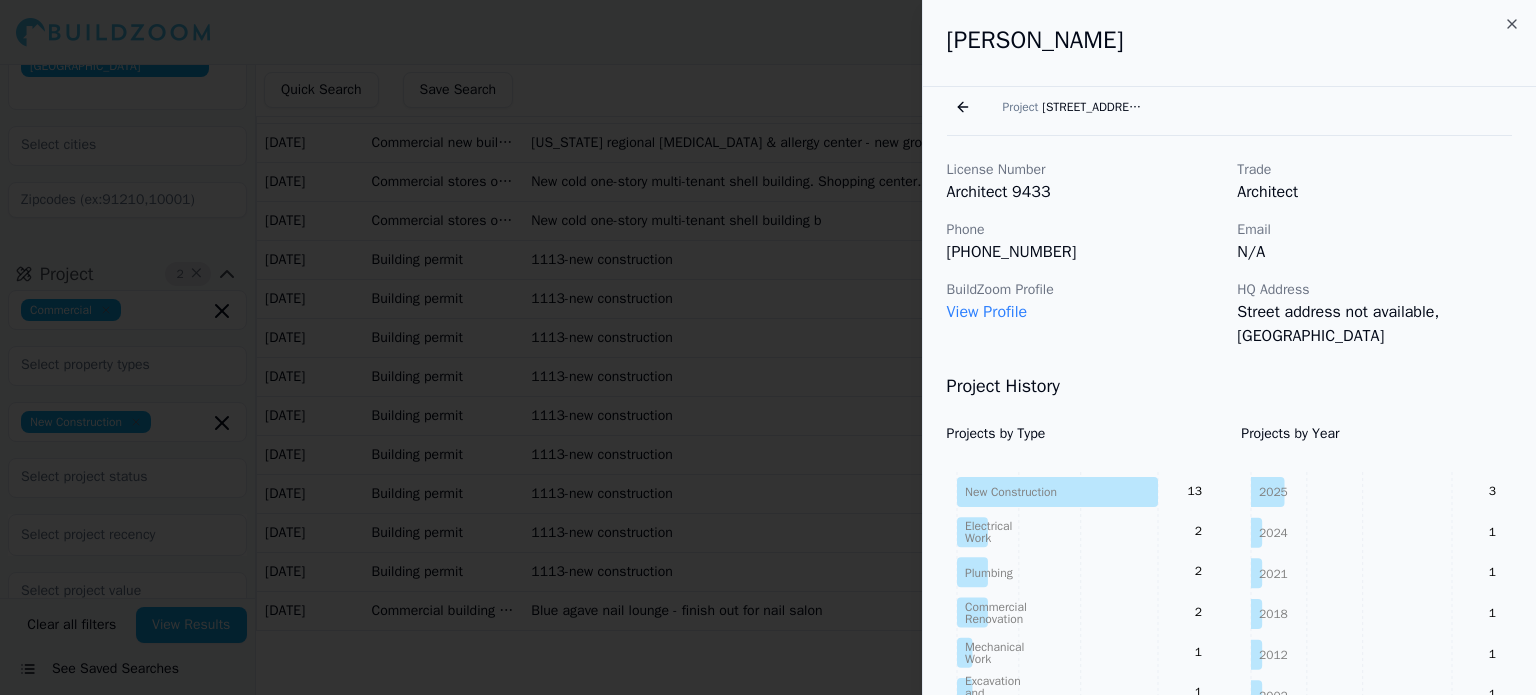 click on "Go back" at bounding box center (963, 107) 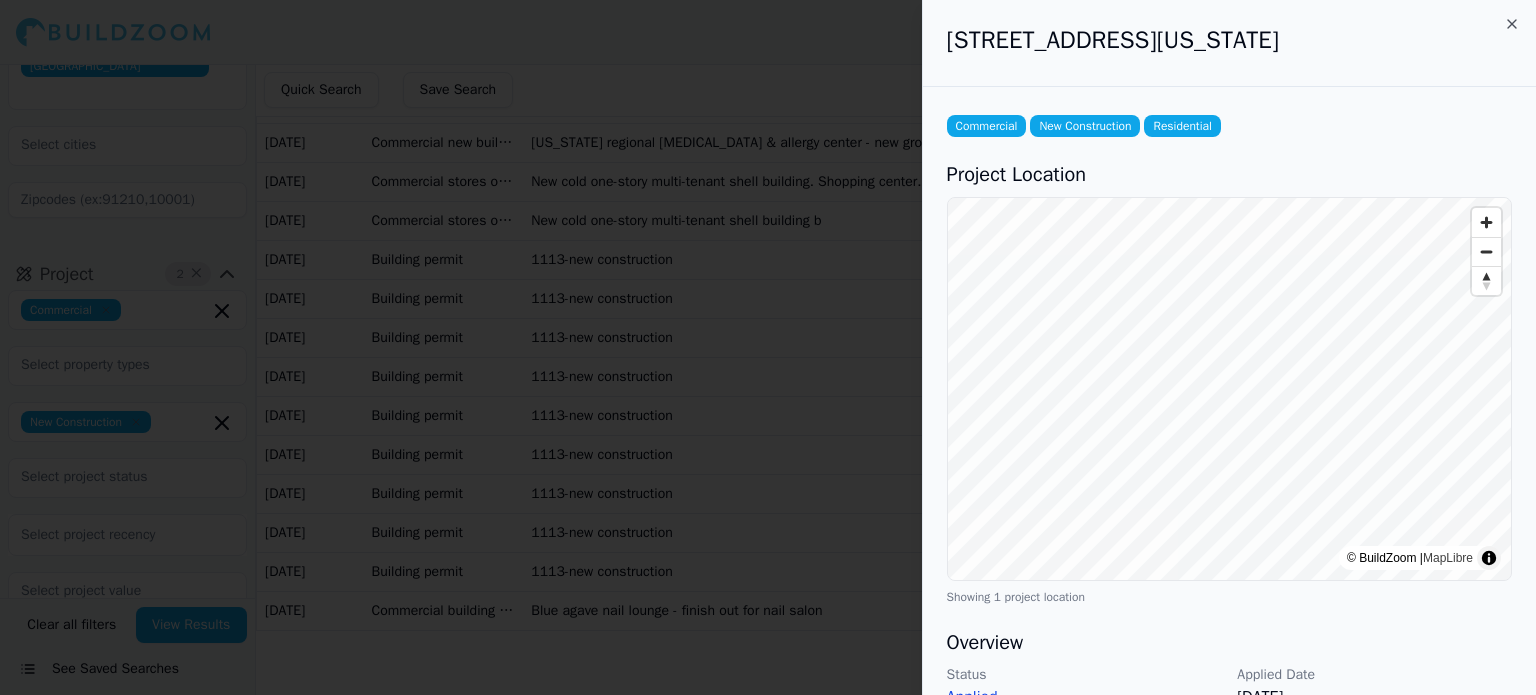 drag, startPoint x: 949, startPoint y: 40, endPoint x: 1330, endPoint y: 39, distance: 381.0013 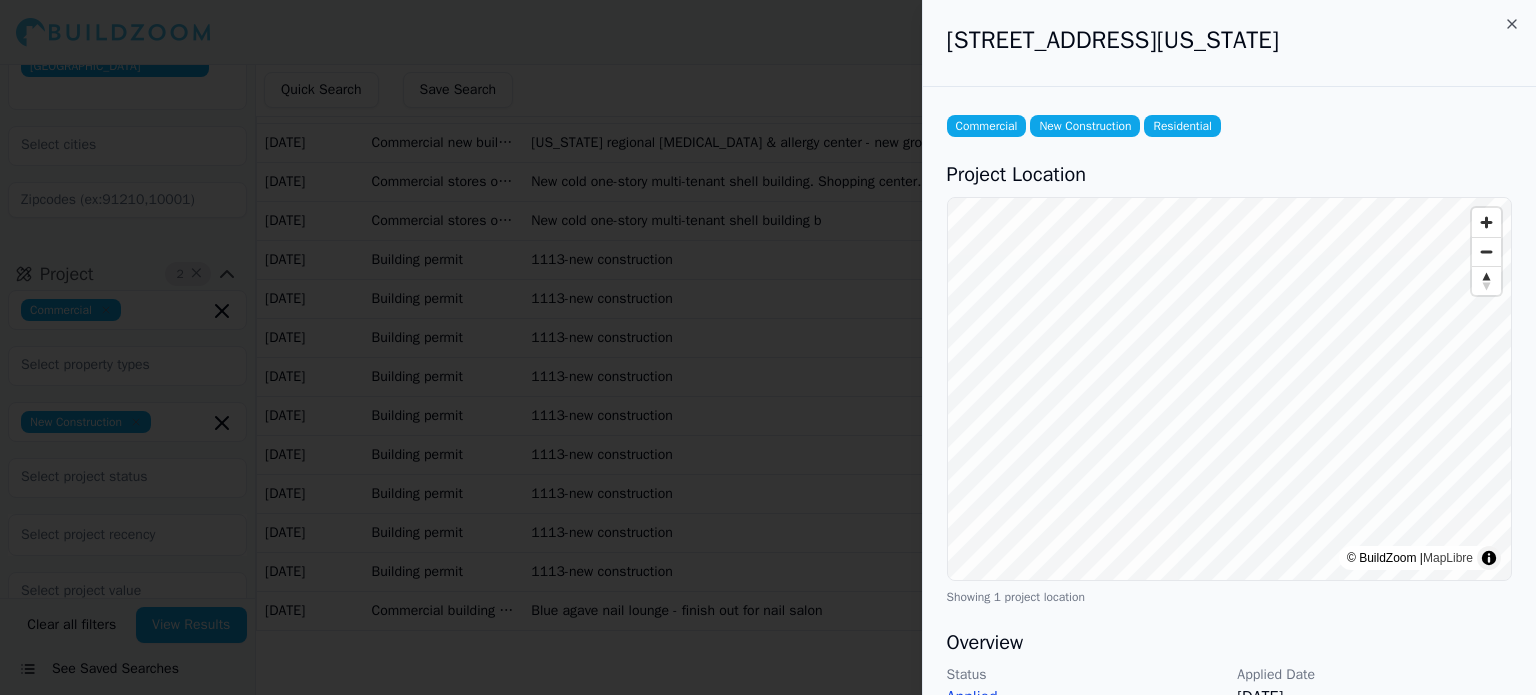 click on "[STREET_ADDRESS][US_STATE]" at bounding box center [1229, 40] 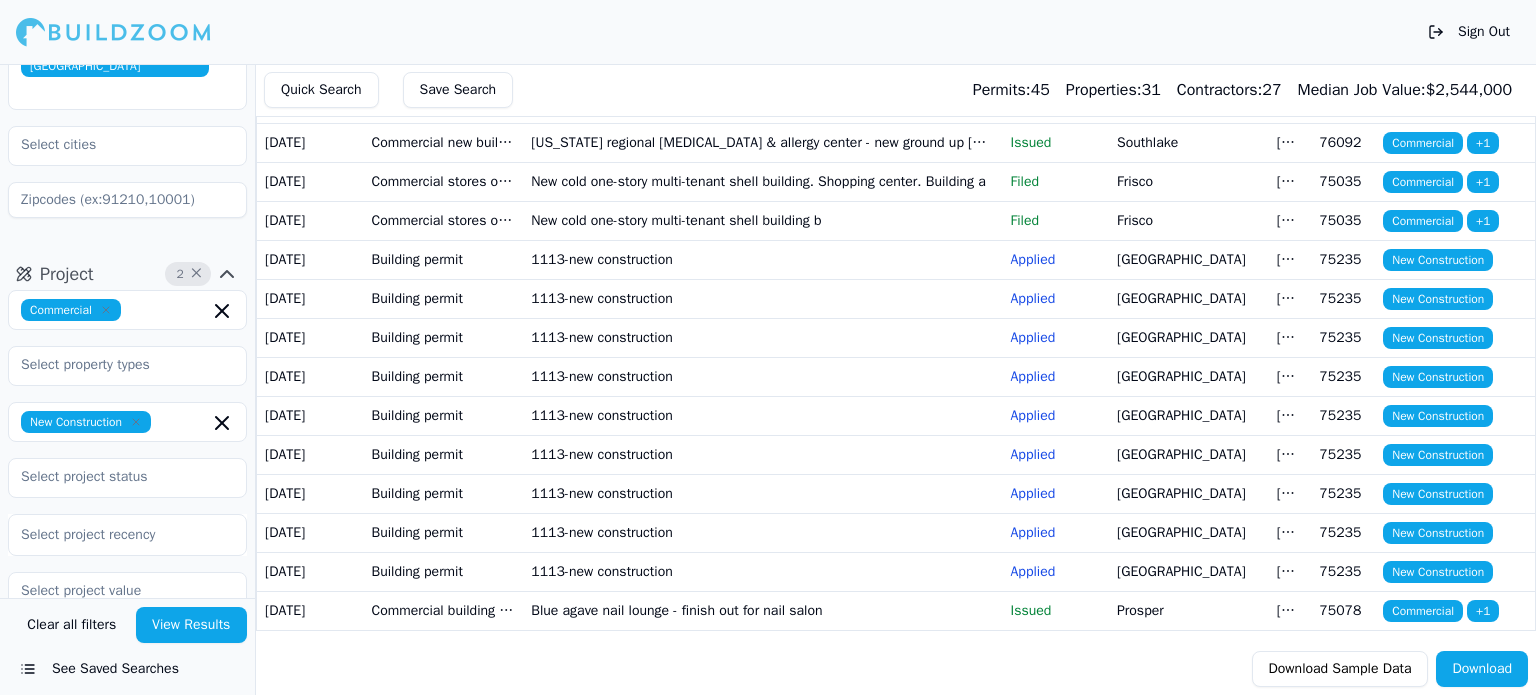 click on "Commercial new multi family" at bounding box center (444, 25) 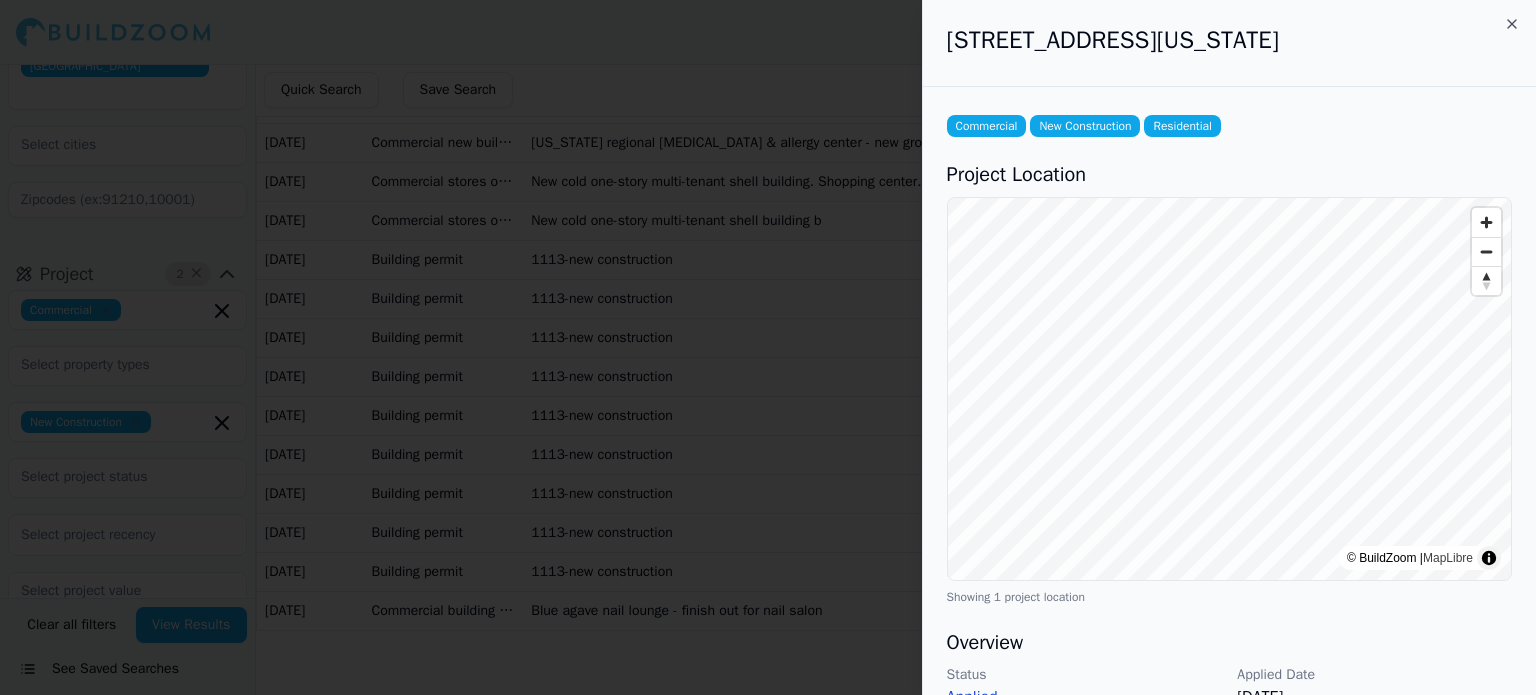 click at bounding box center [768, 347] 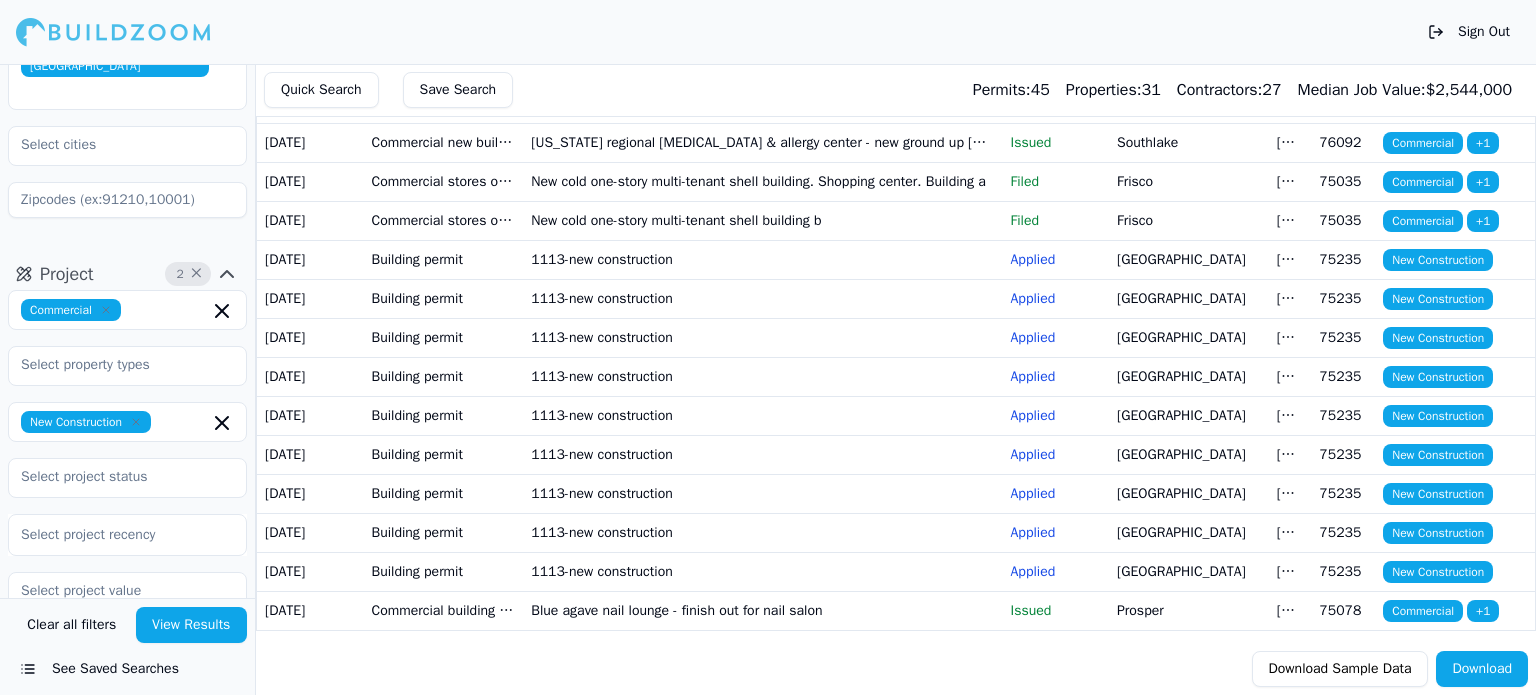click on "Commercial new multi family" at bounding box center (444, -14) 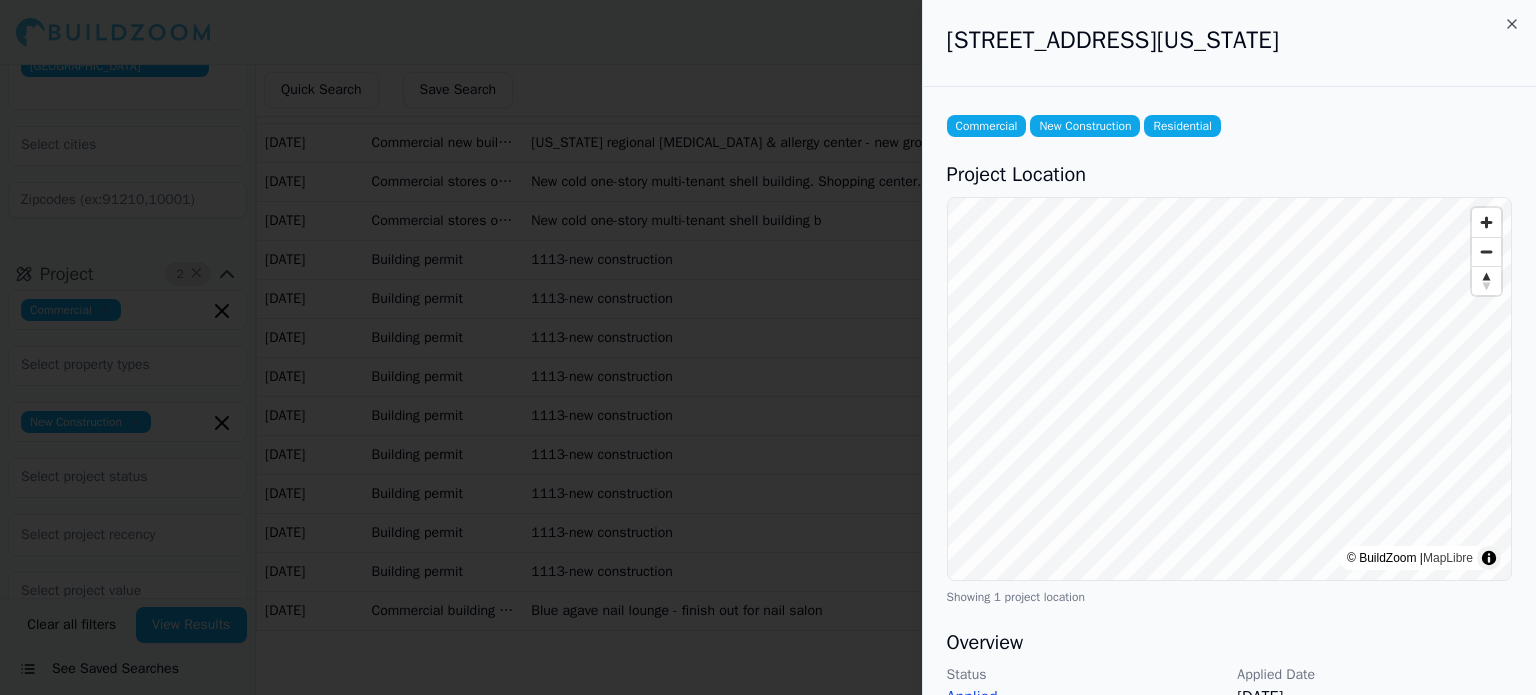 click at bounding box center (768, 347) 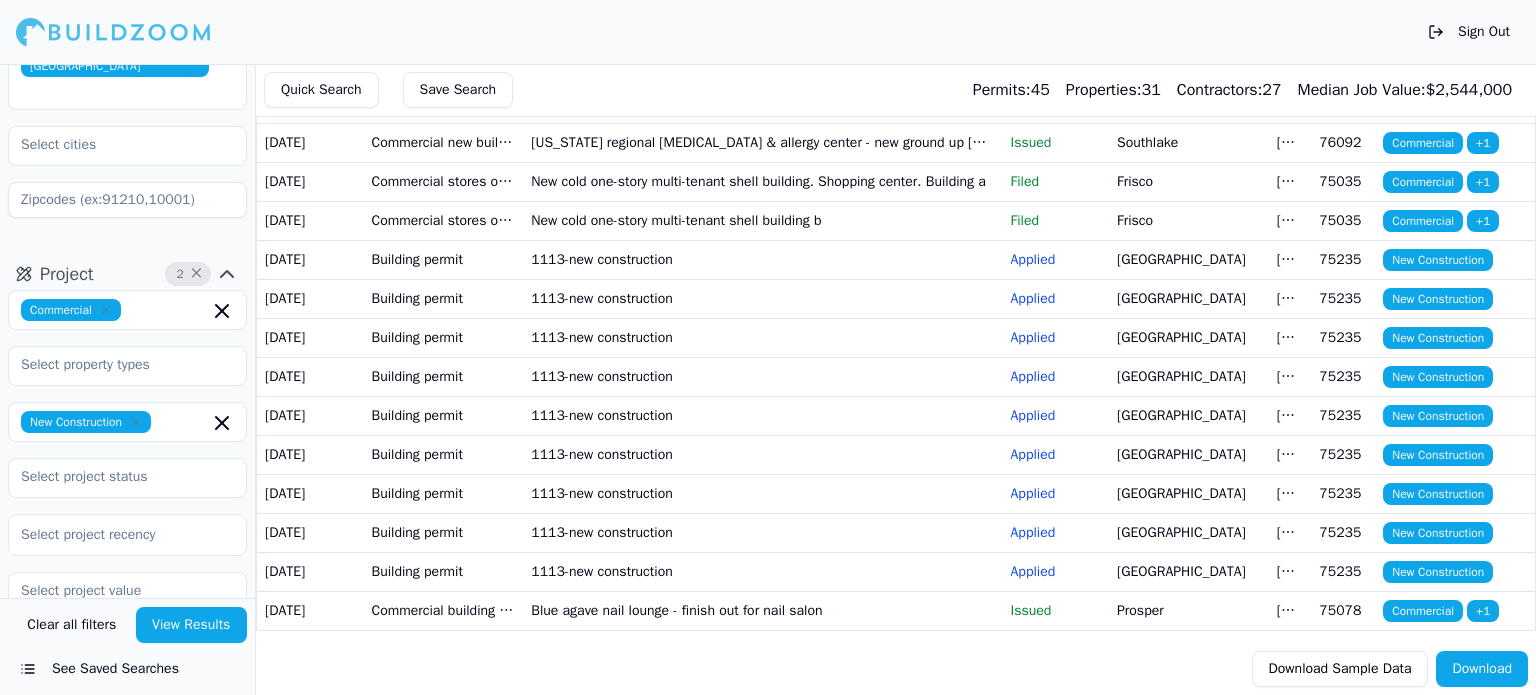 scroll, scrollTop: 1600, scrollLeft: 0, axis: vertical 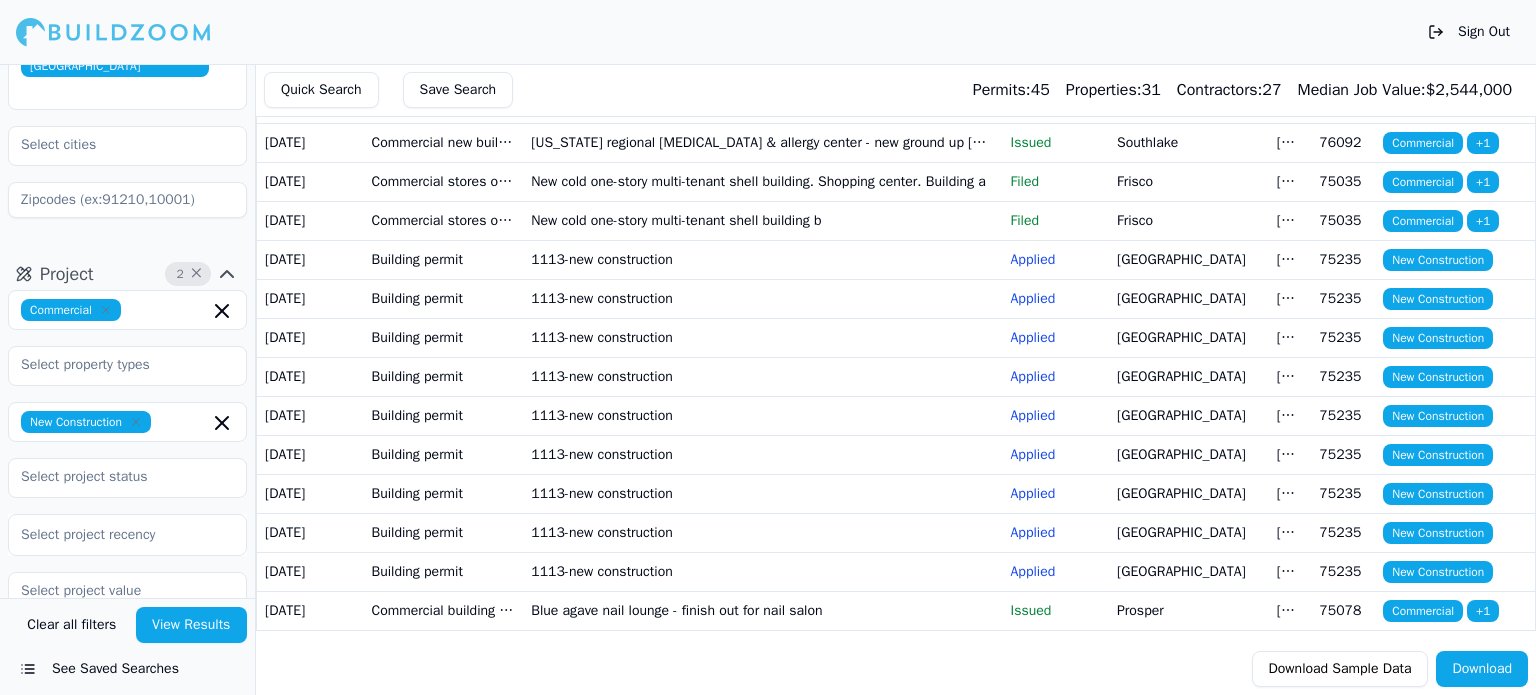 click on "Commercial stores or other mercantile buildings" at bounding box center (444, 181) 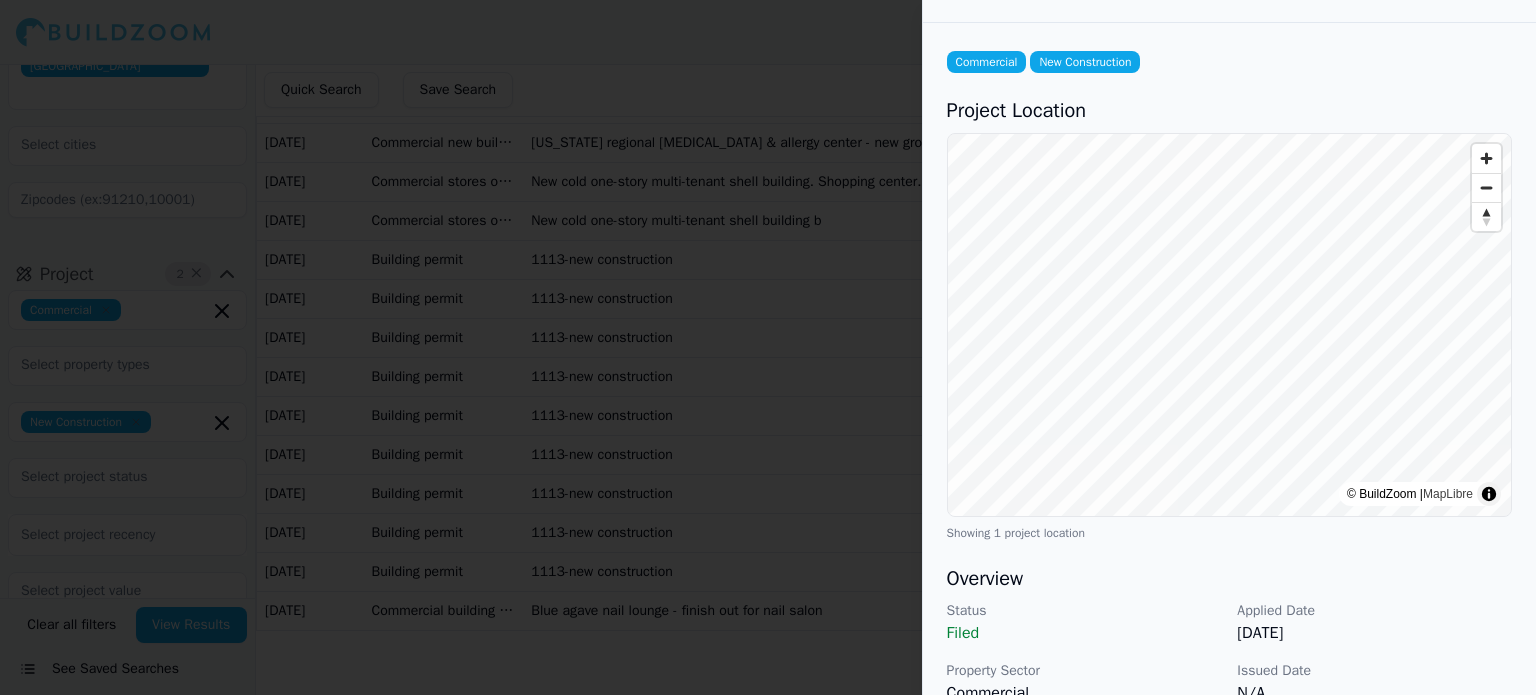 scroll, scrollTop: 0, scrollLeft: 0, axis: both 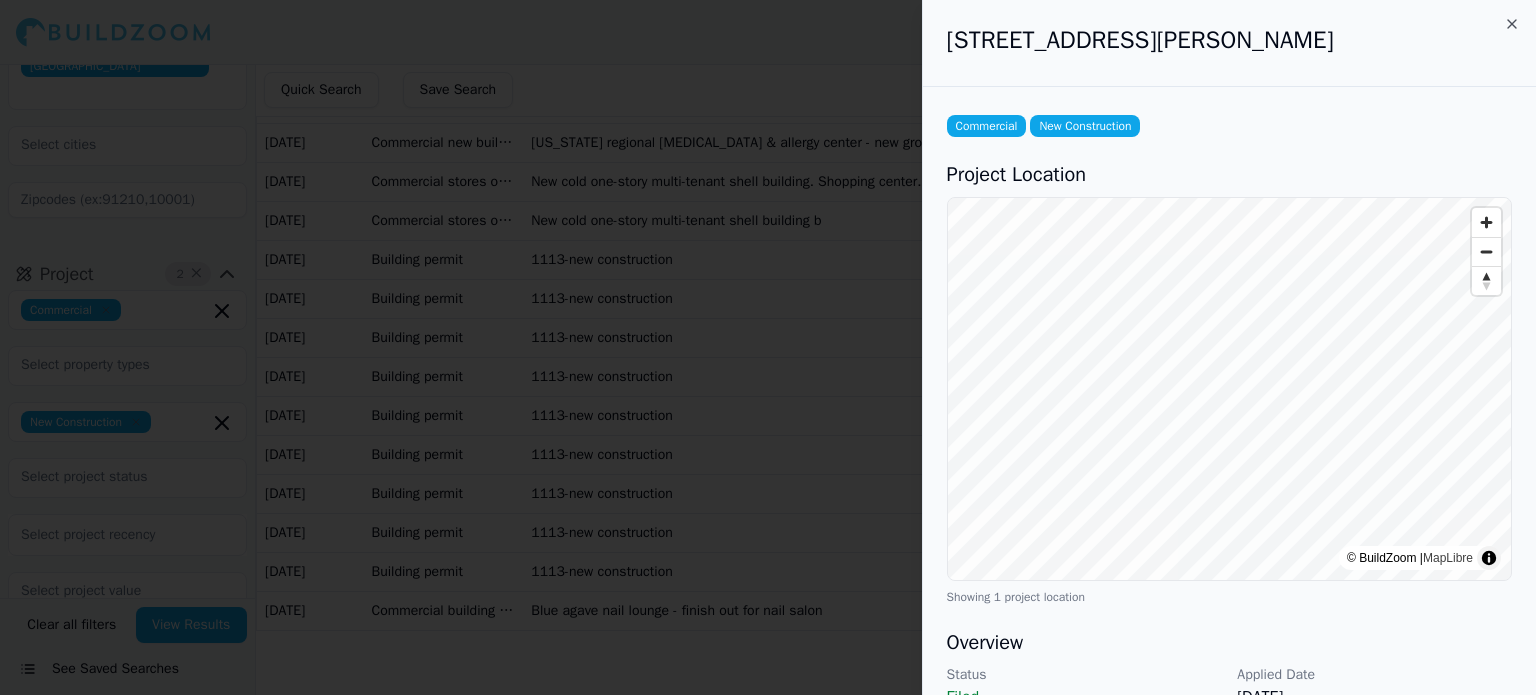 drag, startPoint x: 950, startPoint y: 39, endPoint x: 1319, endPoint y: 43, distance: 369.02167 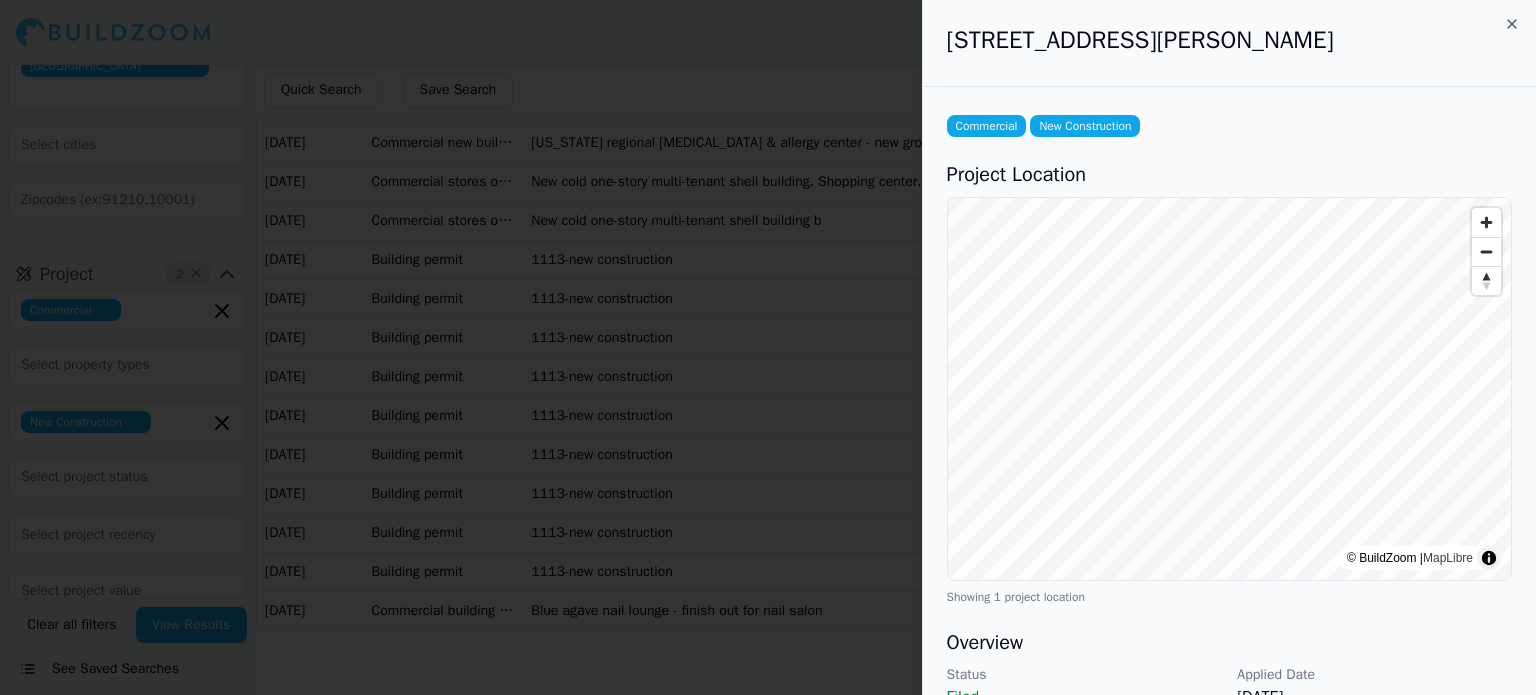 click on "[STREET_ADDRESS][PERSON_NAME]" at bounding box center (1229, 40) 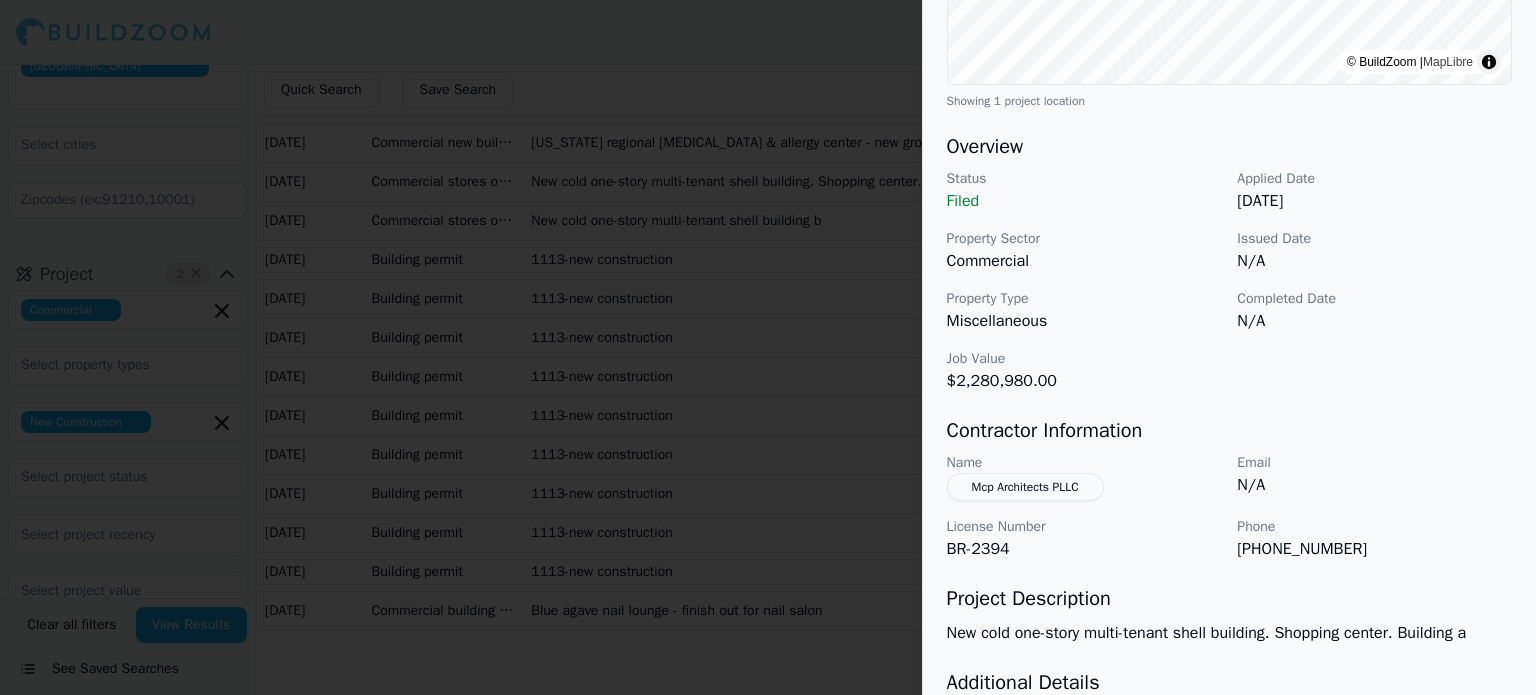 scroll, scrollTop: 500, scrollLeft: 0, axis: vertical 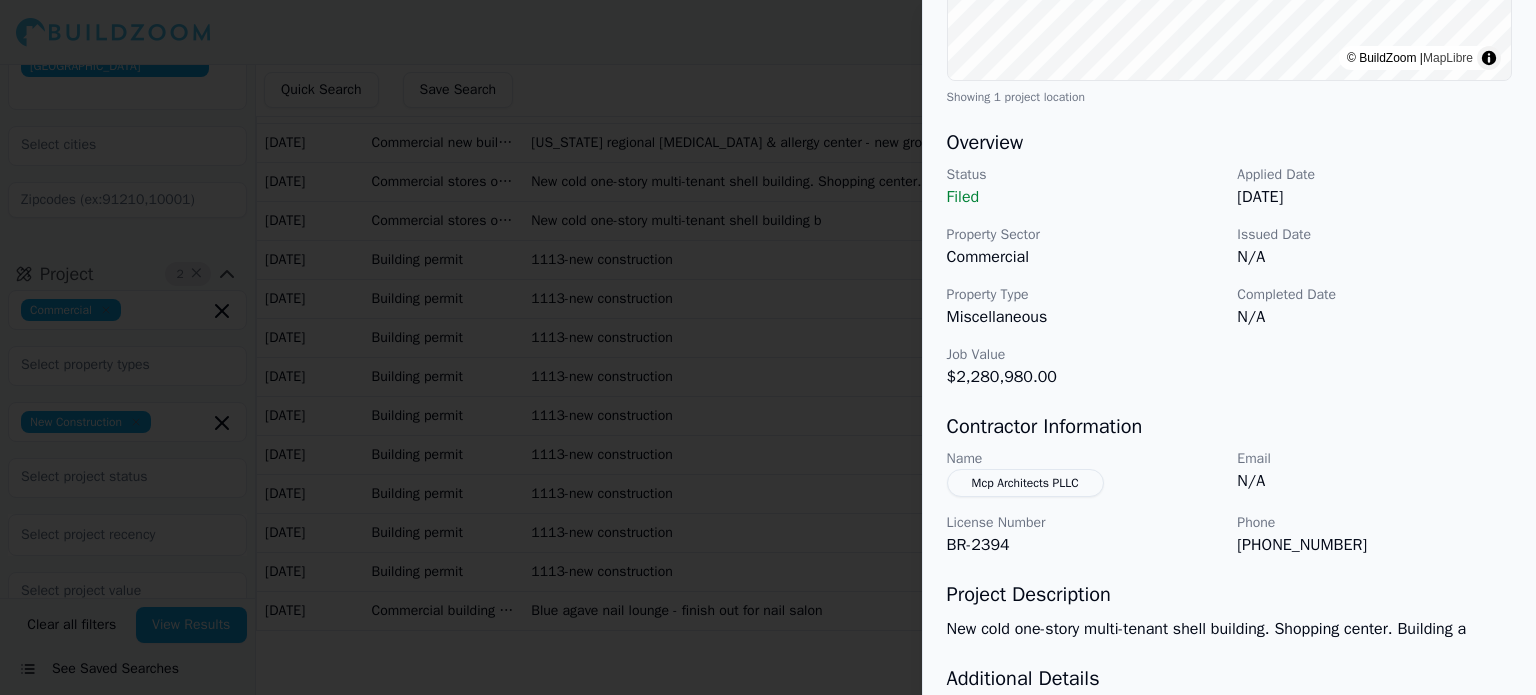 click on "Mcp Architects PLLC" at bounding box center (1025, 483) 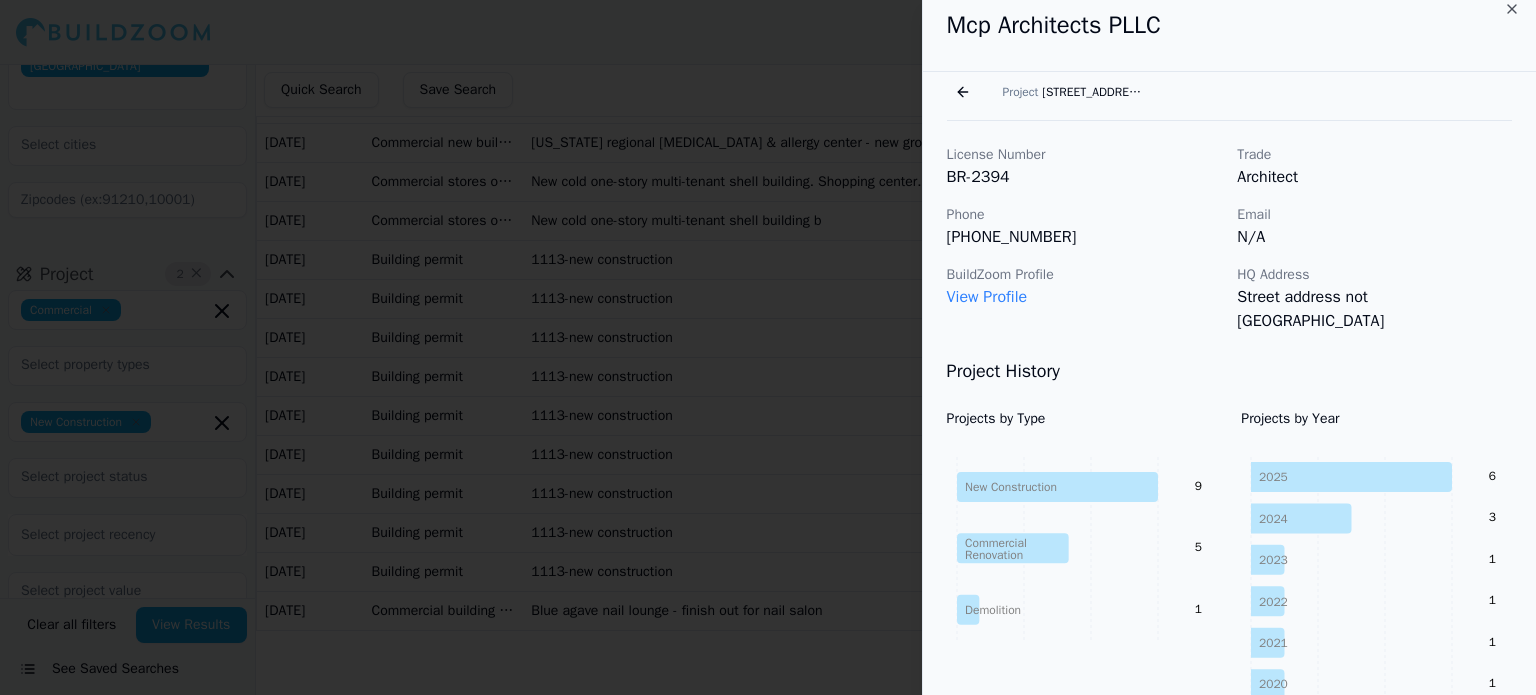scroll, scrollTop: 0, scrollLeft: 0, axis: both 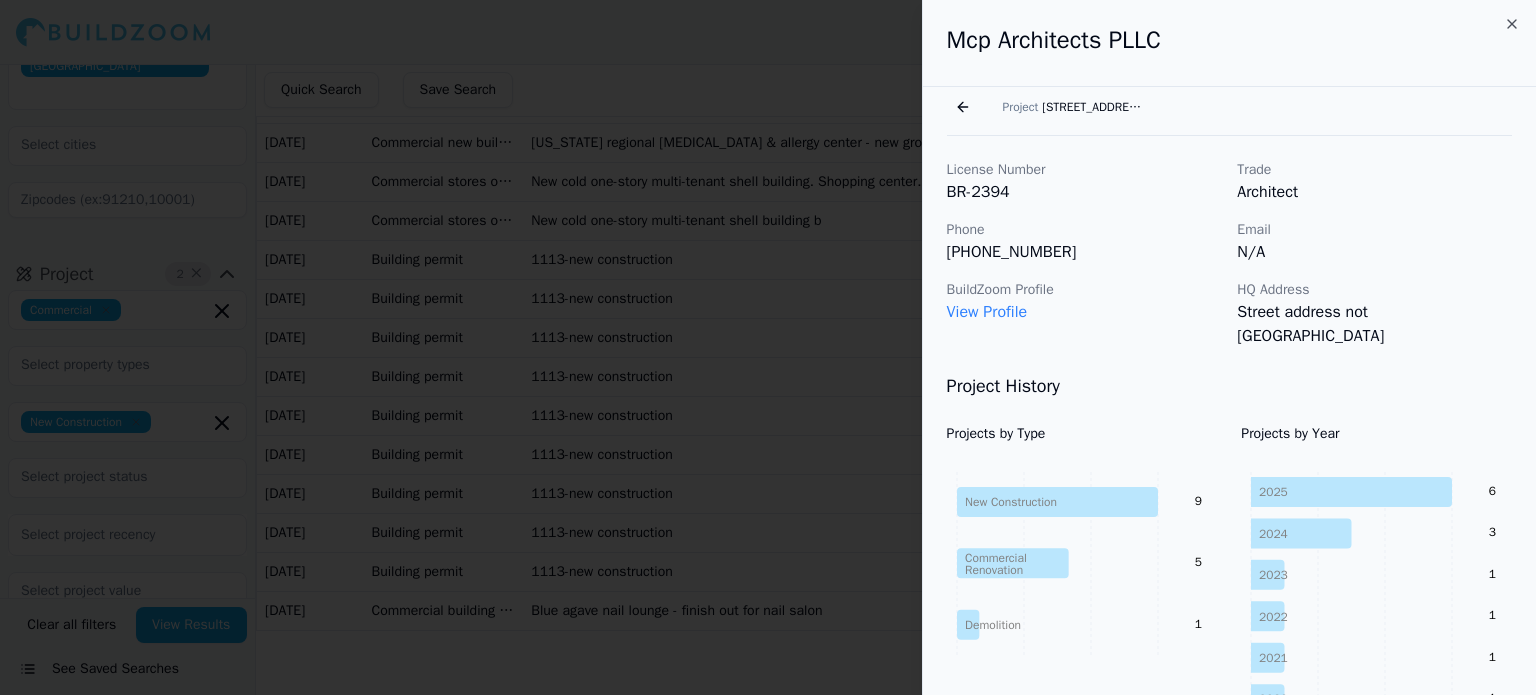 click on "Go back" at bounding box center (963, 107) 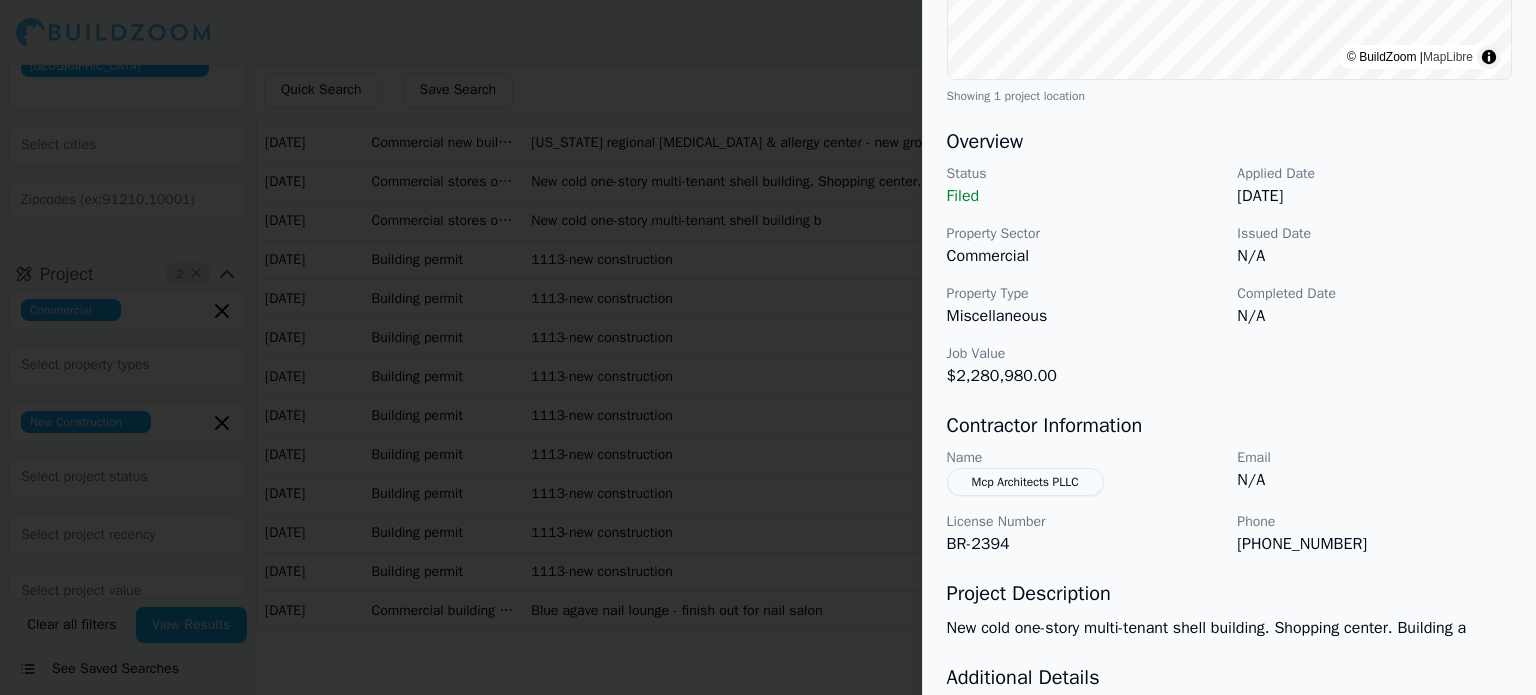 scroll, scrollTop: 600, scrollLeft: 0, axis: vertical 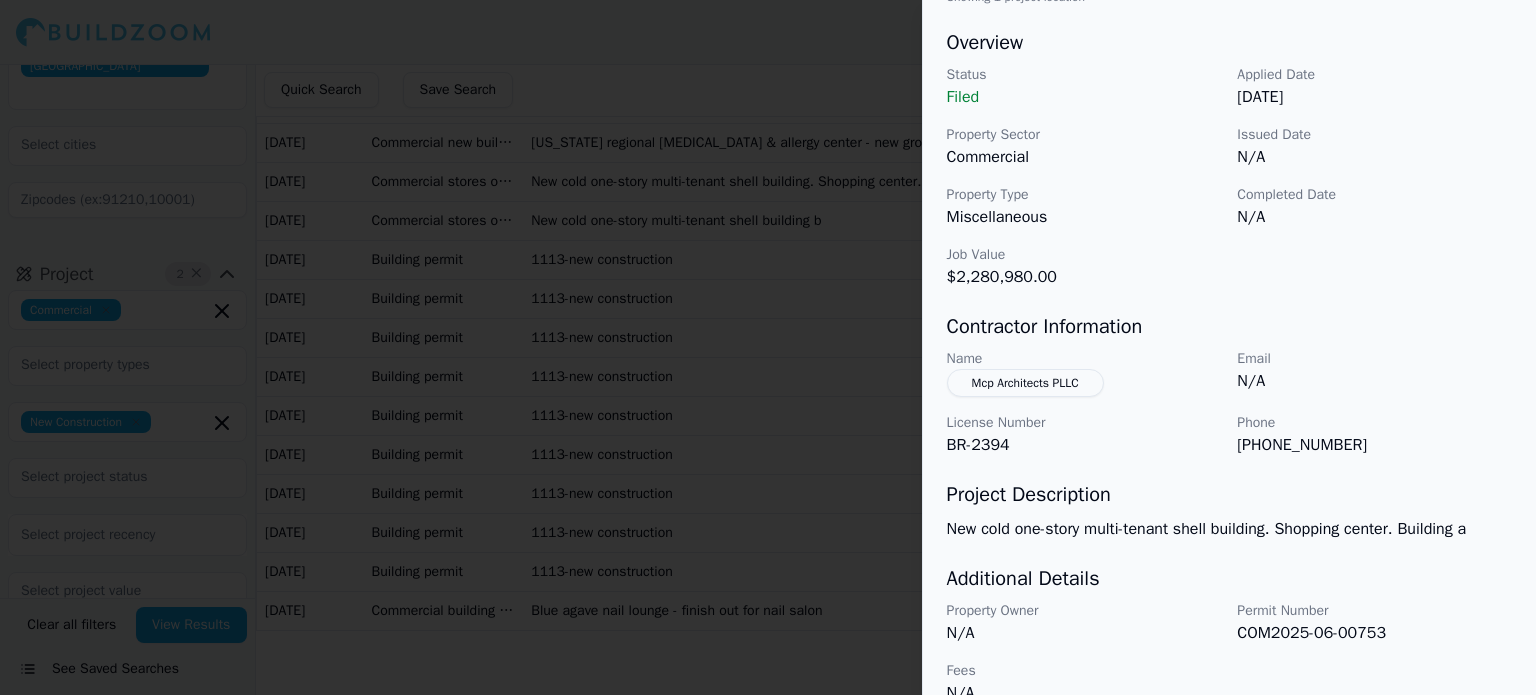 click at bounding box center (768, 347) 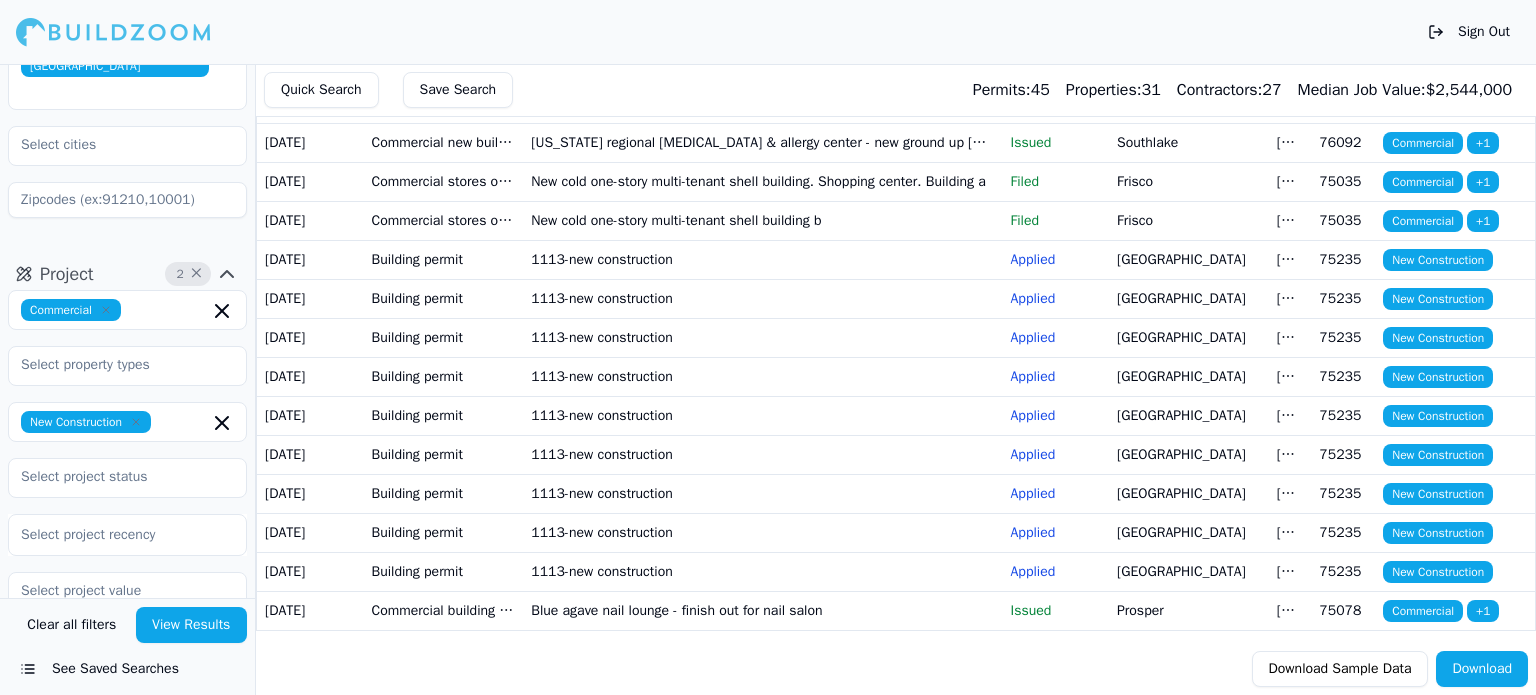 click on "Commercial stores or other mercantile buildings" at bounding box center (444, 220) 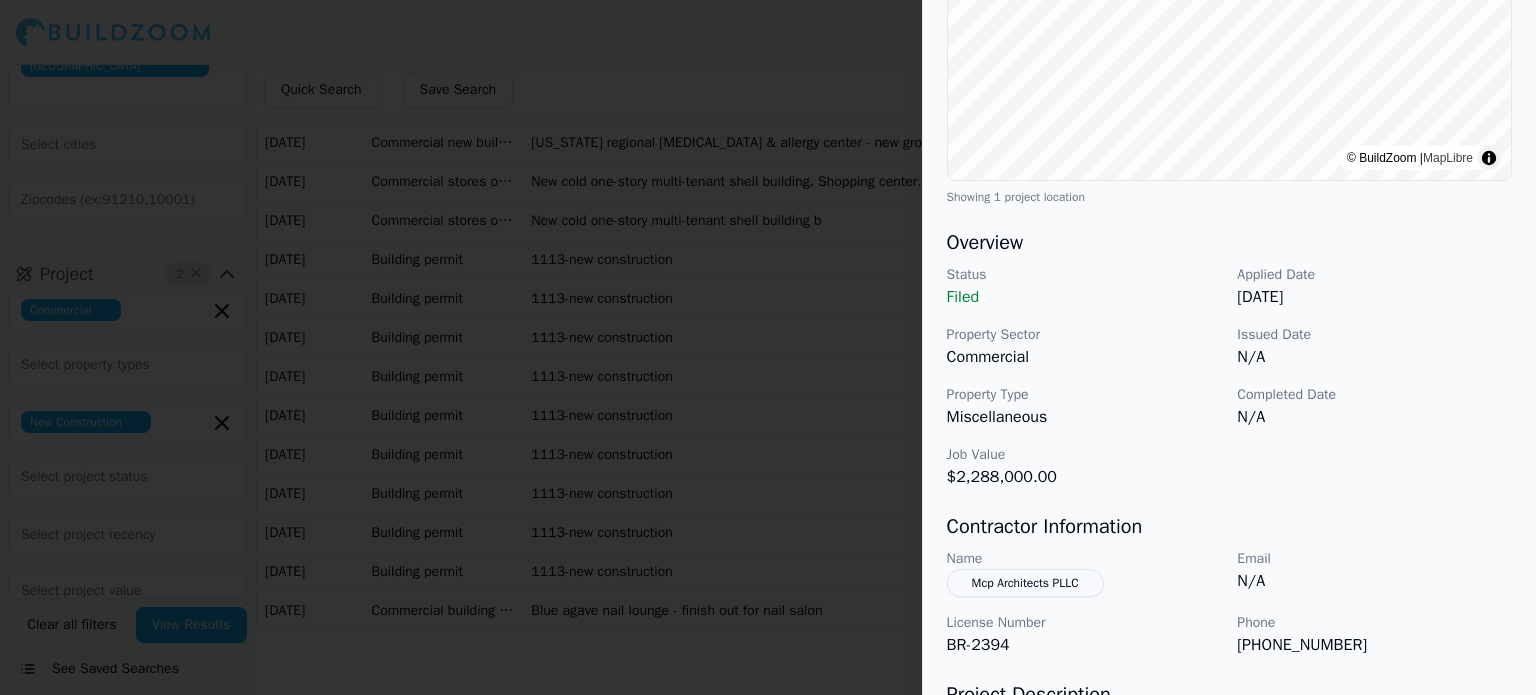 scroll, scrollTop: 0, scrollLeft: 0, axis: both 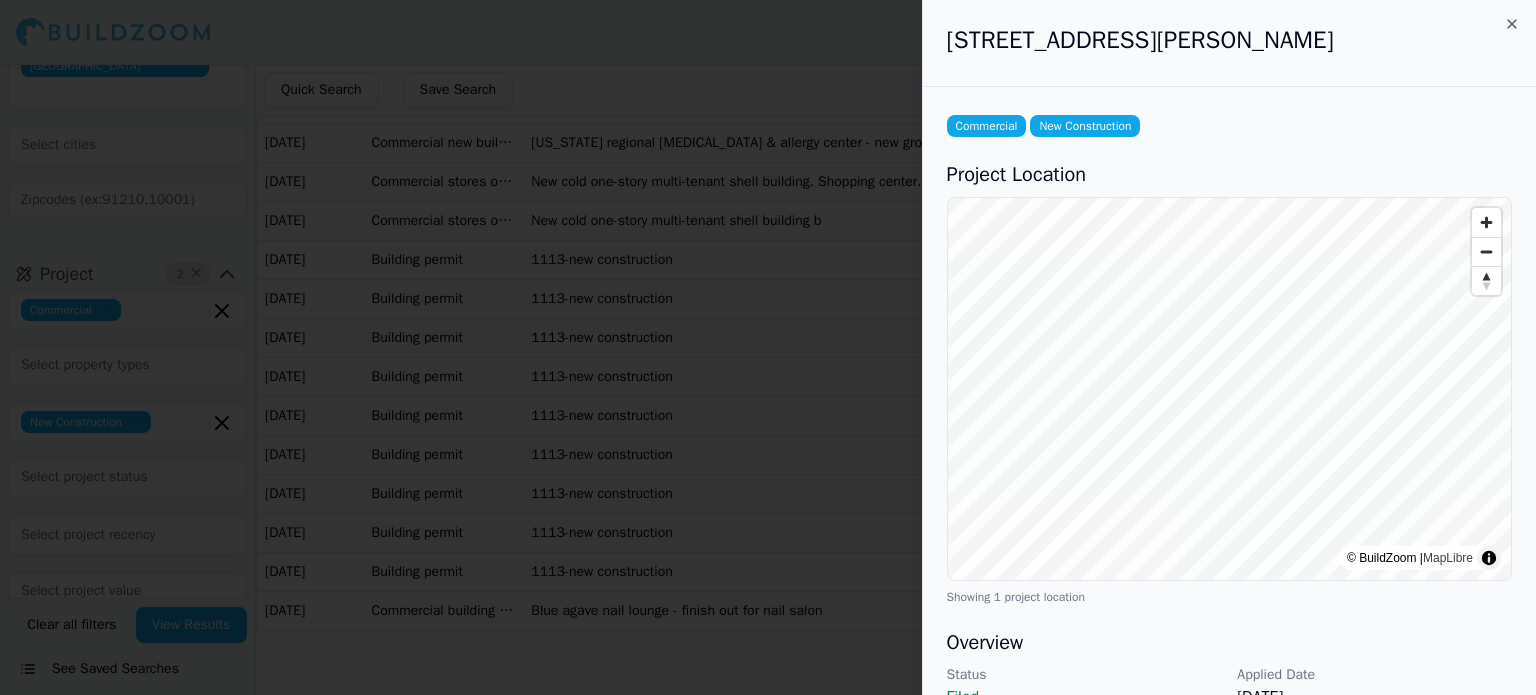 click at bounding box center [768, 347] 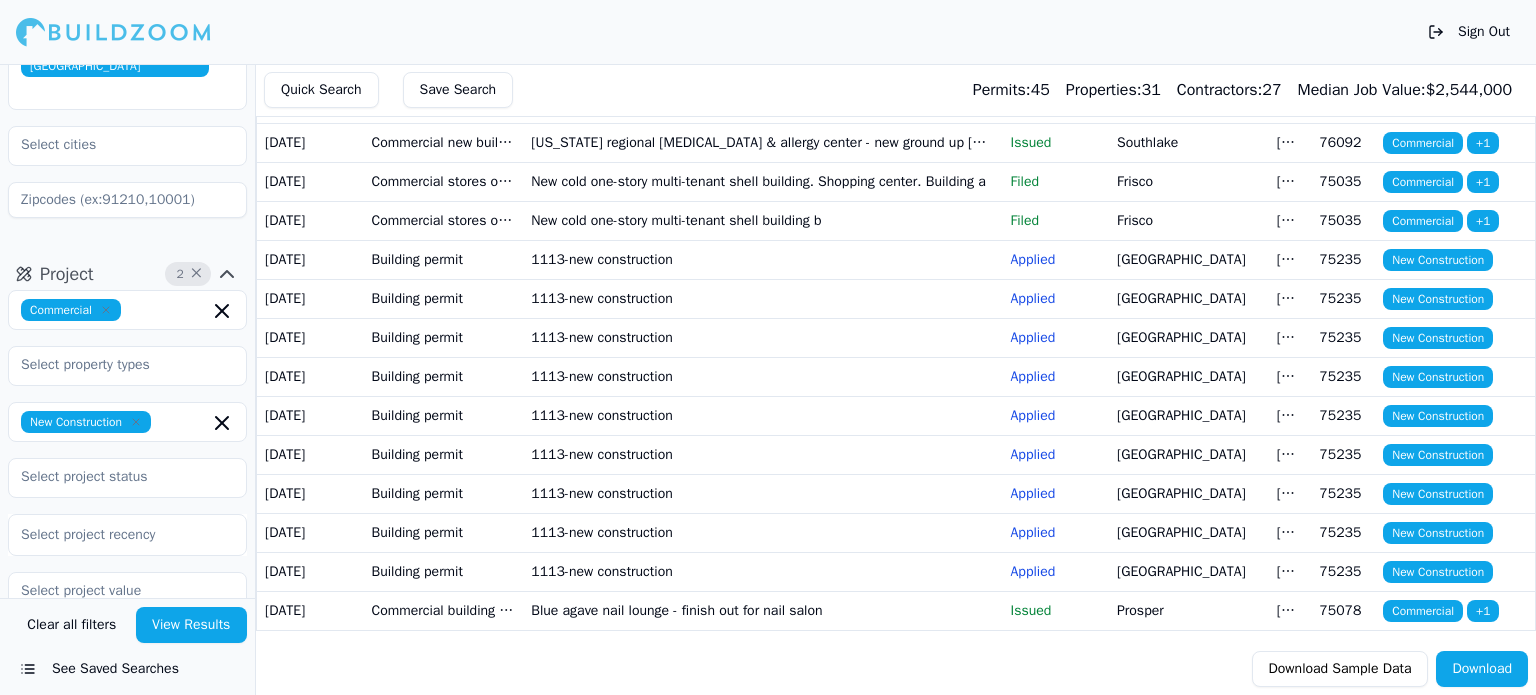 scroll, scrollTop: 1800, scrollLeft: 0, axis: vertical 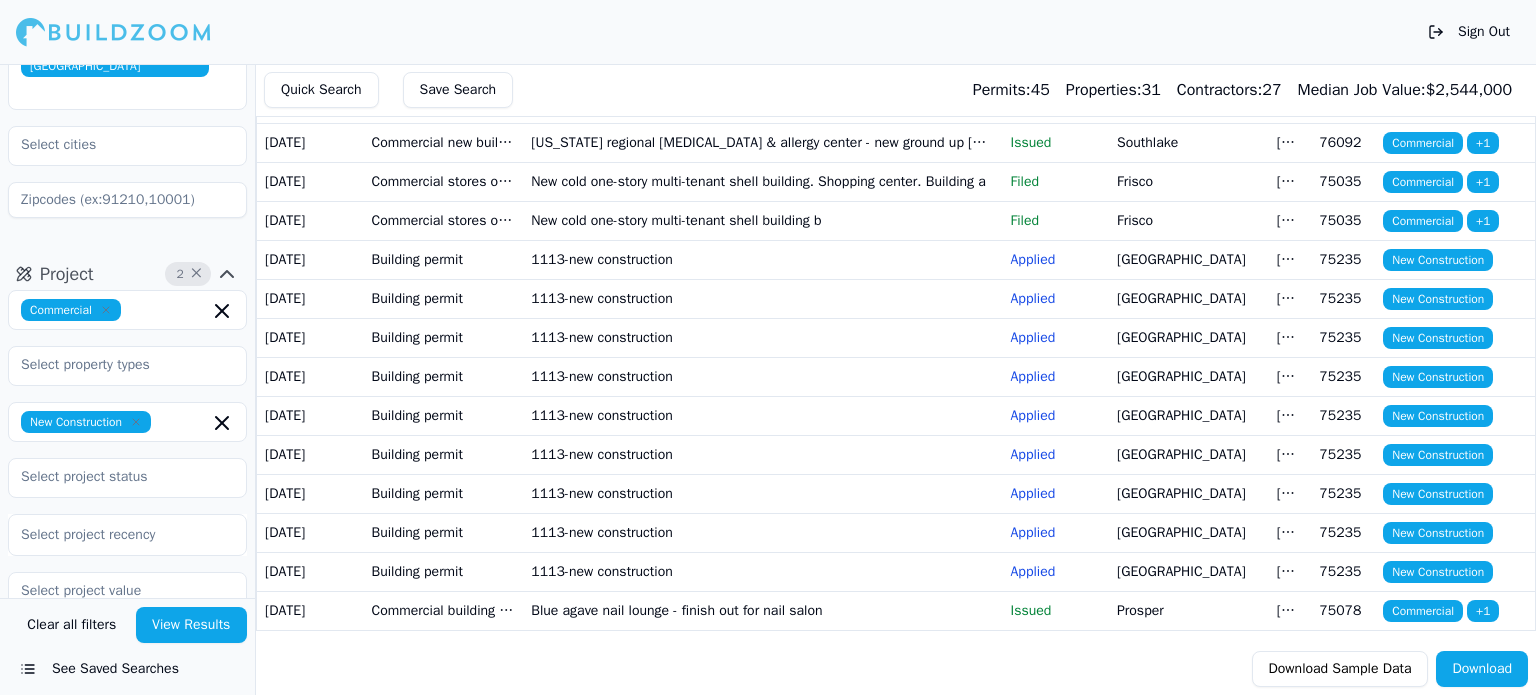 click on "Building permit" at bounding box center [444, 259] 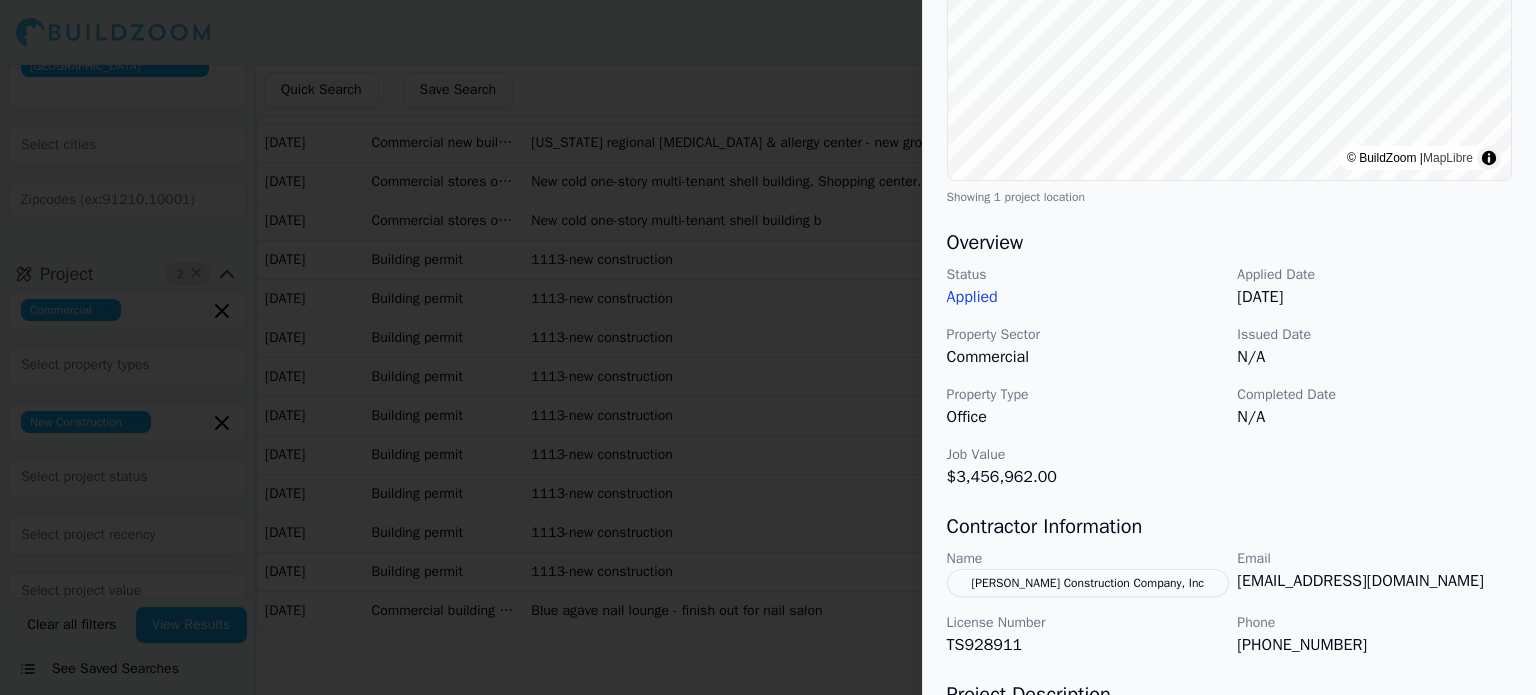 scroll, scrollTop: 500, scrollLeft: 0, axis: vertical 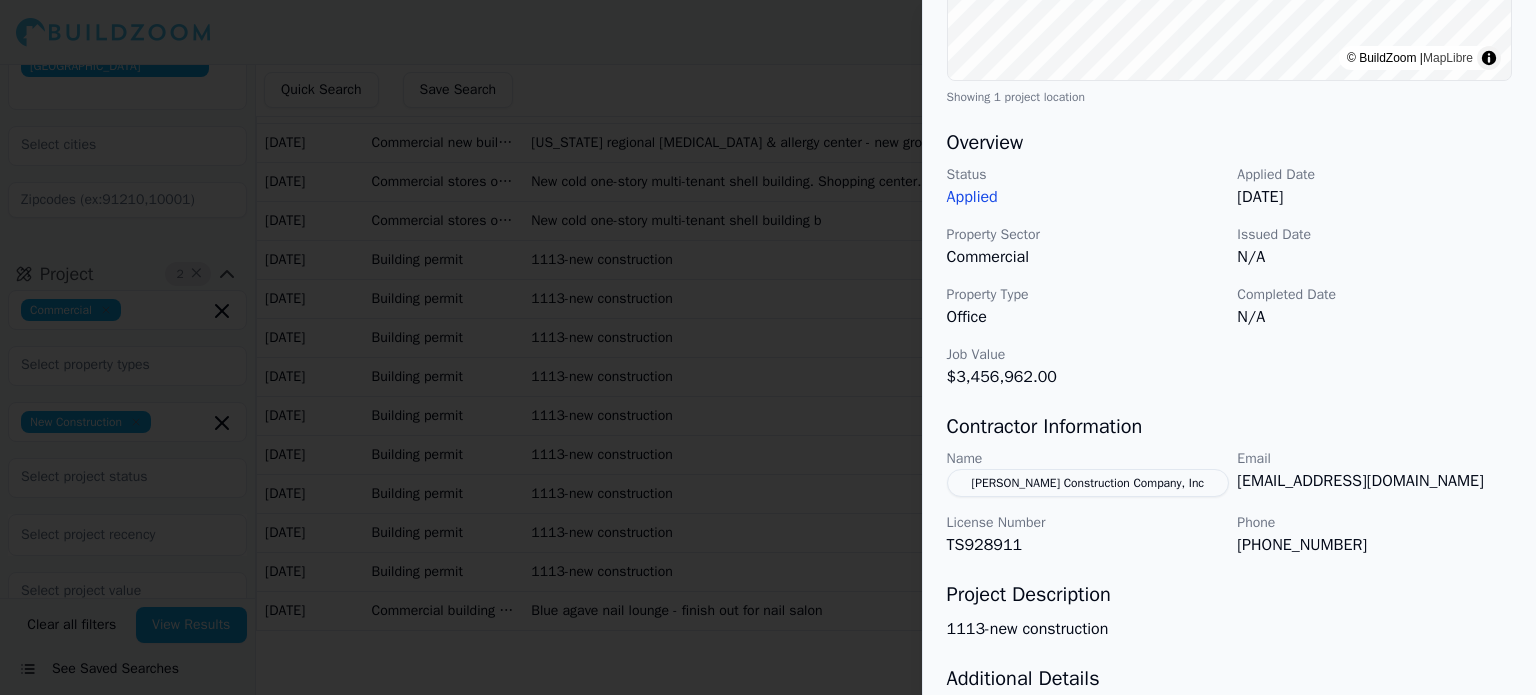 click at bounding box center [768, 347] 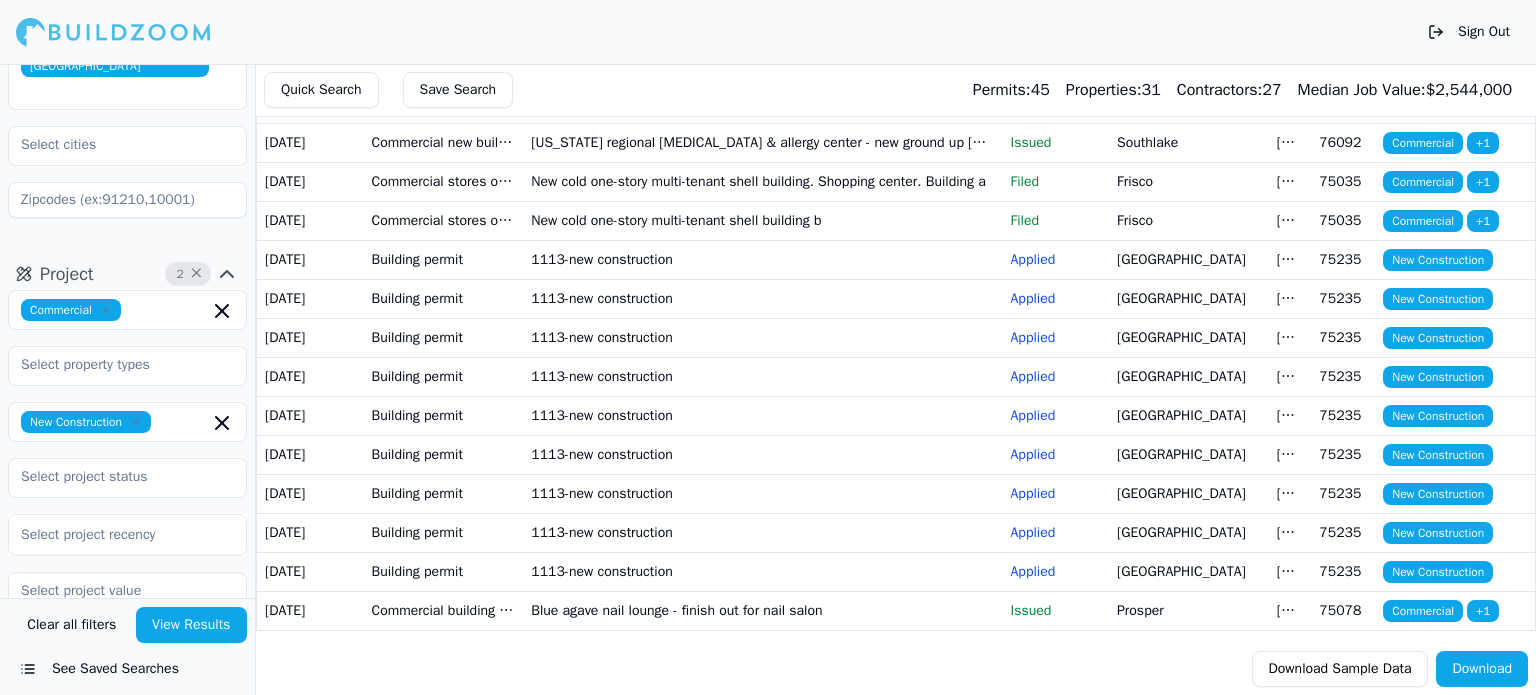 scroll, scrollTop: 2008, scrollLeft: 0, axis: vertical 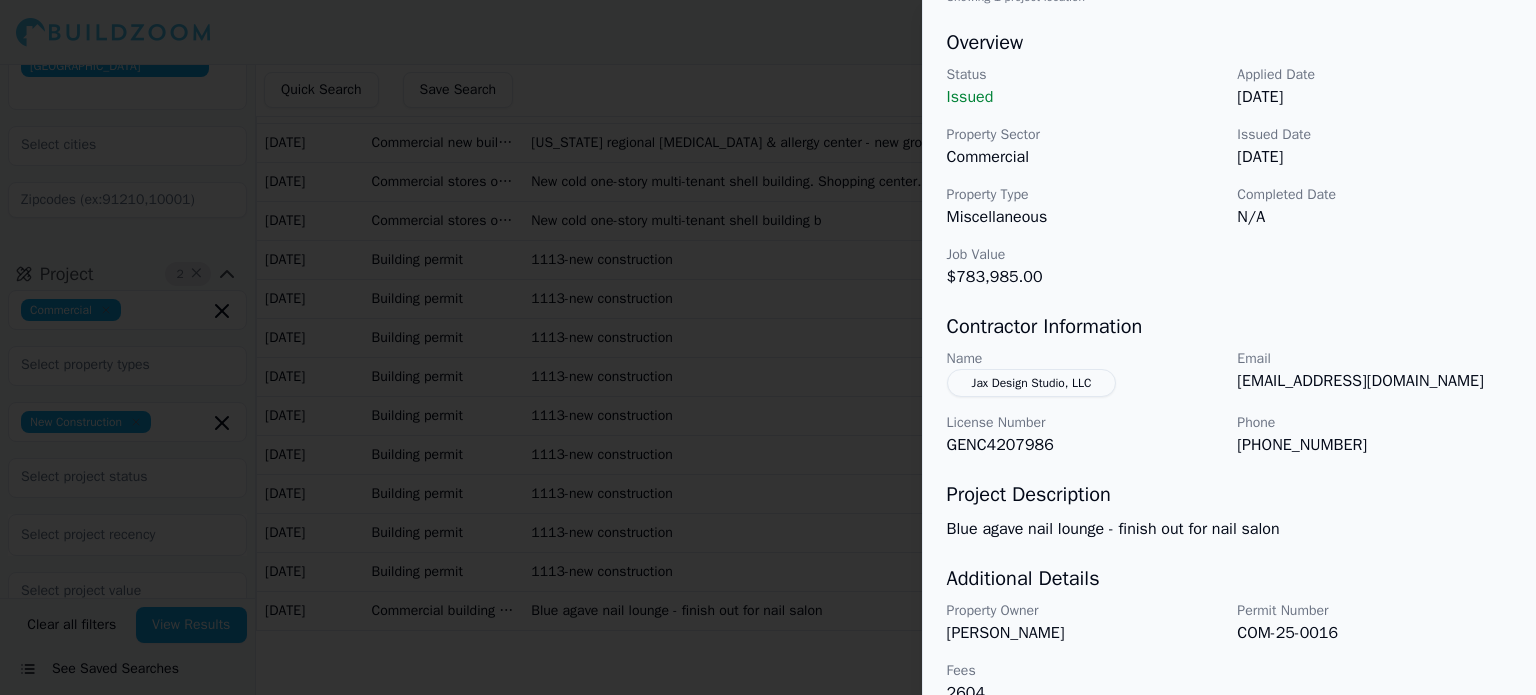 click on "Jax Design Studio, LLC" at bounding box center [1032, 383] 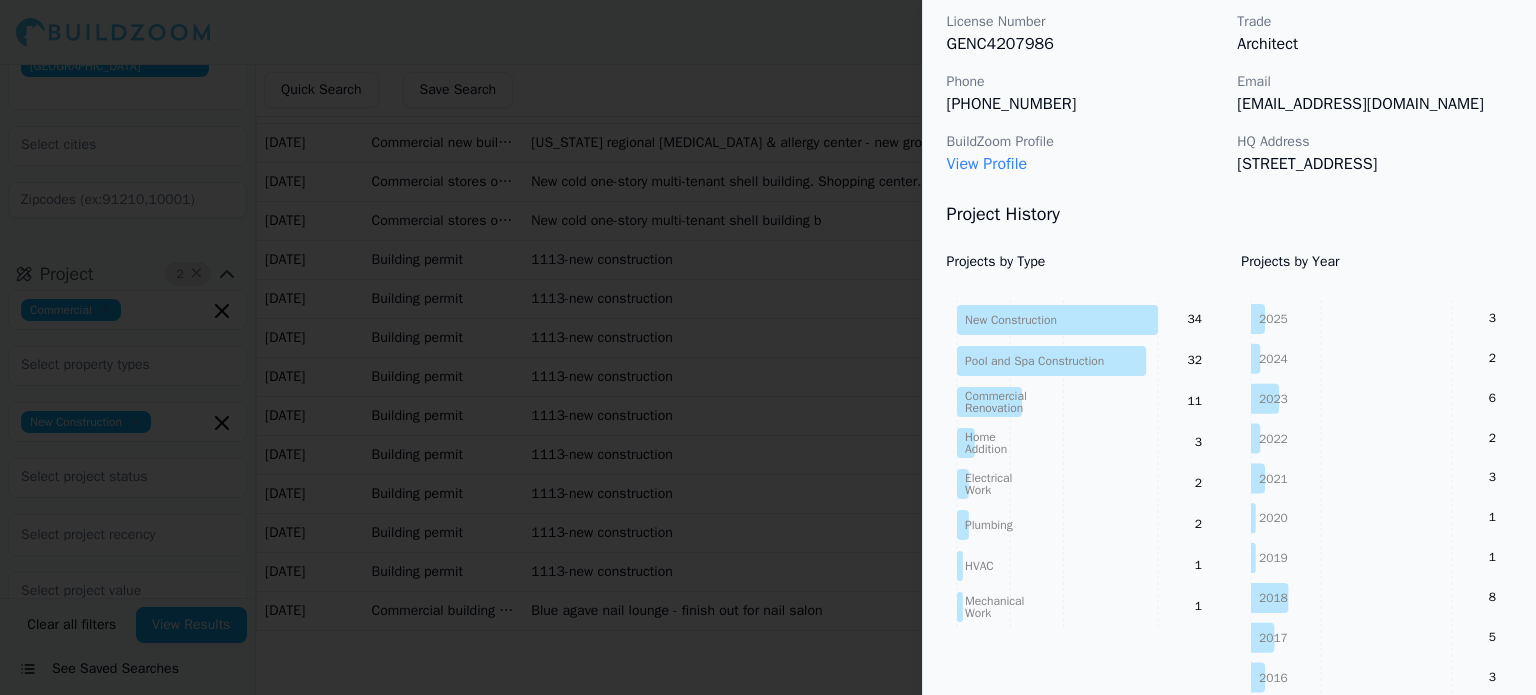 scroll, scrollTop: 0, scrollLeft: 0, axis: both 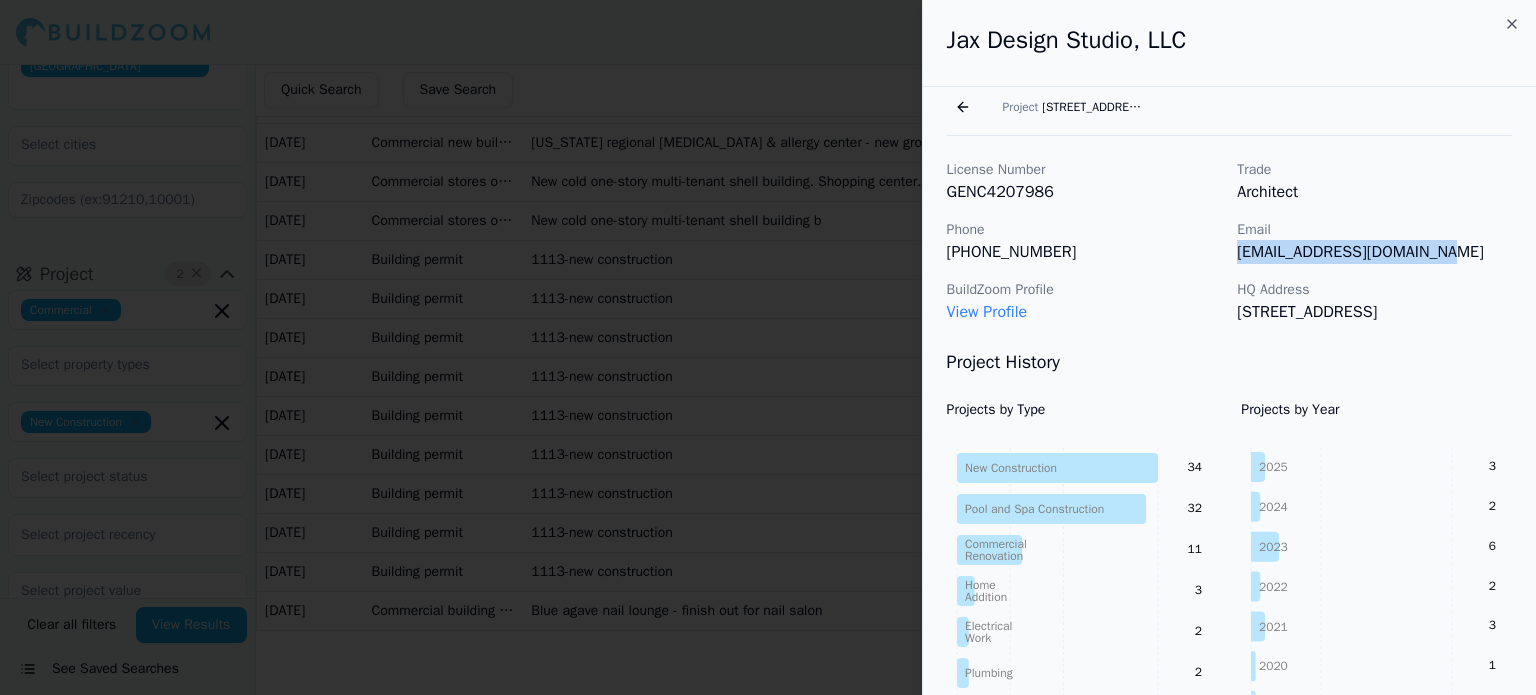 drag, startPoint x: 1238, startPoint y: 252, endPoint x: 1438, endPoint y: 244, distance: 200.15994 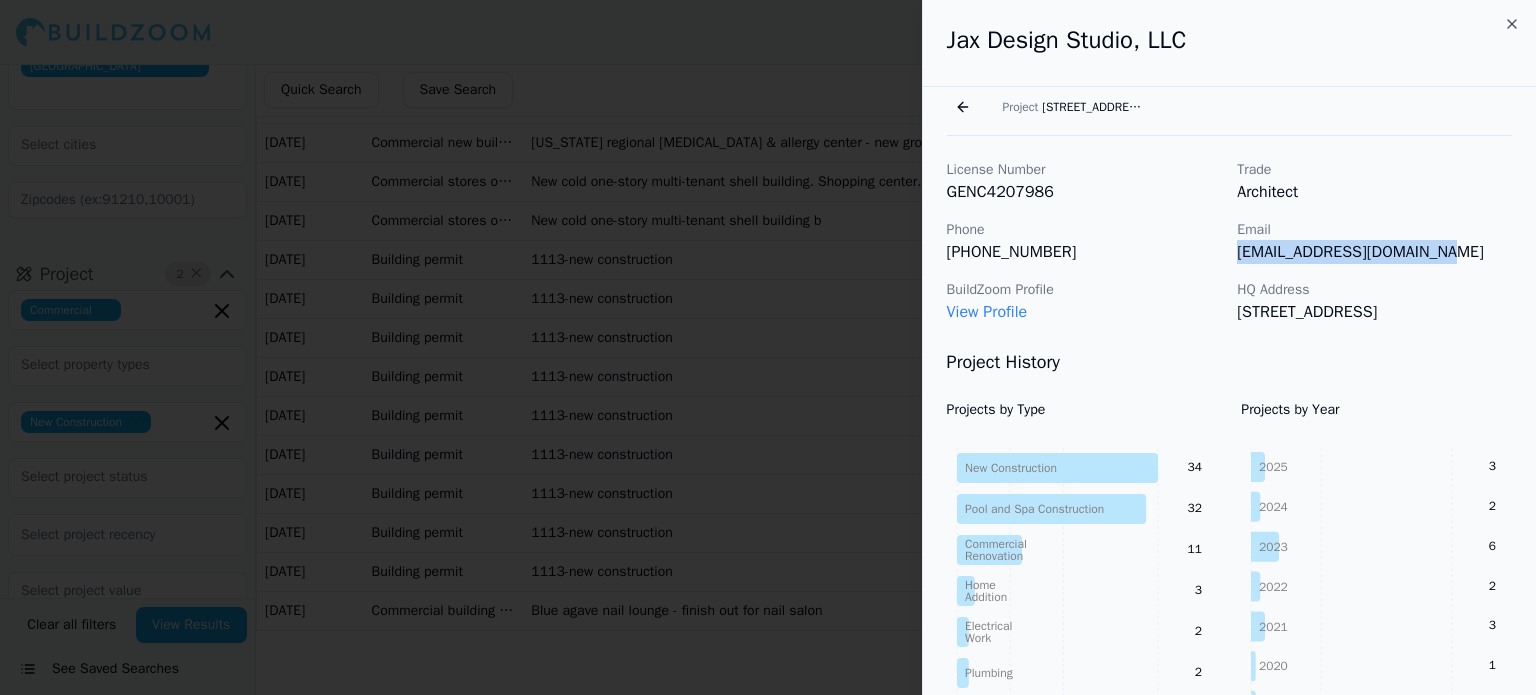 click on "[EMAIL_ADDRESS][DOMAIN_NAME]" at bounding box center (1374, 252) 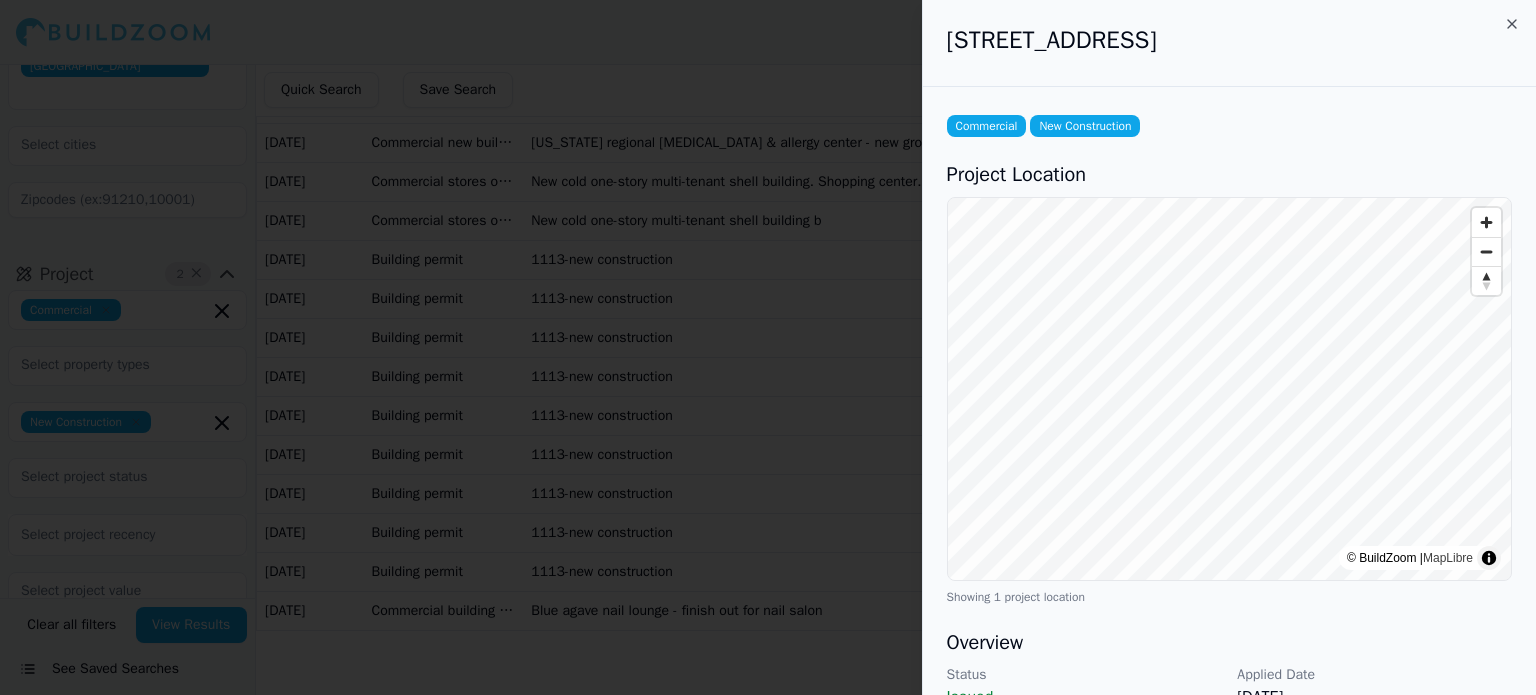 drag, startPoint x: 950, startPoint y: 39, endPoint x: 1392, endPoint y: 41, distance: 442.00452 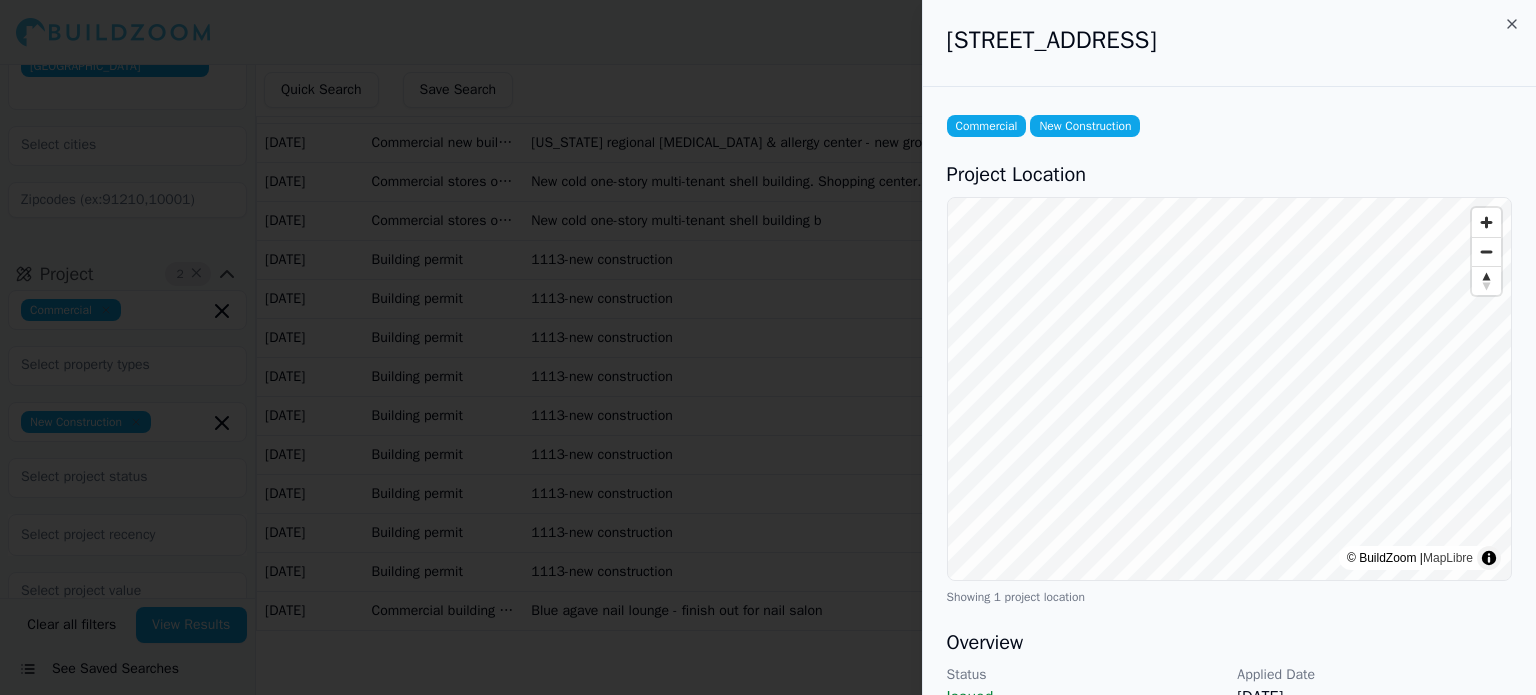 click on "[STREET_ADDRESS]" at bounding box center [1229, 40] 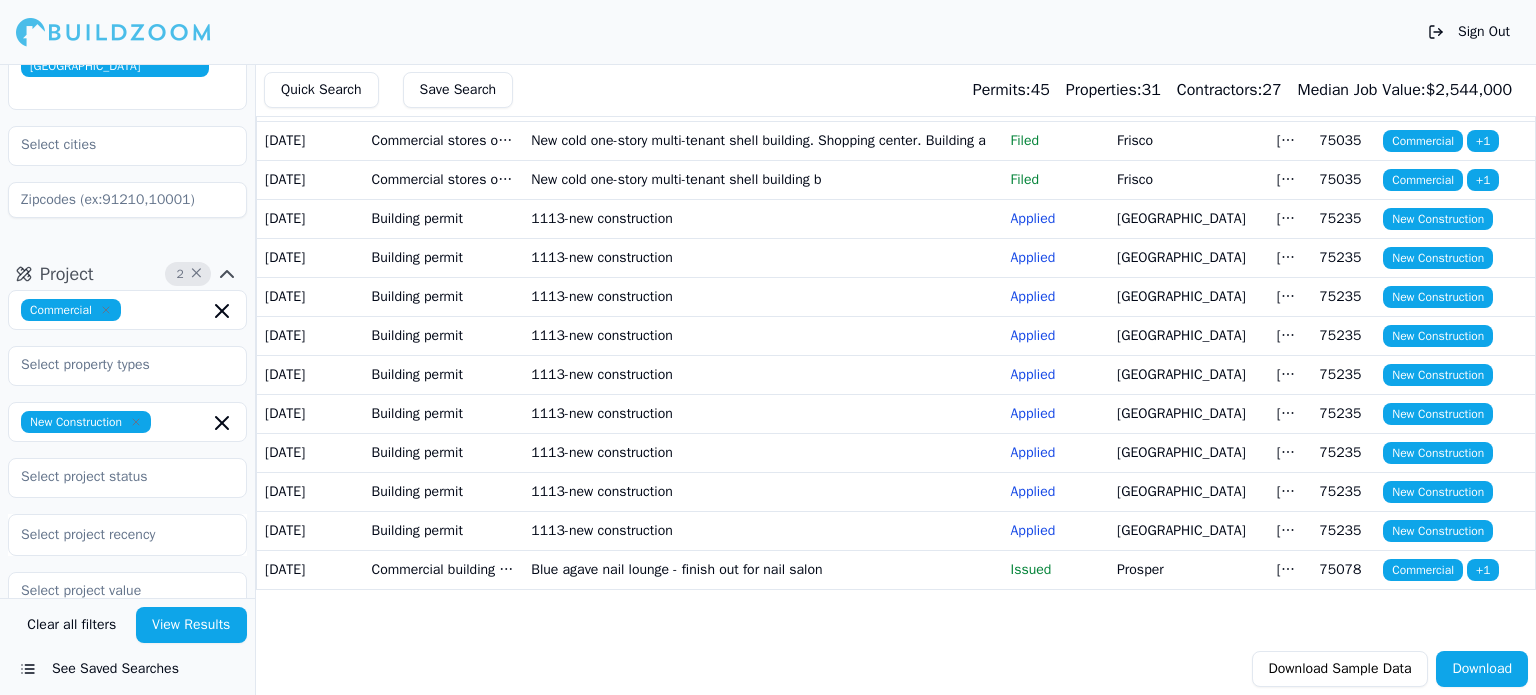 scroll, scrollTop: 64, scrollLeft: 0, axis: vertical 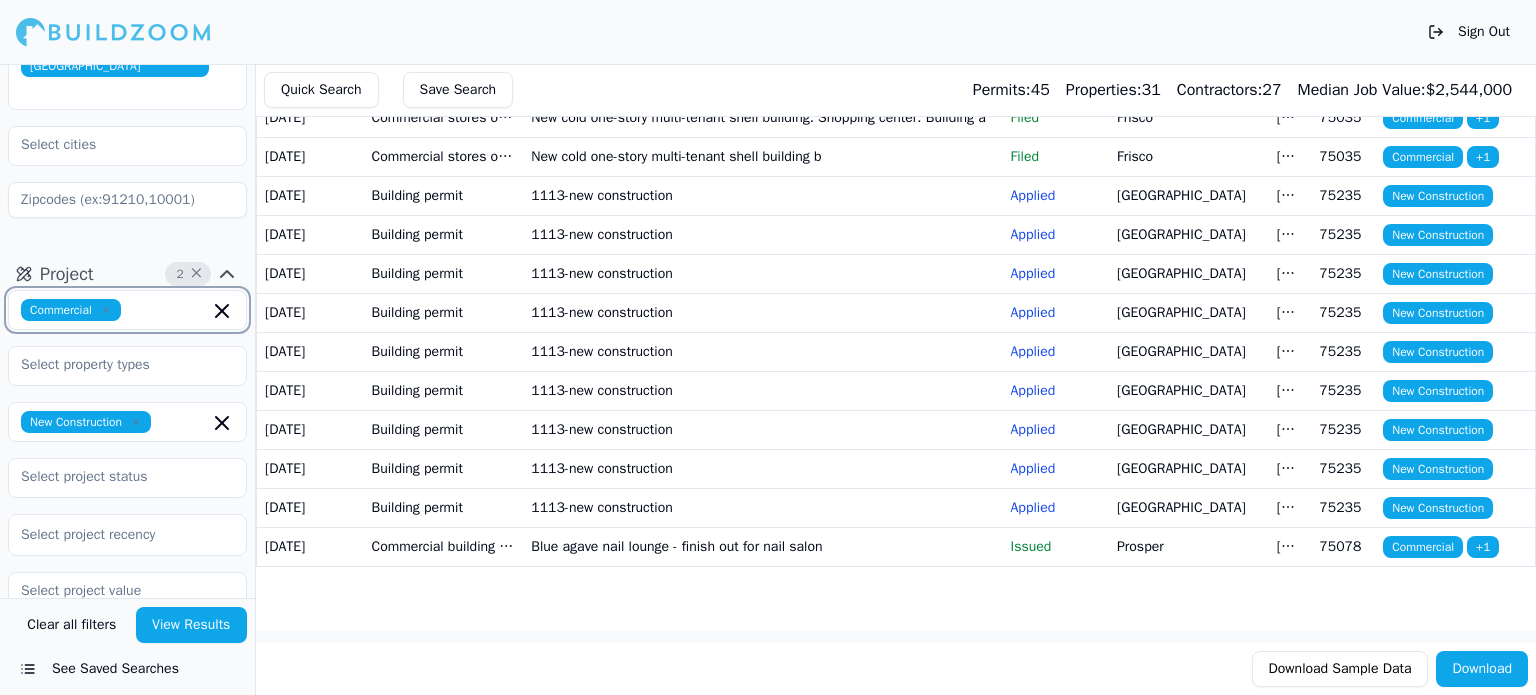 click 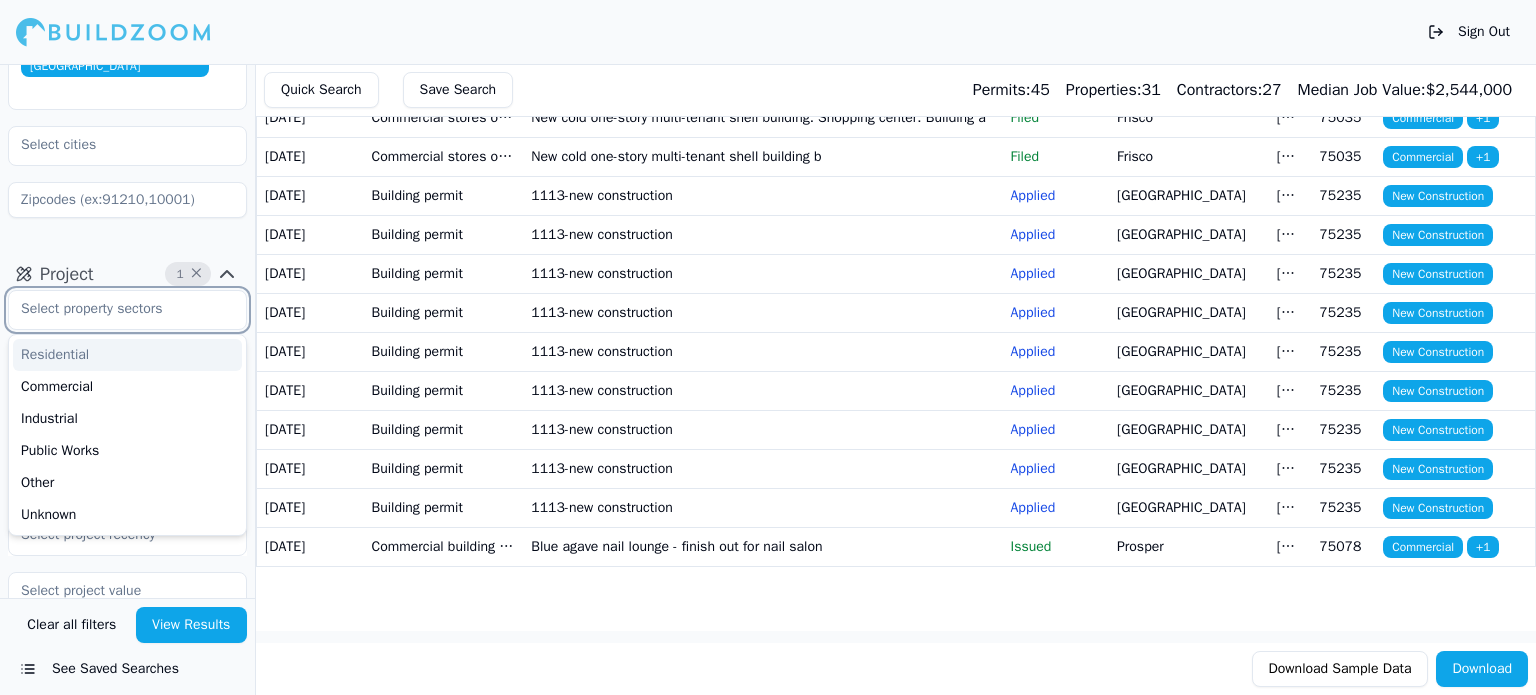 click on "Residential" at bounding box center (127, 355) 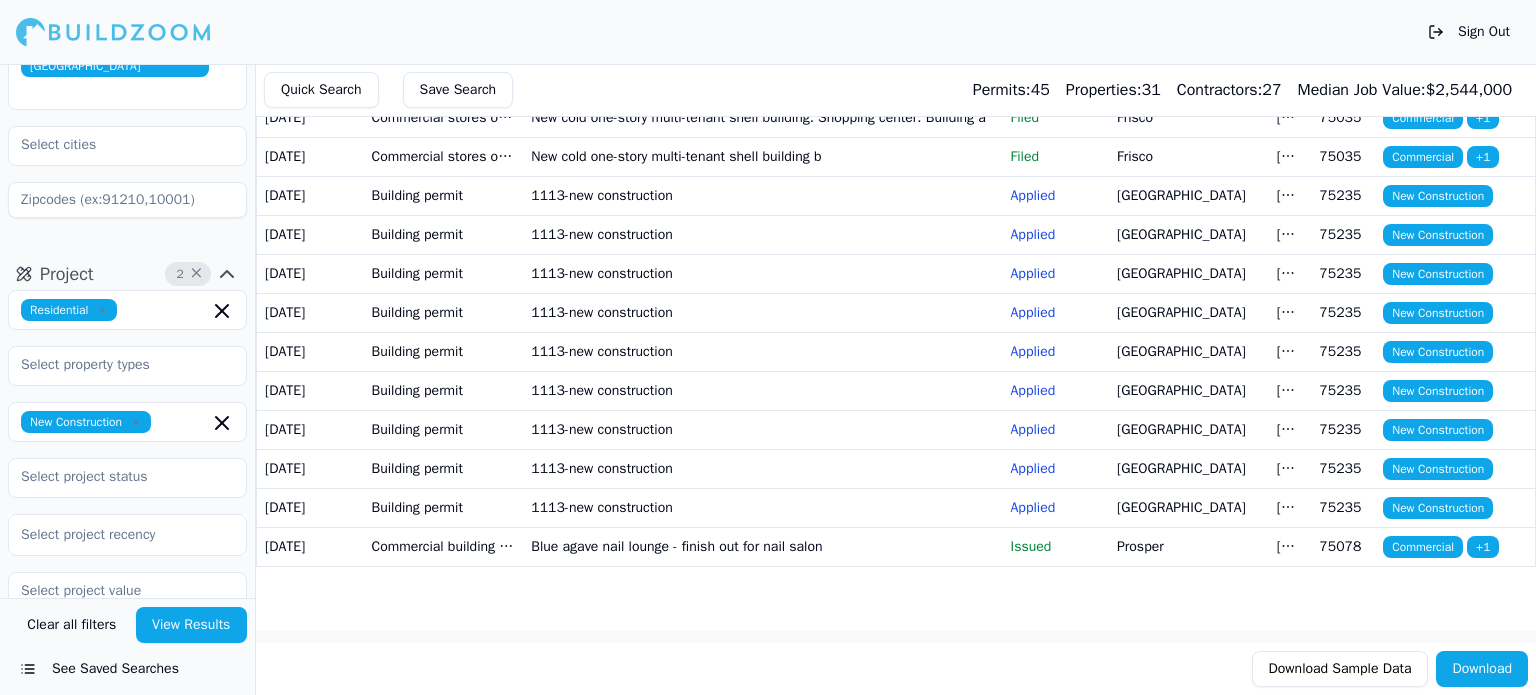 click on "Location 1 × [GEOGRAPHIC_DATA]-[GEOGRAPHIC_DATA]-[GEOGRAPHIC_DATA], [GEOGRAPHIC_DATA]" at bounding box center [127, 72] 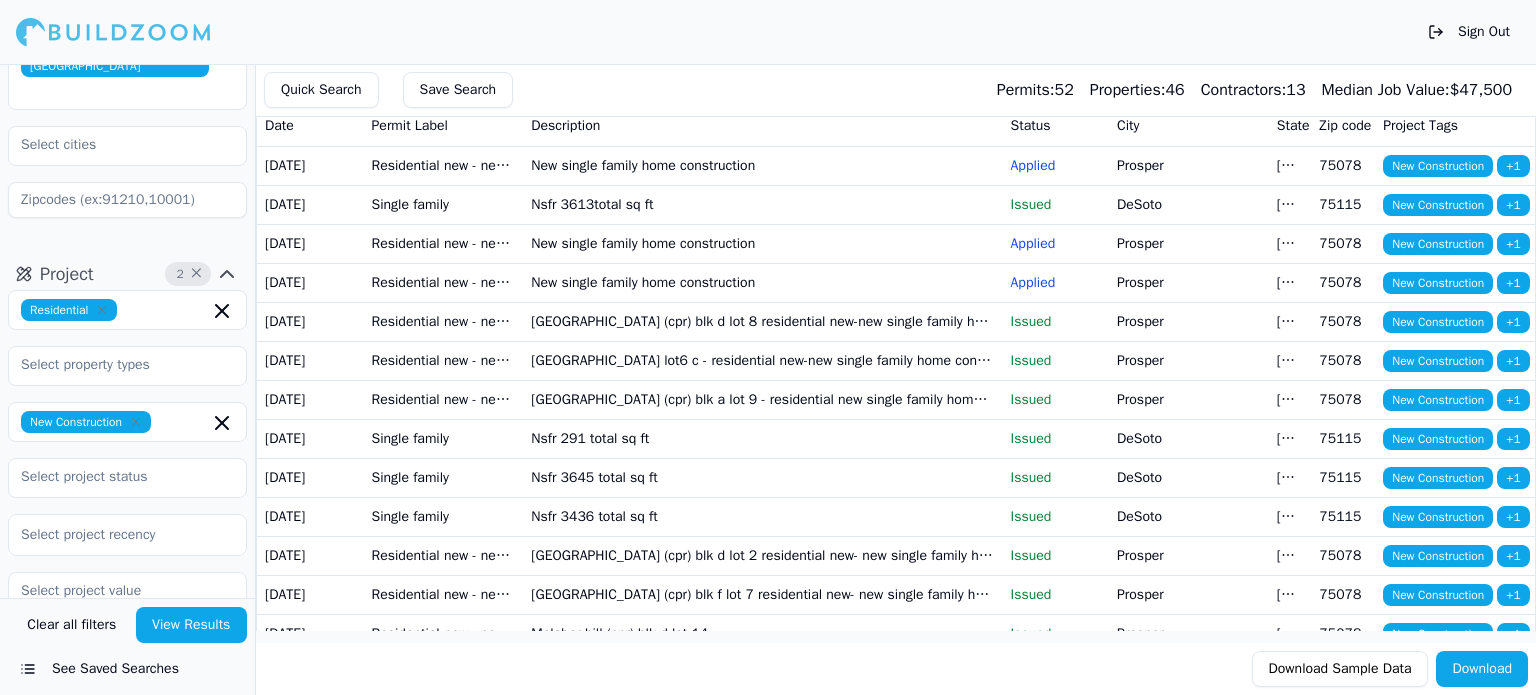 click on "Residential new - new single family residence" at bounding box center [444, 165] 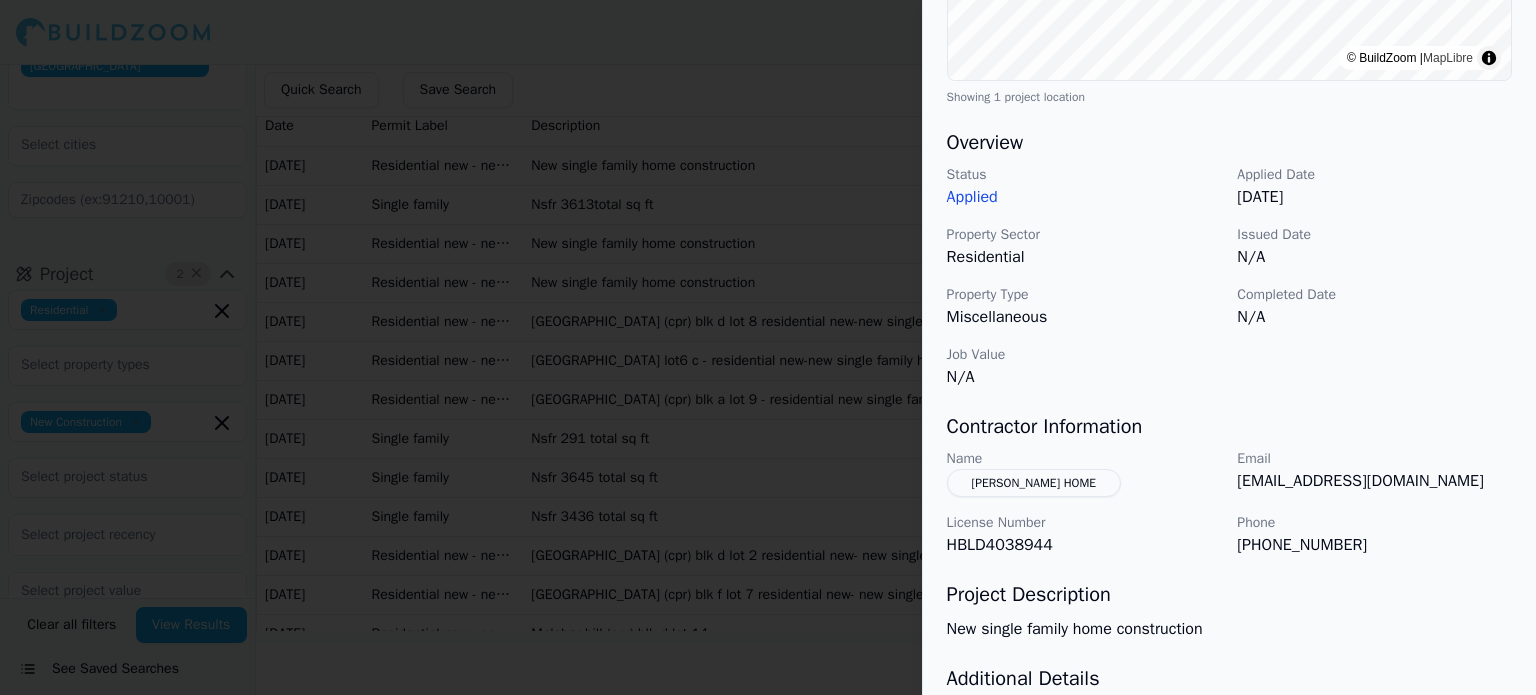 scroll, scrollTop: 600, scrollLeft: 0, axis: vertical 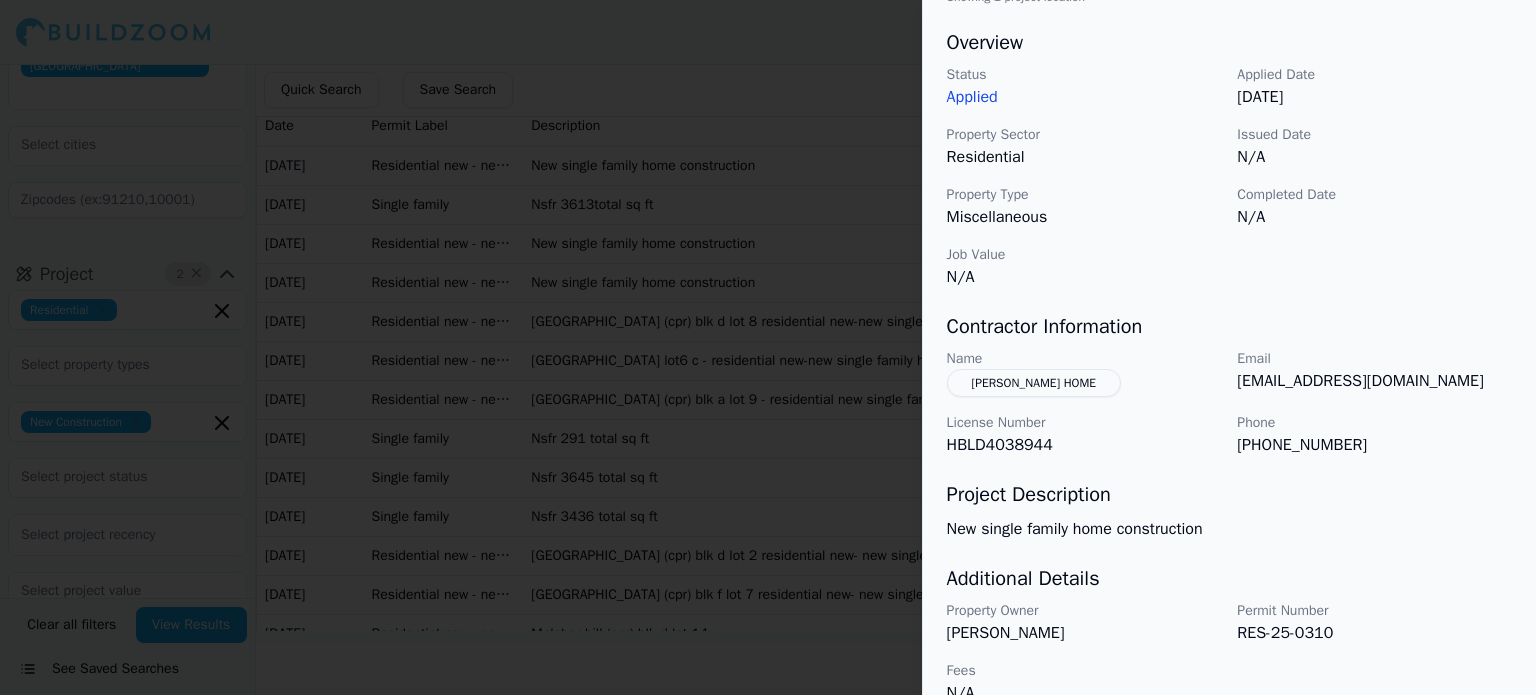 click on "[PERSON_NAME] HOME" at bounding box center (1034, 383) 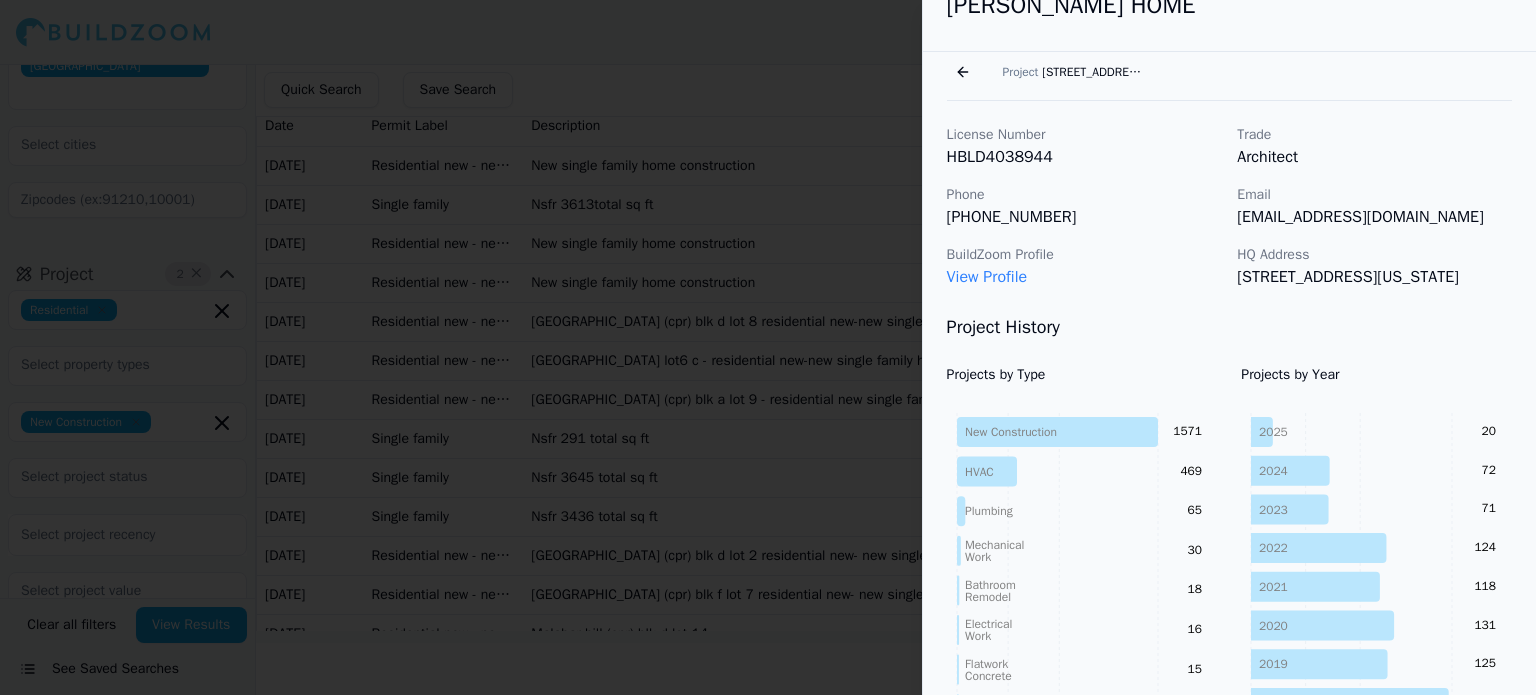 scroll, scrollTop: 0, scrollLeft: 0, axis: both 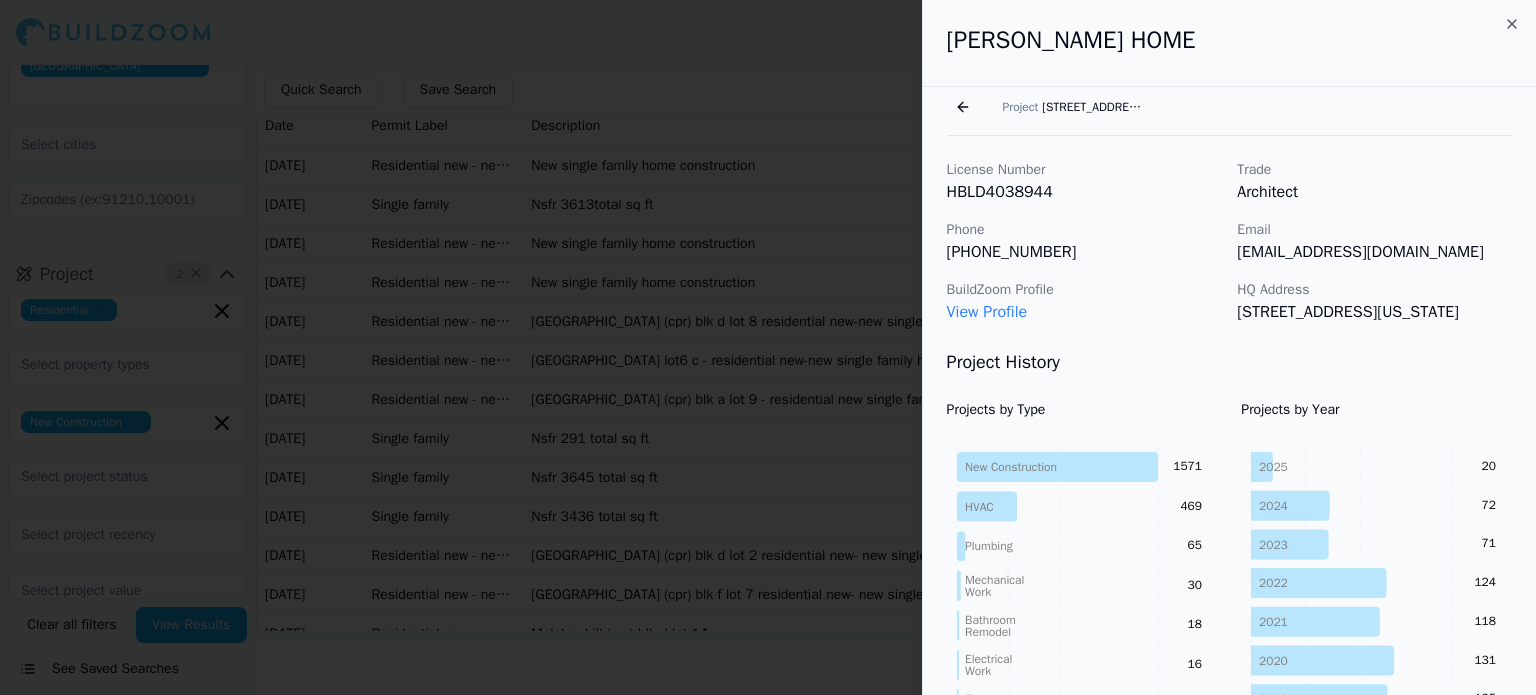 click on "Go back" at bounding box center [963, 107] 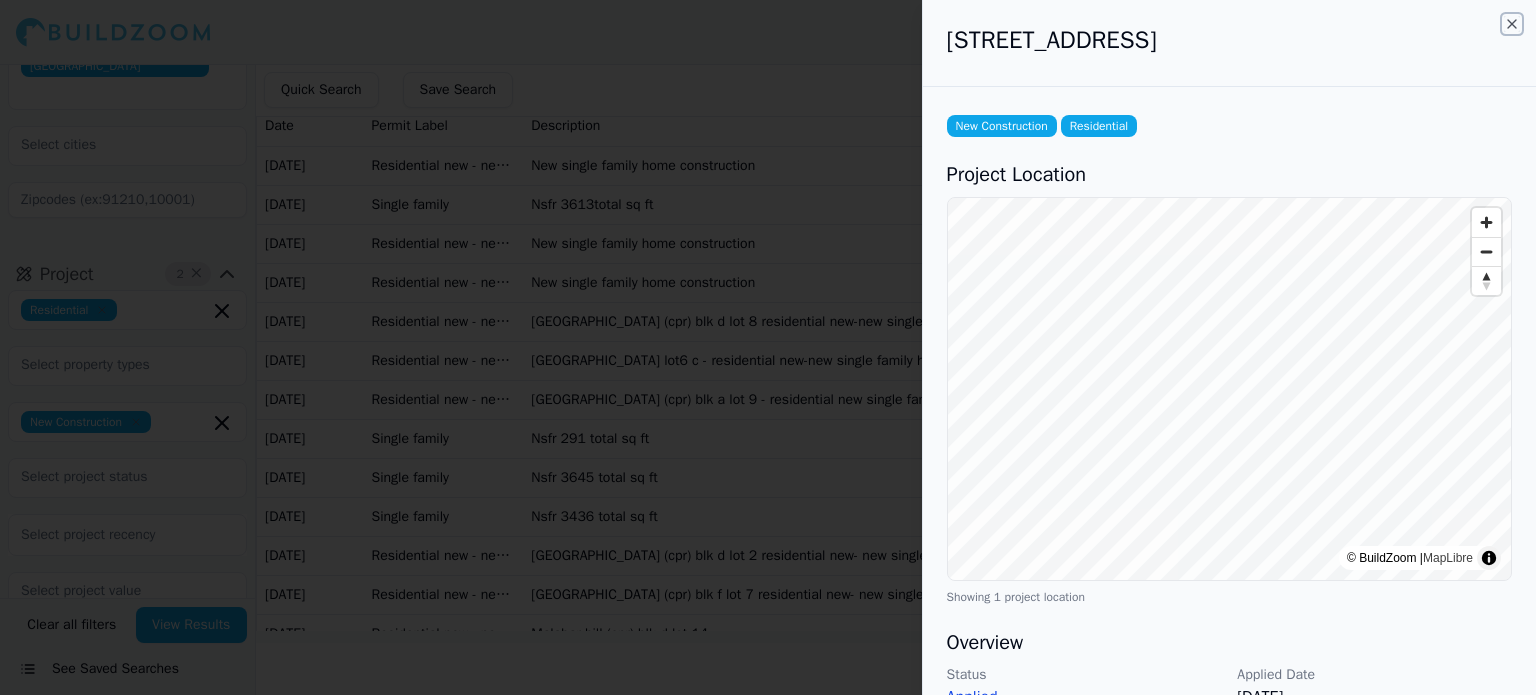 click 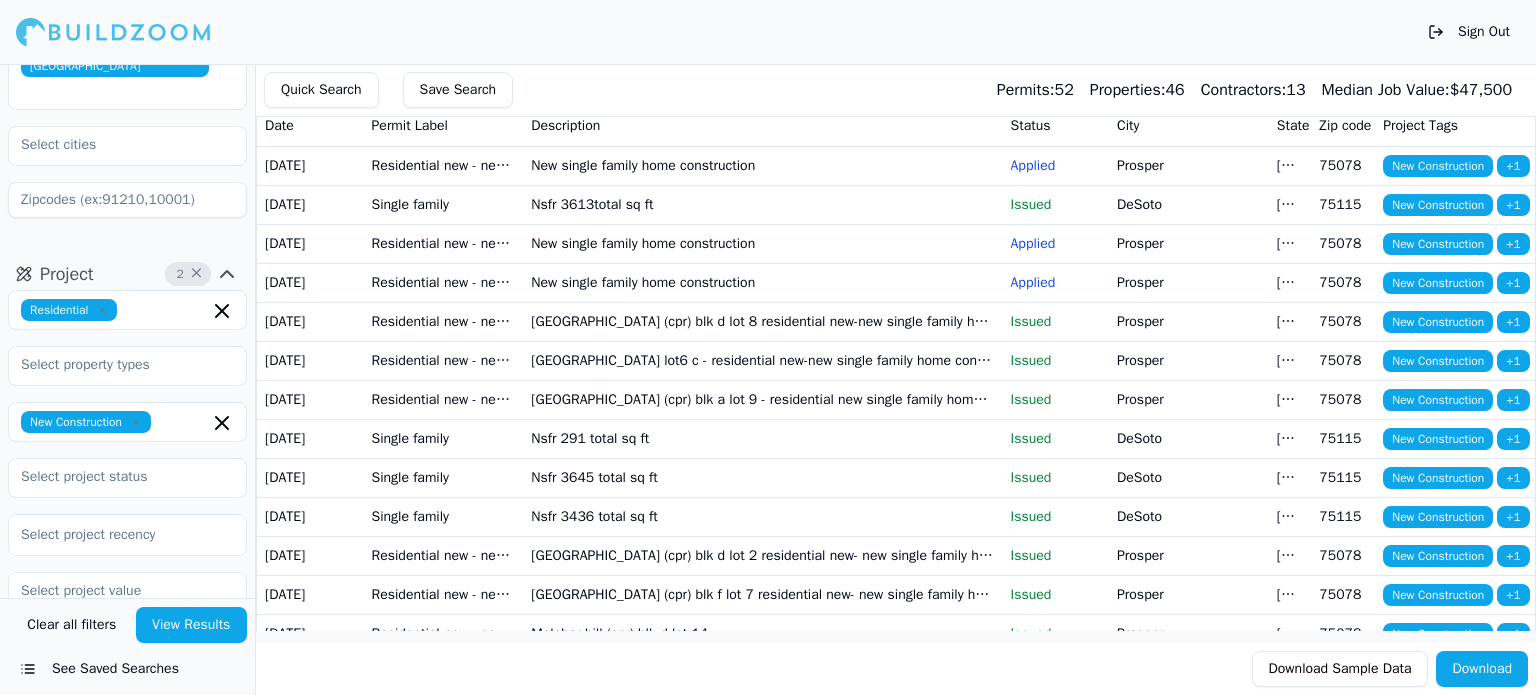 click on "Residential new - new single family residence" at bounding box center [444, 243] 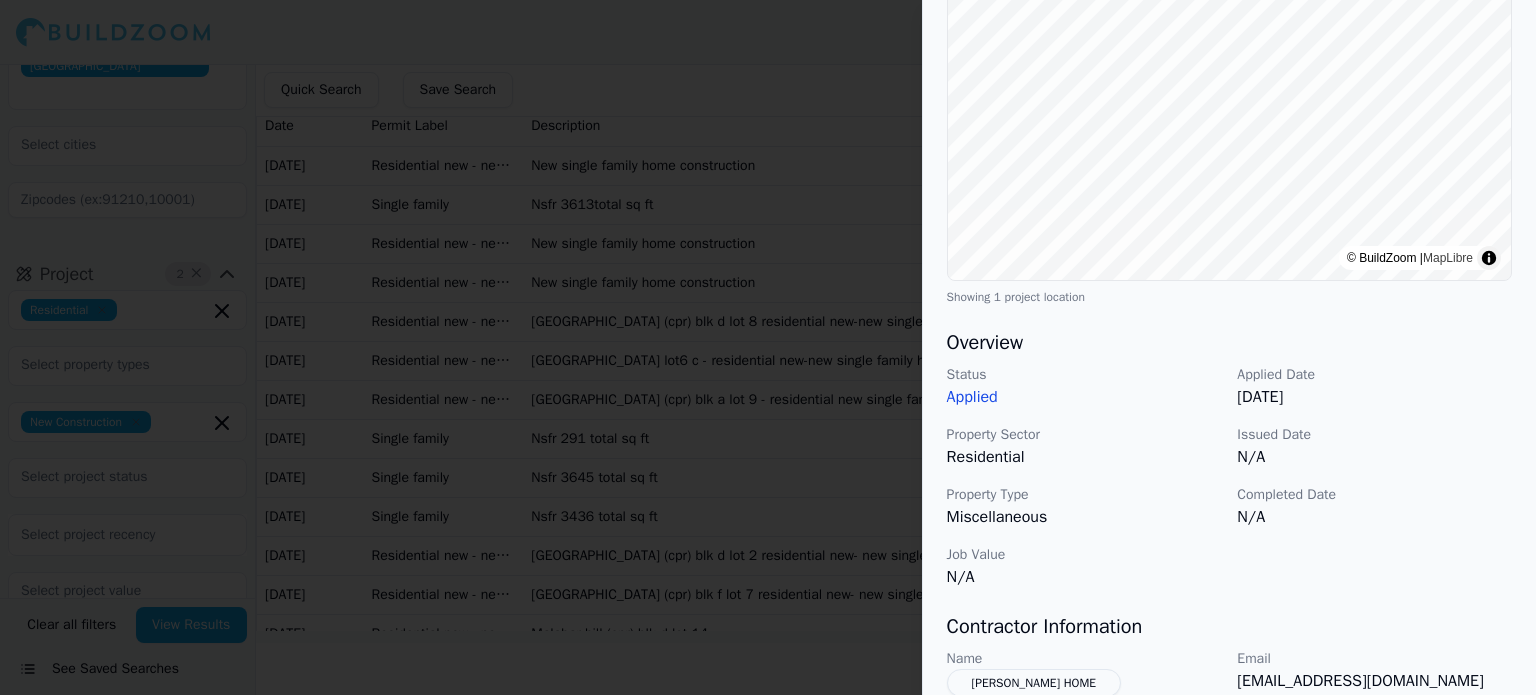scroll, scrollTop: 400, scrollLeft: 0, axis: vertical 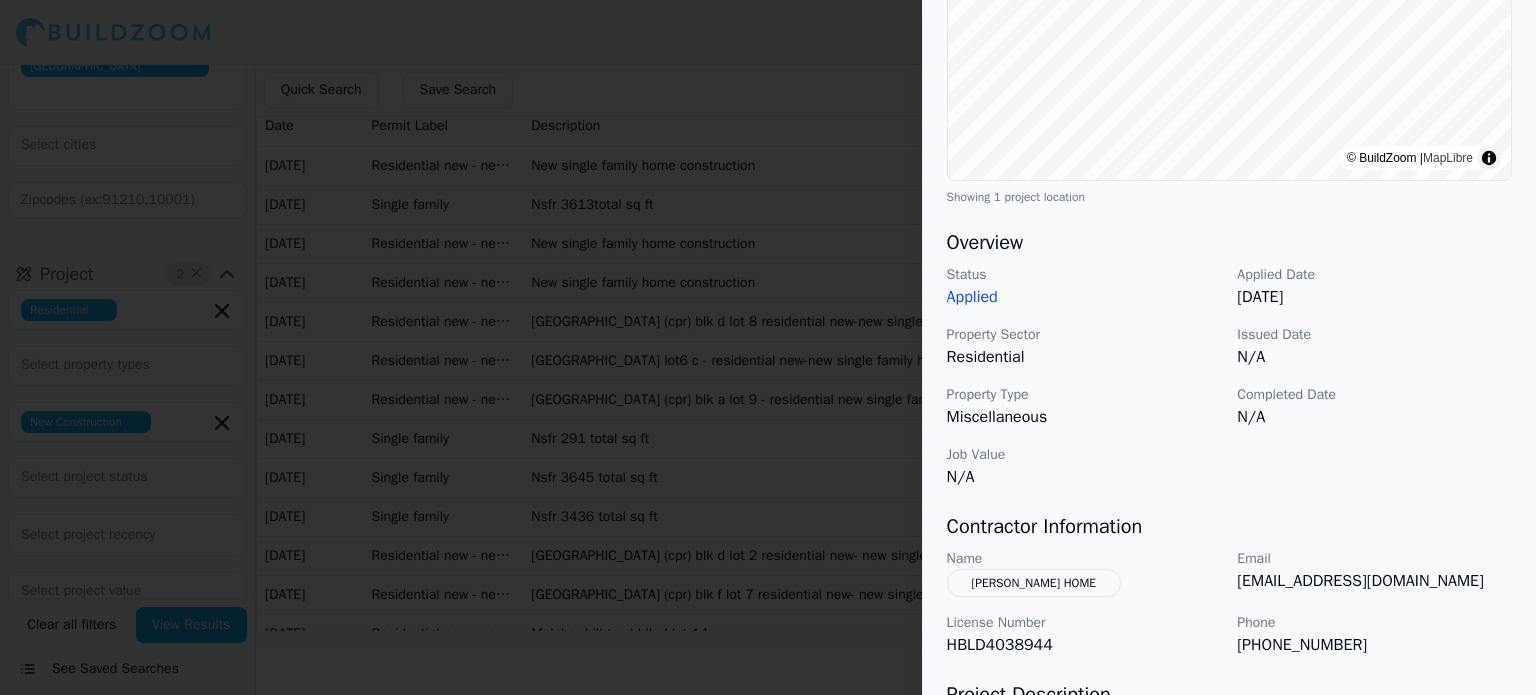click at bounding box center (768, 347) 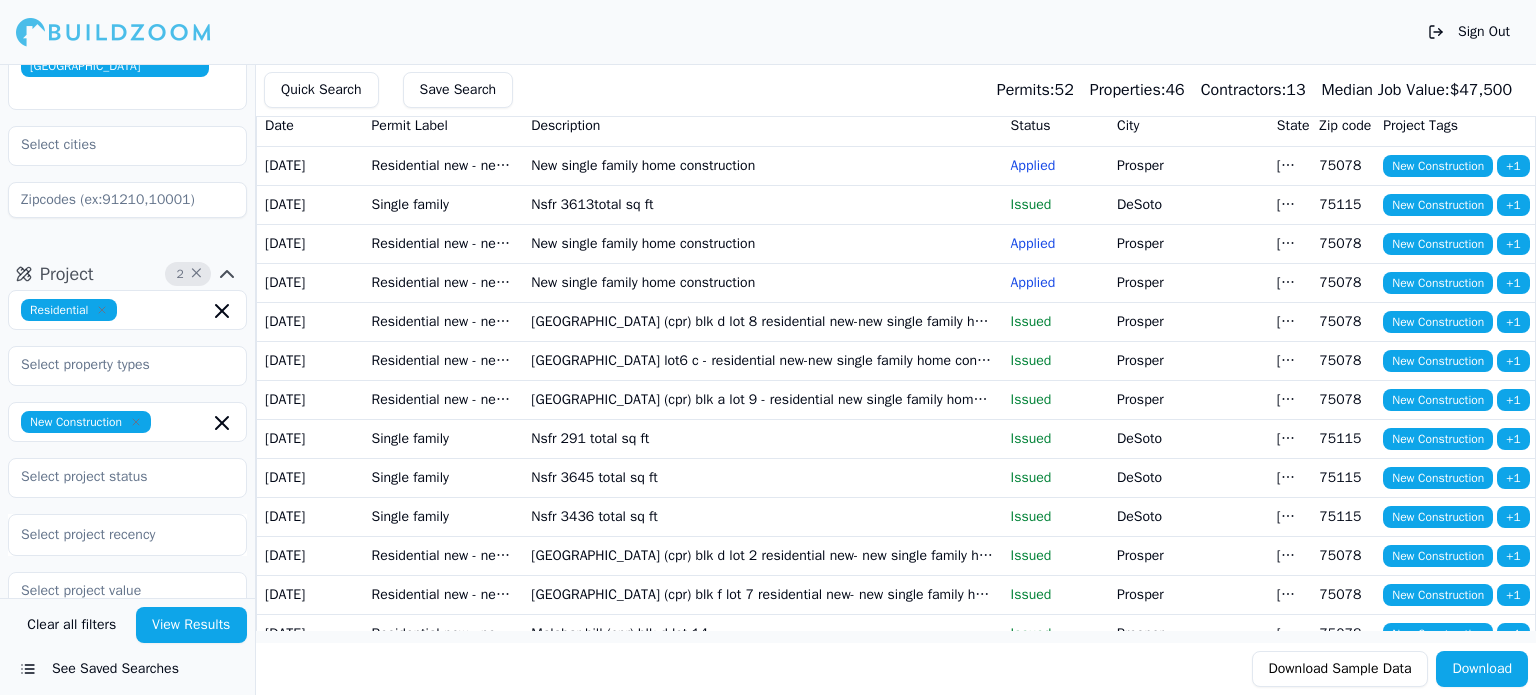 click on "Residential new - new single family residence" at bounding box center [444, 321] 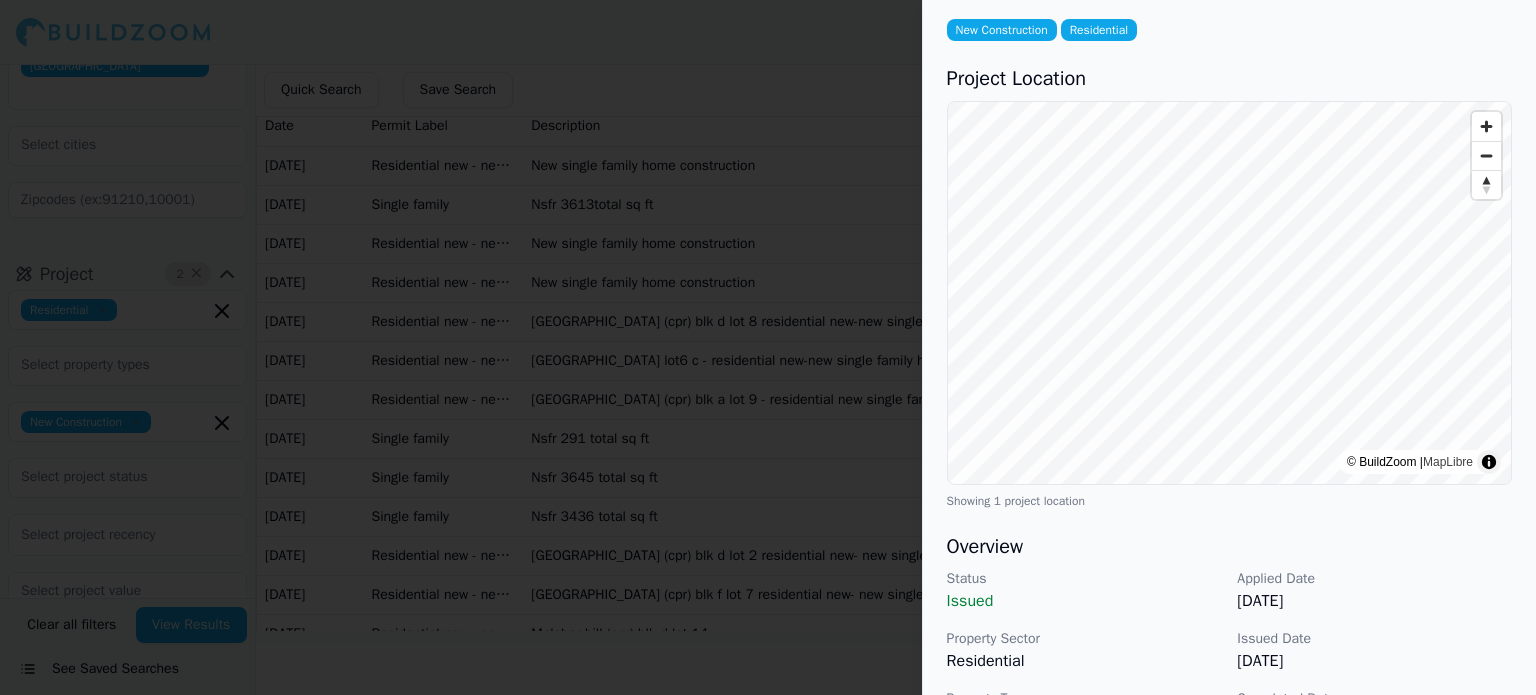 scroll, scrollTop: 400, scrollLeft: 0, axis: vertical 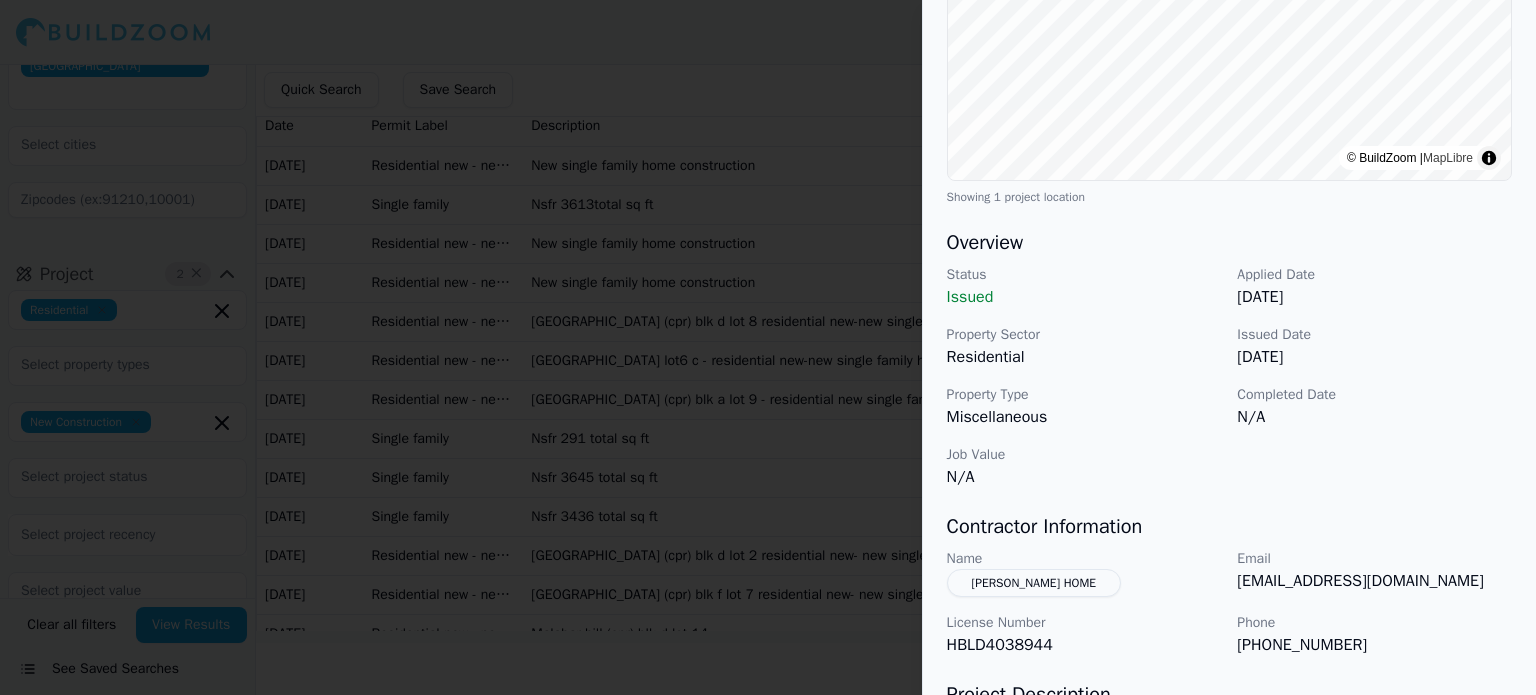 click at bounding box center (768, 347) 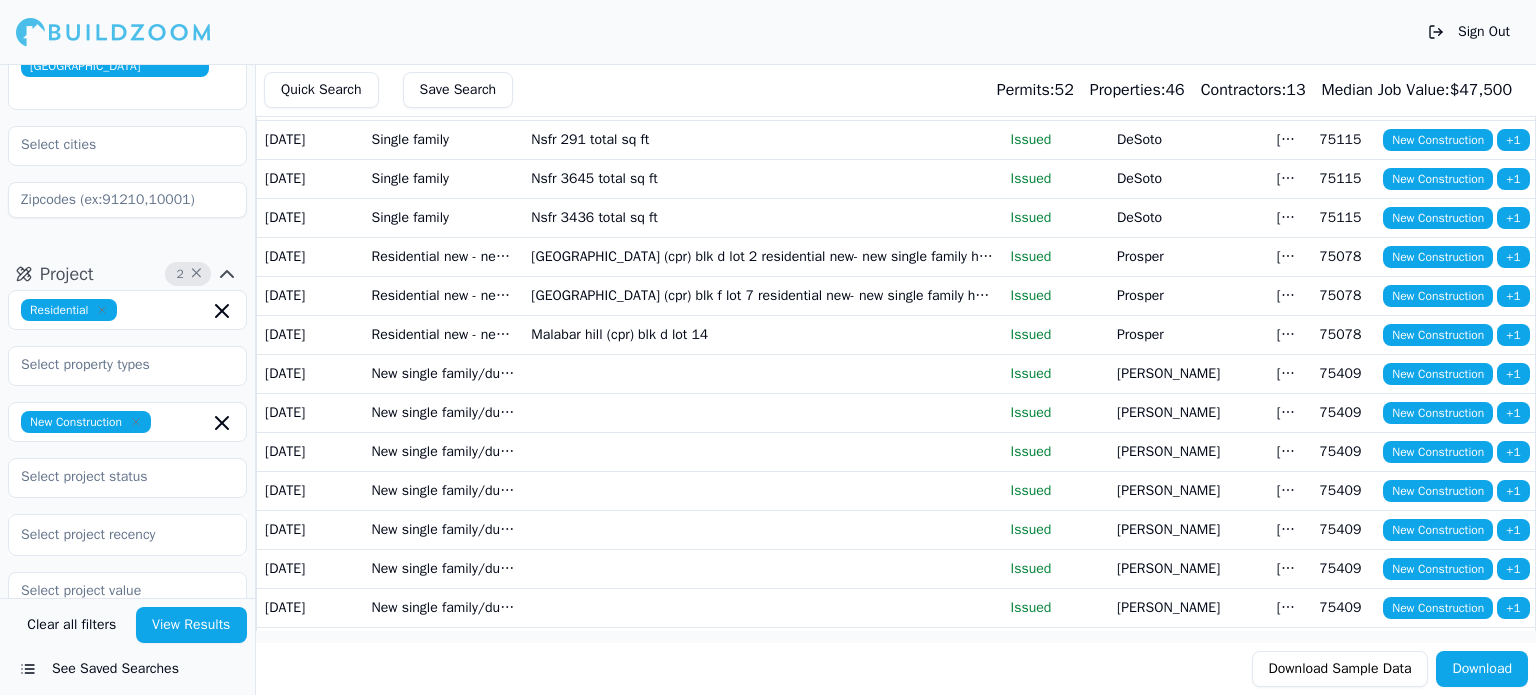 scroll, scrollTop: 300, scrollLeft: 0, axis: vertical 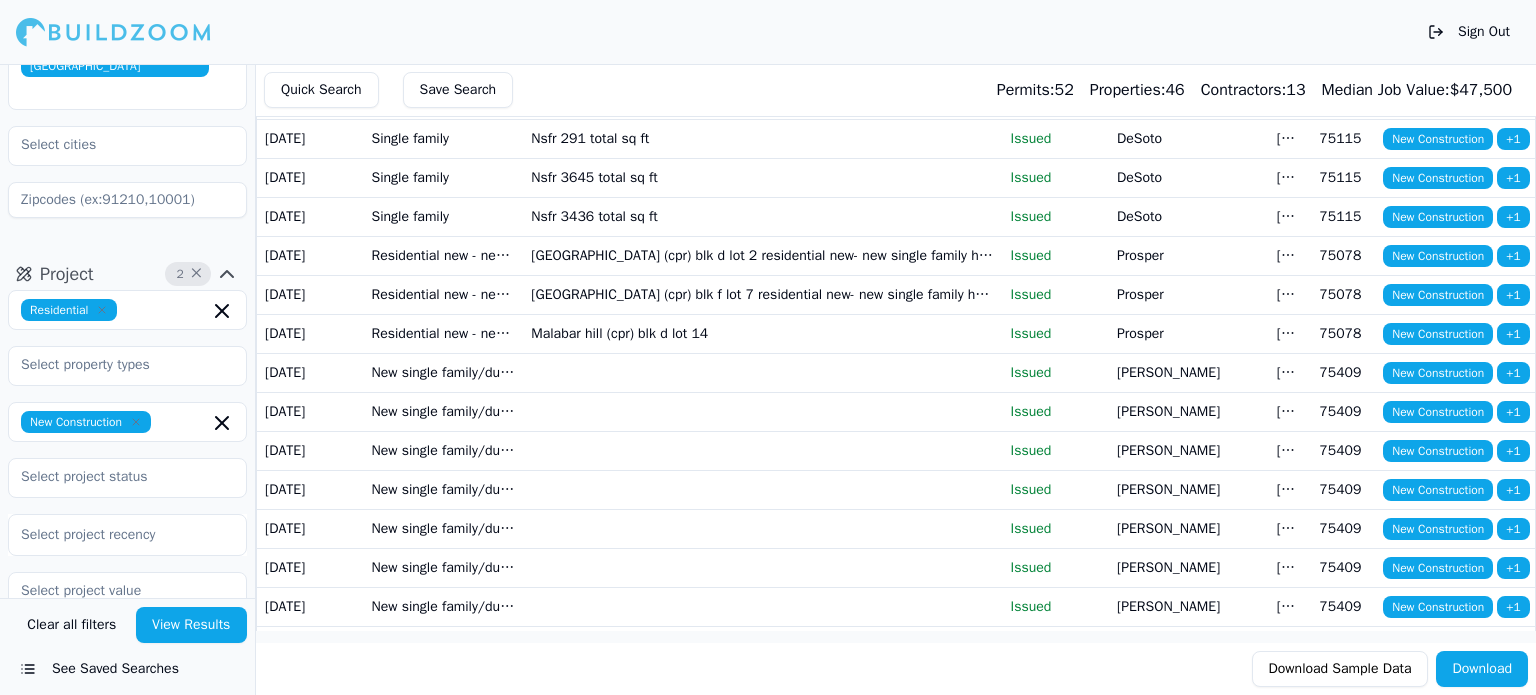 click on "Single family" at bounding box center [444, 216] 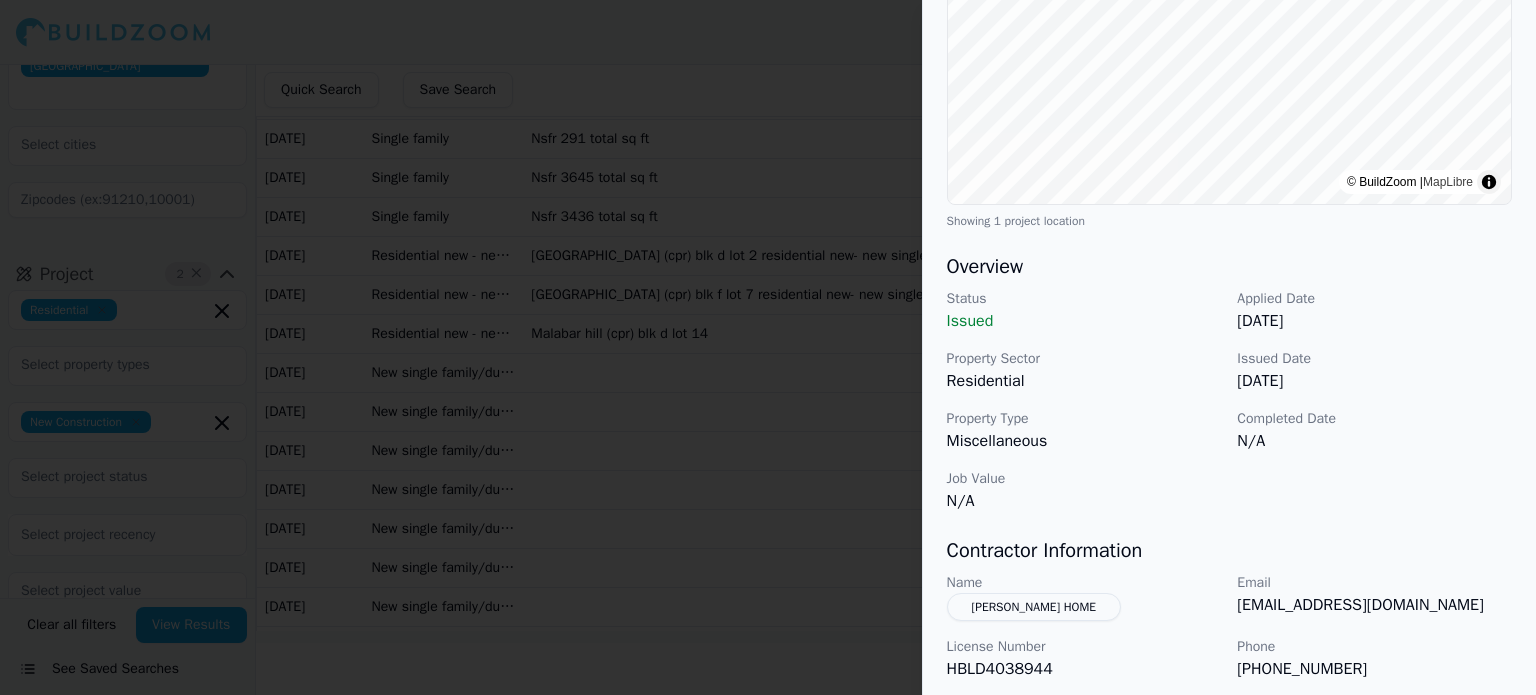 scroll, scrollTop: 400, scrollLeft: 0, axis: vertical 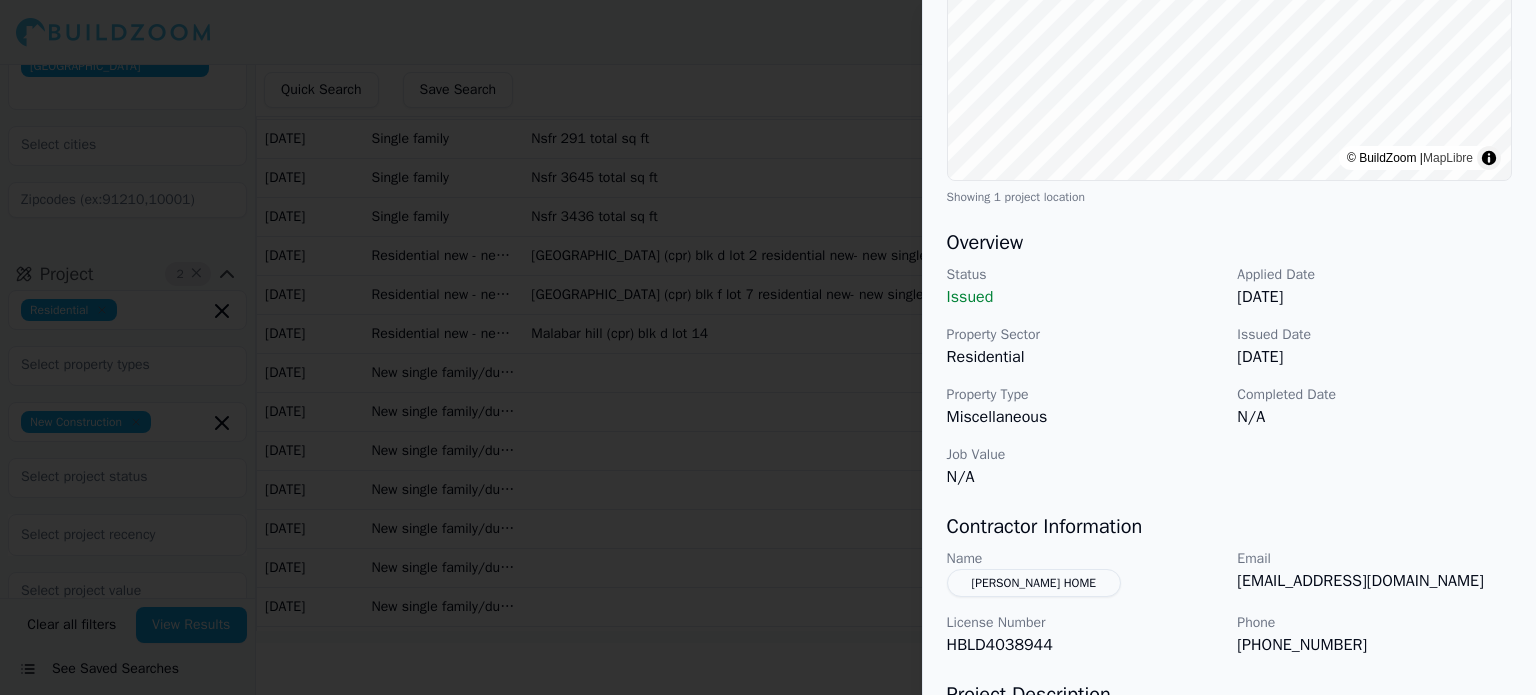 click at bounding box center [768, 347] 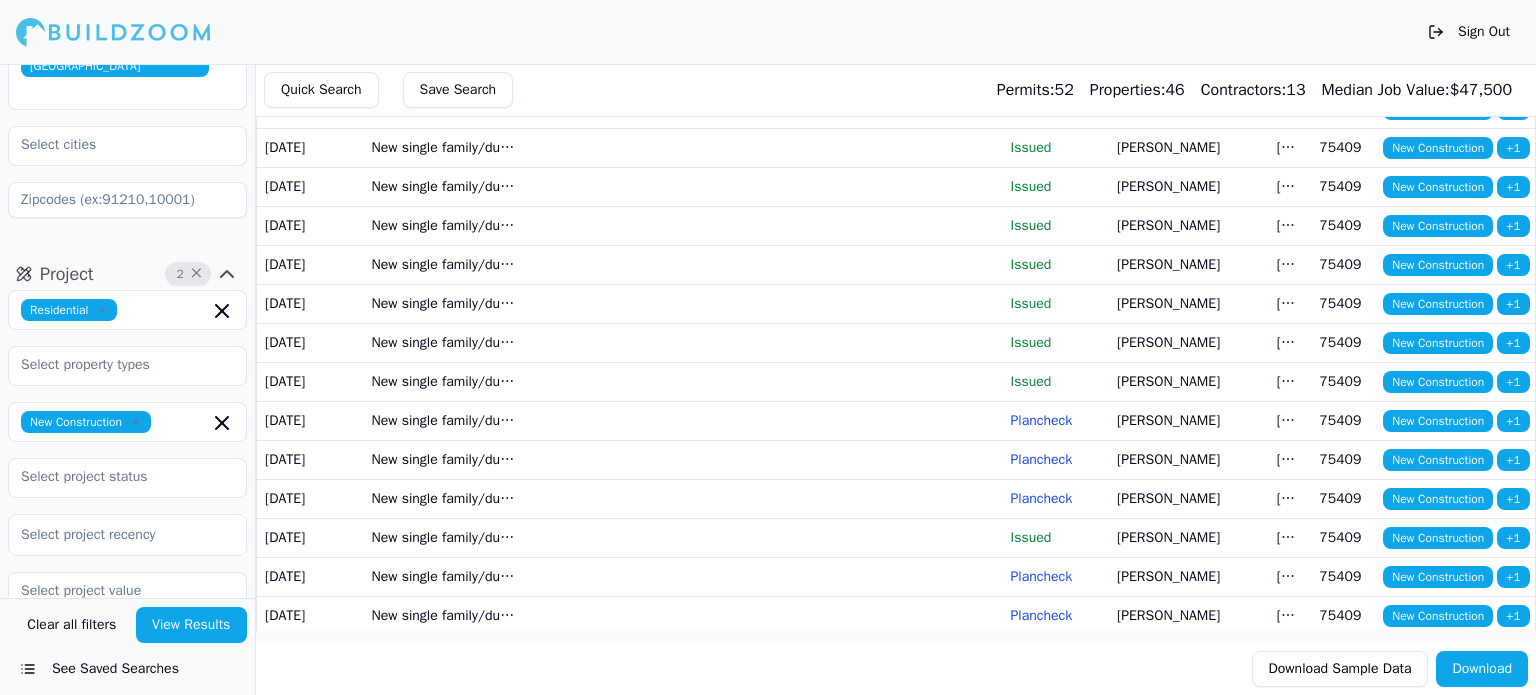 scroll, scrollTop: 600, scrollLeft: 0, axis: vertical 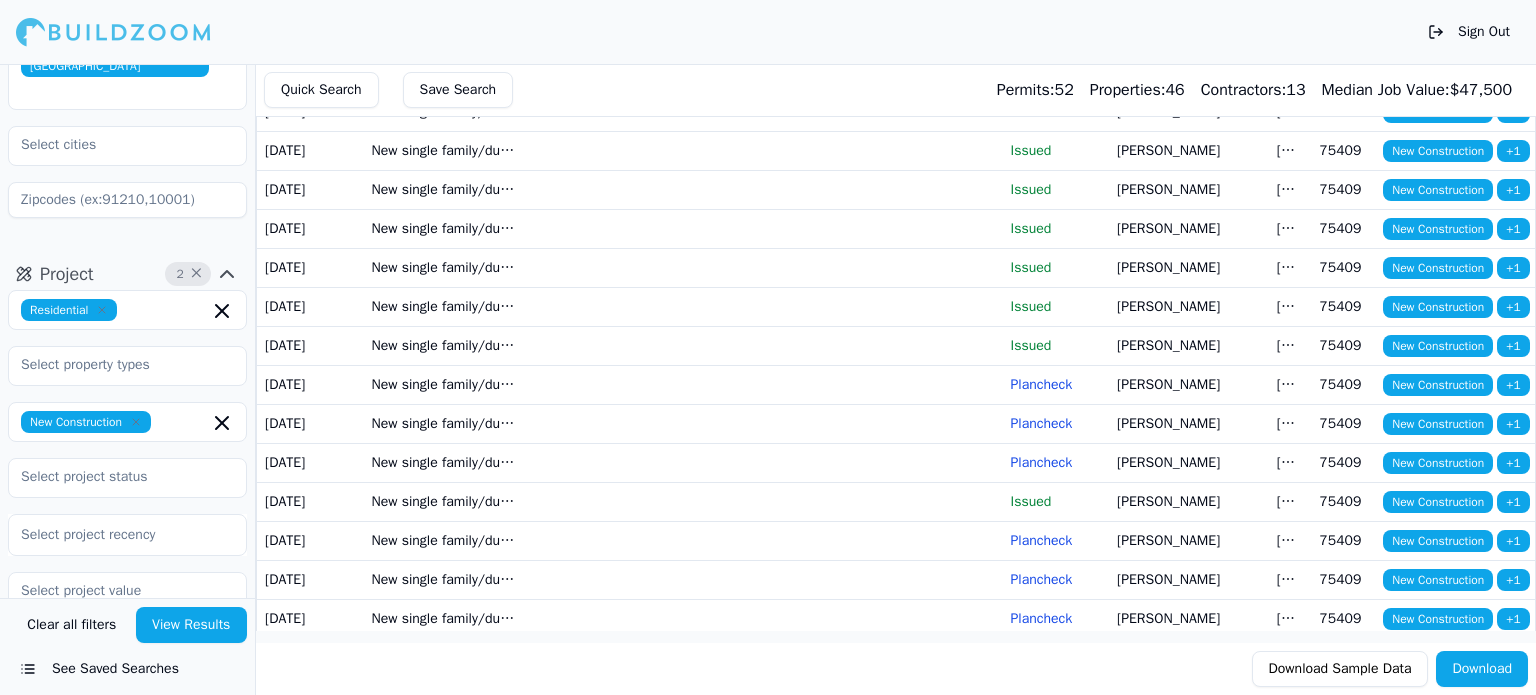 click at bounding box center [127, 365] 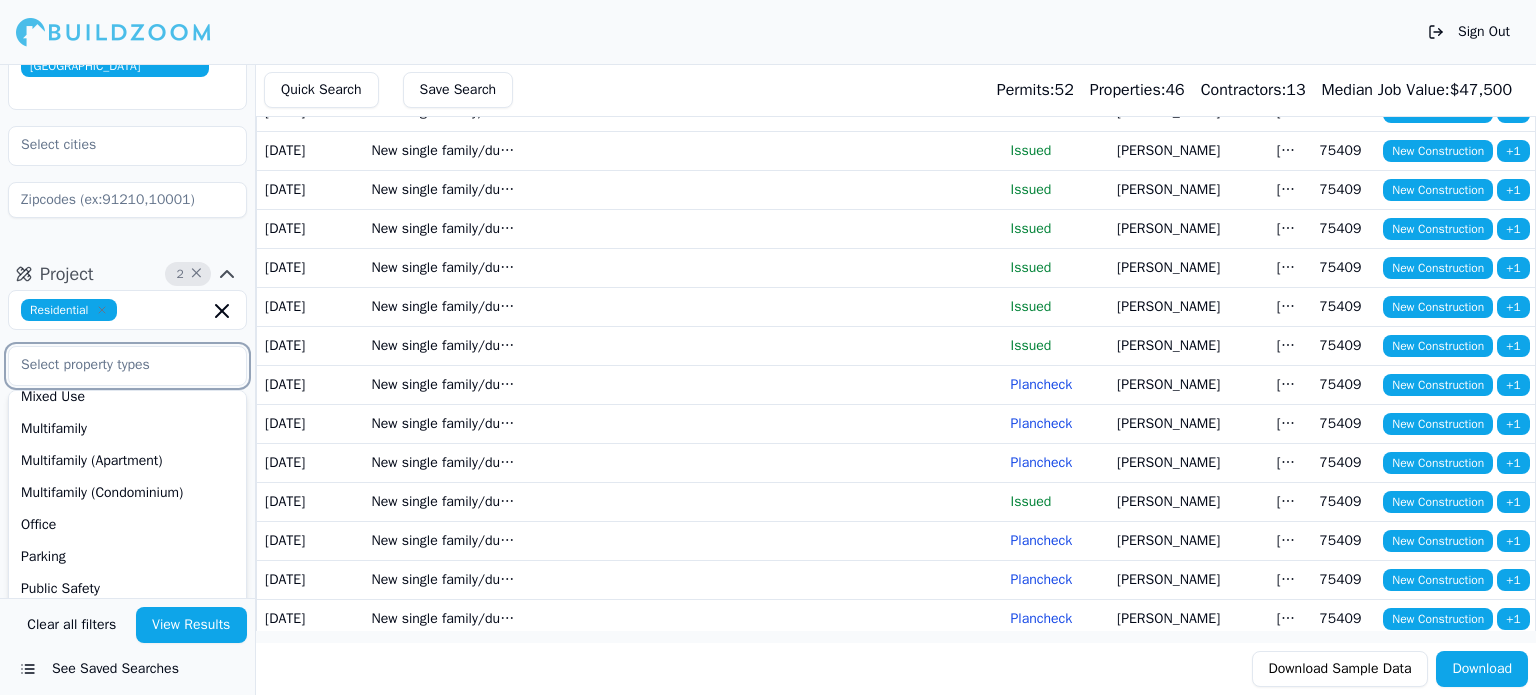 scroll, scrollTop: 400, scrollLeft: 0, axis: vertical 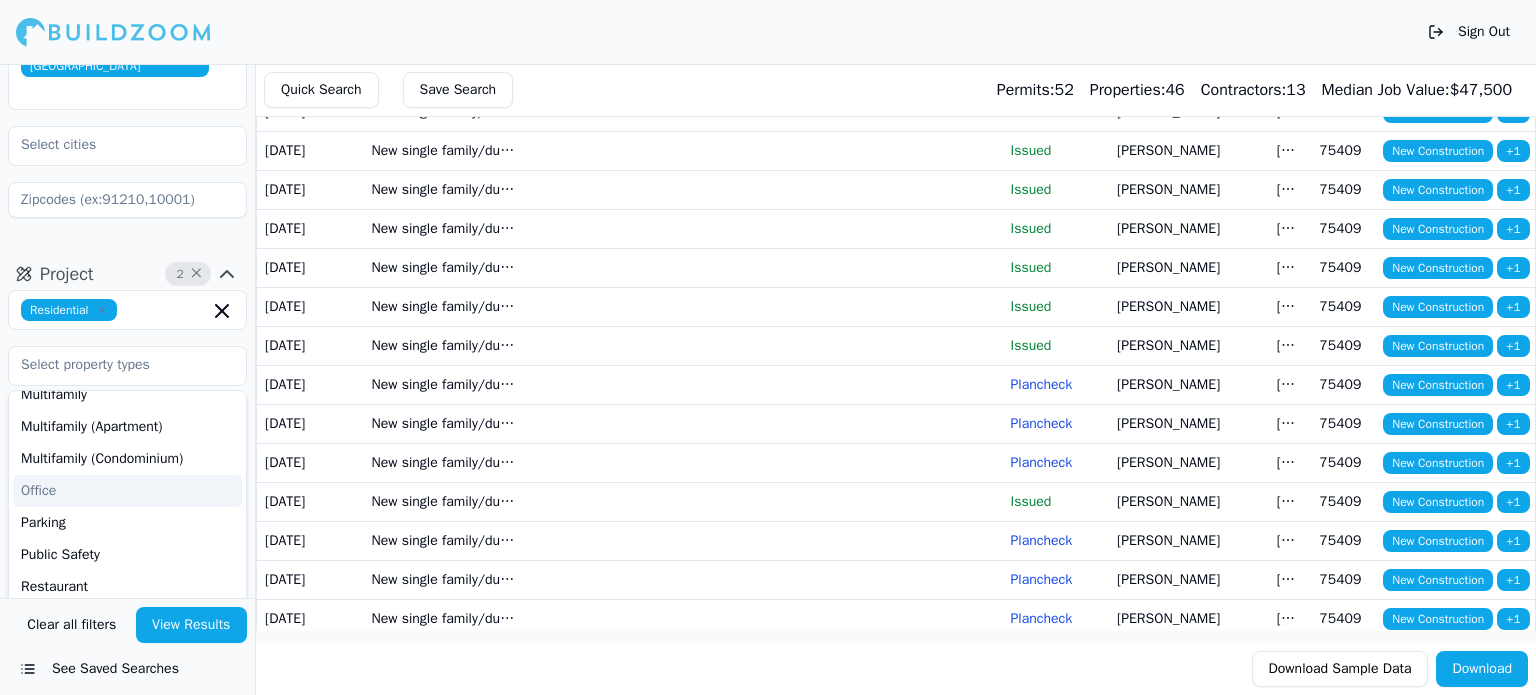 click on "Quick Search Save Search Permits:  52 Properties:  46 Contractors:  13 Median Job Value:   $ 47,500" at bounding box center [896, 90] 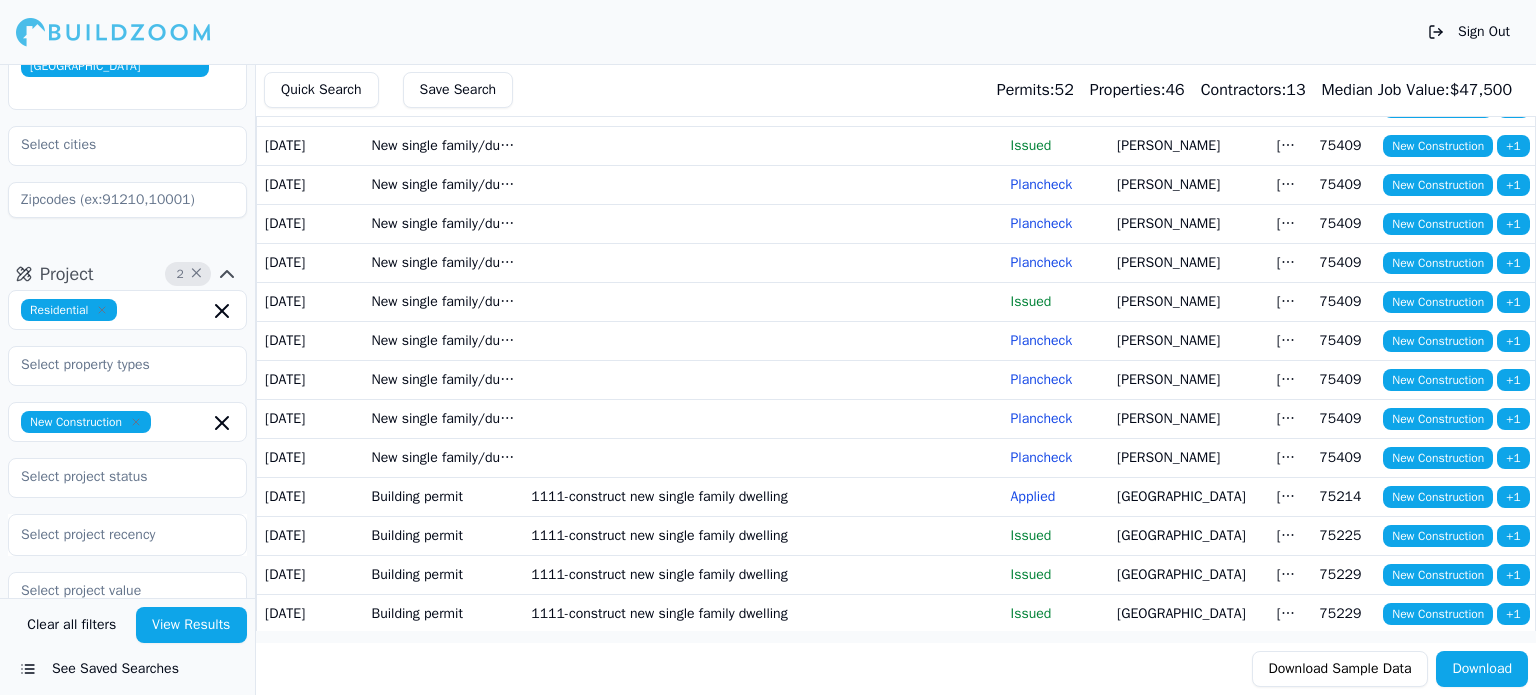 scroll, scrollTop: 900, scrollLeft: 0, axis: vertical 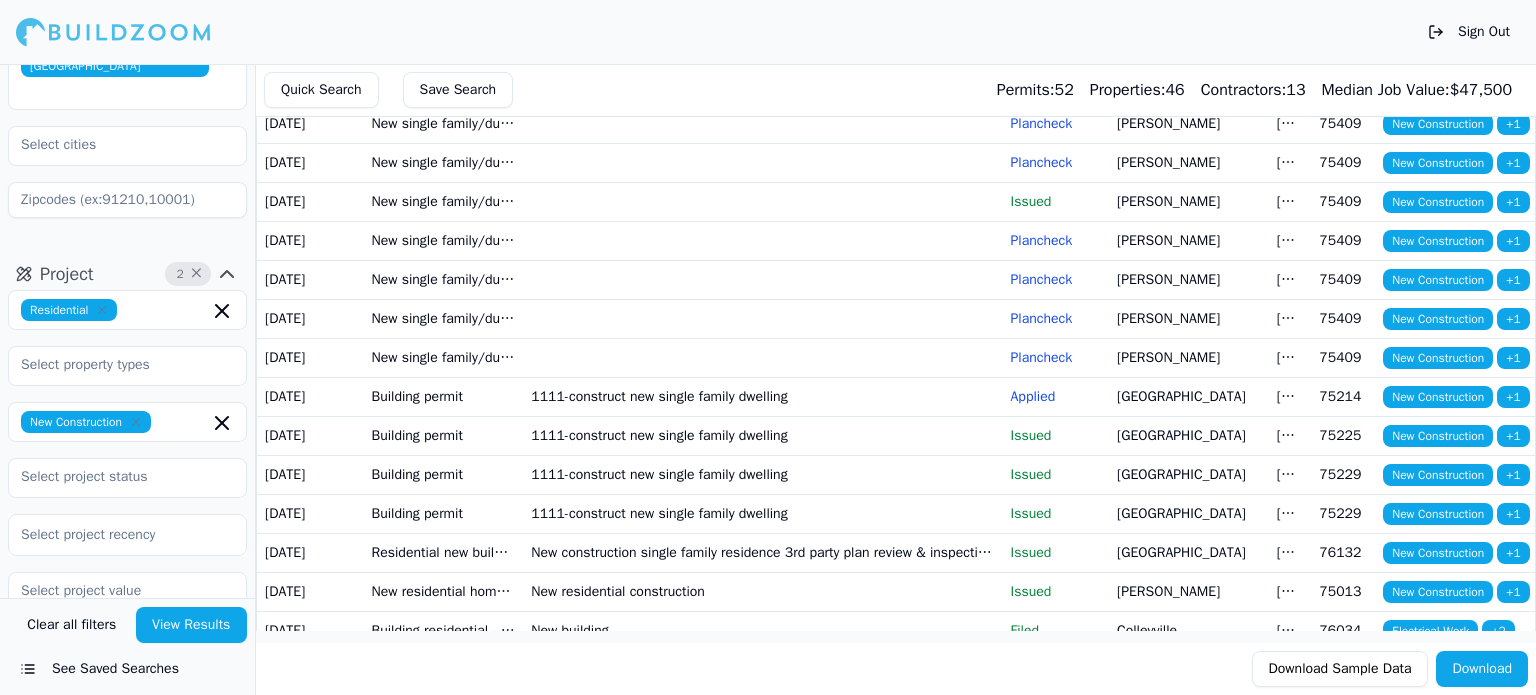 click on "New single family/duplex/townhome" at bounding box center (444, 84) 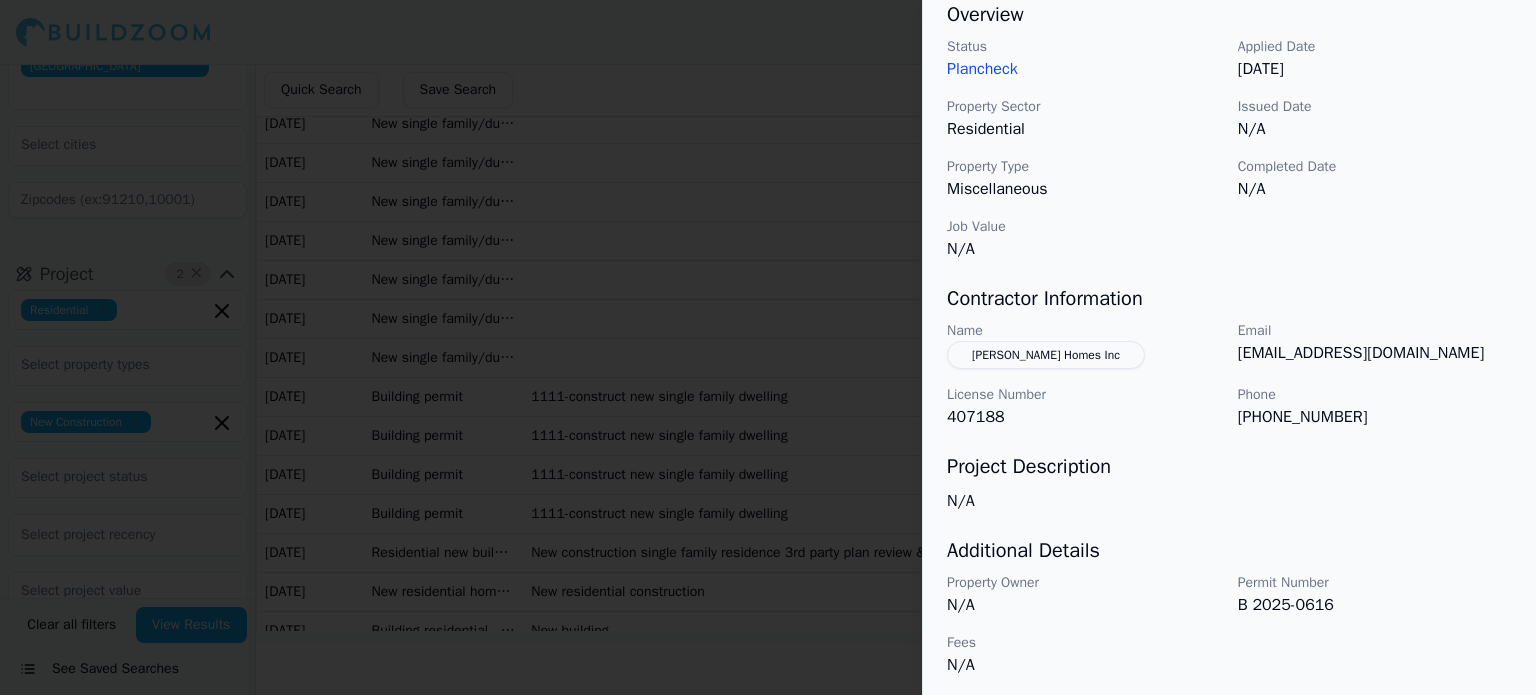 scroll, scrollTop: 240, scrollLeft: 0, axis: vertical 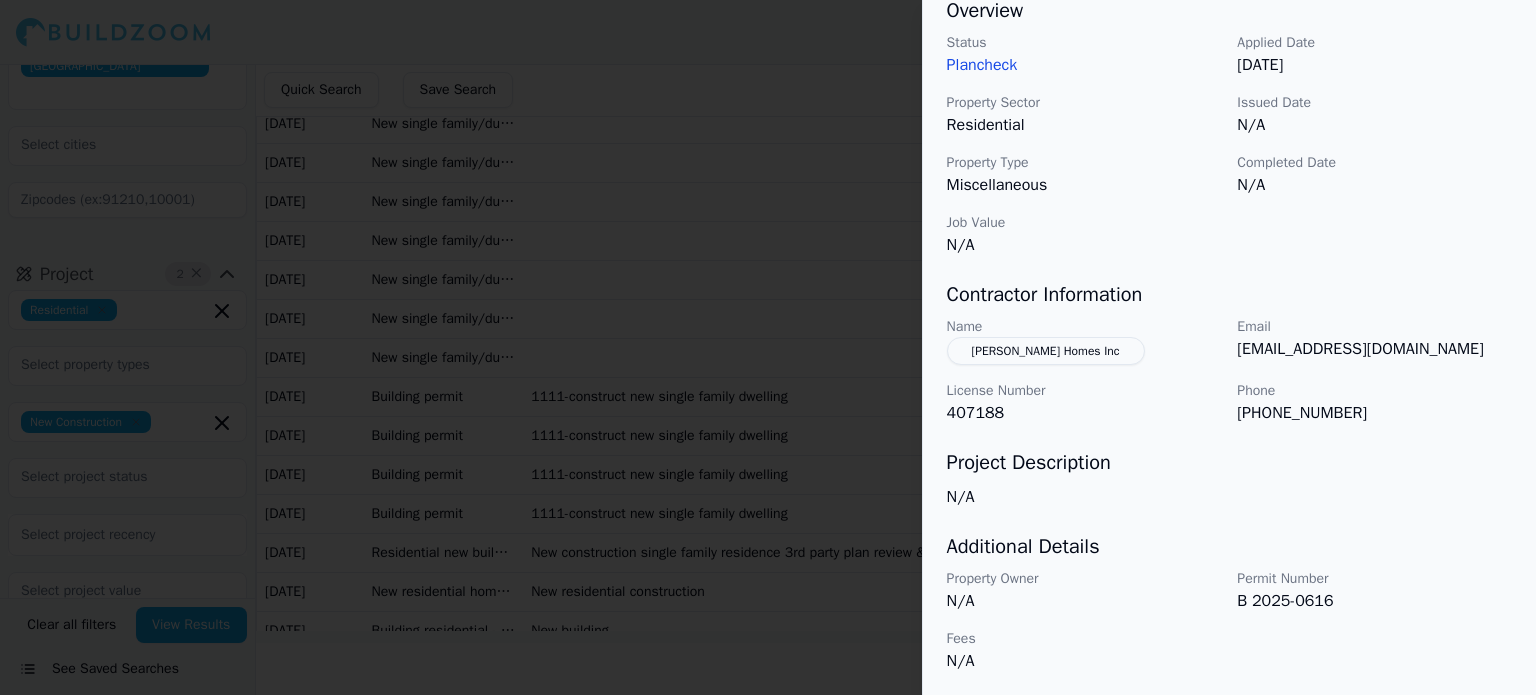 click at bounding box center [768, 347] 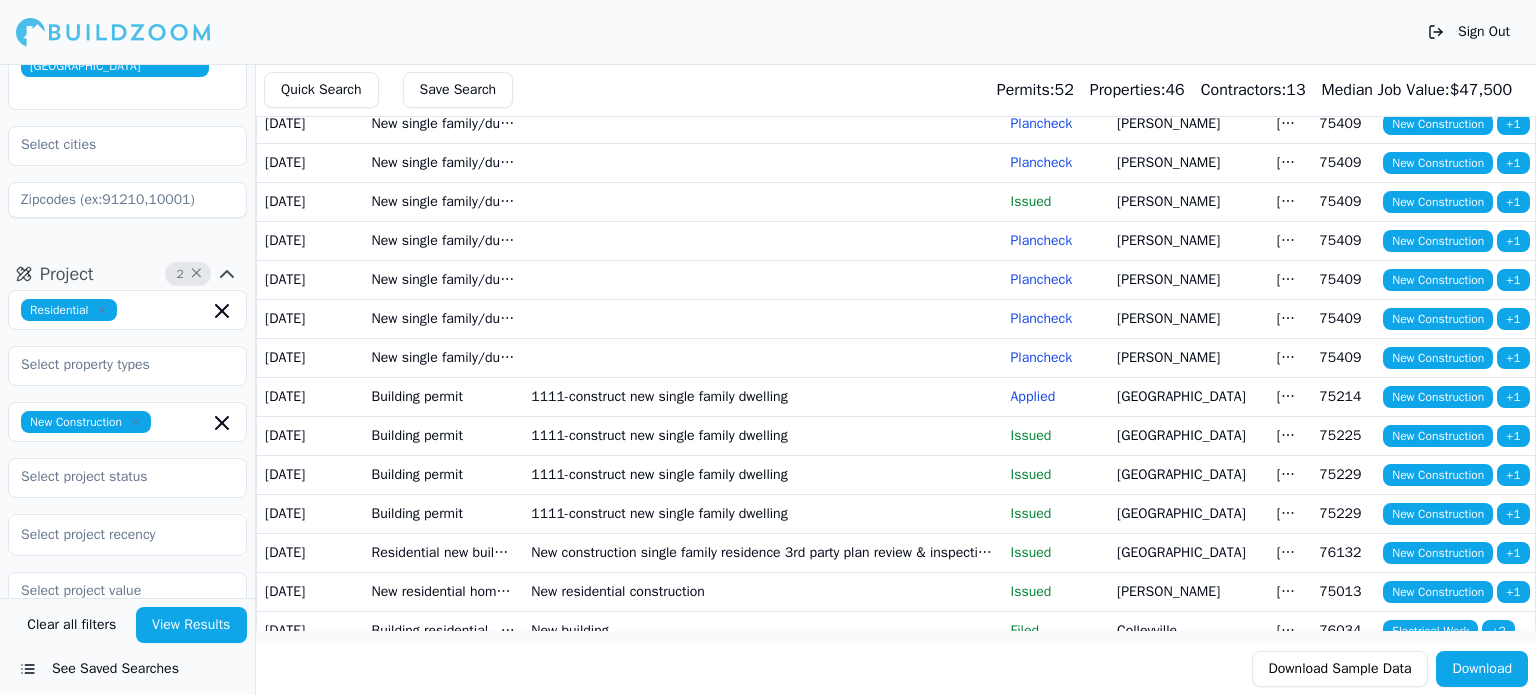 click on "New single family/duplex/townhome" at bounding box center (444, 201) 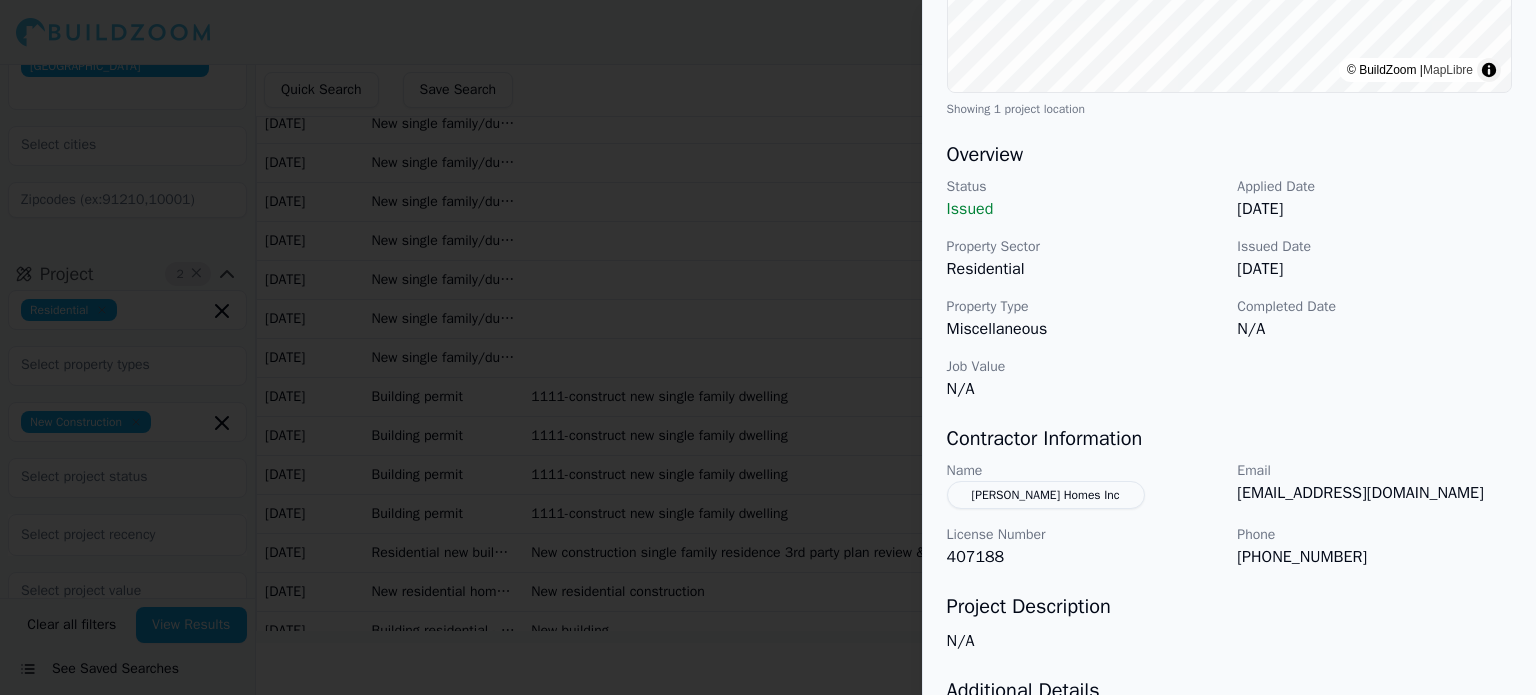 scroll, scrollTop: 500, scrollLeft: 0, axis: vertical 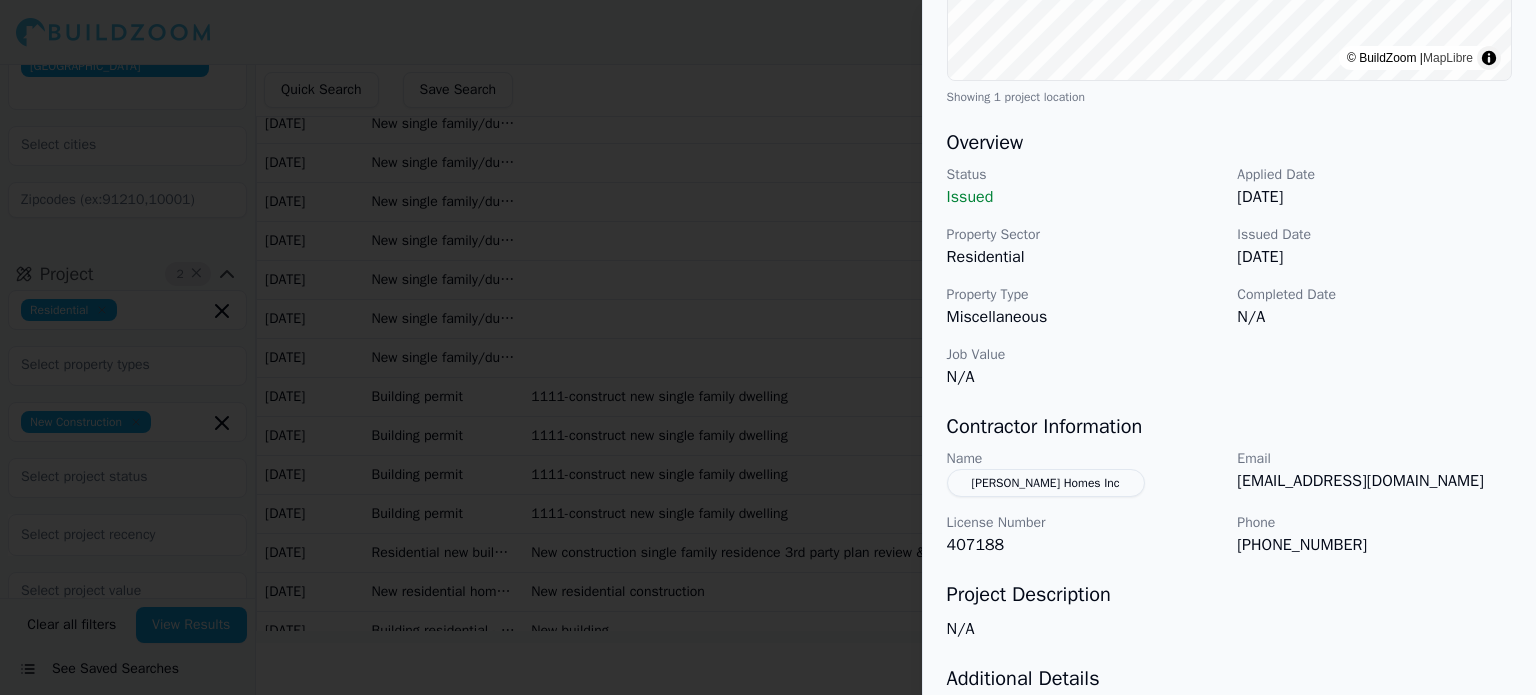 click at bounding box center [768, 347] 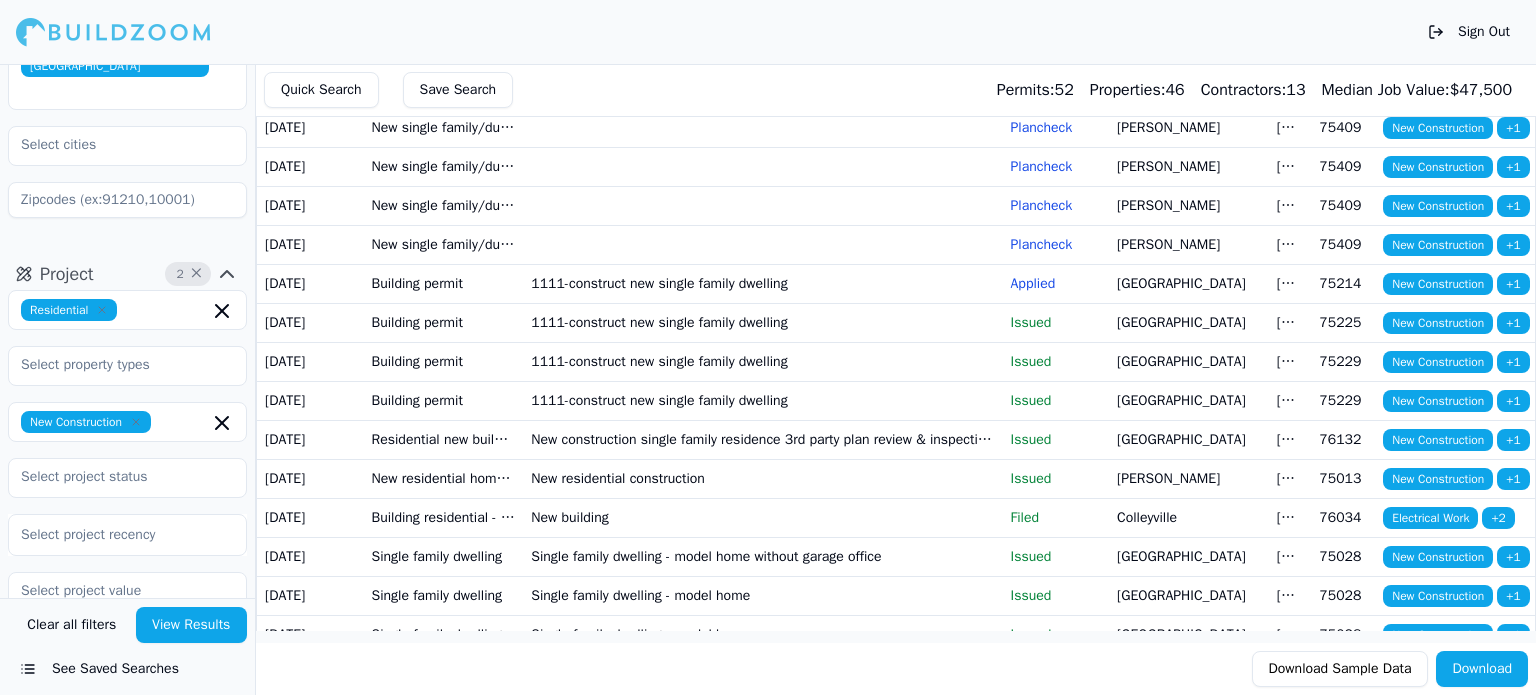 scroll, scrollTop: 1300, scrollLeft: 0, axis: vertical 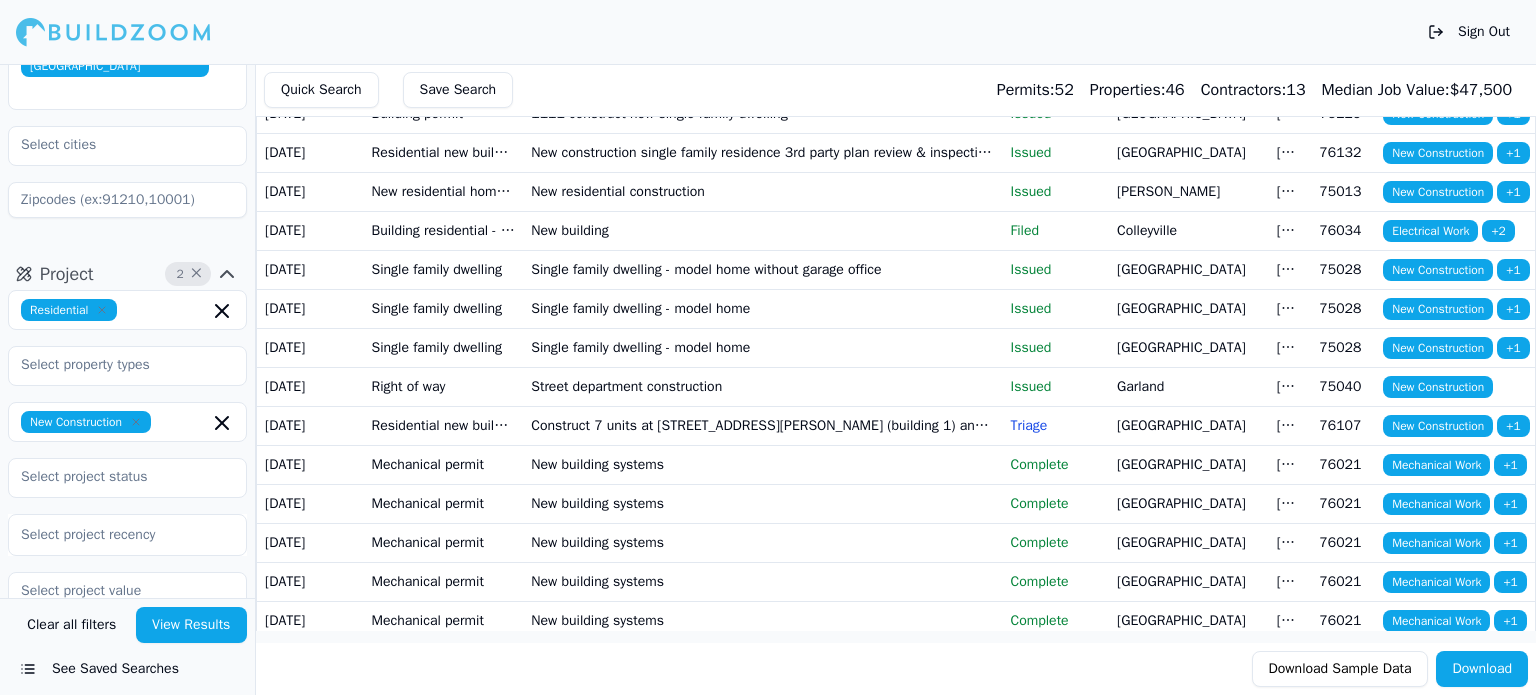 click on "Building permit" at bounding box center (444, 74) 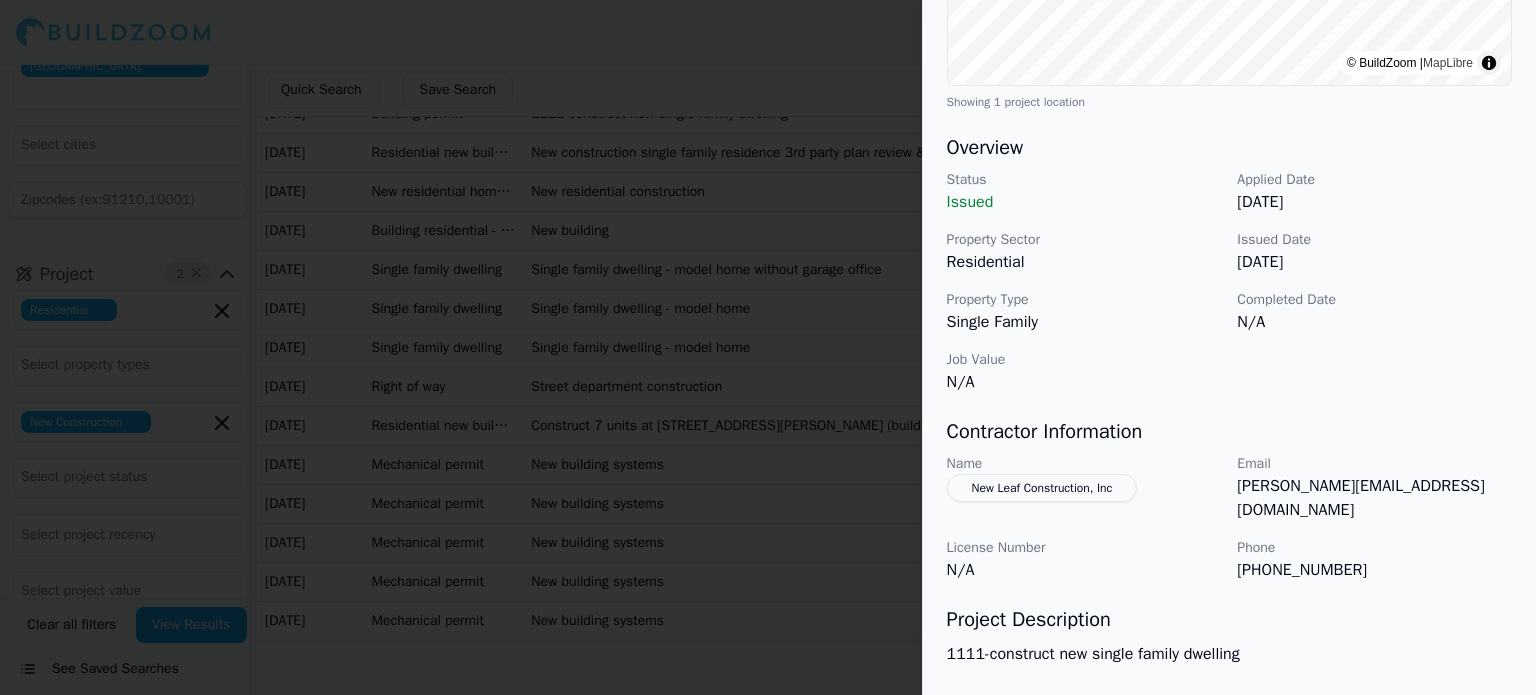 scroll, scrollTop: 500, scrollLeft: 0, axis: vertical 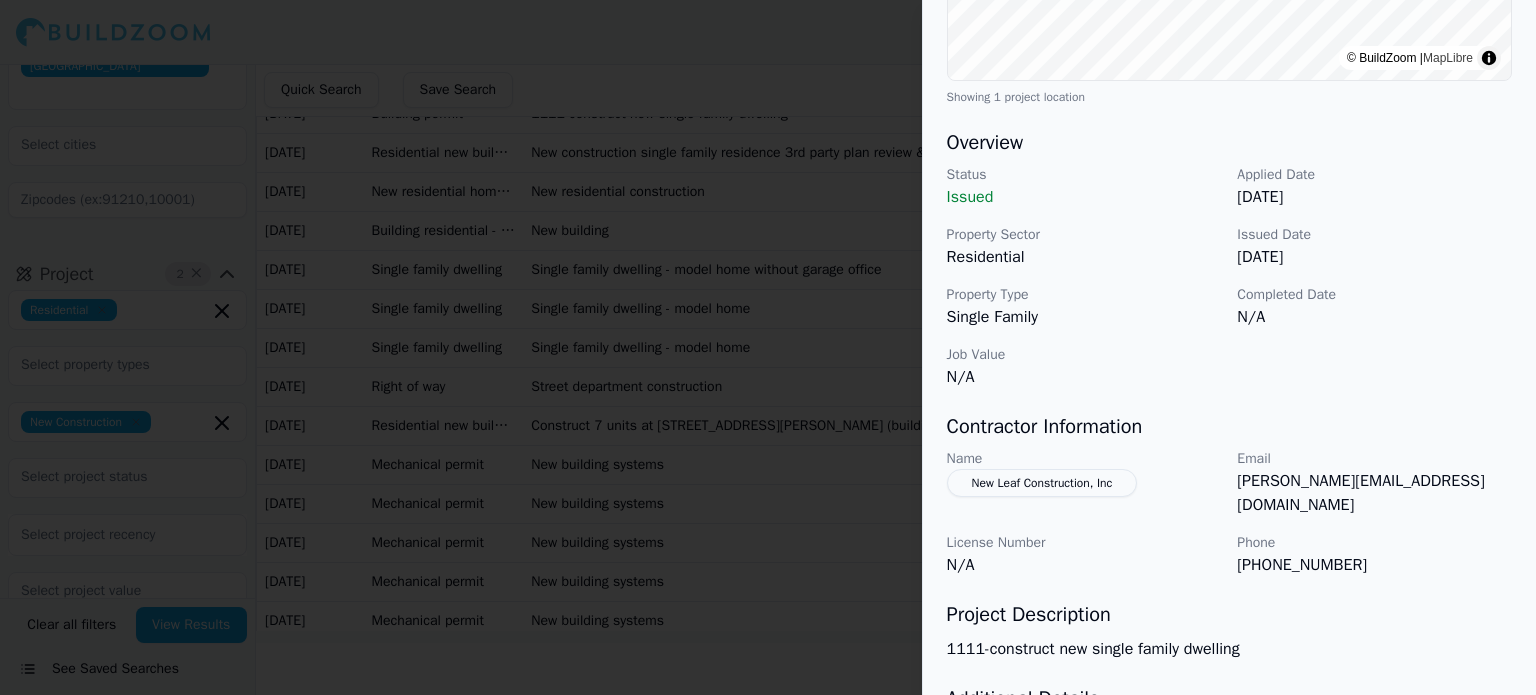 click at bounding box center (768, 347) 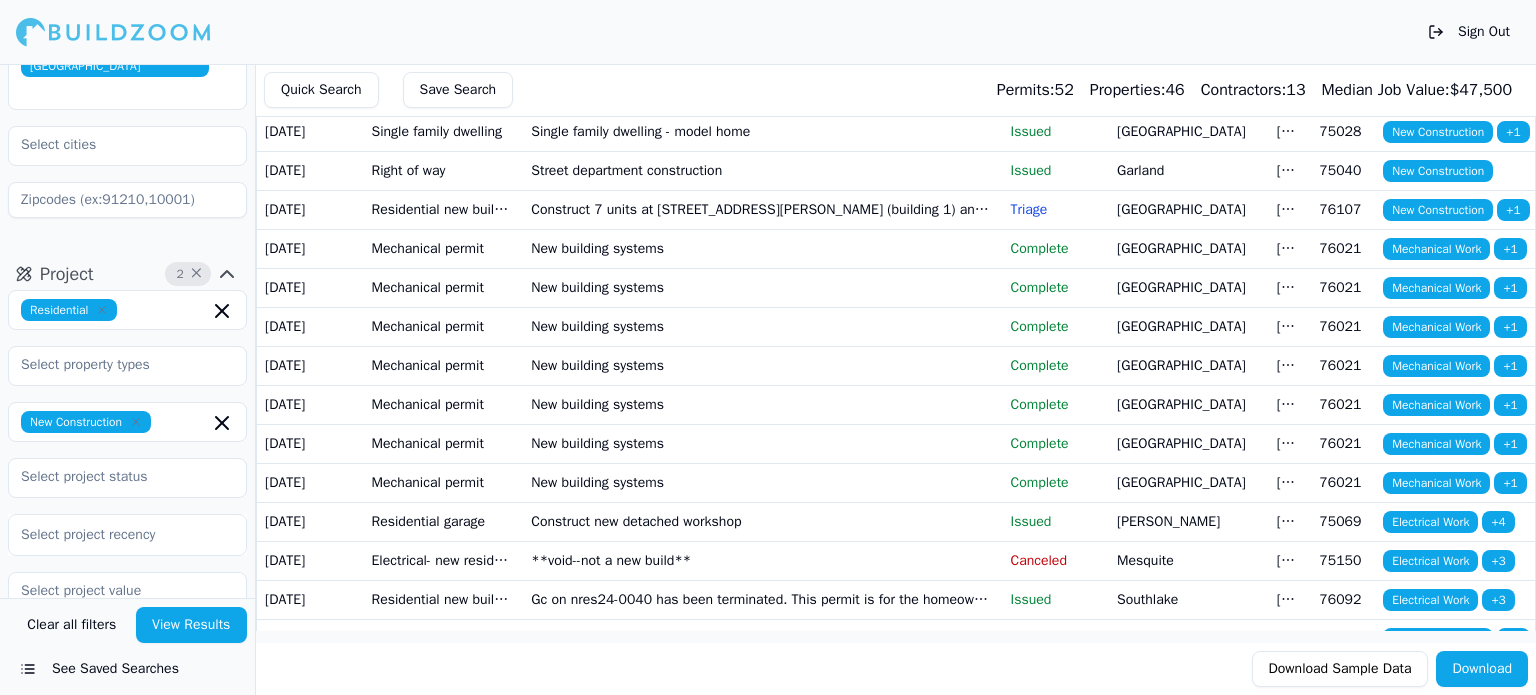 scroll, scrollTop: 1600, scrollLeft: 0, axis: vertical 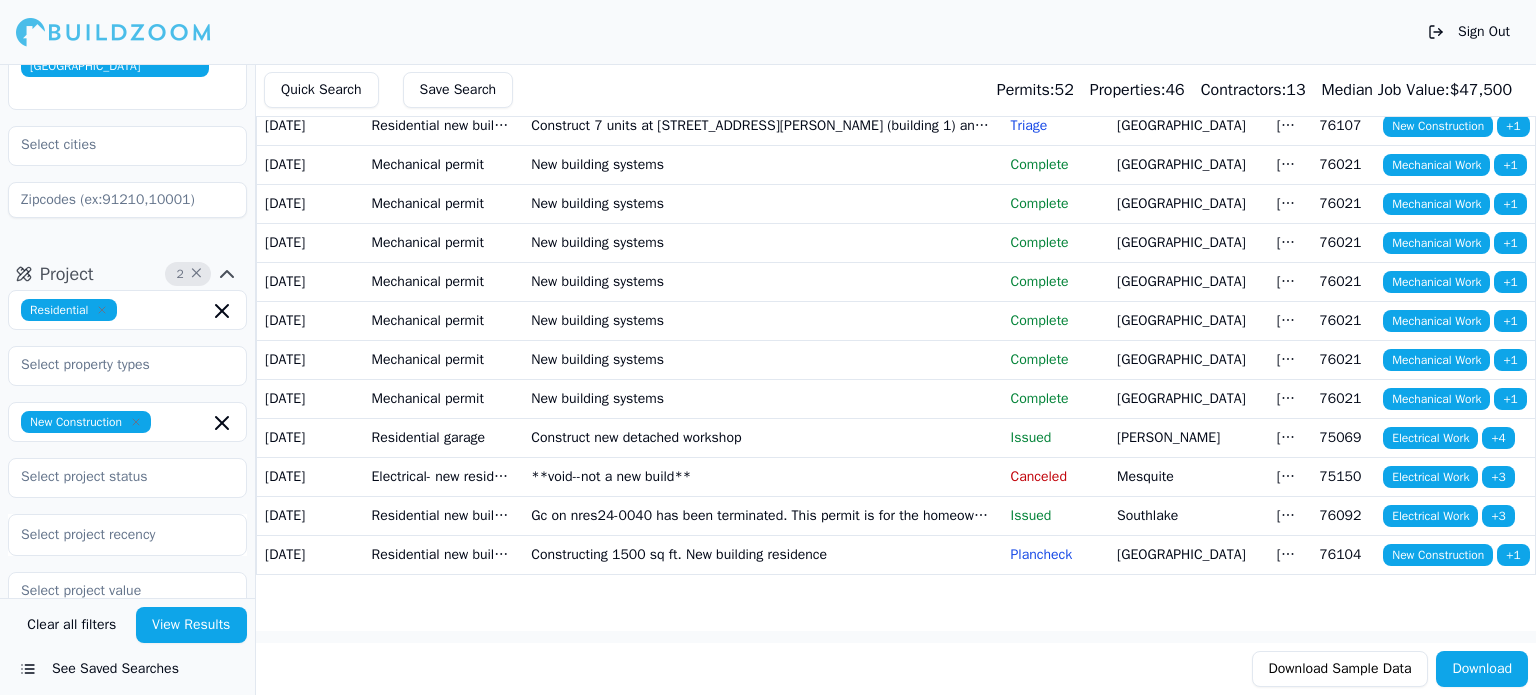 click on "Building residential - new single family" at bounding box center [444, -70] 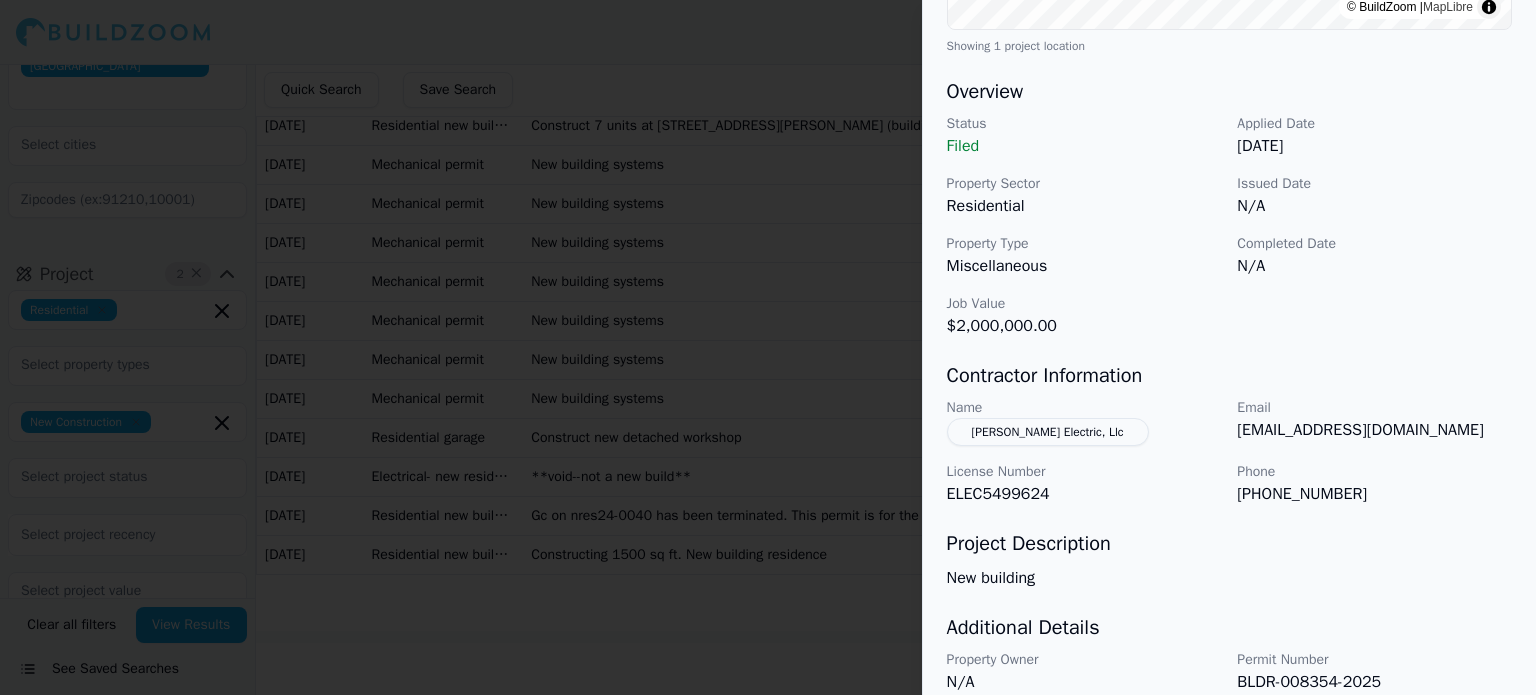scroll, scrollTop: 600, scrollLeft: 0, axis: vertical 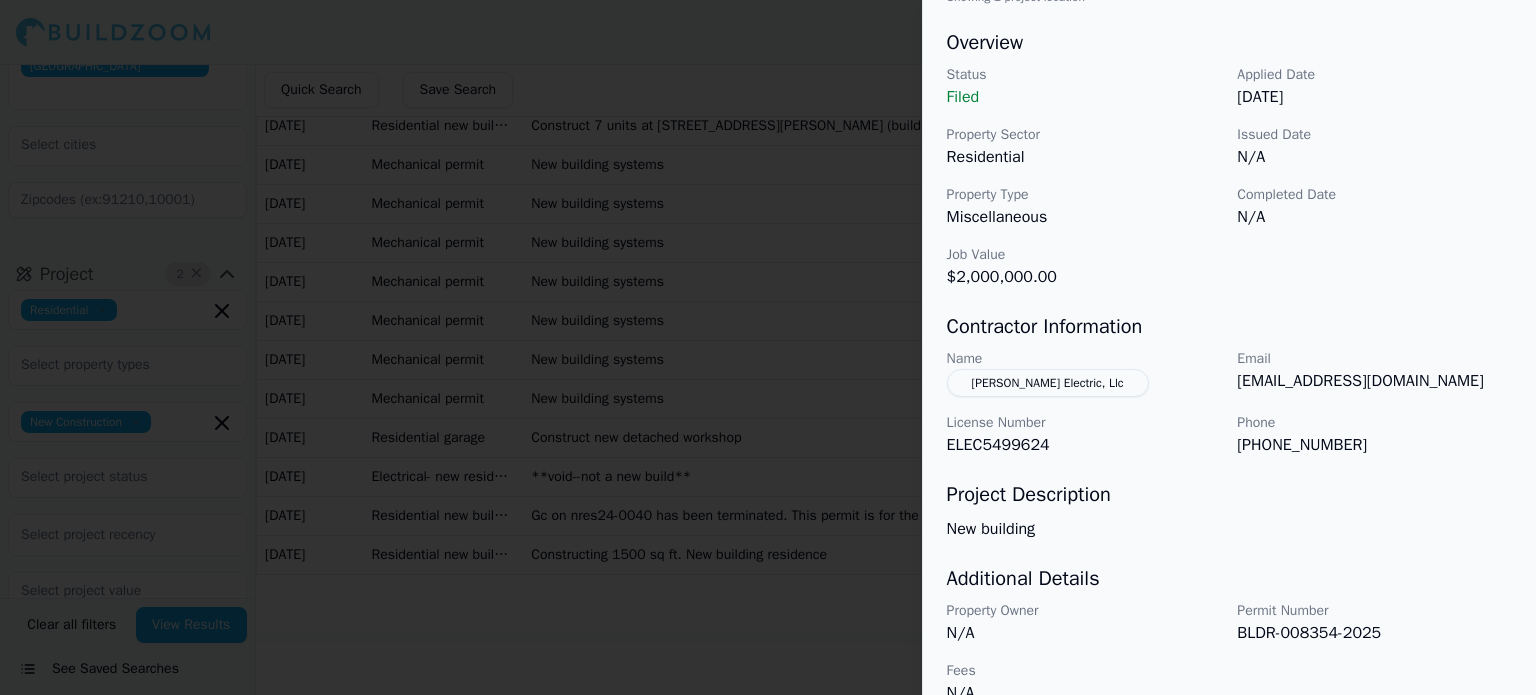click on "[PERSON_NAME] Electric, Llc" at bounding box center (1048, 383) 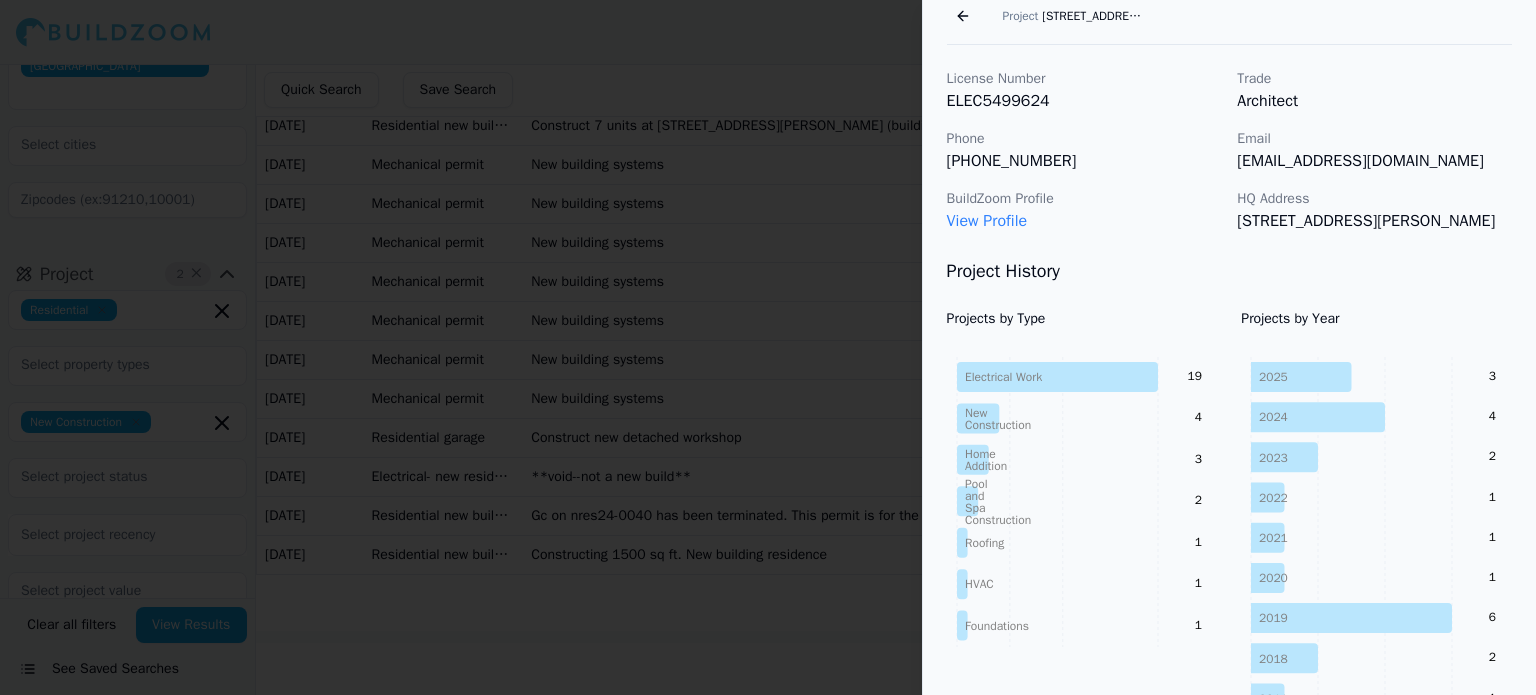 scroll, scrollTop: 0, scrollLeft: 0, axis: both 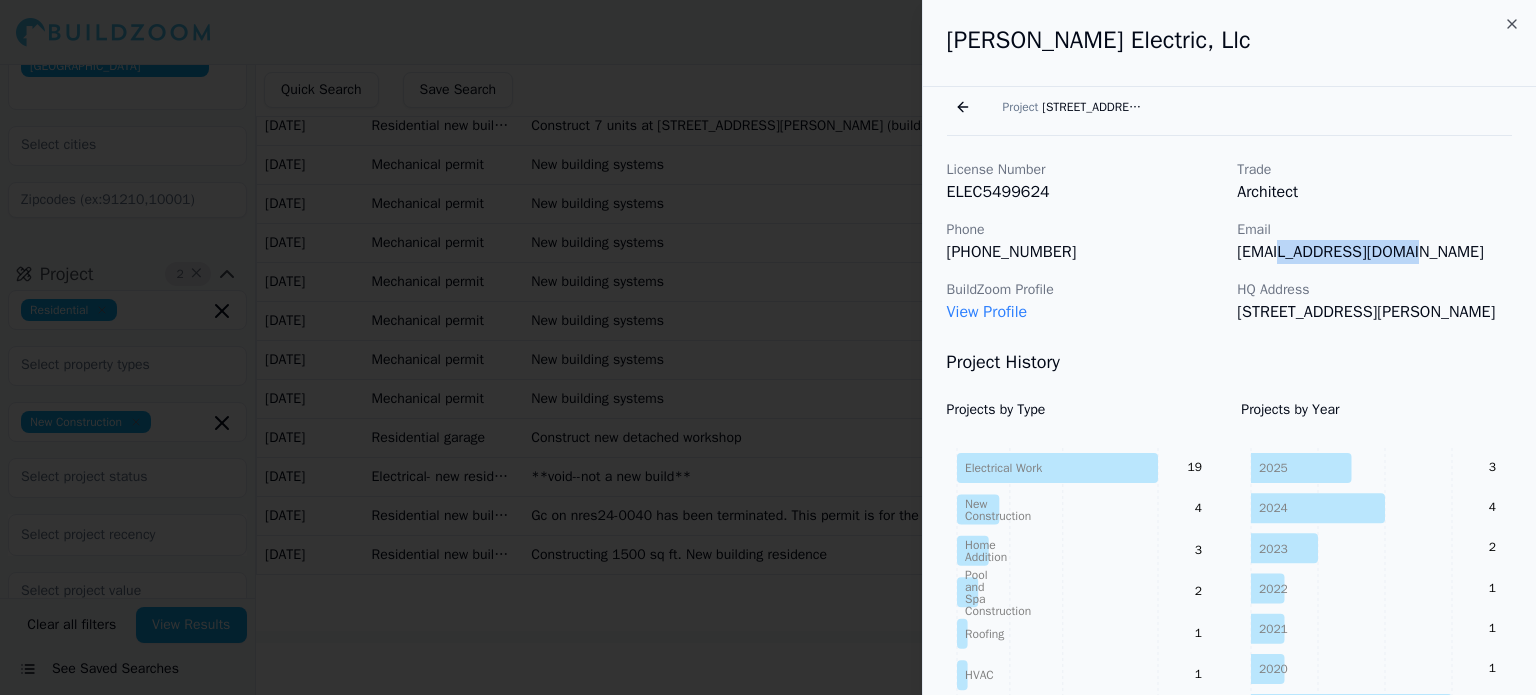 drag, startPoint x: 1281, startPoint y: 251, endPoint x: 1392, endPoint y: 252, distance: 111.0045 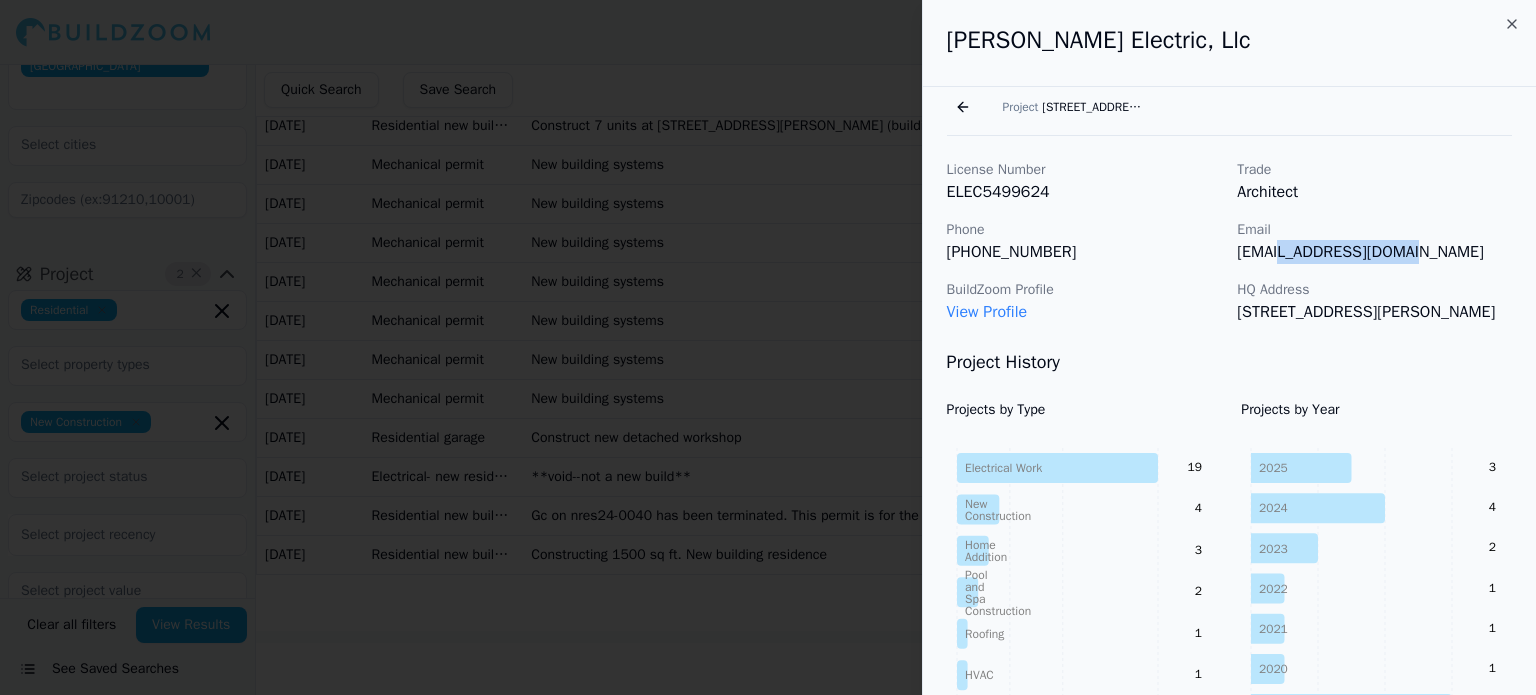 click on "[EMAIL_ADDRESS][DOMAIN_NAME]" at bounding box center (1374, 252) 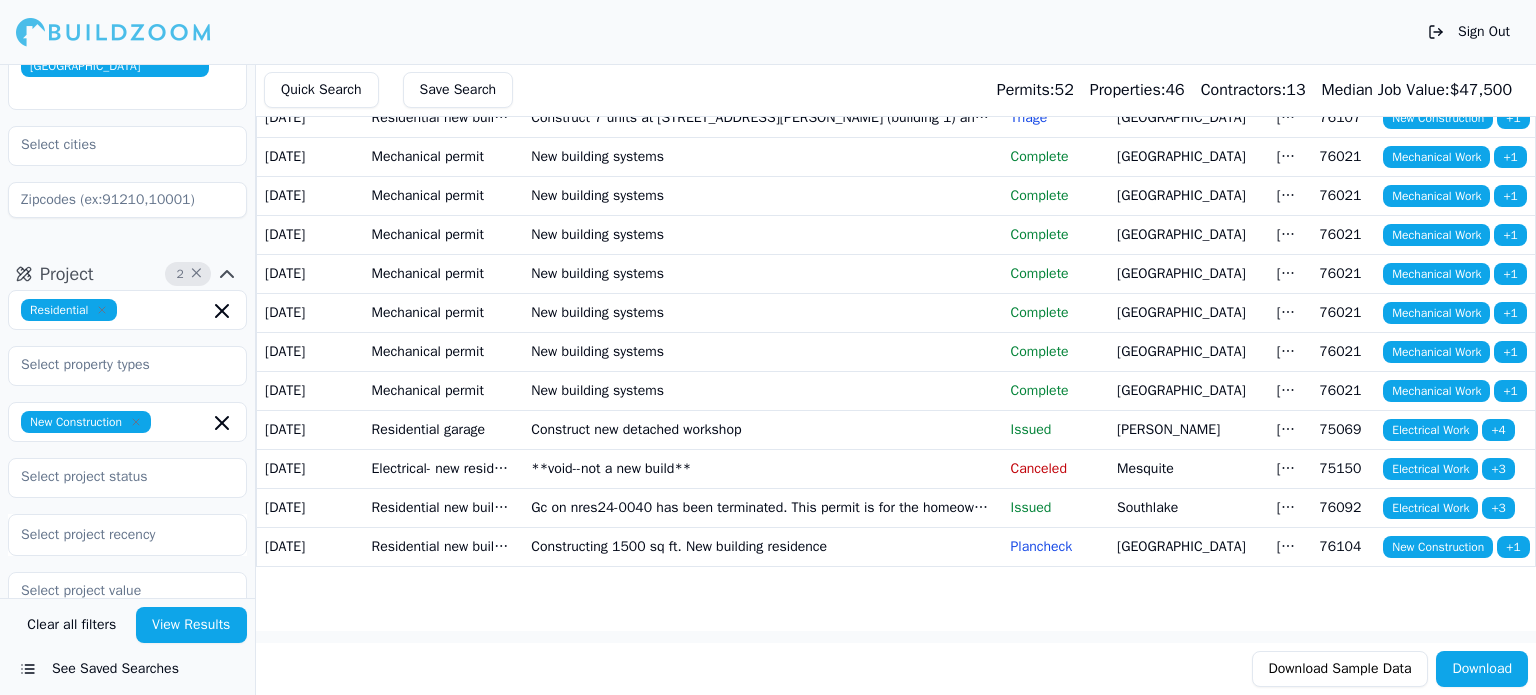scroll, scrollTop: 2386, scrollLeft: 0, axis: vertical 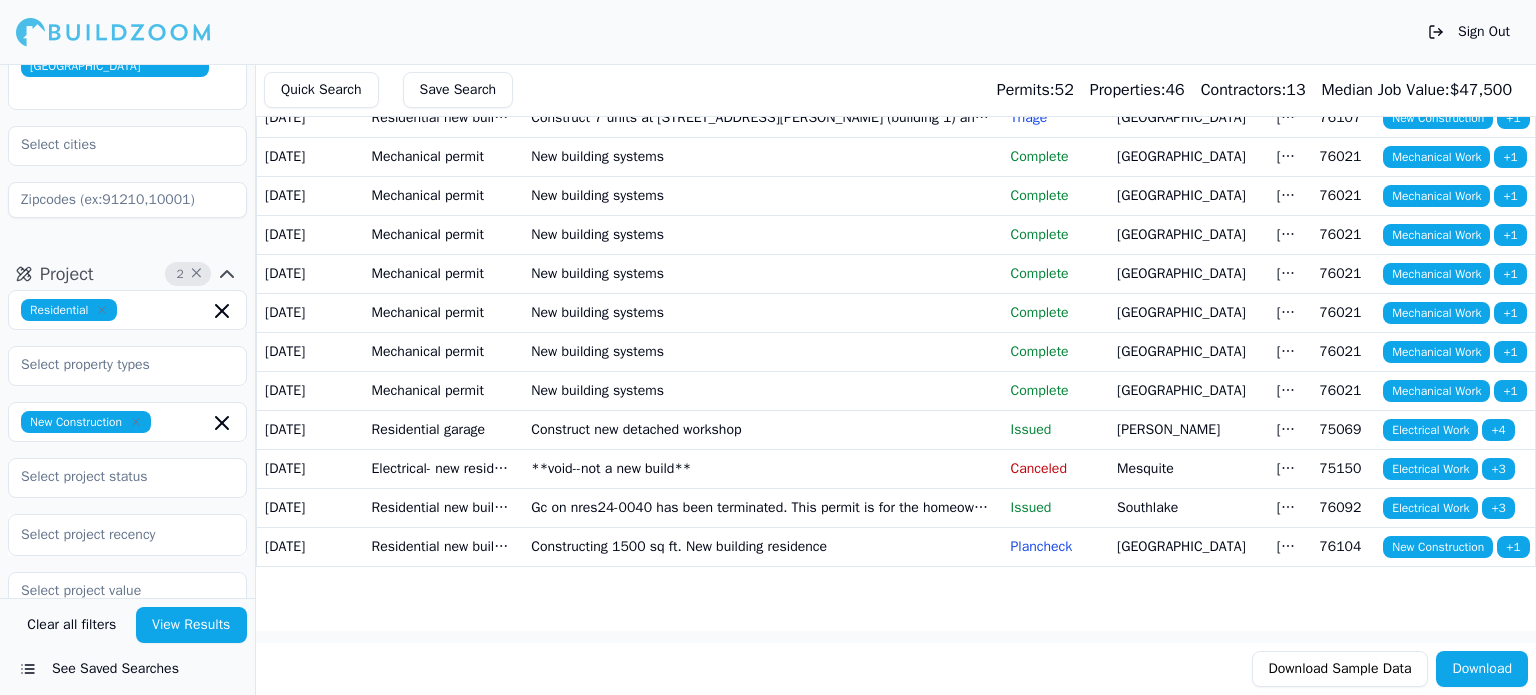 click on "Residential garage" at bounding box center [444, 429] 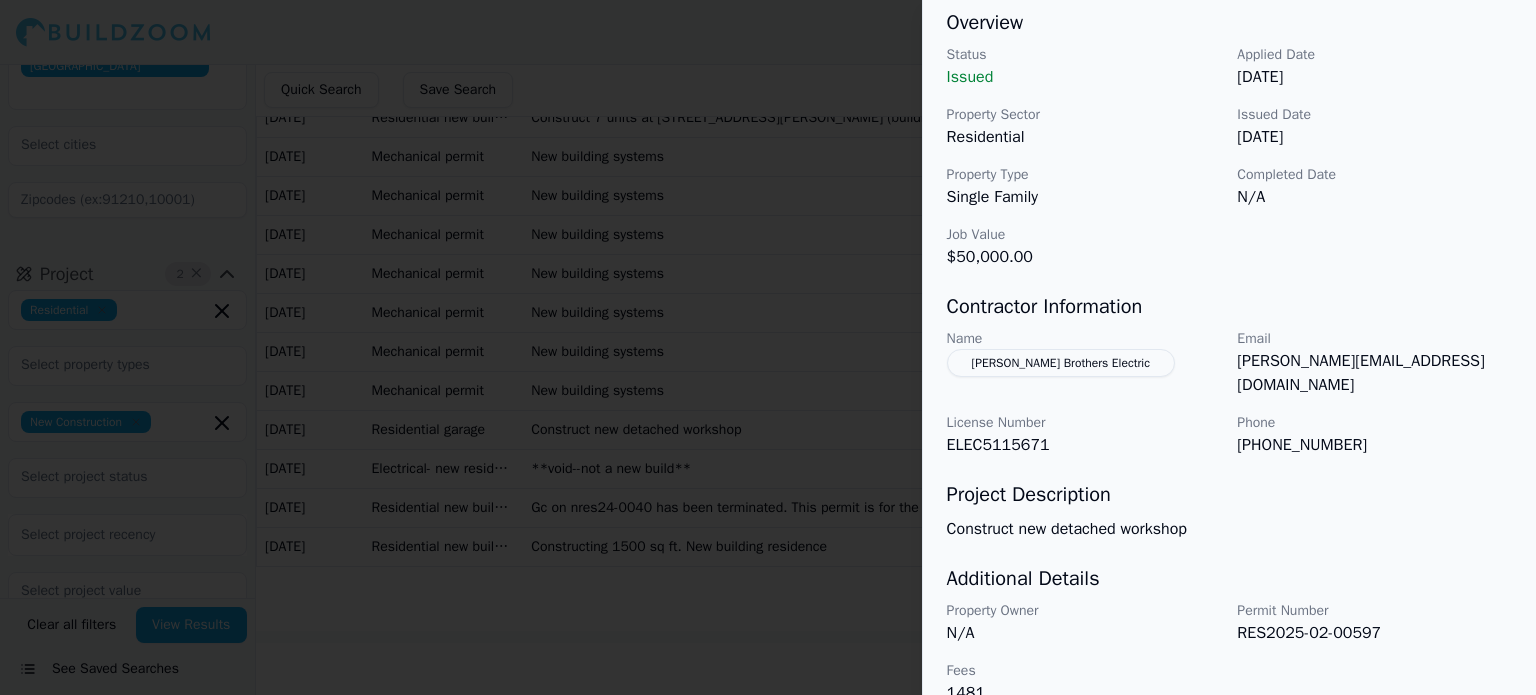 scroll, scrollTop: 632, scrollLeft: 0, axis: vertical 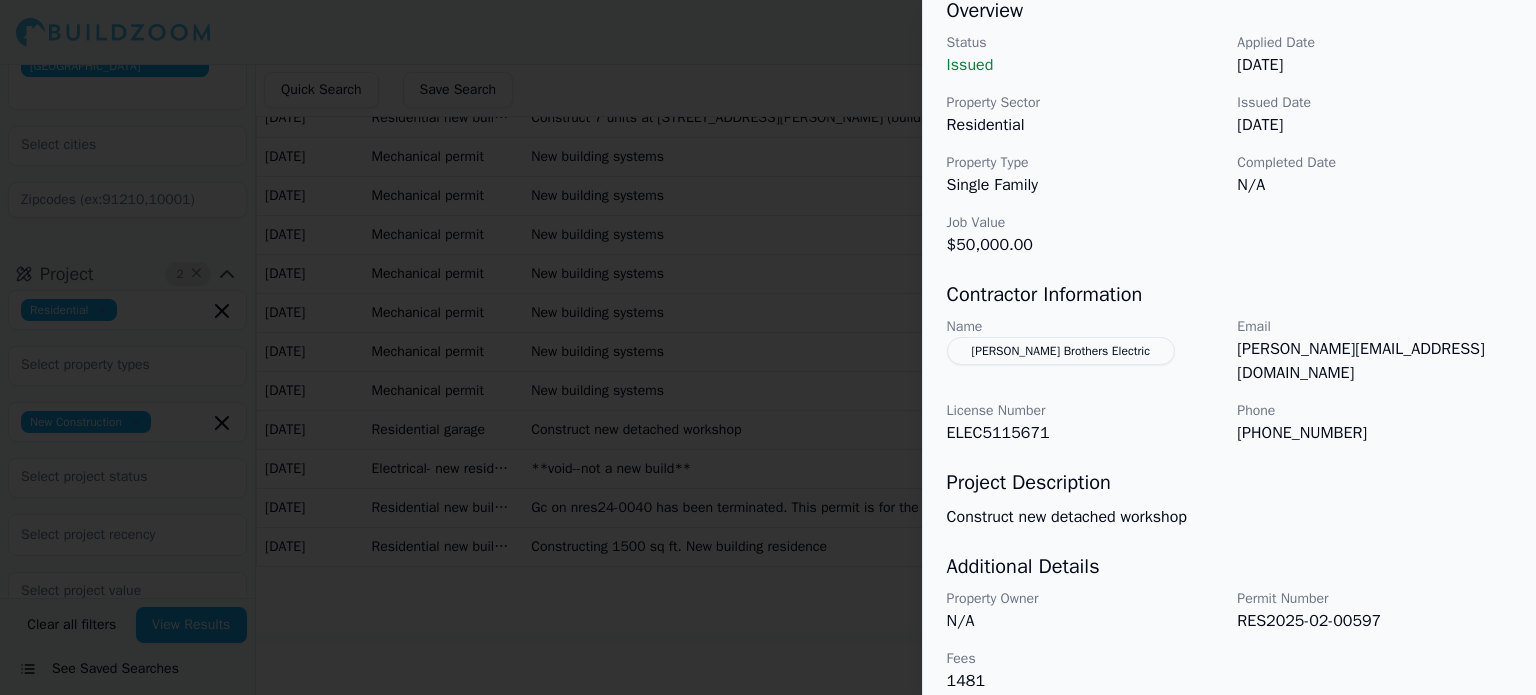 click on "[PERSON_NAME] Brothers Electric" at bounding box center (1061, 351) 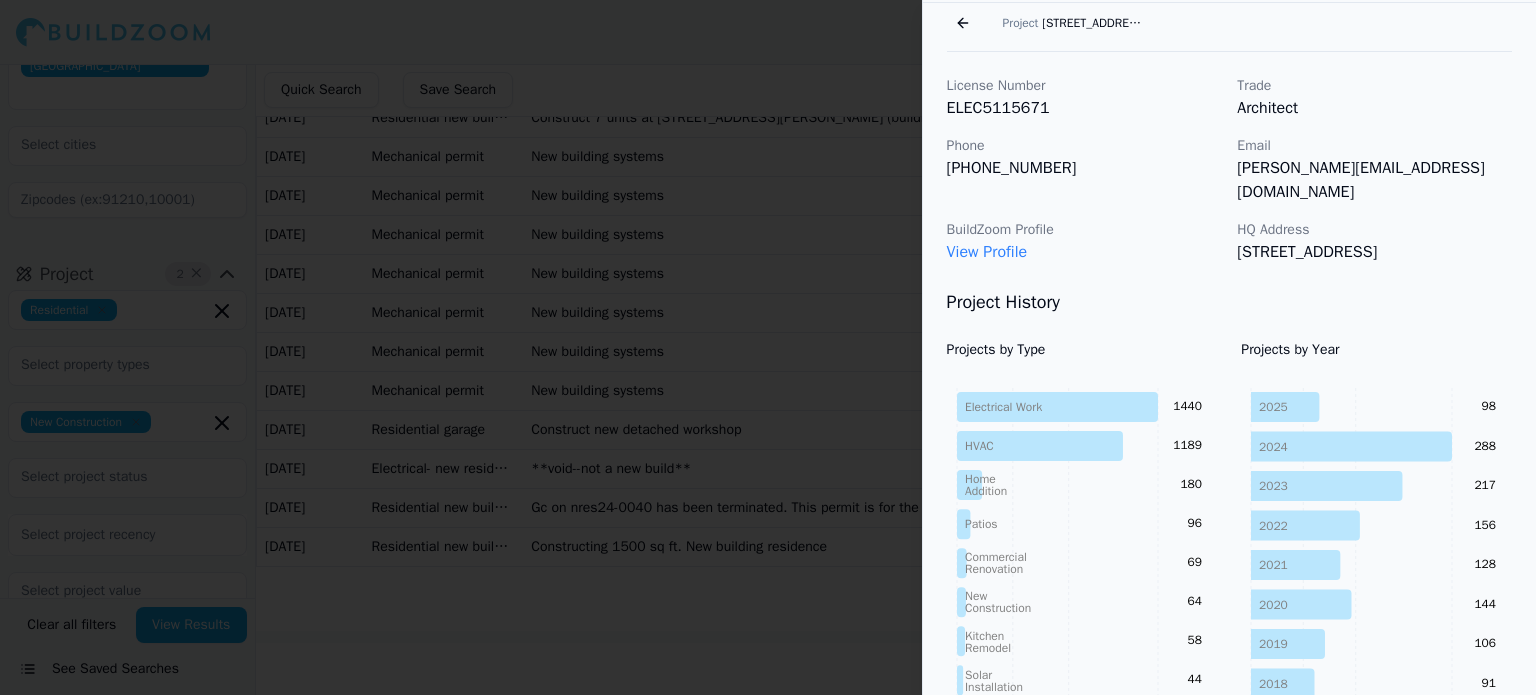 scroll, scrollTop: 81, scrollLeft: 0, axis: vertical 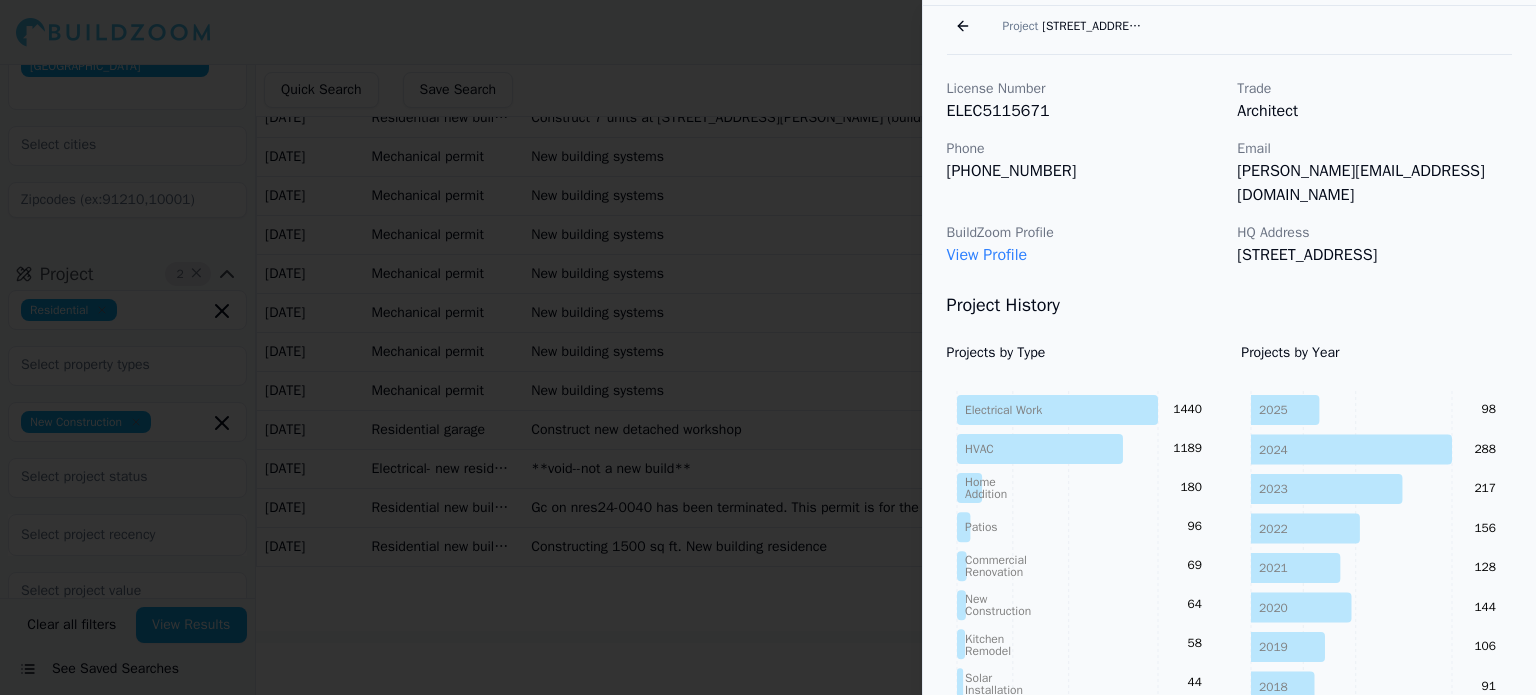 click on "Go back" at bounding box center [963, 26] 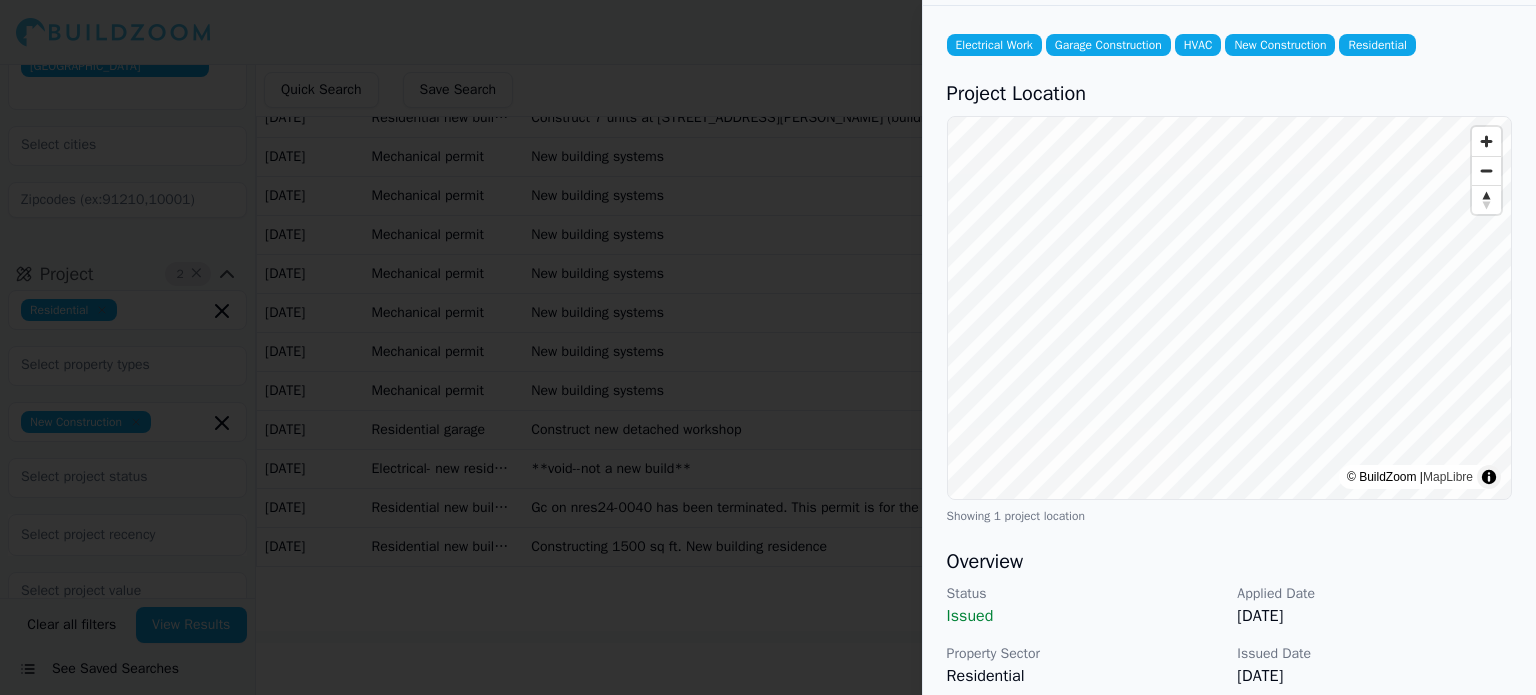 click at bounding box center (768, 347) 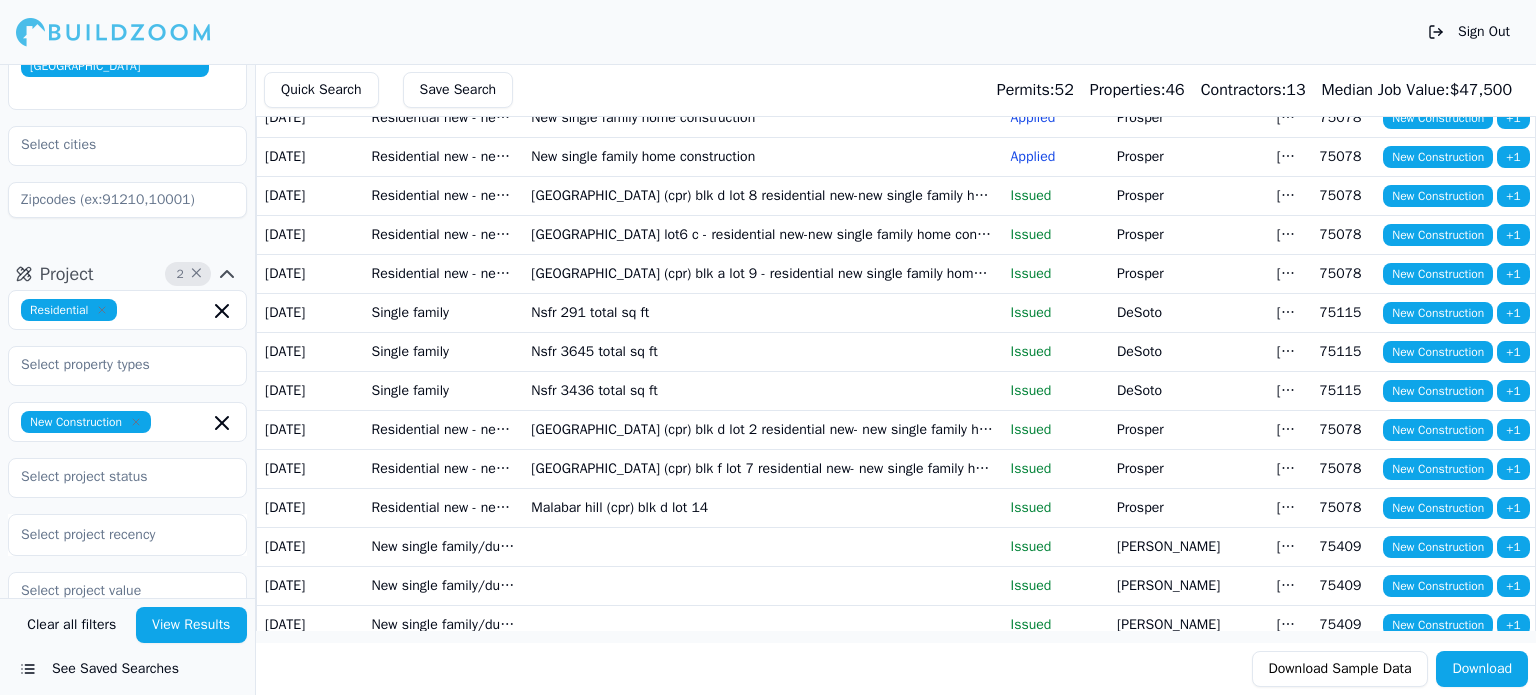 scroll, scrollTop: 0, scrollLeft: 0, axis: both 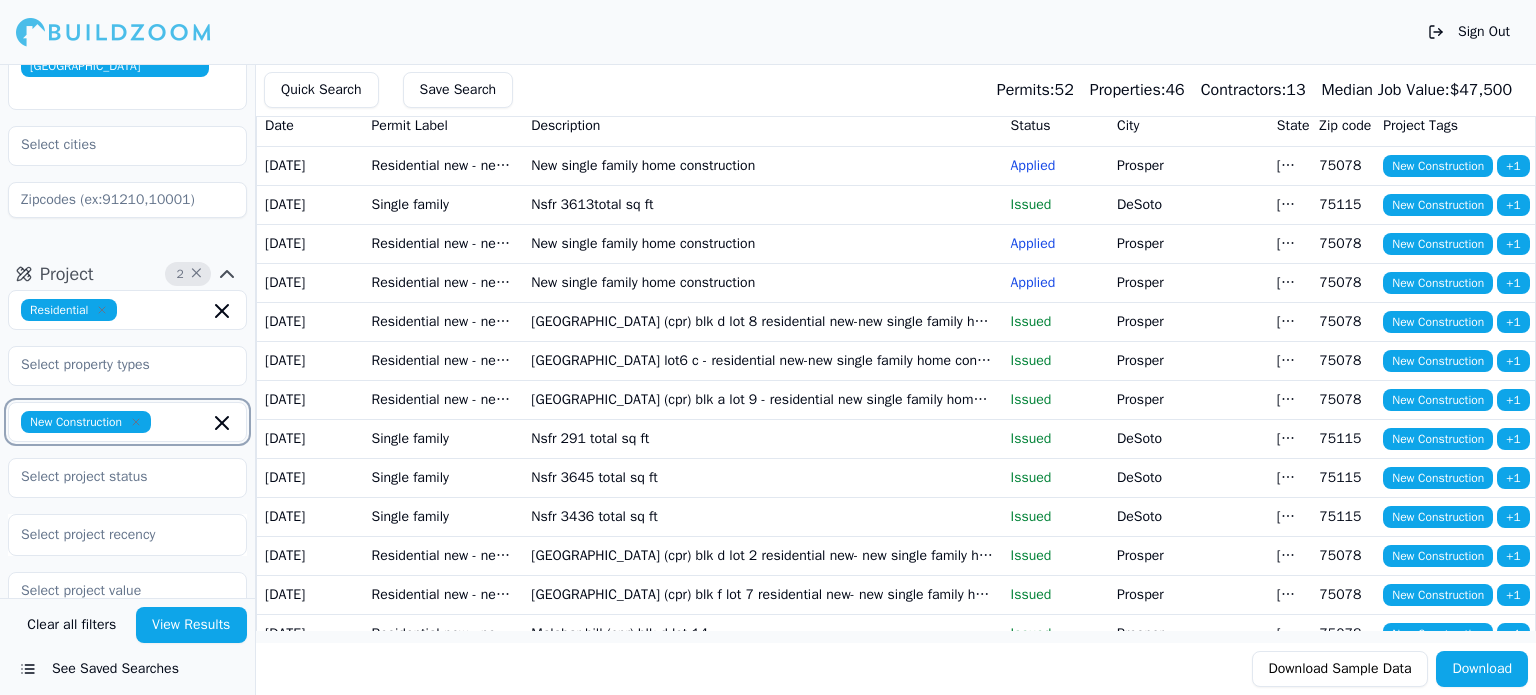 click 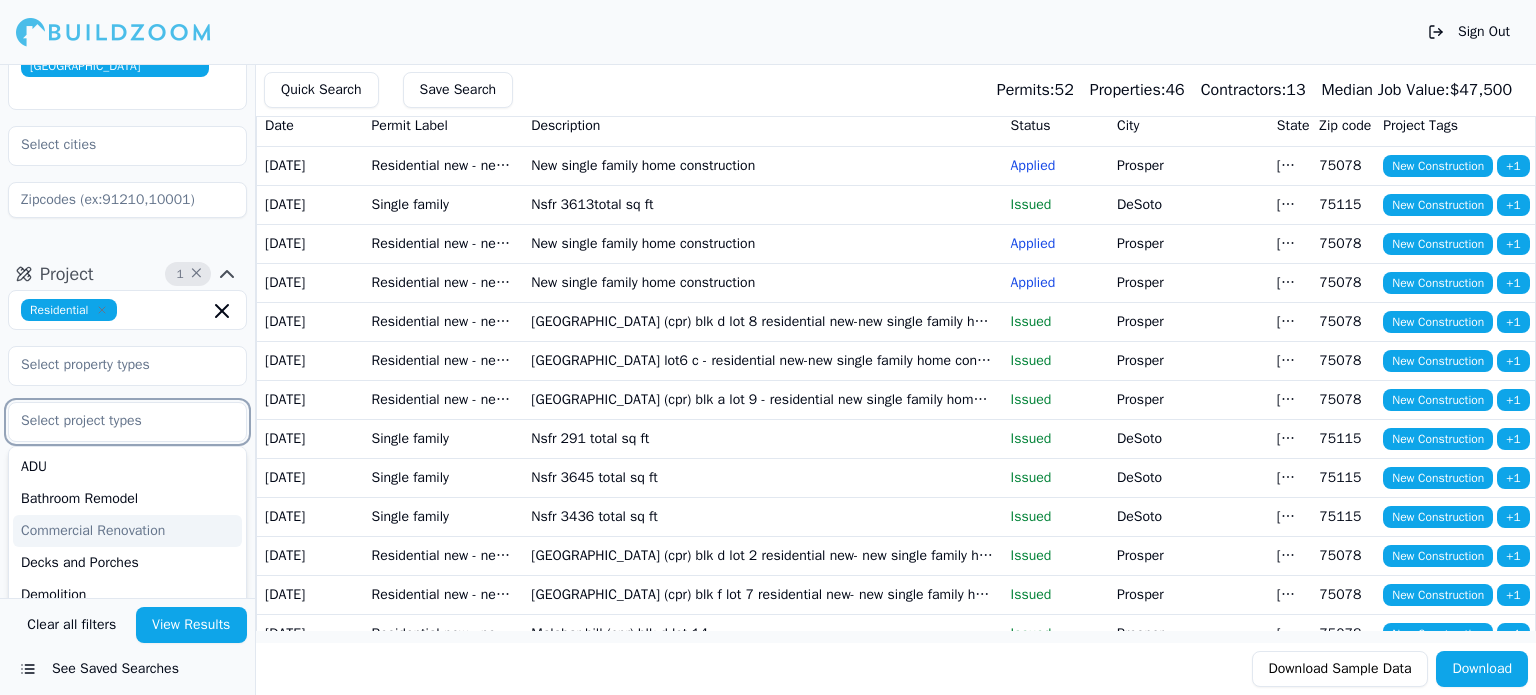 click on "Commercial Renovation" at bounding box center [127, 531] 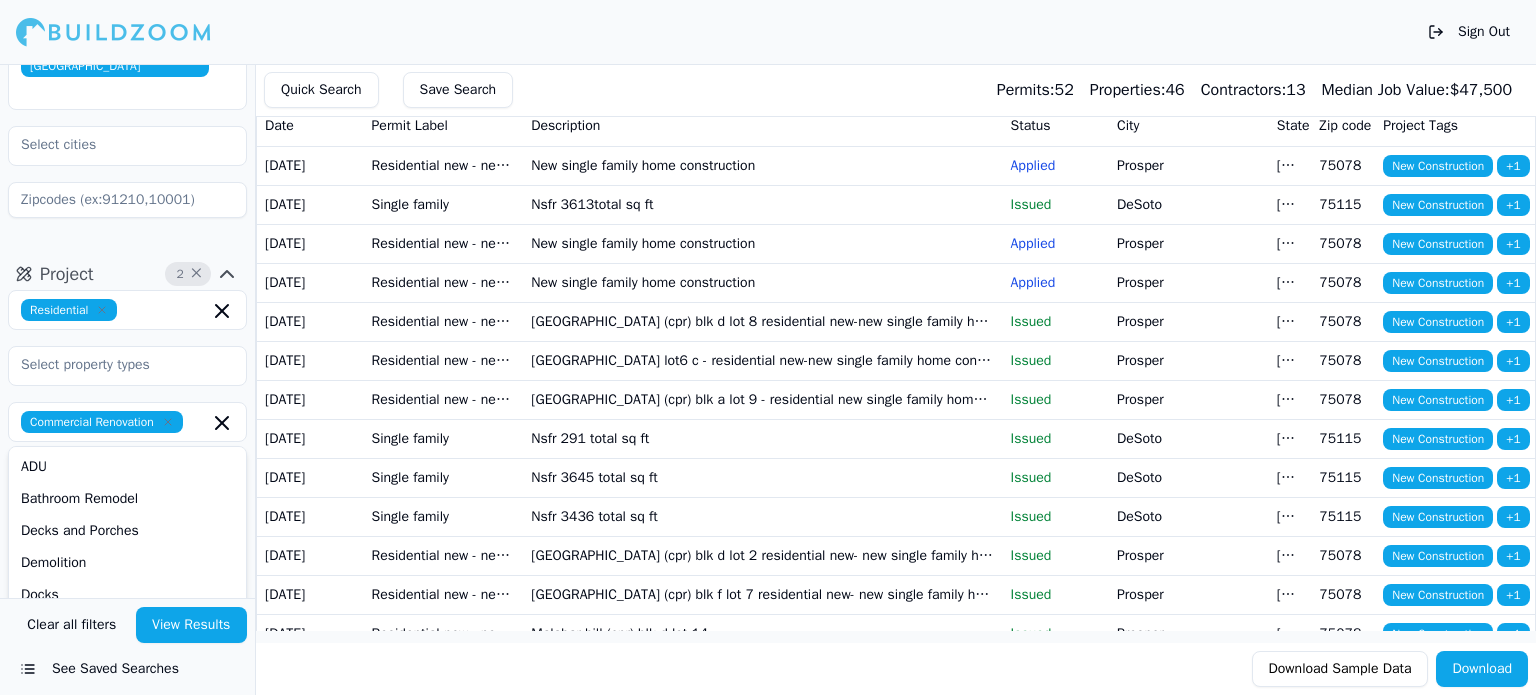 click on "View Results" at bounding box center [192, 625] 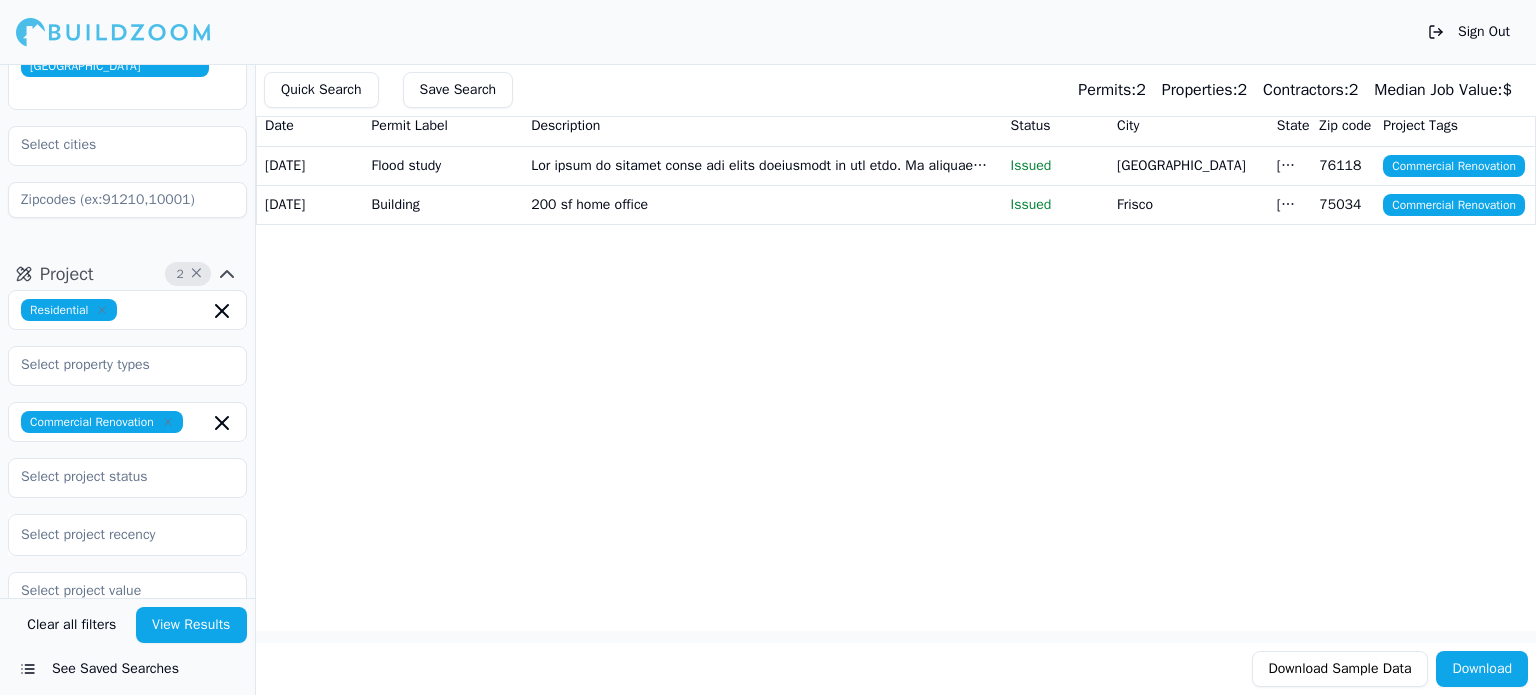 click 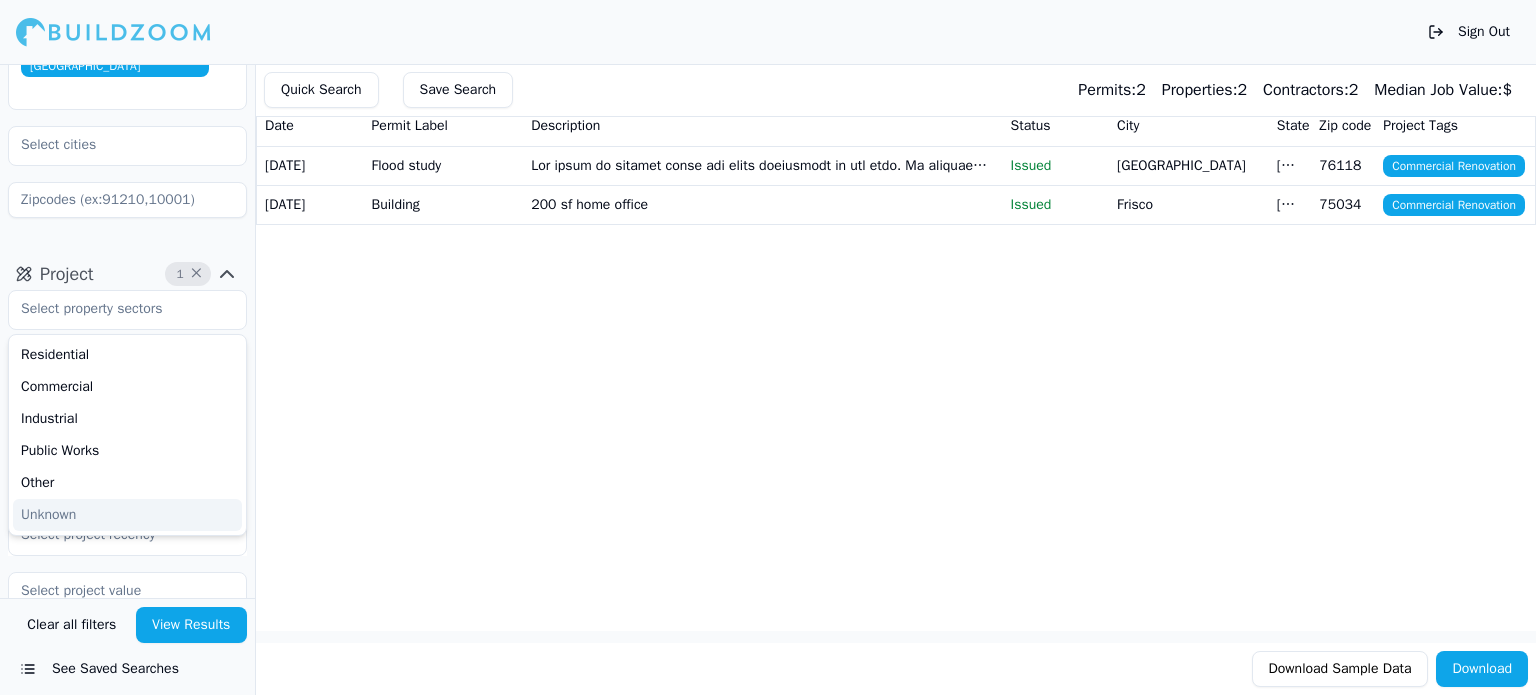 click on "View Results" at bounding box center (192, 625) 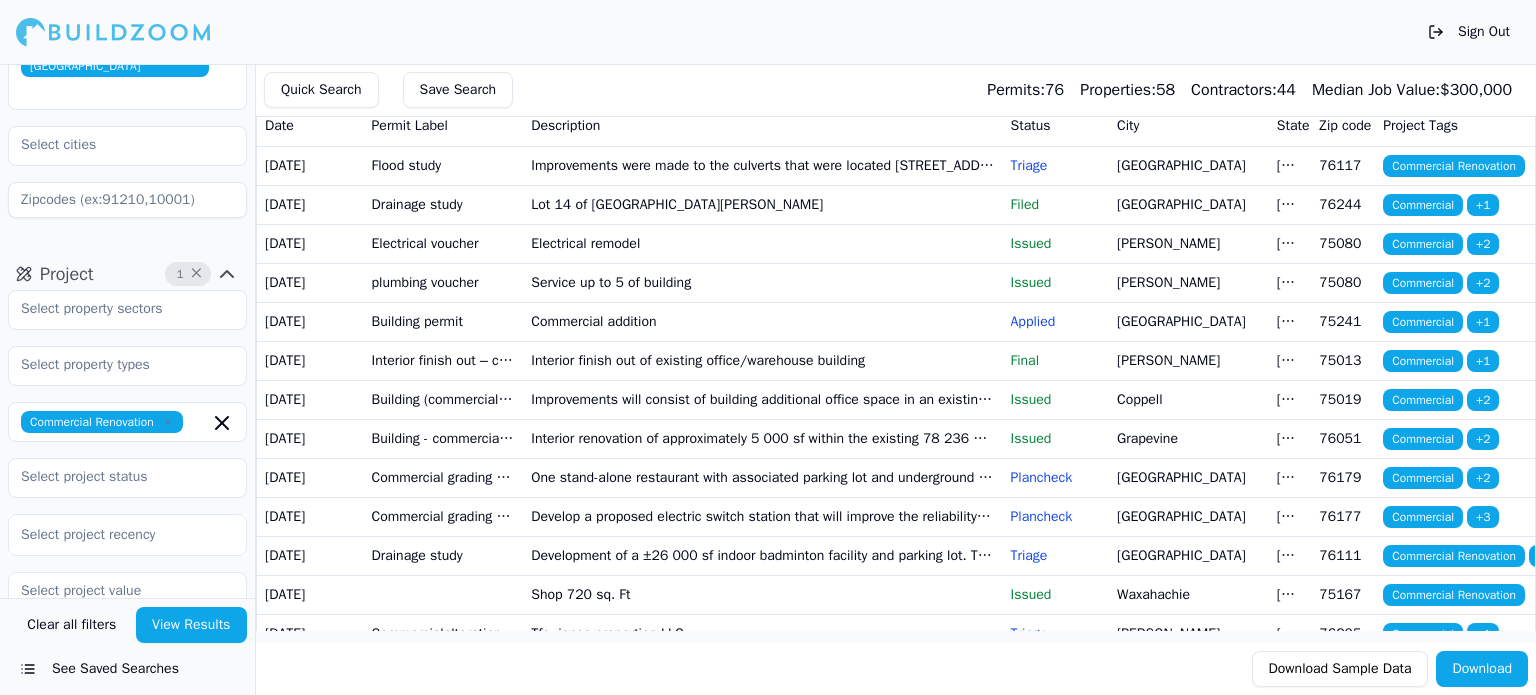 click on "Lot 14 of [GEOGRAPHIC_DATA][PERSON_NAME]" at bounding box center (762, 204) 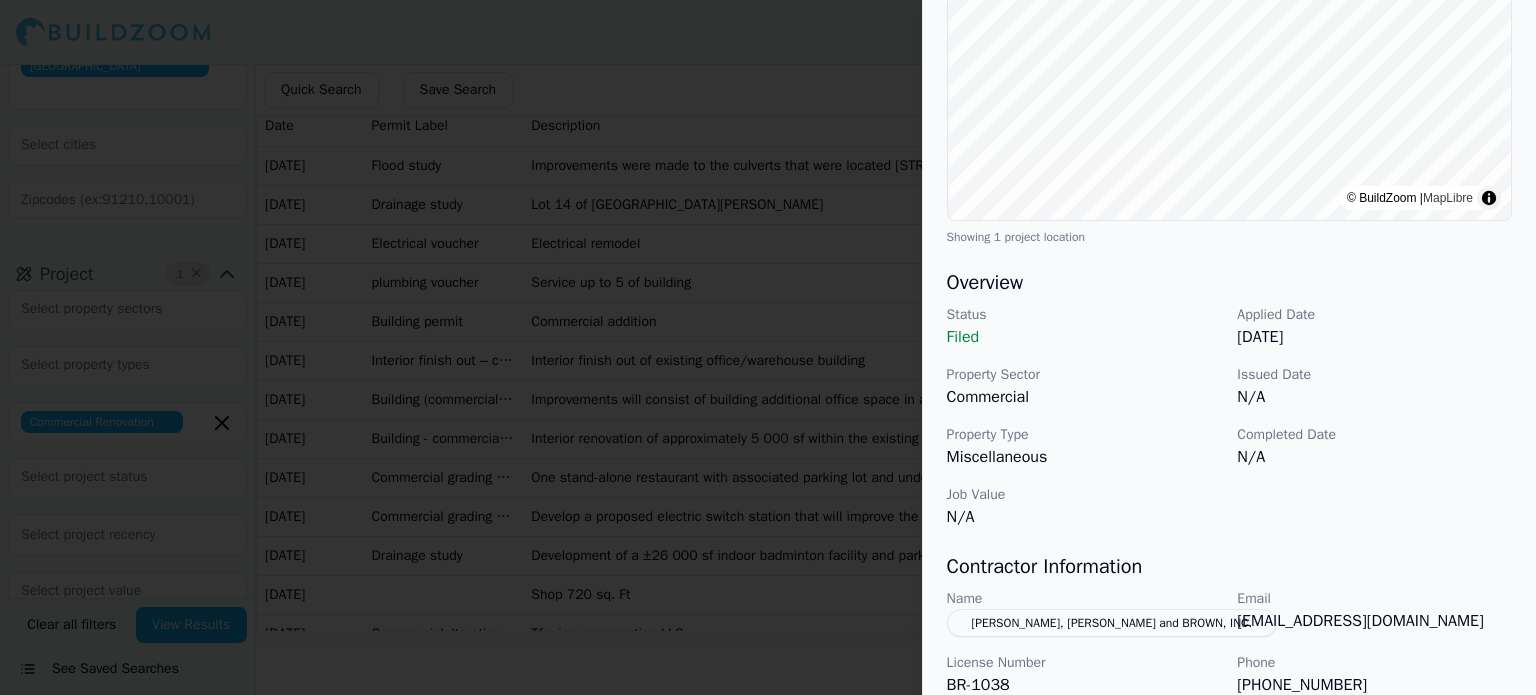 scroll, scrollTop: 400, scrollLeft: 0, axis: vertical 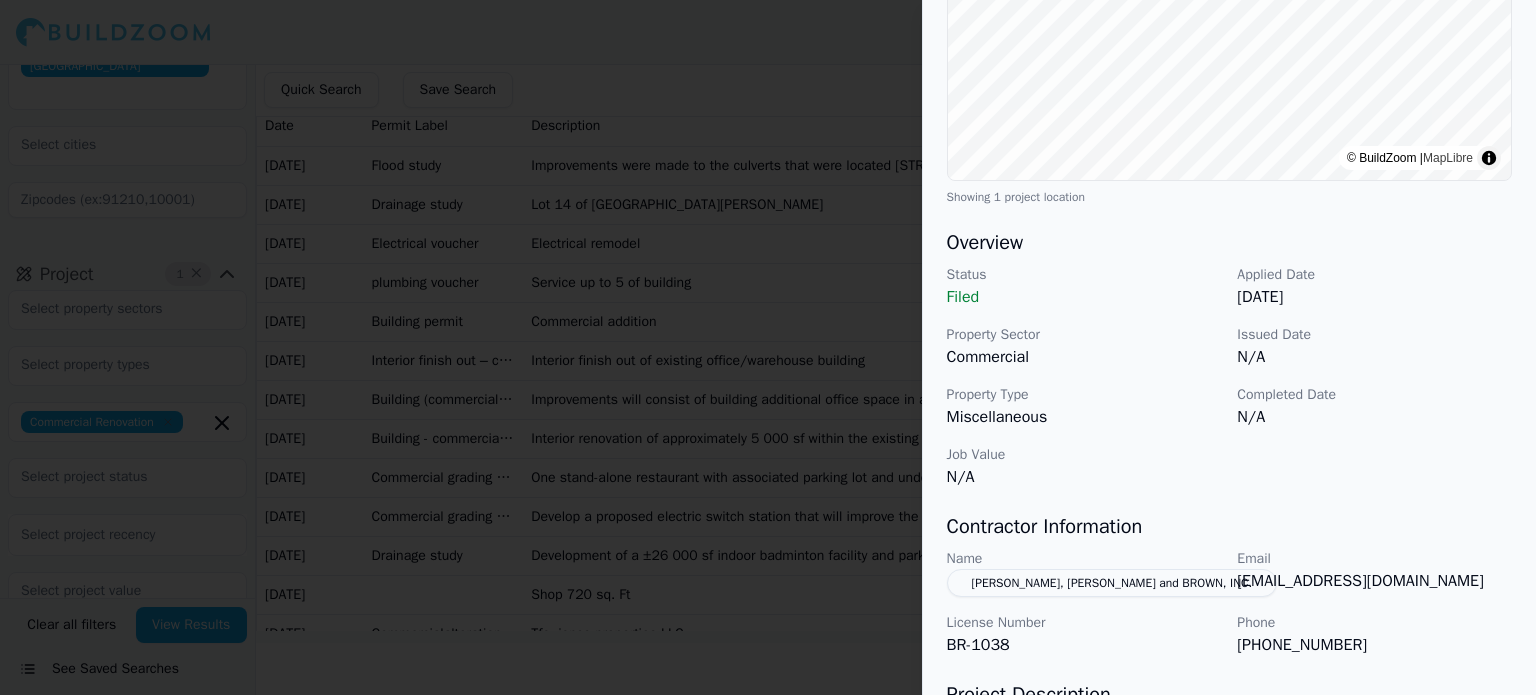 click at bounding box center [768, 347] 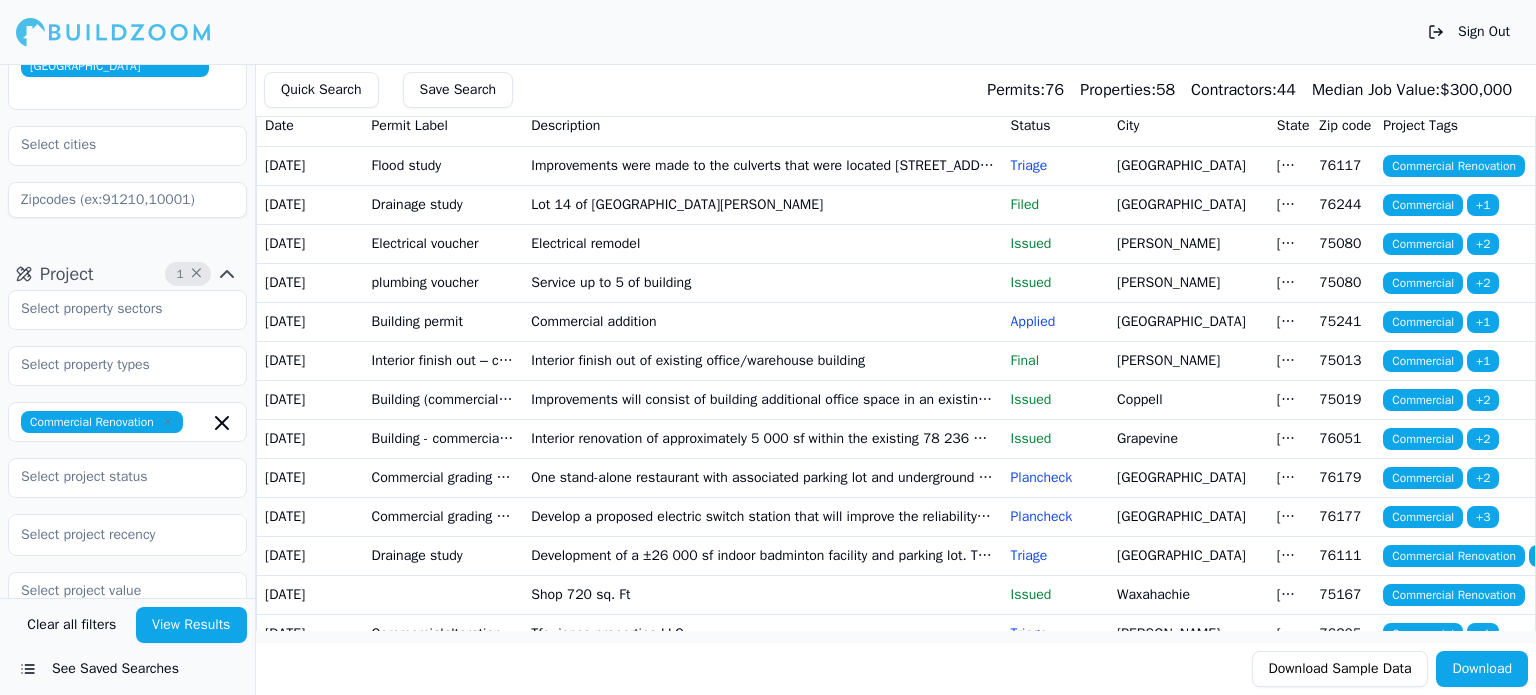 click on "Building permit" at bounding box center (444, 321) 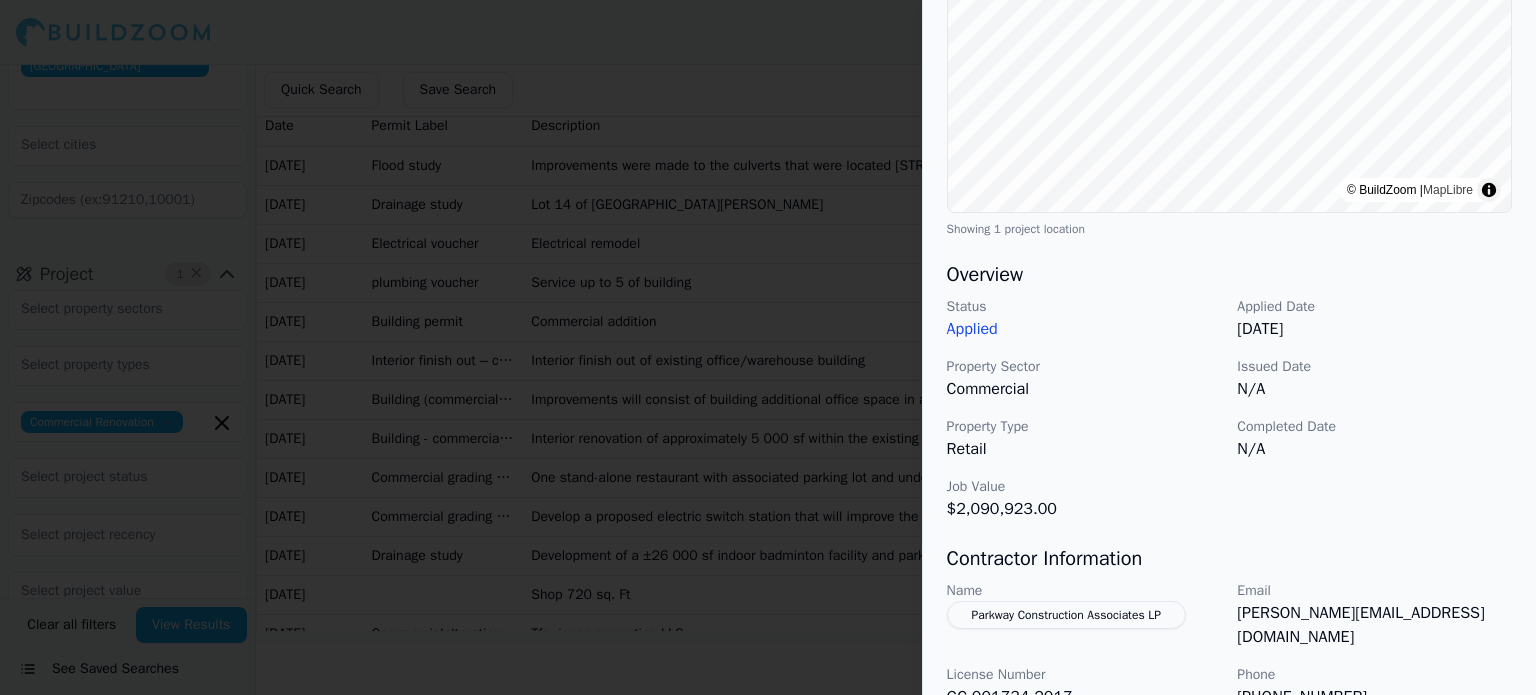 scroll, scrollTop: 400, scrollLeft: 0, axis: vertical 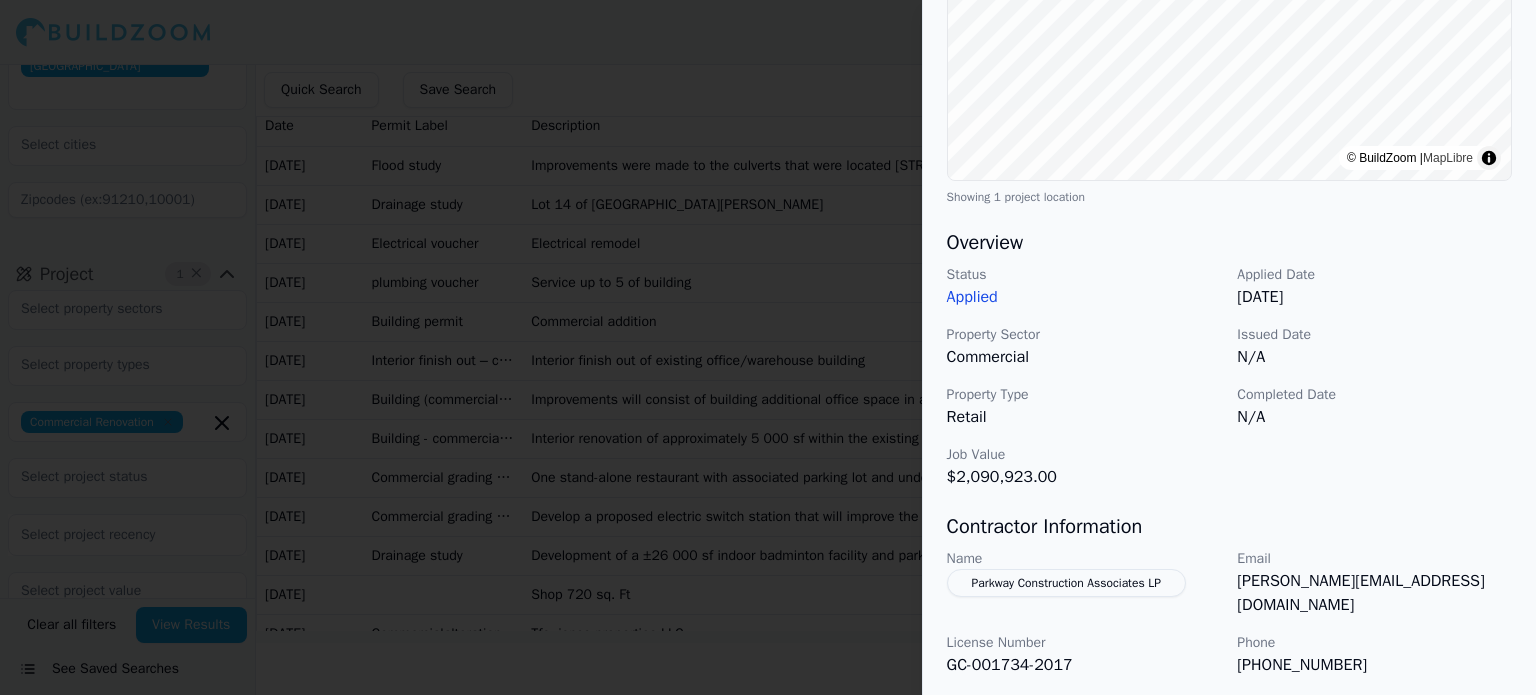 click at bounding box center (768, 347) 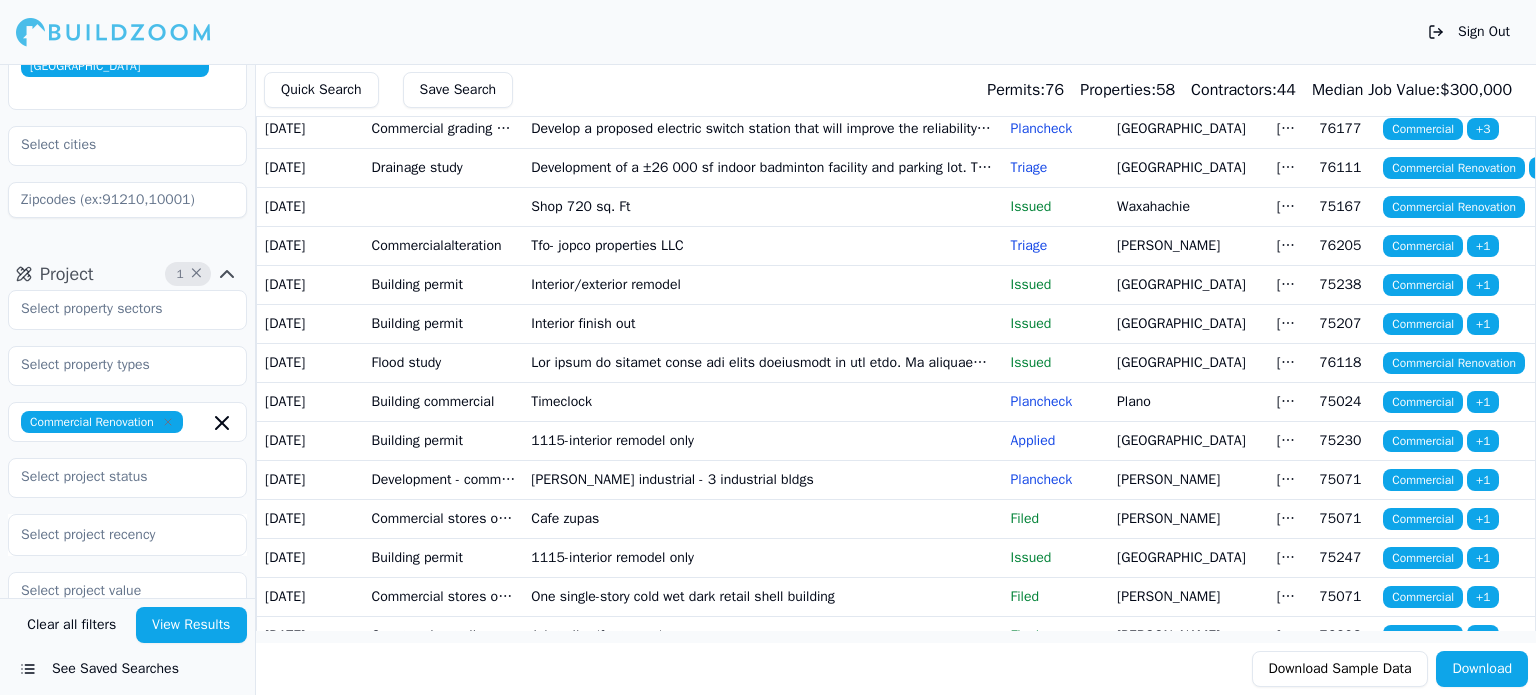 scroll, scrollTop: 400, scrollLeft: 0, axis: vertical 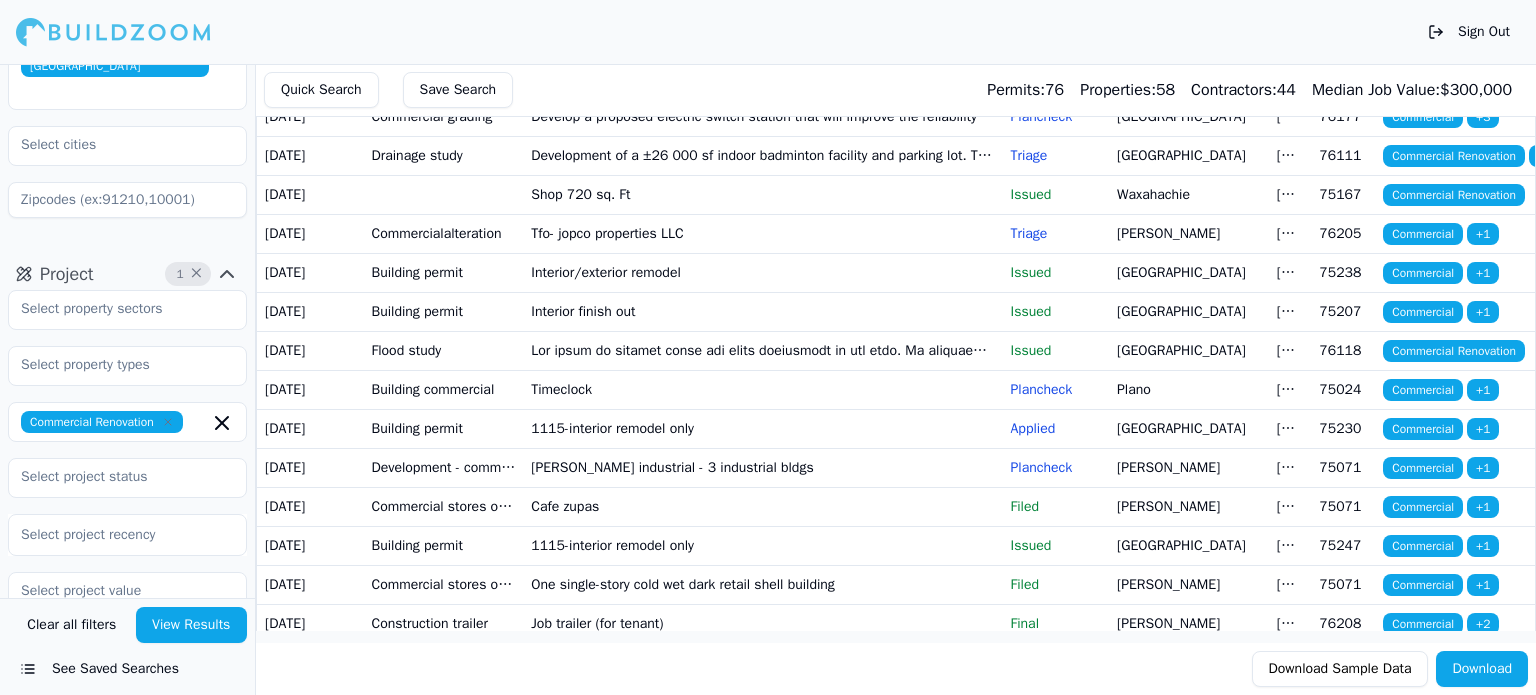 click at bounding box center [444, 194] 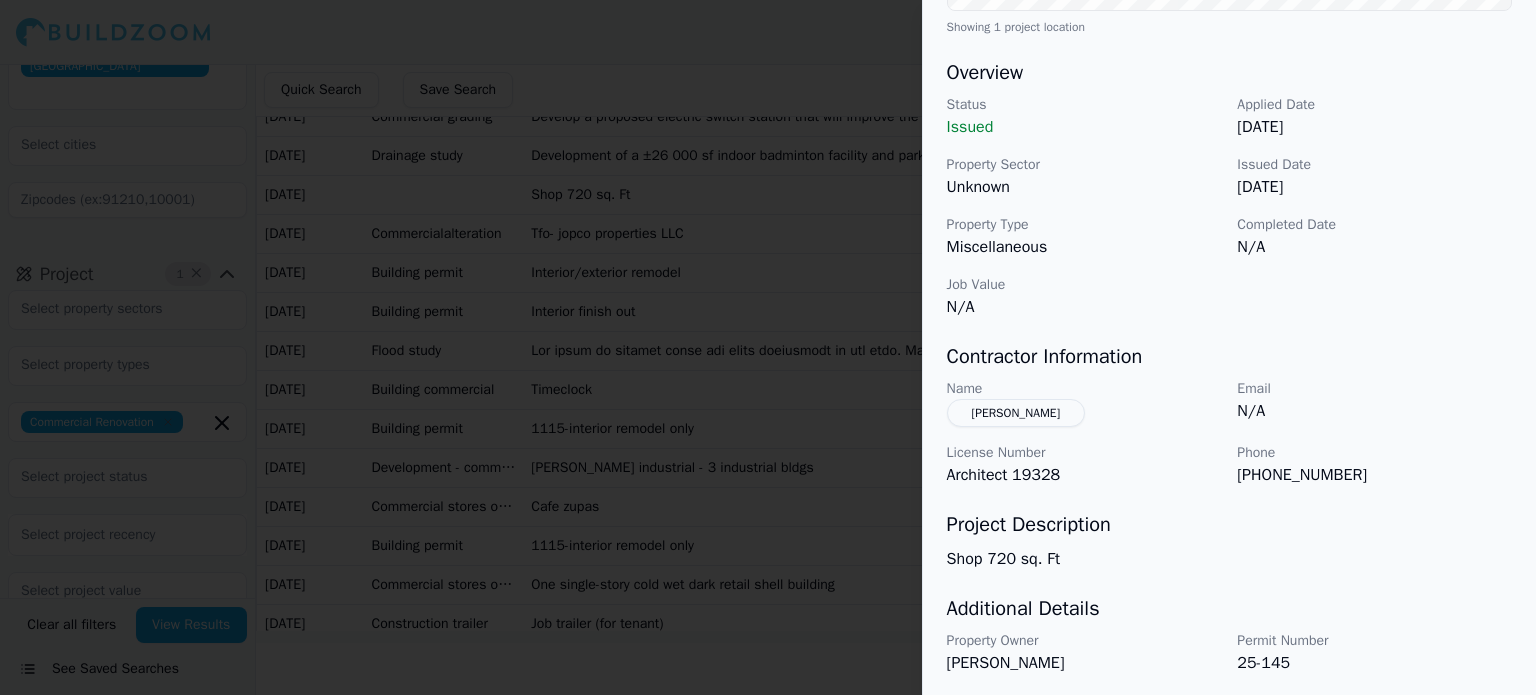 scroll, scrollTop: 600, scrollLeft: 0, axis: vertical 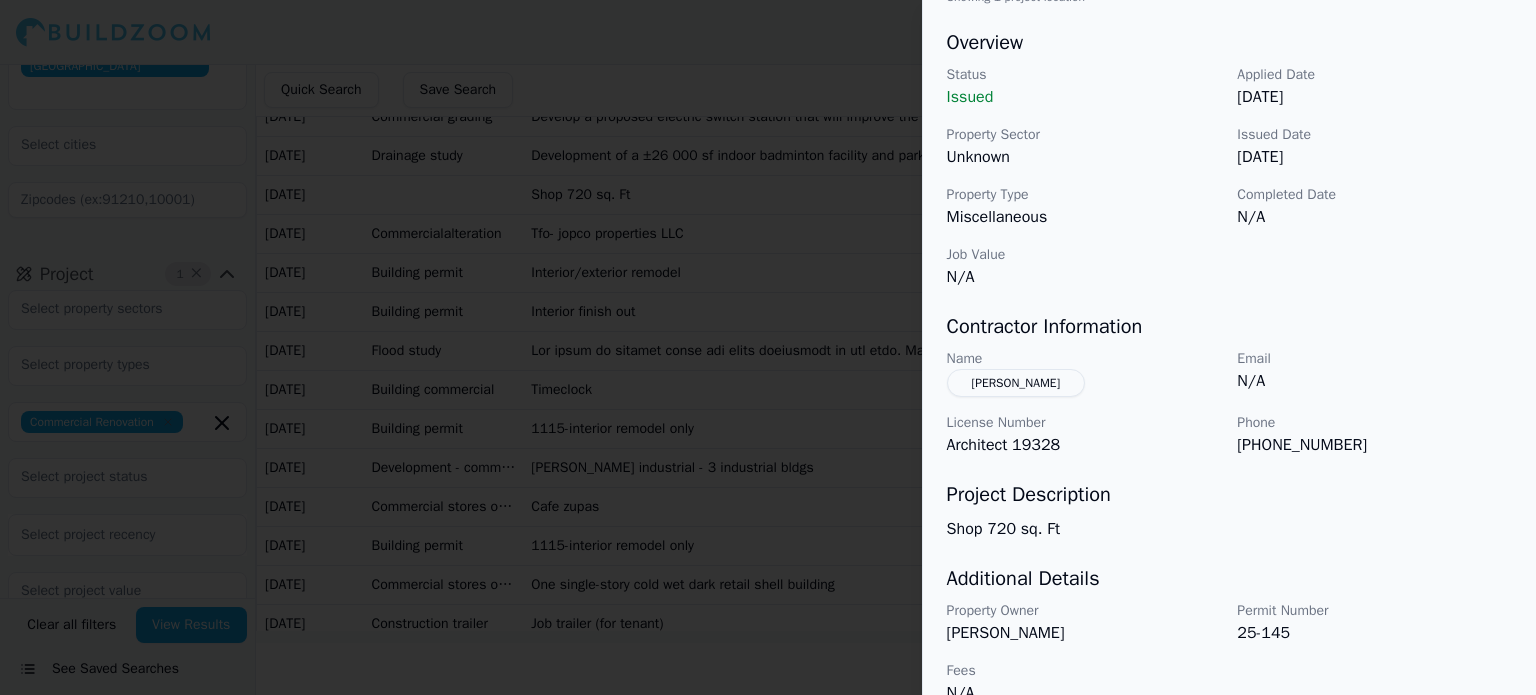 click on "[PERSON_NAME]" at bounding box center [1016, 383] 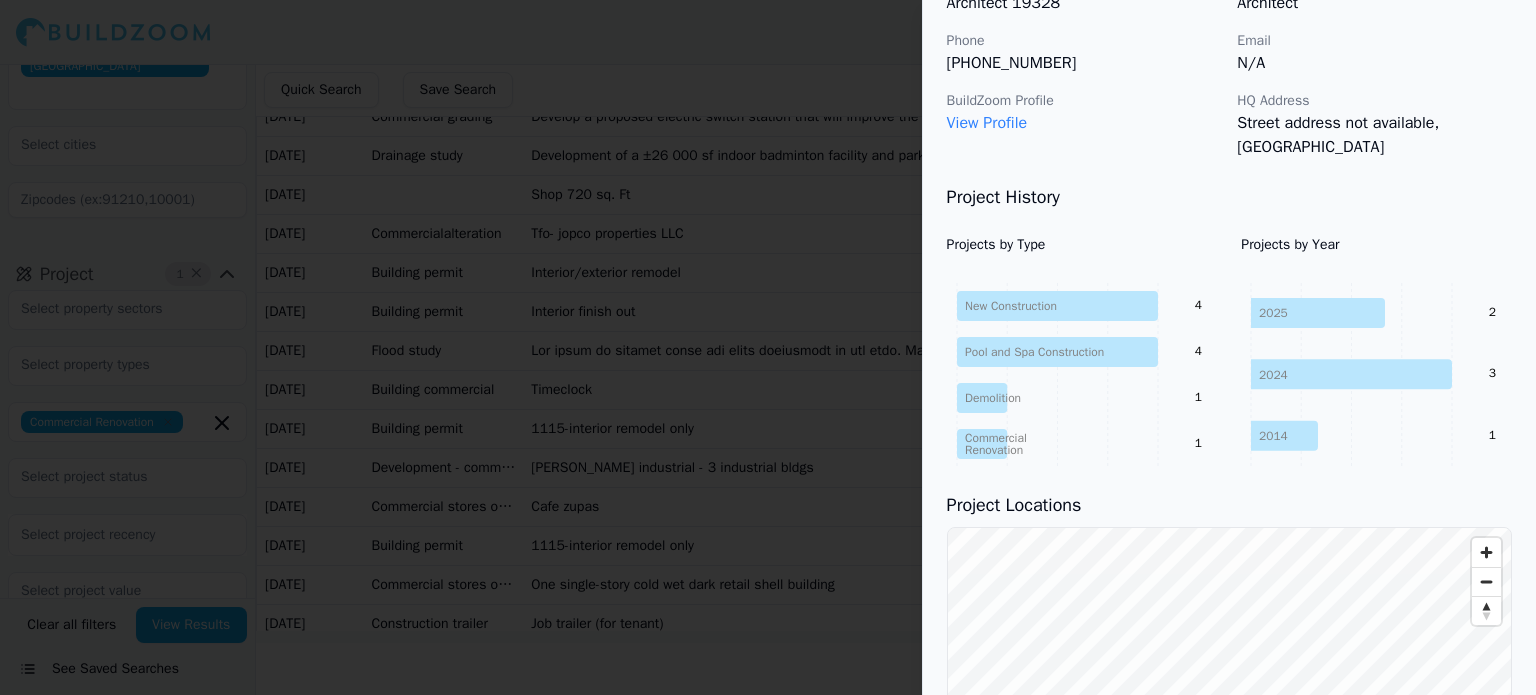scroll, scrollTop: 0, scrollLeft: 0, axis: both 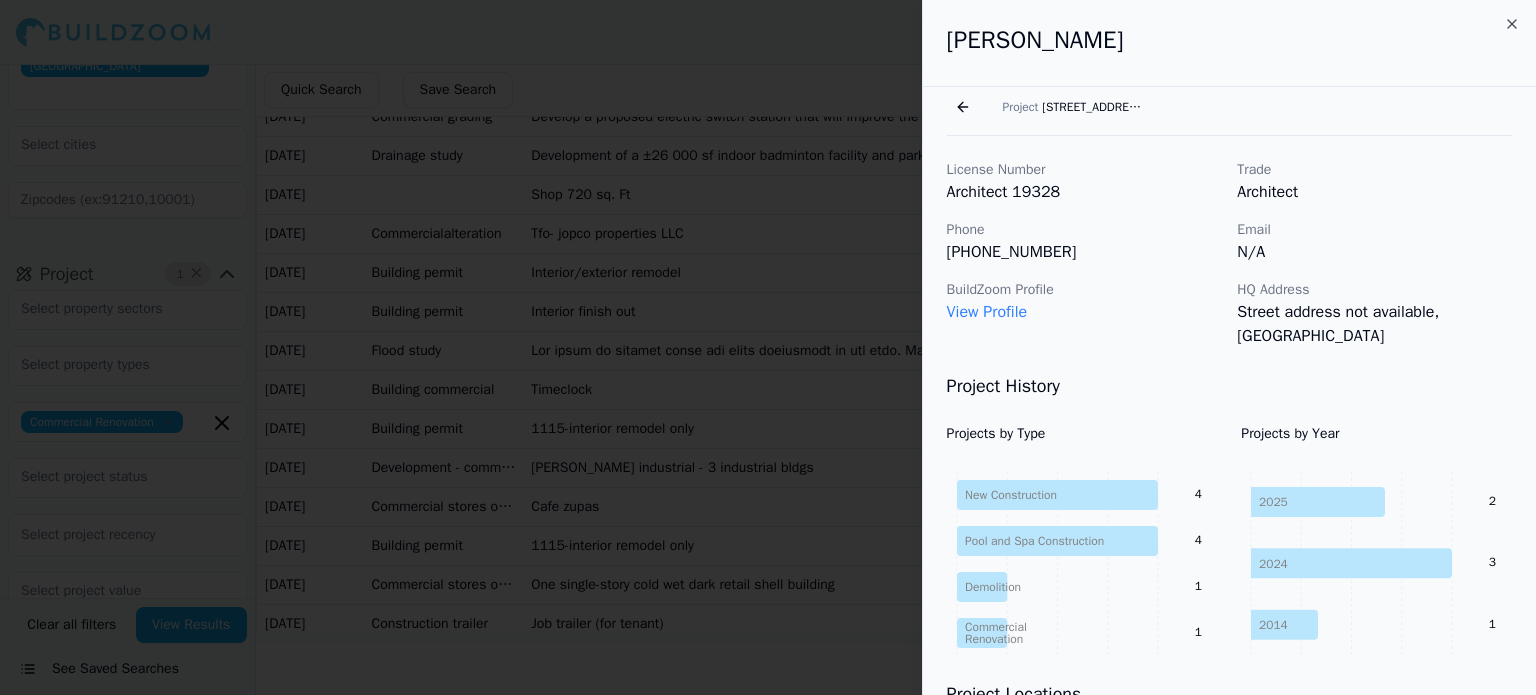 click on "Go back" at bounding box center [963, 107] 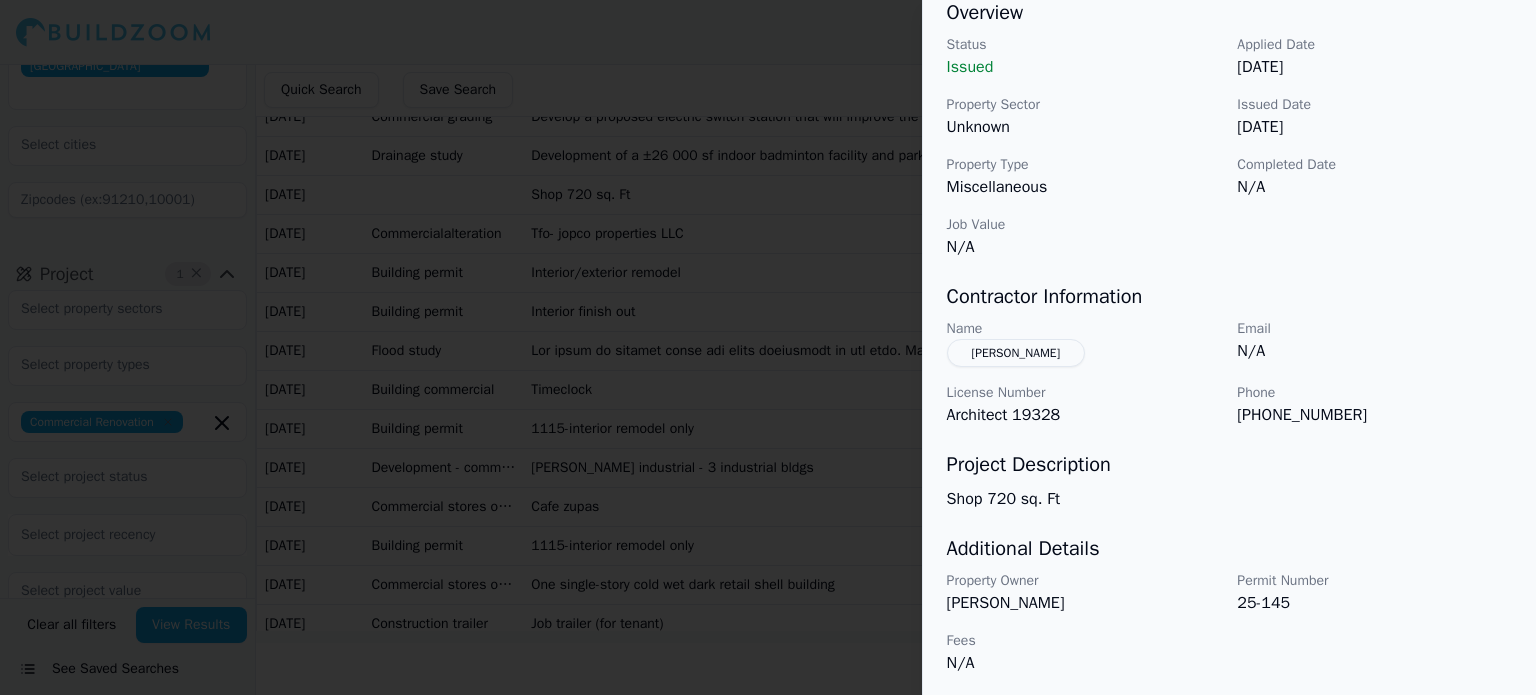 scroll, scrollTop: 632, scrollLeft: 0, axis: vertical 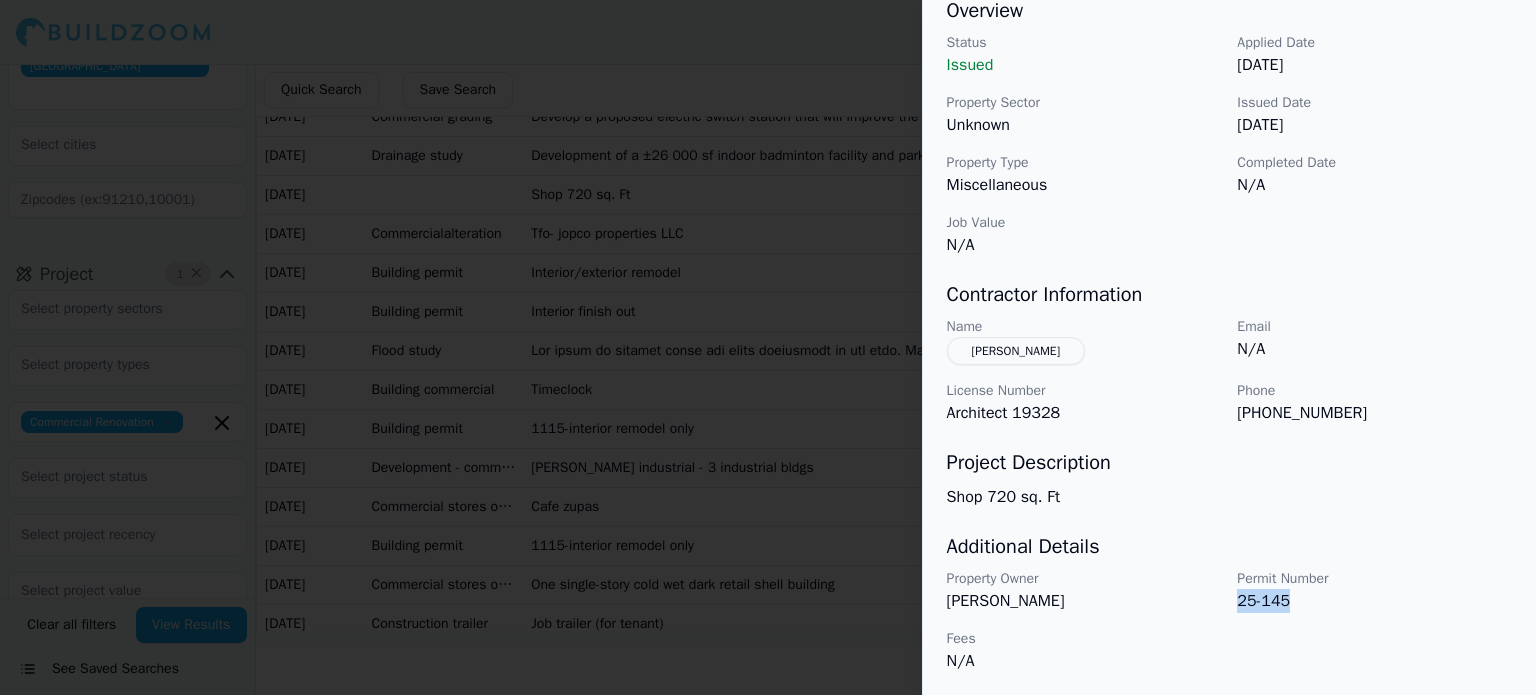 drag, startPoint x: 1239, startPoint y: 600, endPoint x: 1286, endPoint y: 601, distance: 47.010635 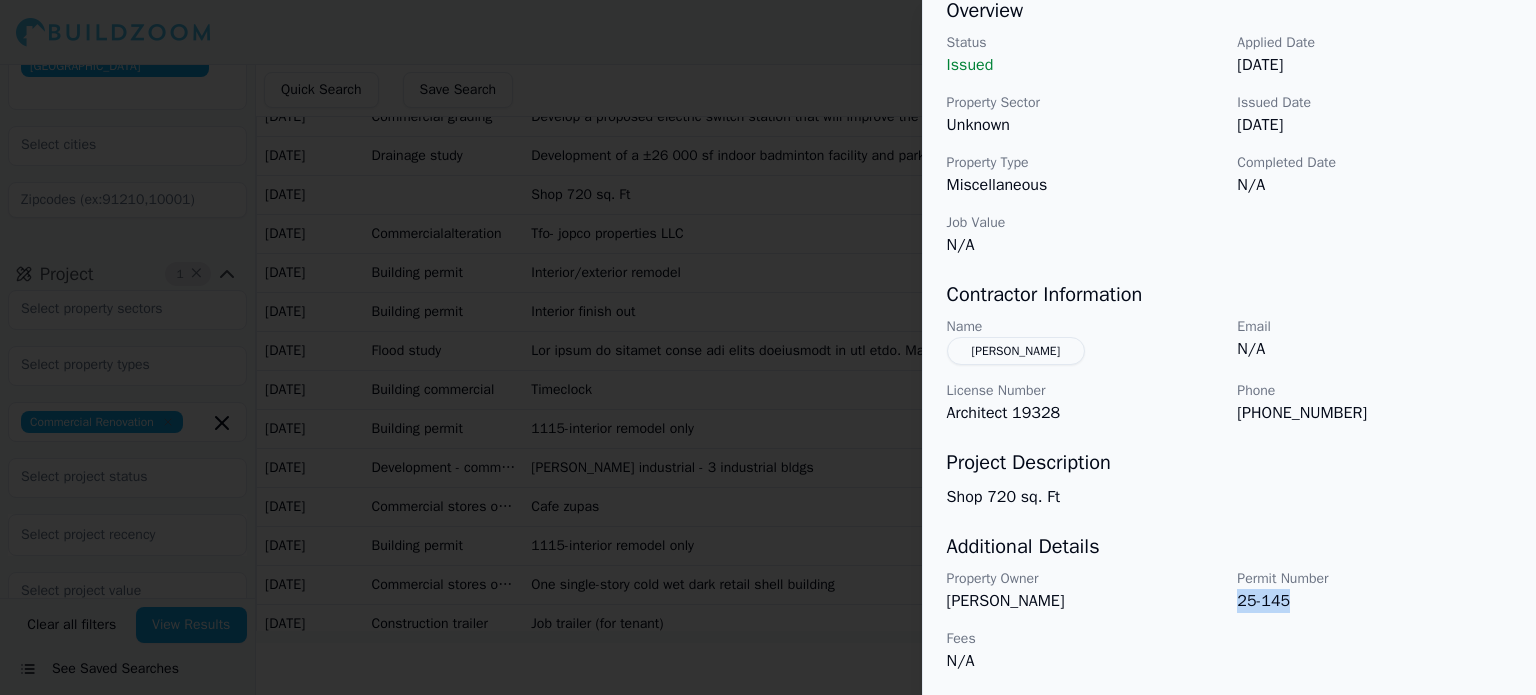 click on "25-145" at bounding box center [1374, 601] 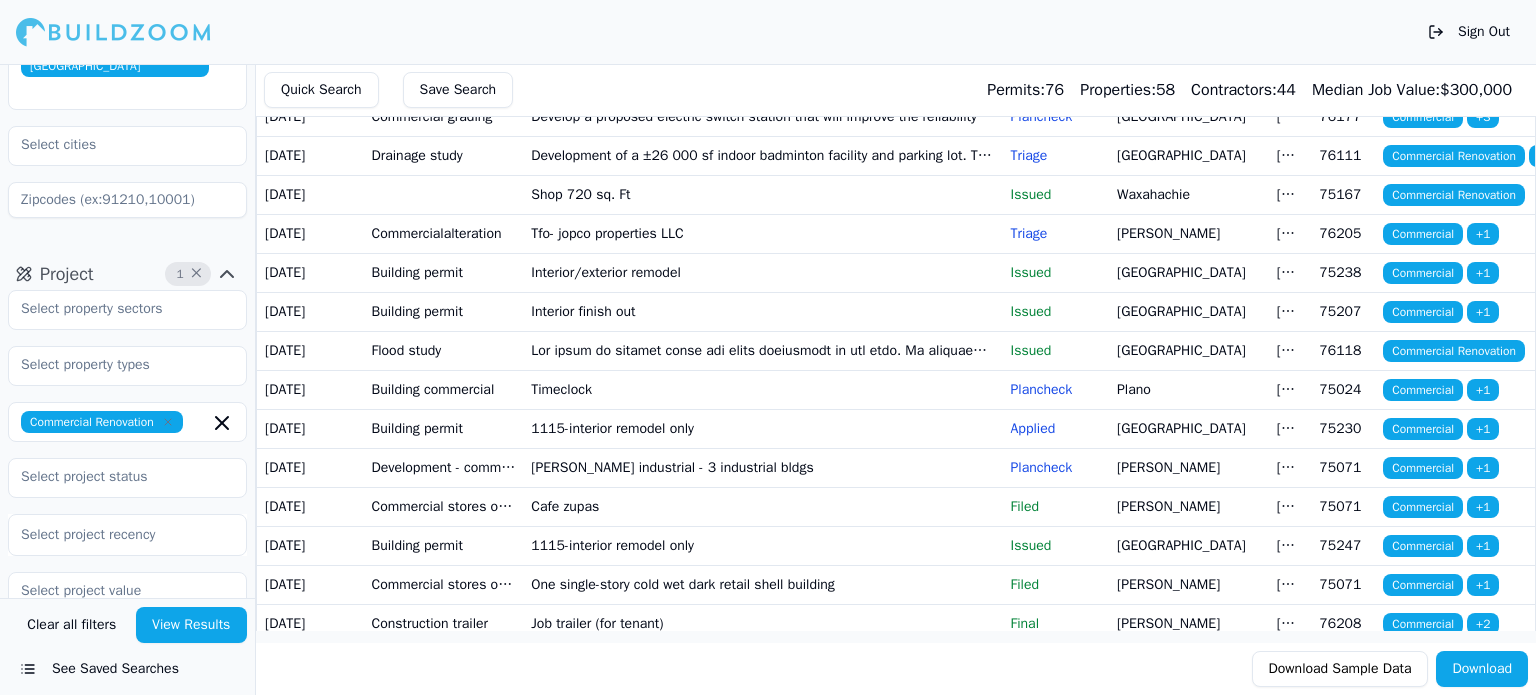 click on "Interior/exterior remodel" at bounding box center [762, 272] 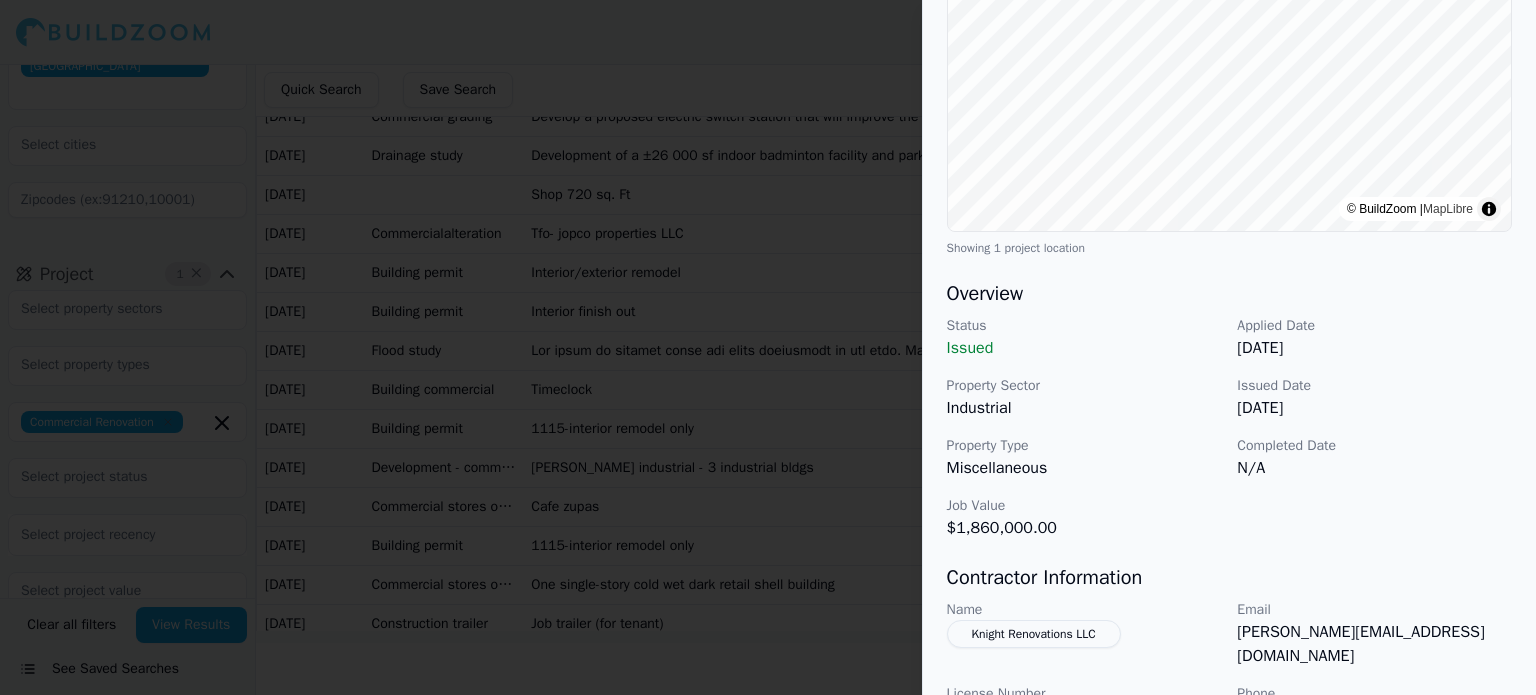 scroll, scrollTop: 400, scrollLeft: 0, axis: vertical 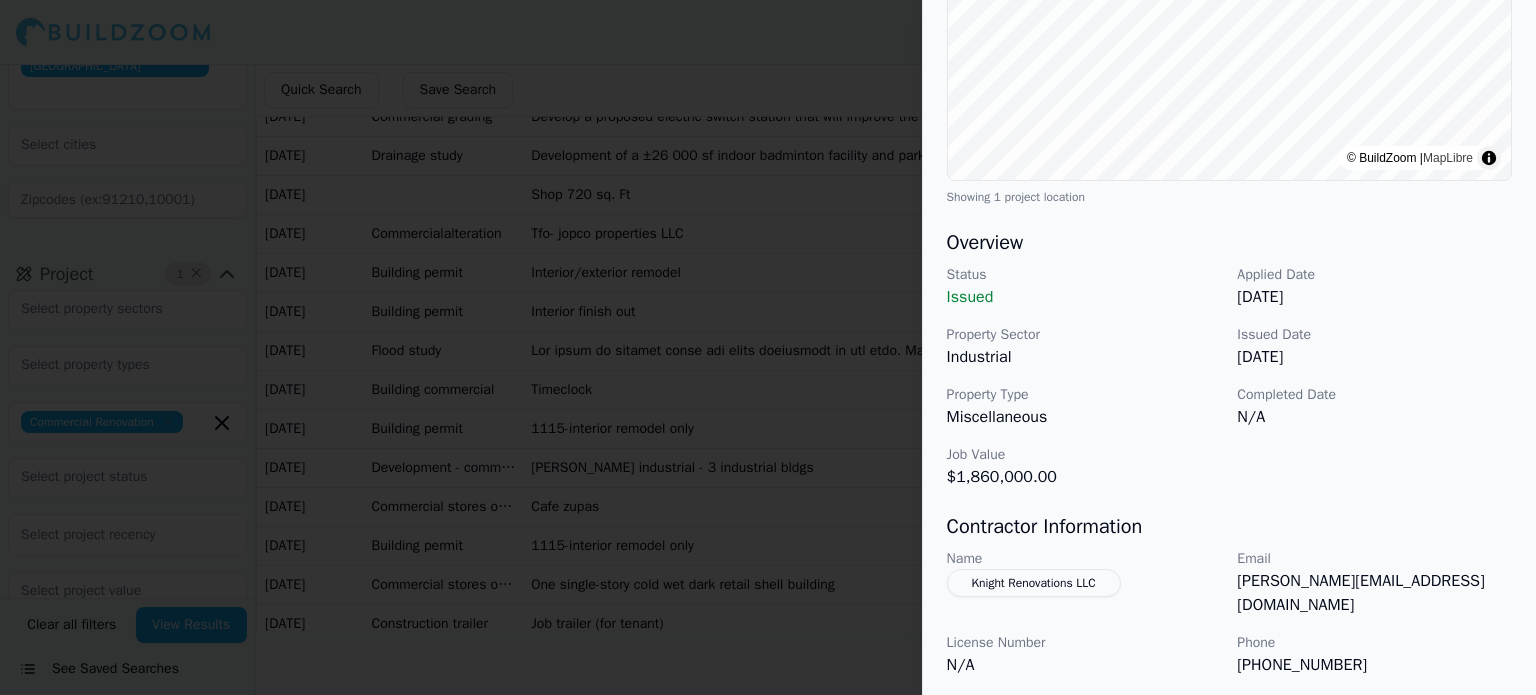 click at bounding box center (768, 347) 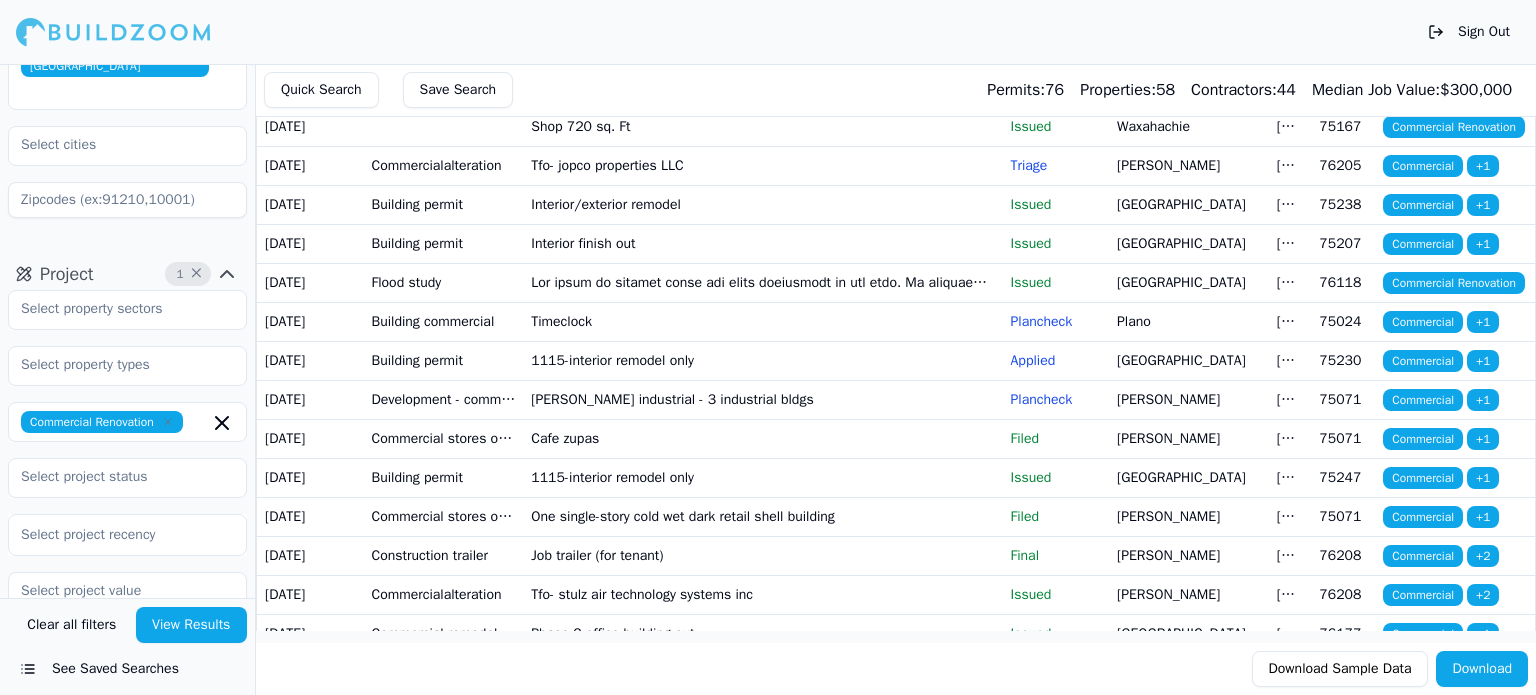 scroll, scrollTop: 500, scrollLeft: 0, axis: vertical 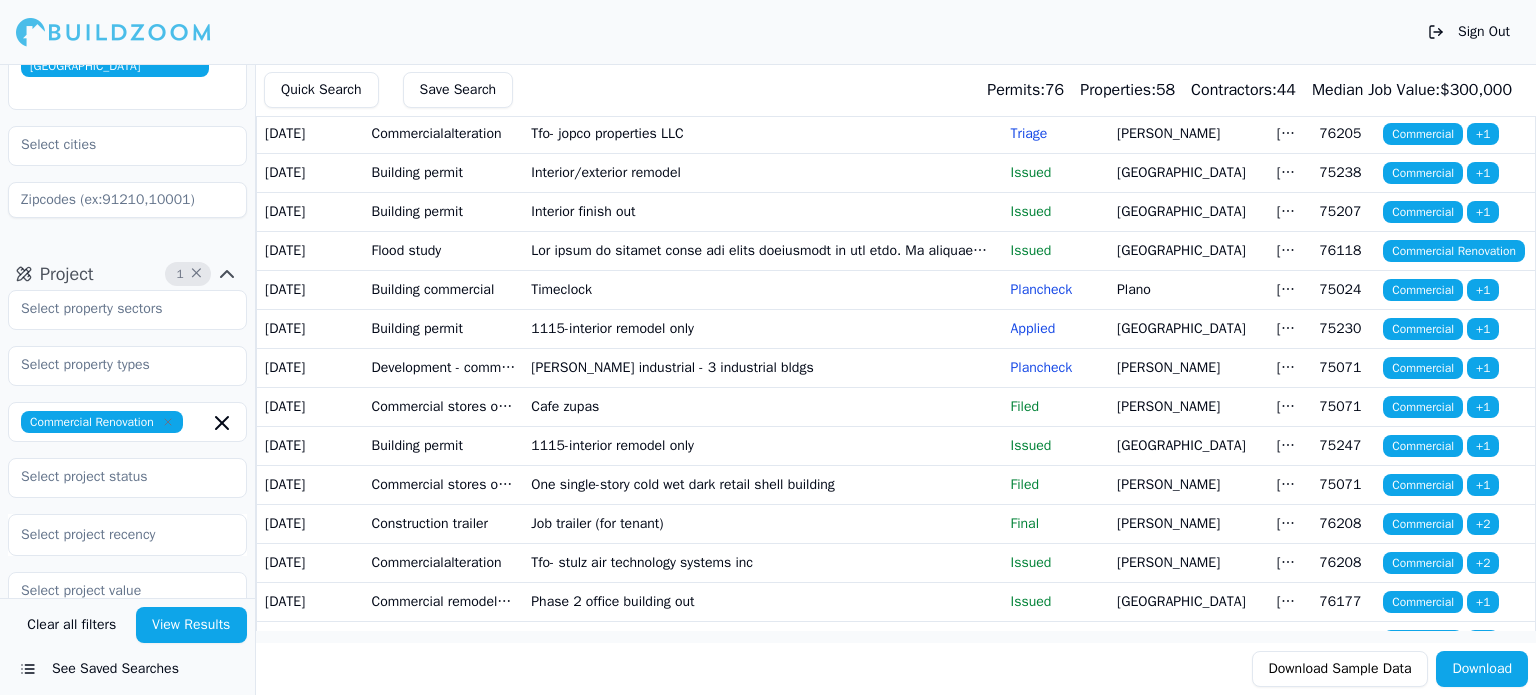 click on "Building permit" at bounding box center [444, 172] 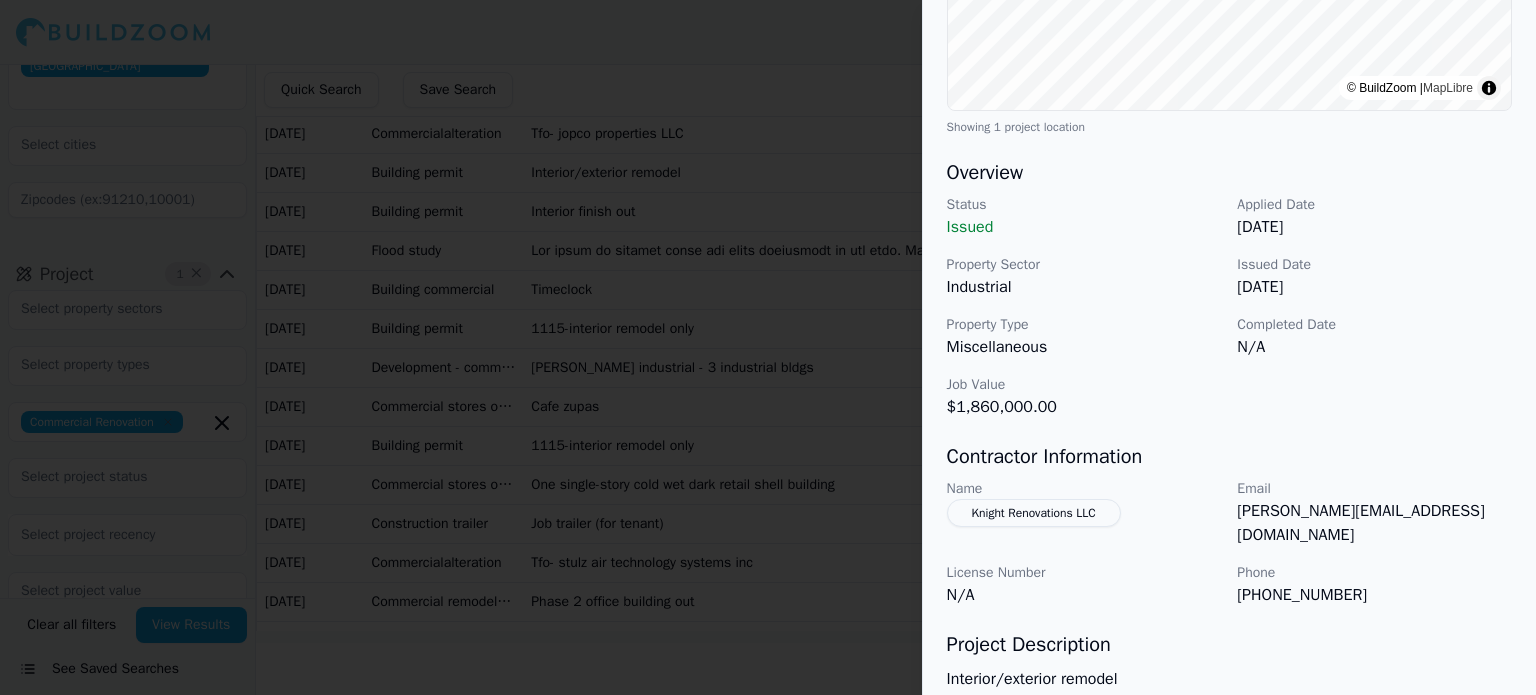 scroll, scrollTop: 500, scrollLeft: 0, axis: vertical 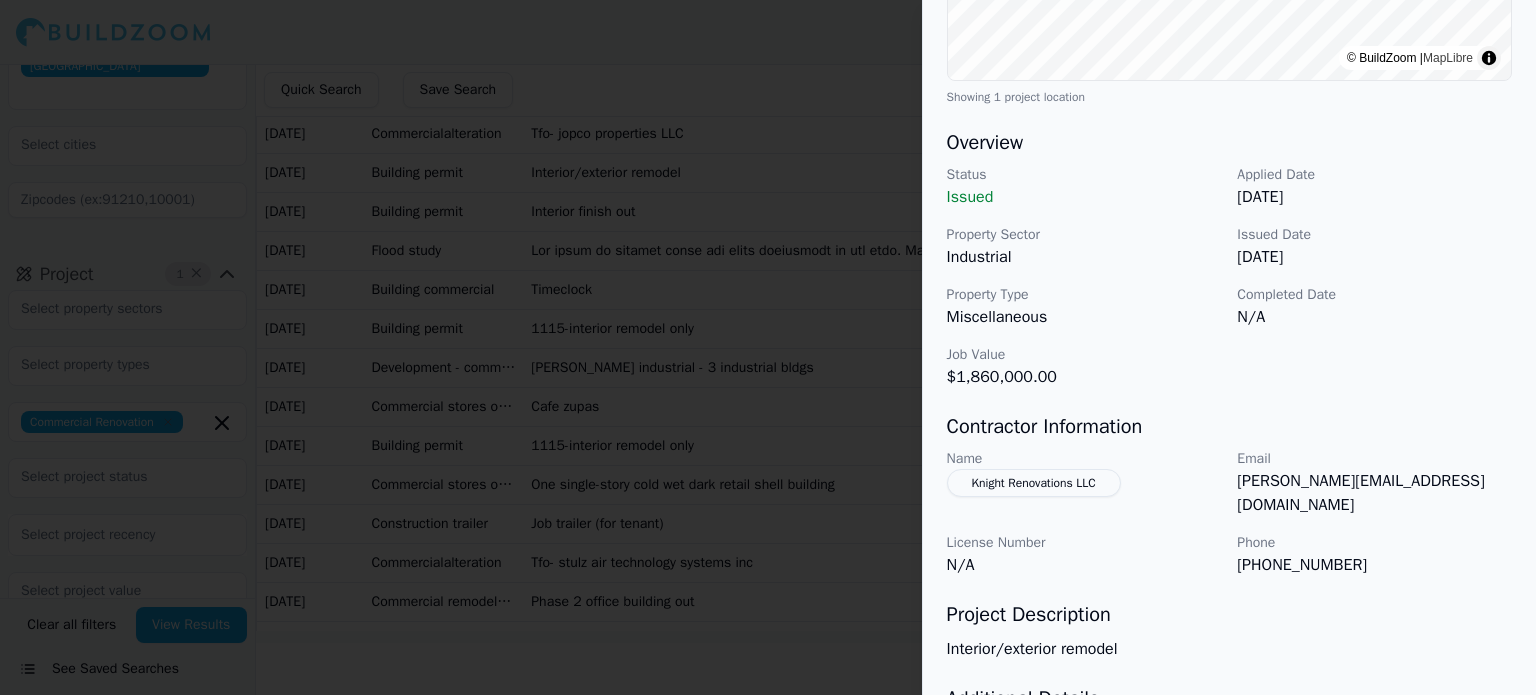 click at bounding box center (768, 347) 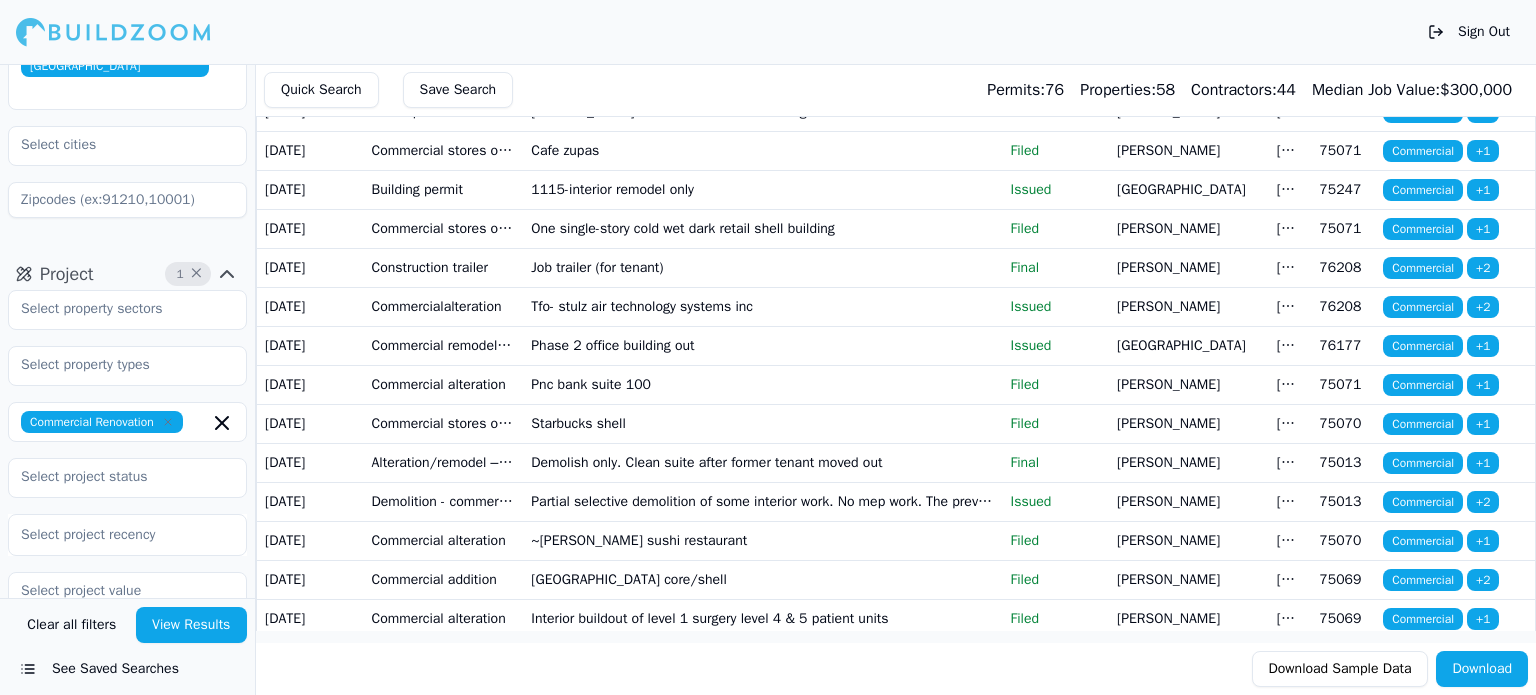 scroll, scrollTop: 800, scrollLeft: 0, axis: vertical 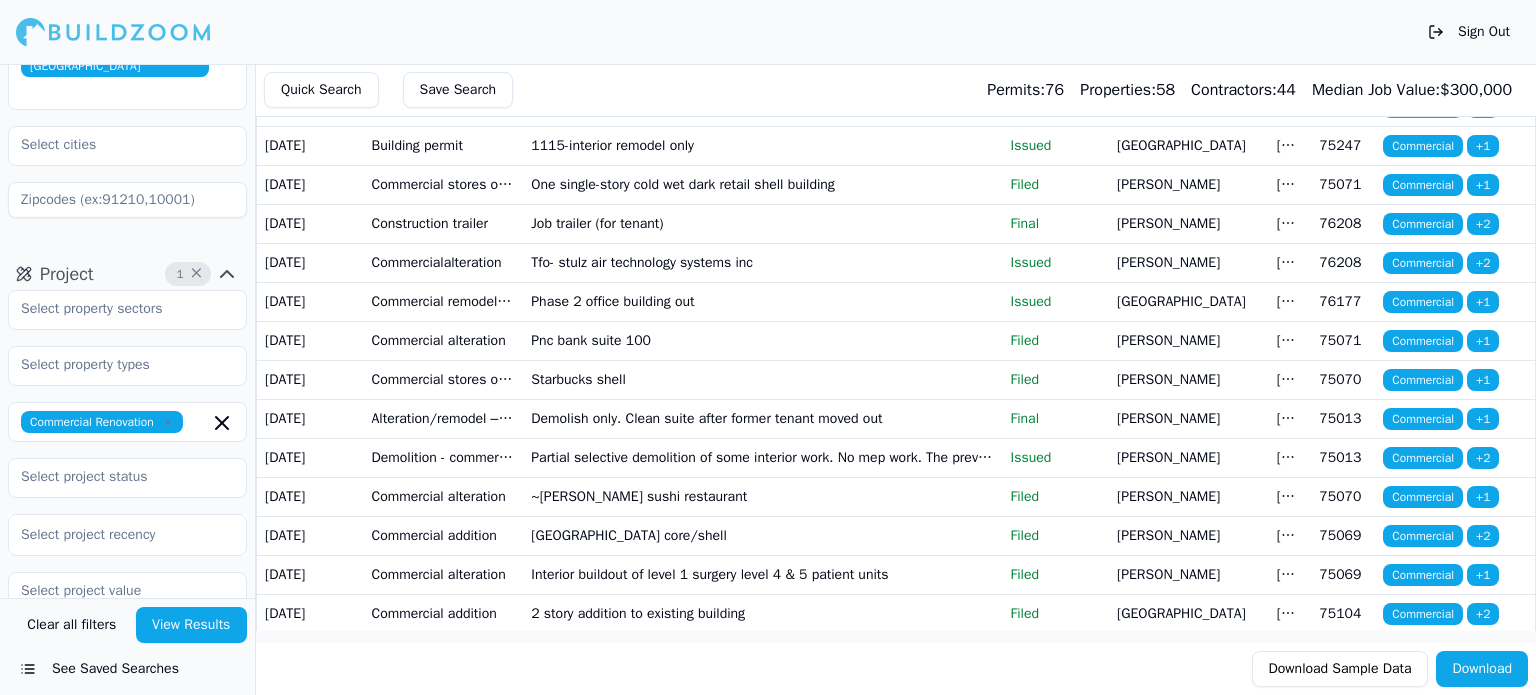 click on "Building commercial" at bounding box center [444, -11] 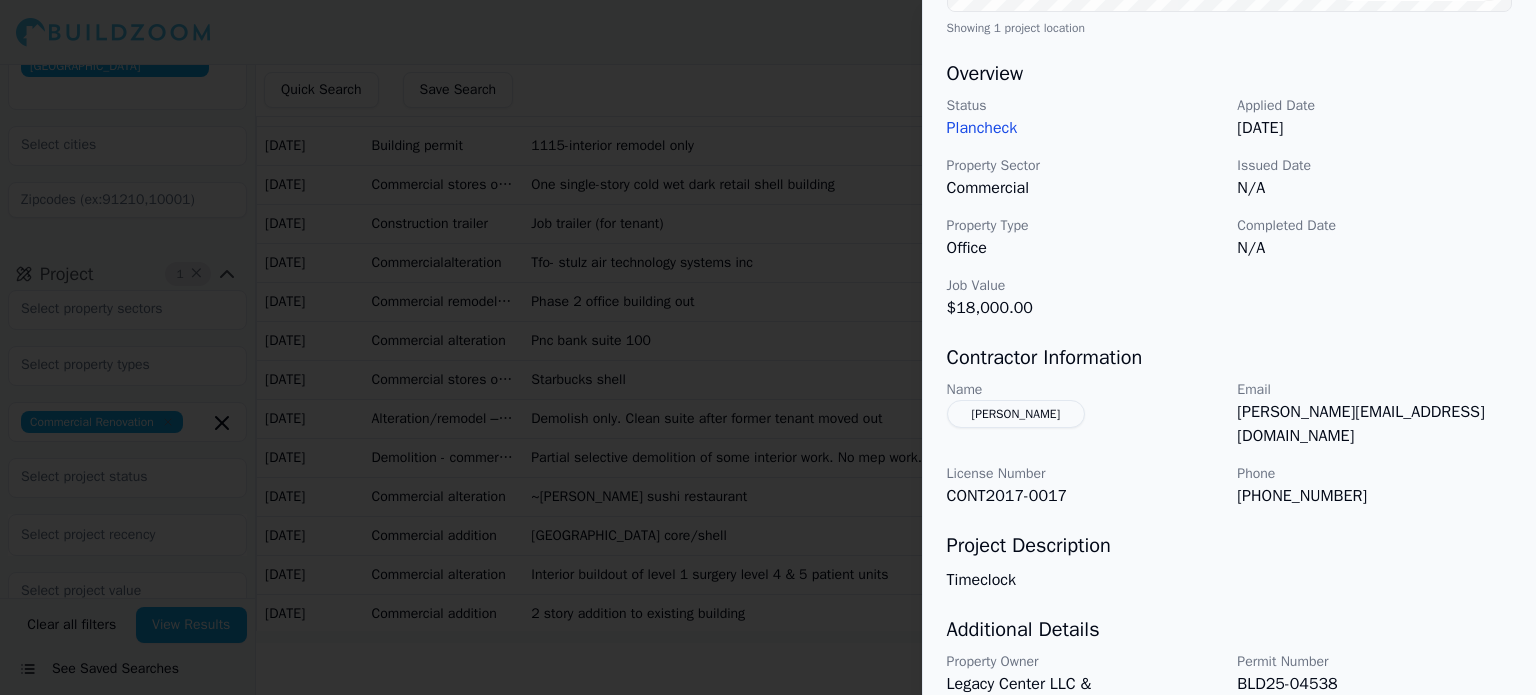 scroll, scrollTop: 600, scrollLeft: 0, axis: vertical 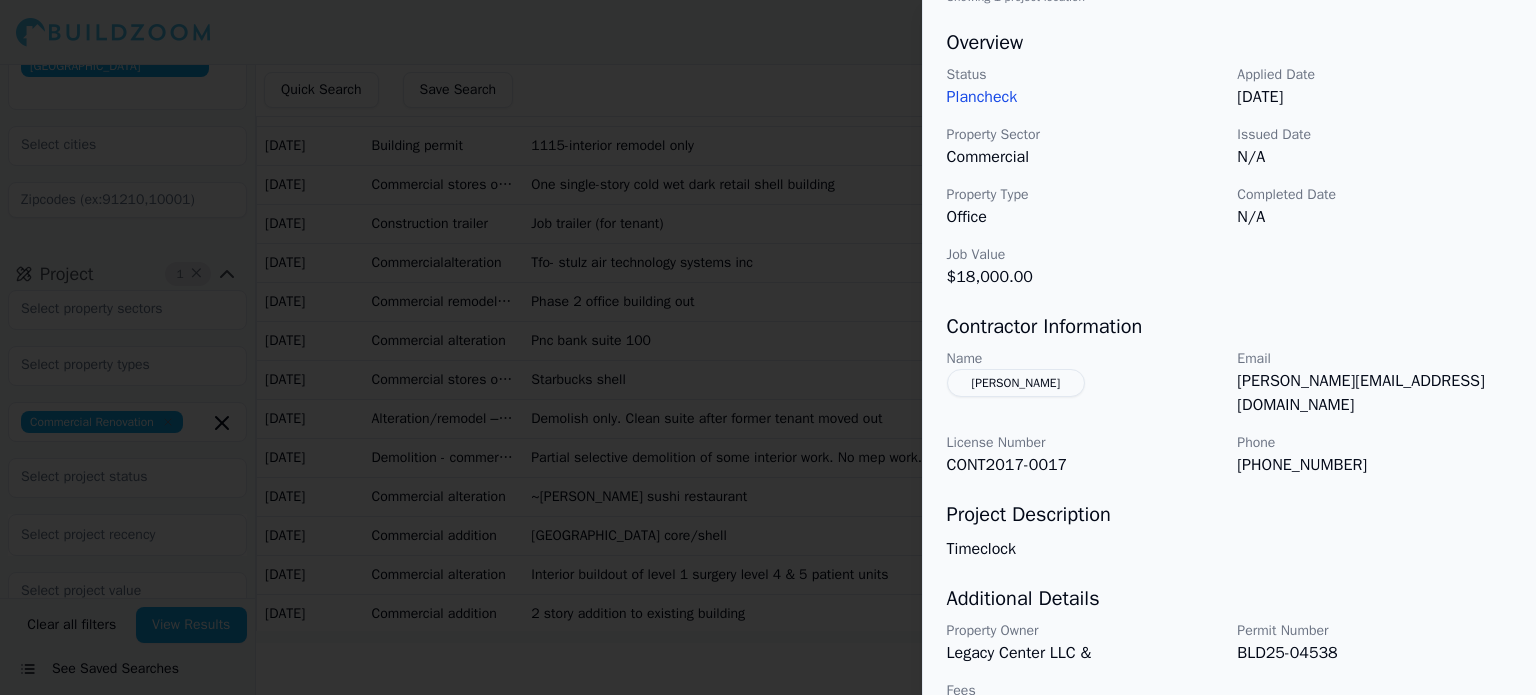 click on "[PERSON_NAME]" at bounding box center [1016, 383] 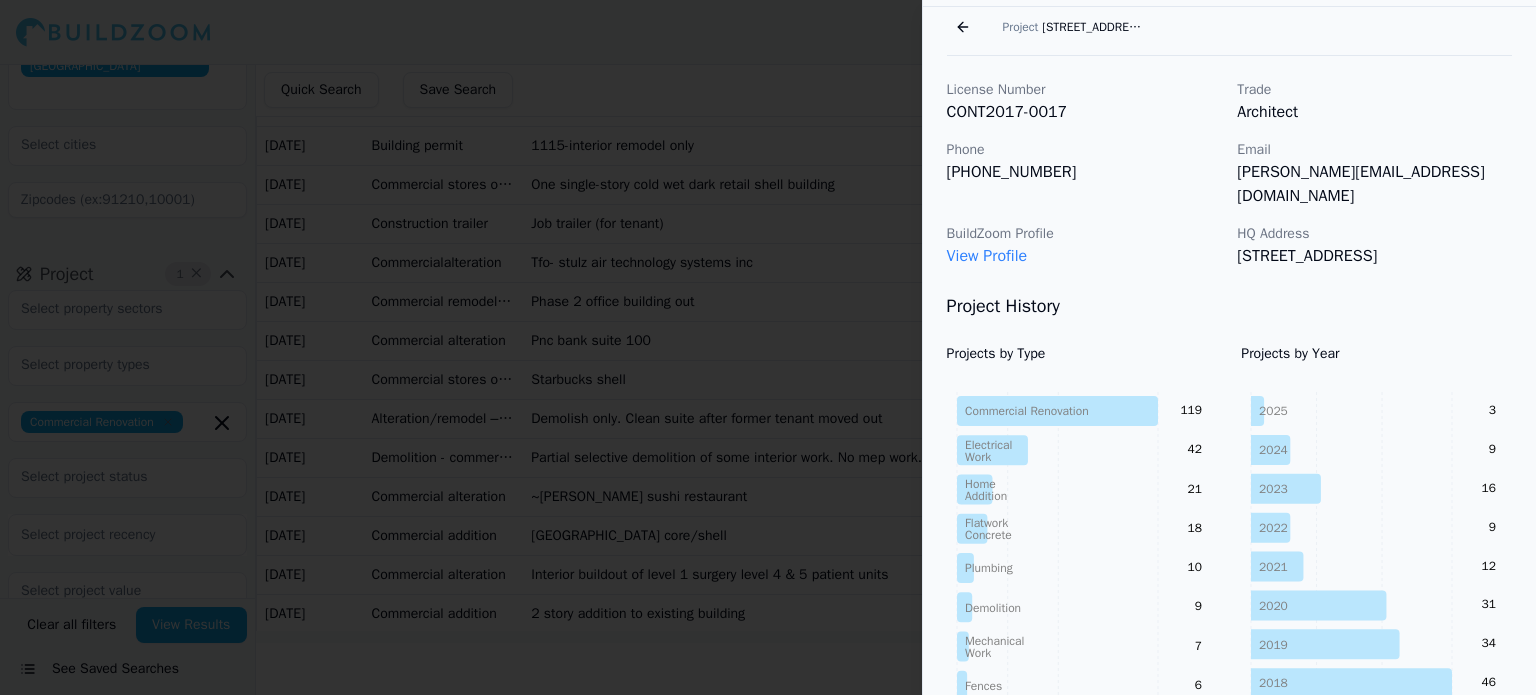 scroll, scrollTop: 0, scrollLeft: 0, axis: both 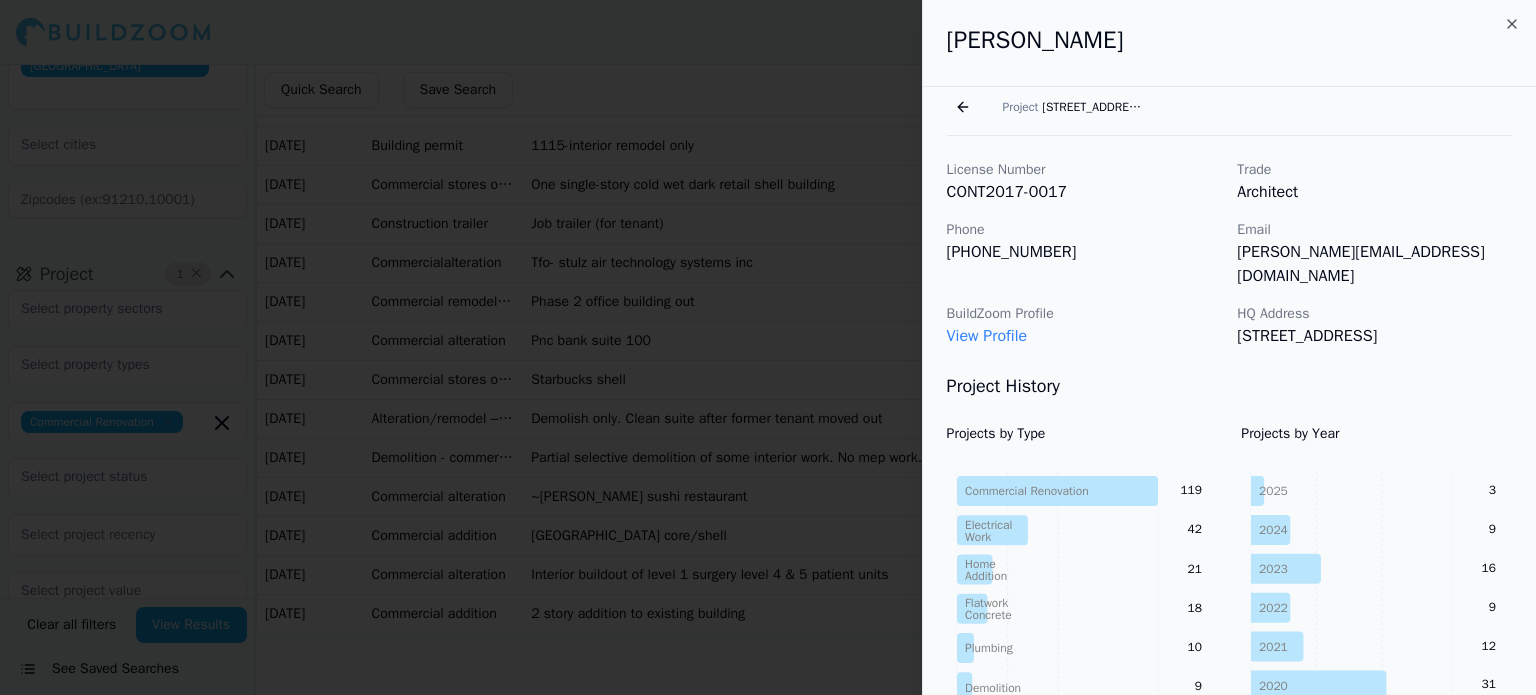 click on "Go back" at bounding box center [963, 107] 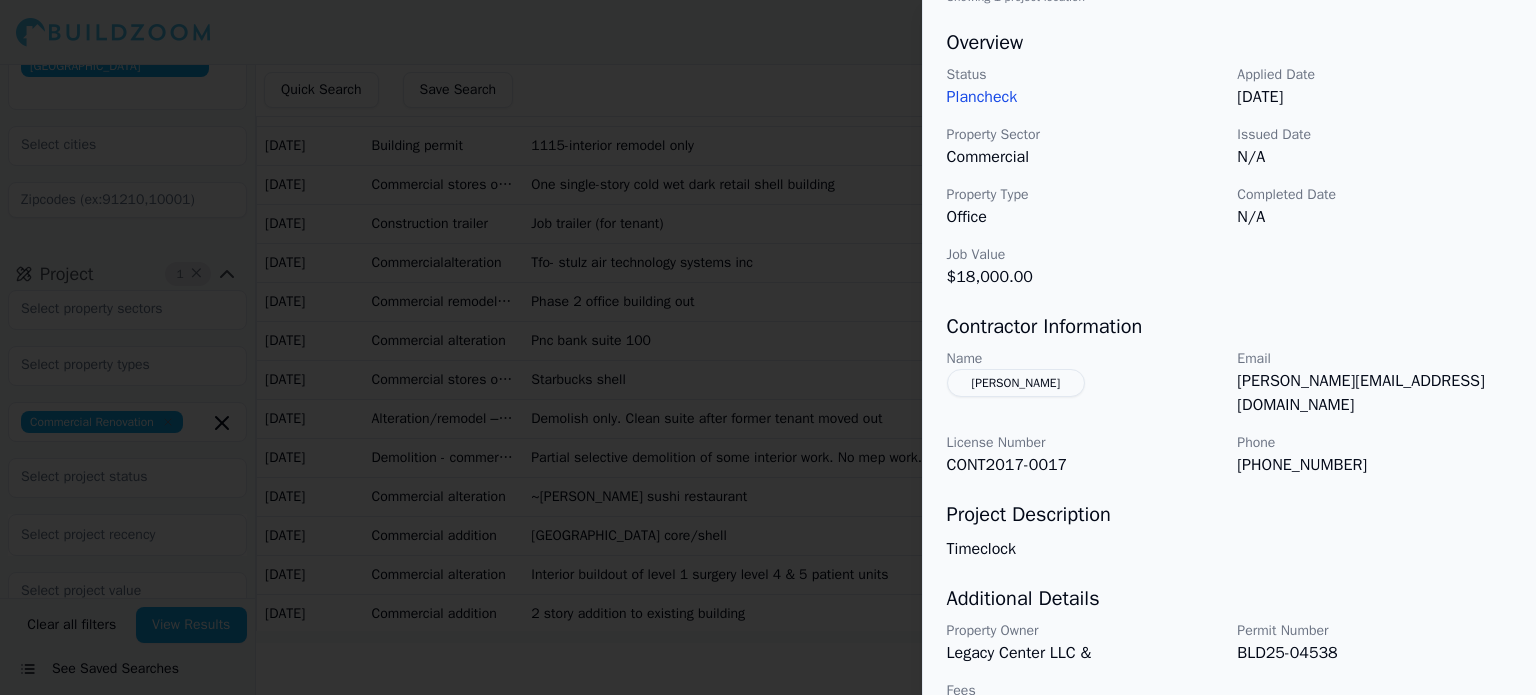 scroll, scrollTop: 632, scrollLeft: 0, axis: vertical 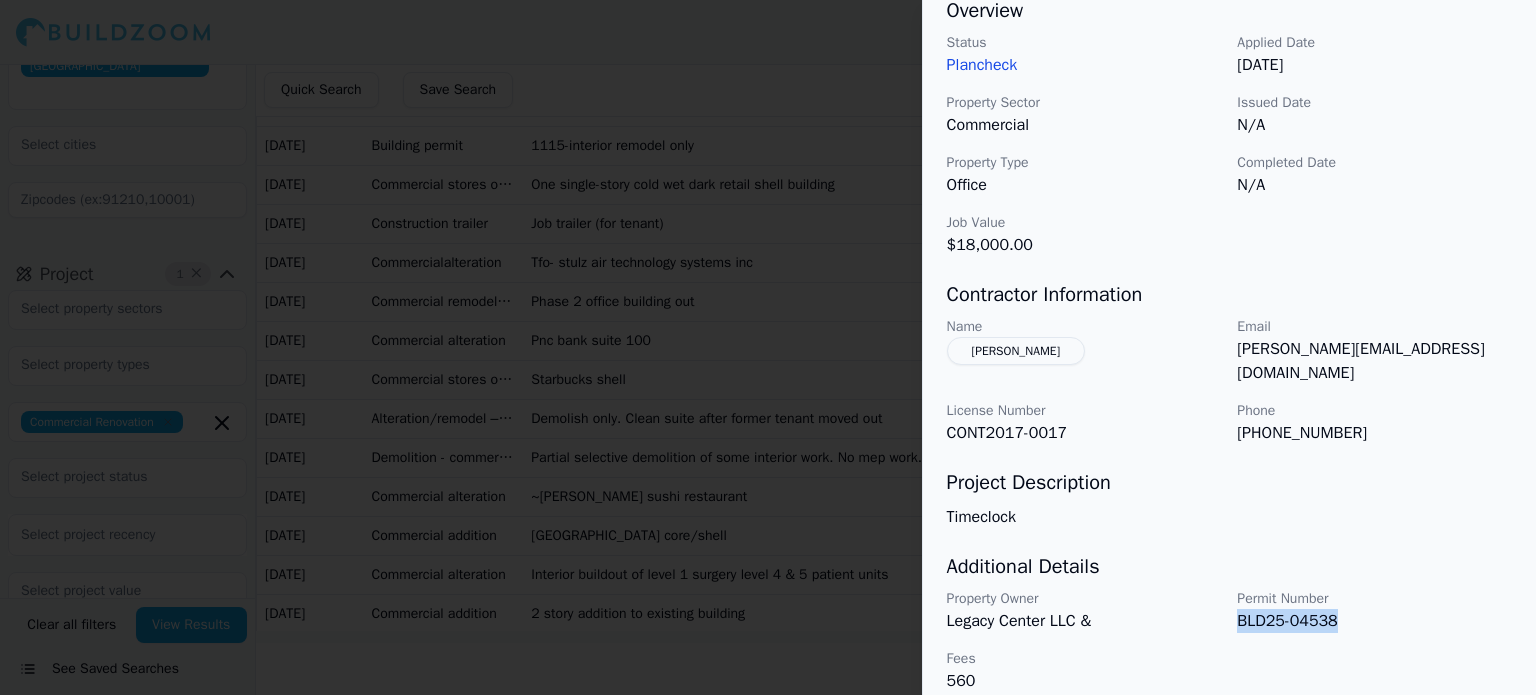 drag, startPoint x: 1240, startPoint y: 602, endPoint x: 1331, endPoint y: 607, distance: 91.13726 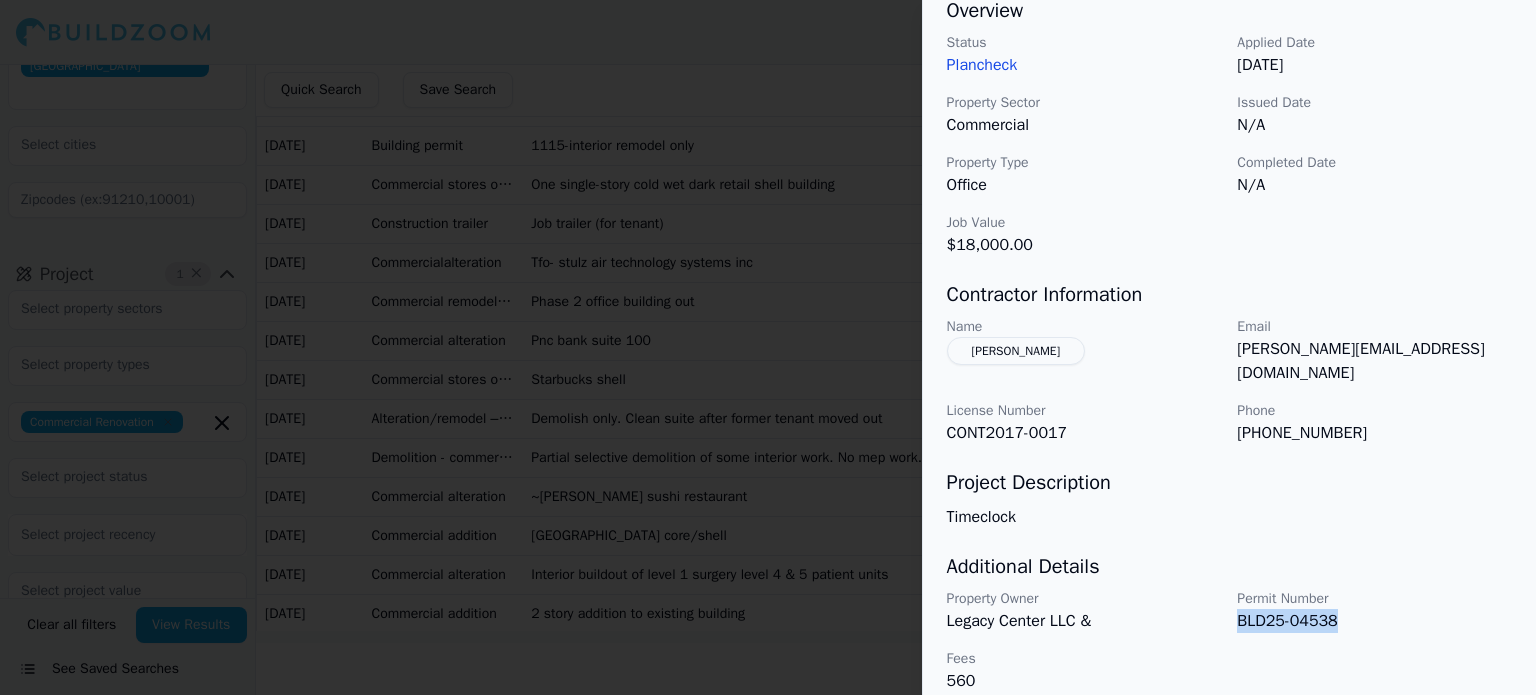 click on "BLD25-04538" at bounding box center [1374, 621] 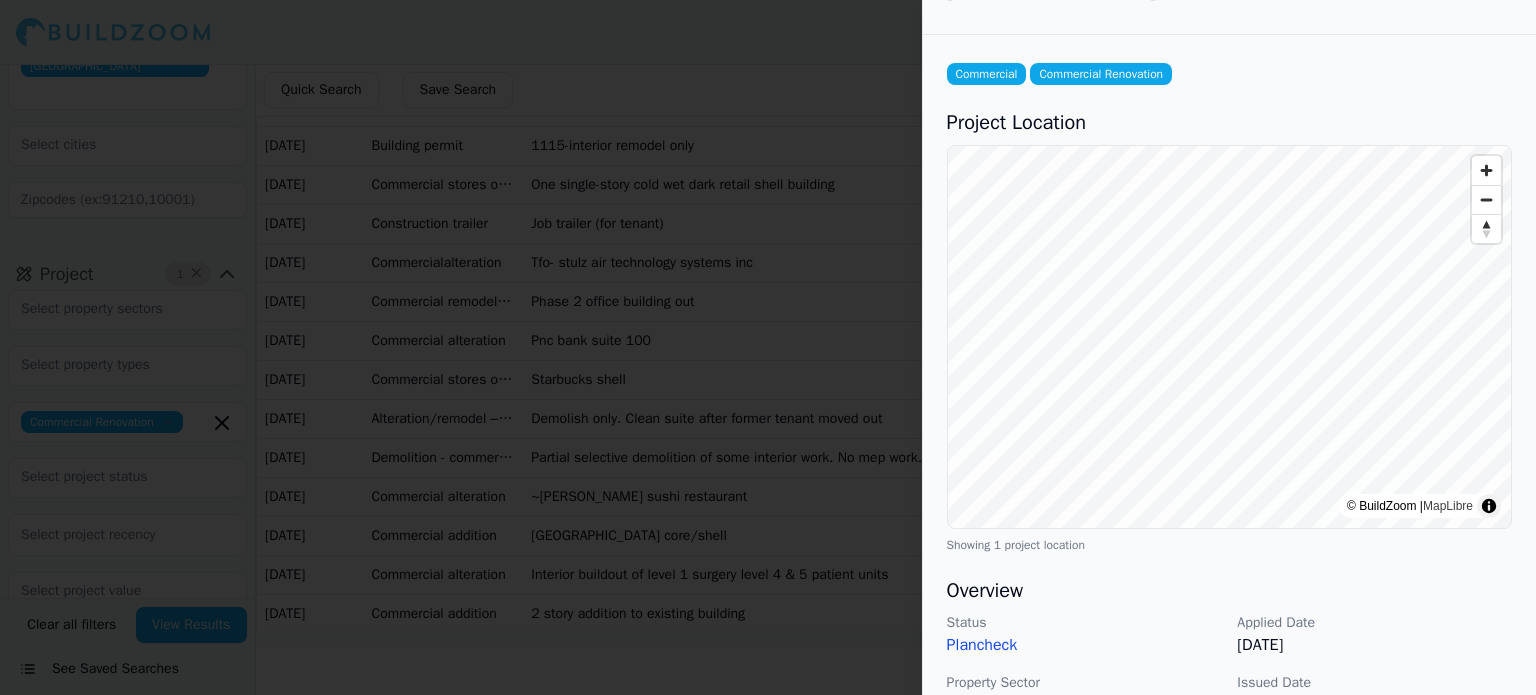 scroll, scrollTop: 0, scrollLeft: 0, axis: both 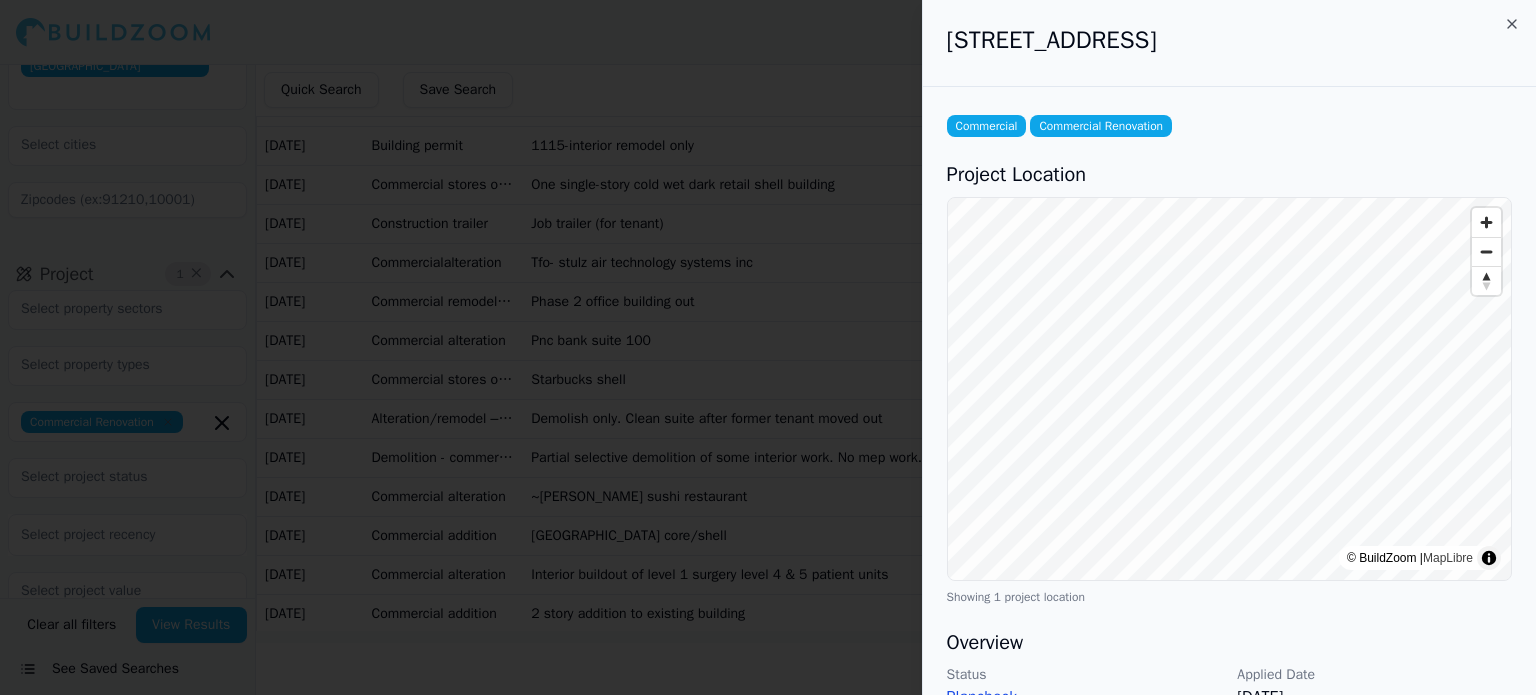 click at bounding box center (768, 347) 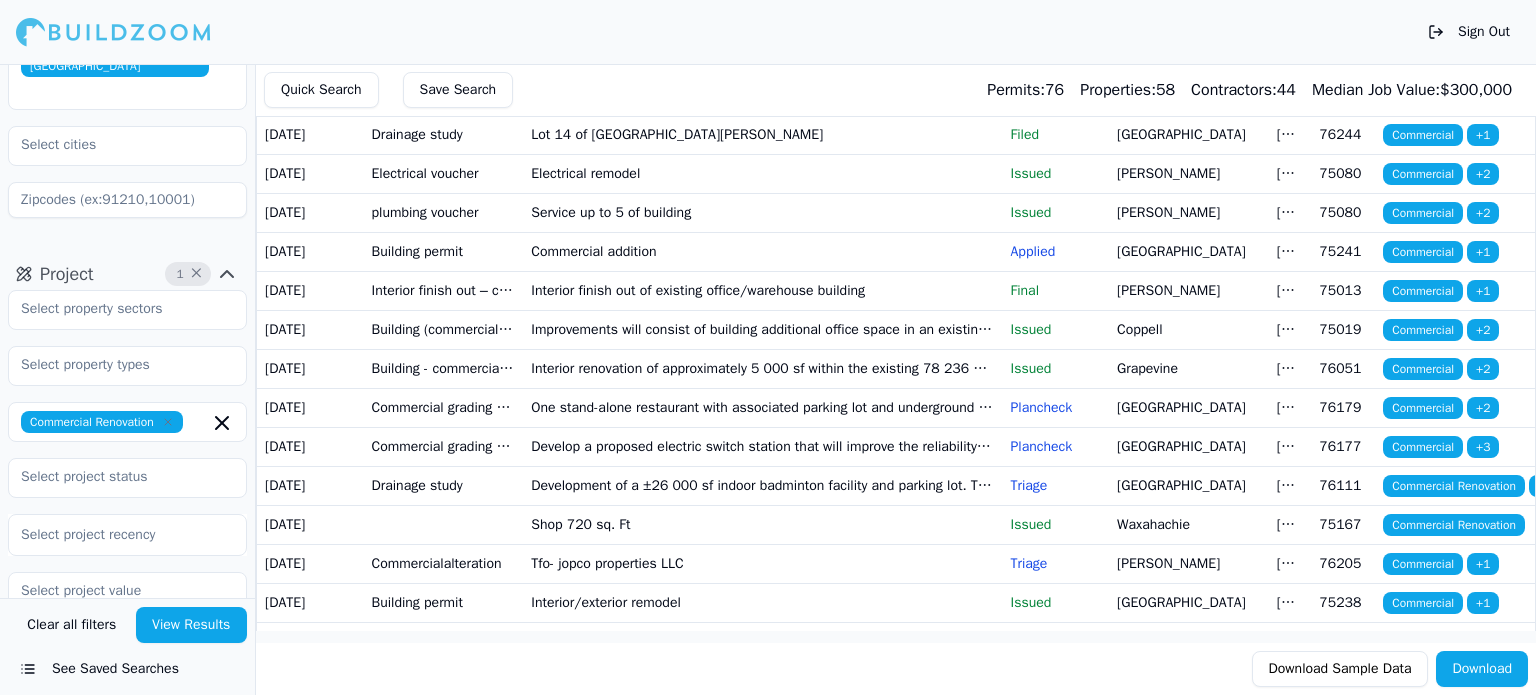 scroll, scrollTop: 0, scrollLeft: 0, axis: both 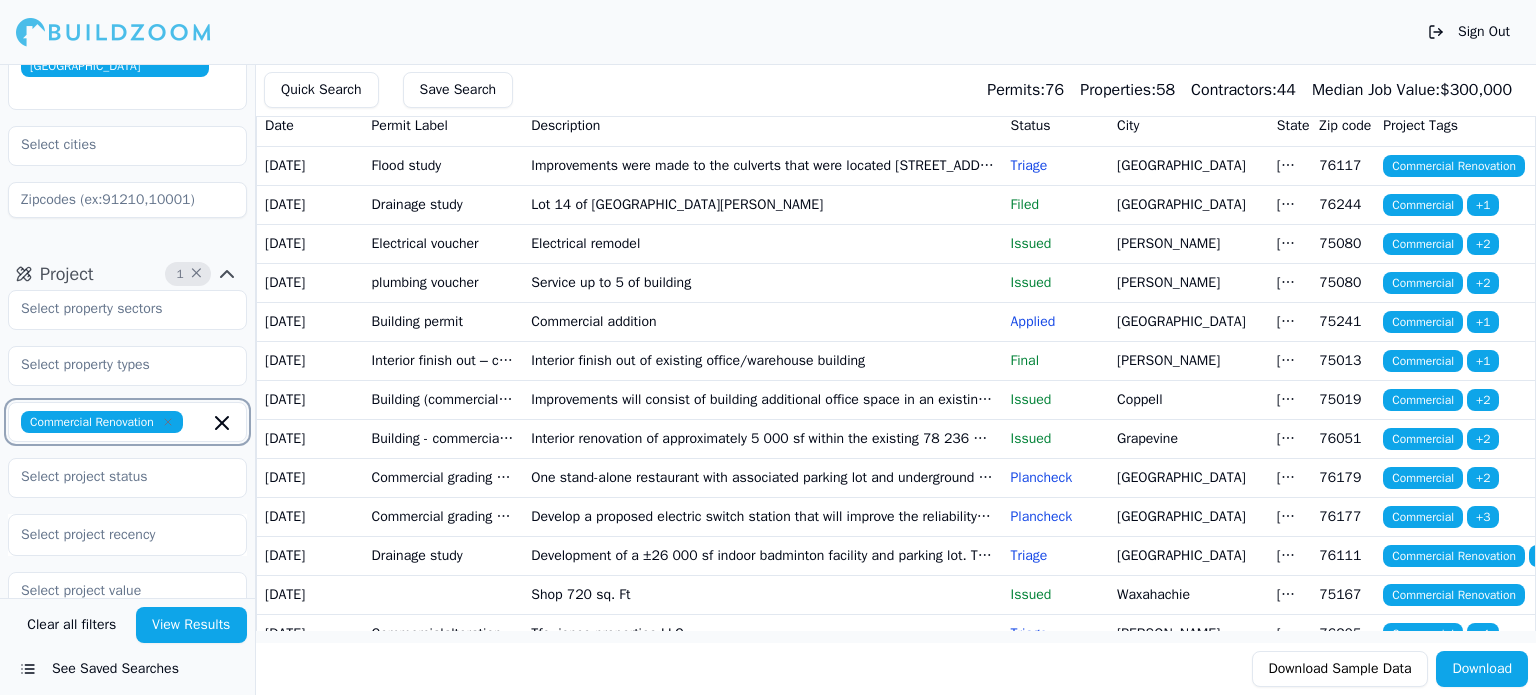 click 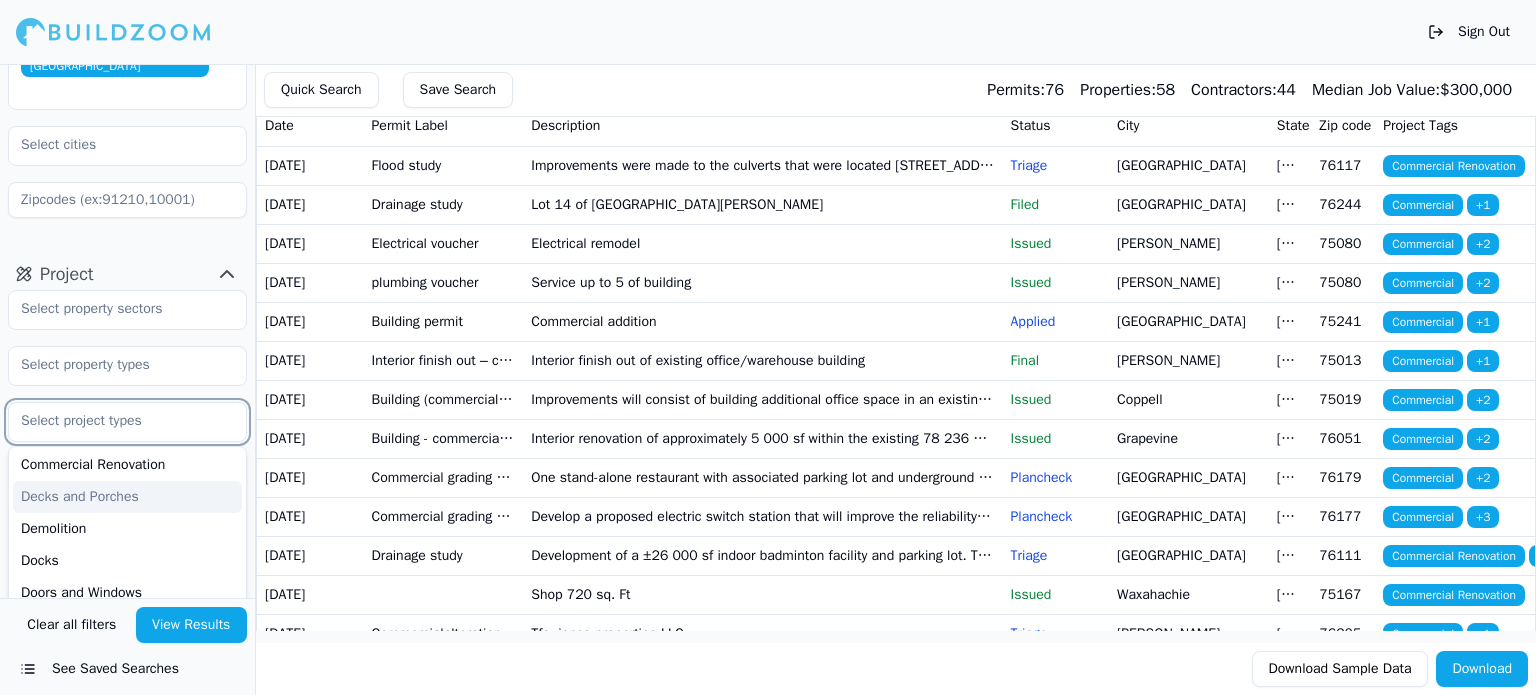scroll, scrollTop: 100, scrollLeft: 0, axis: vertical 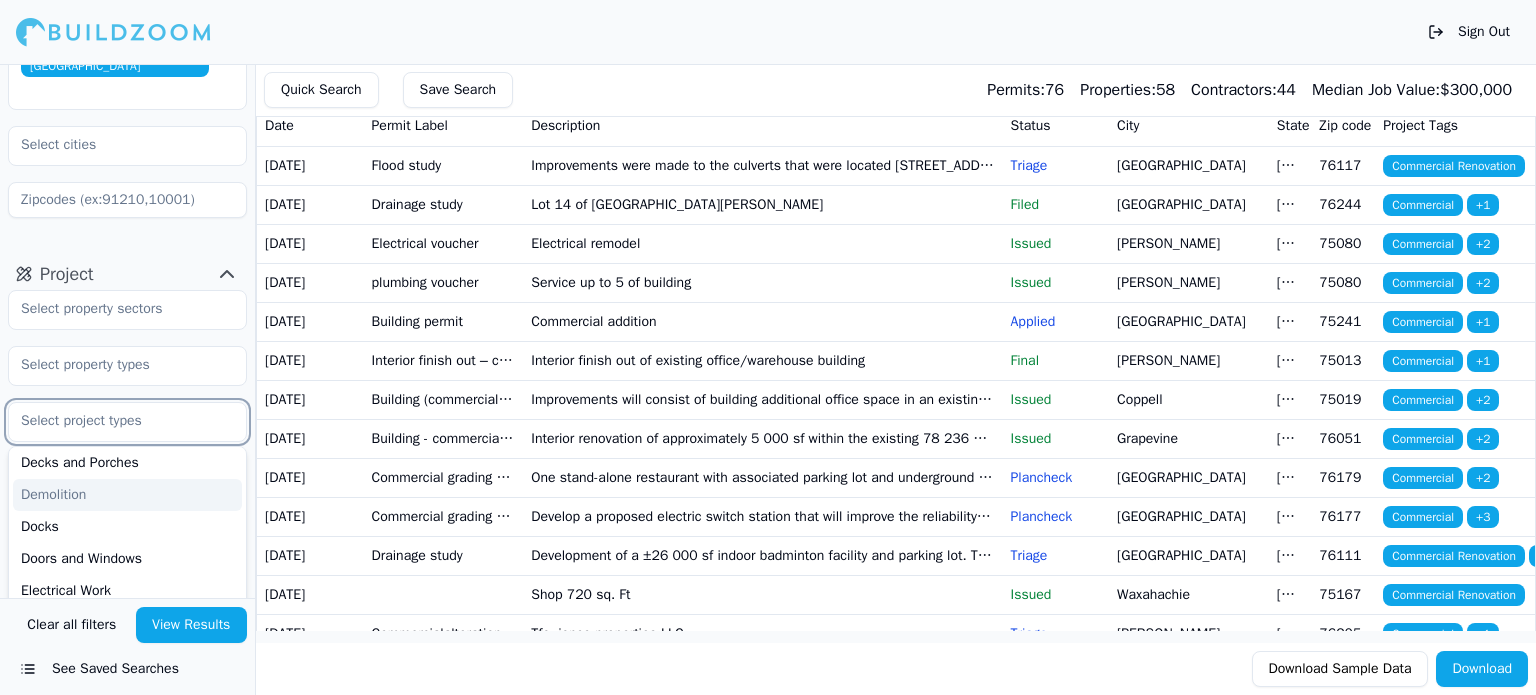 click on "Demolition" at bounding box center (127, 495) 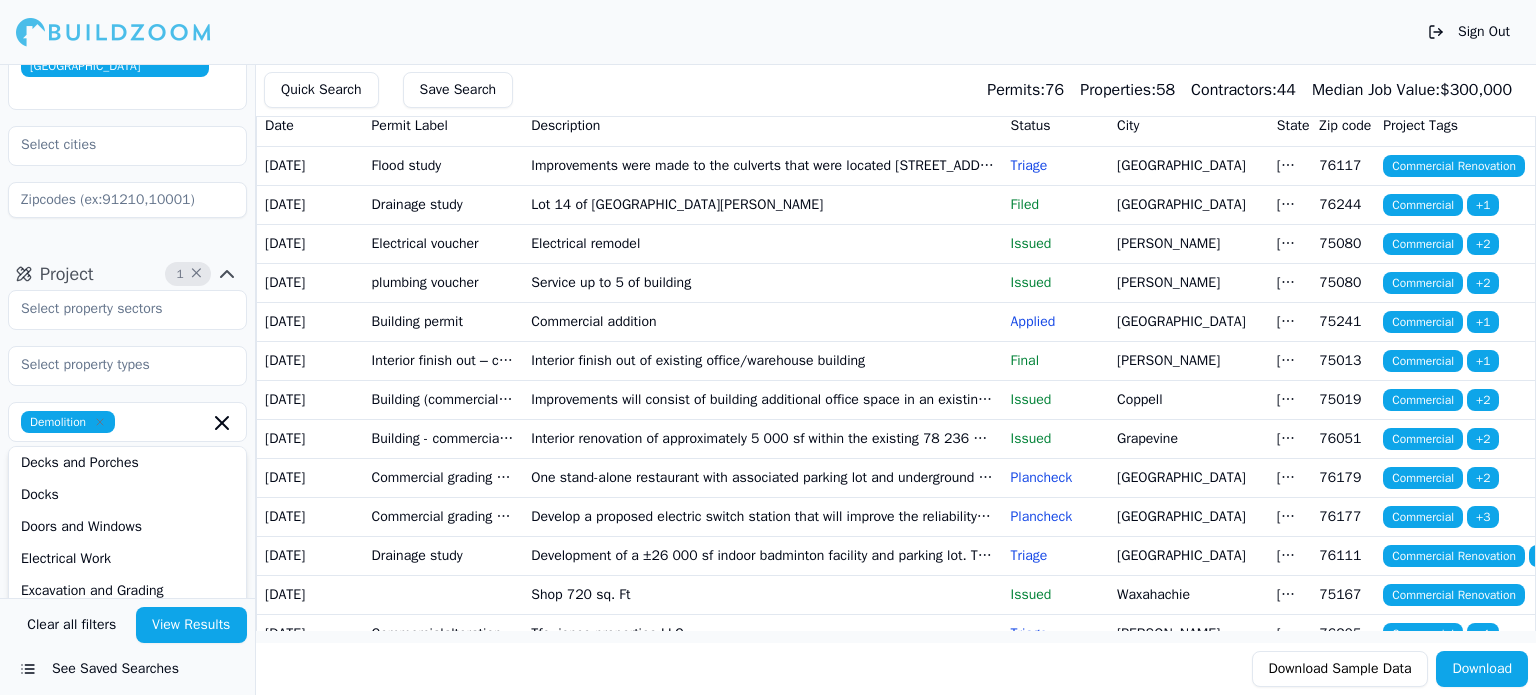 click on "View Results" at bounding box center (192, 625) 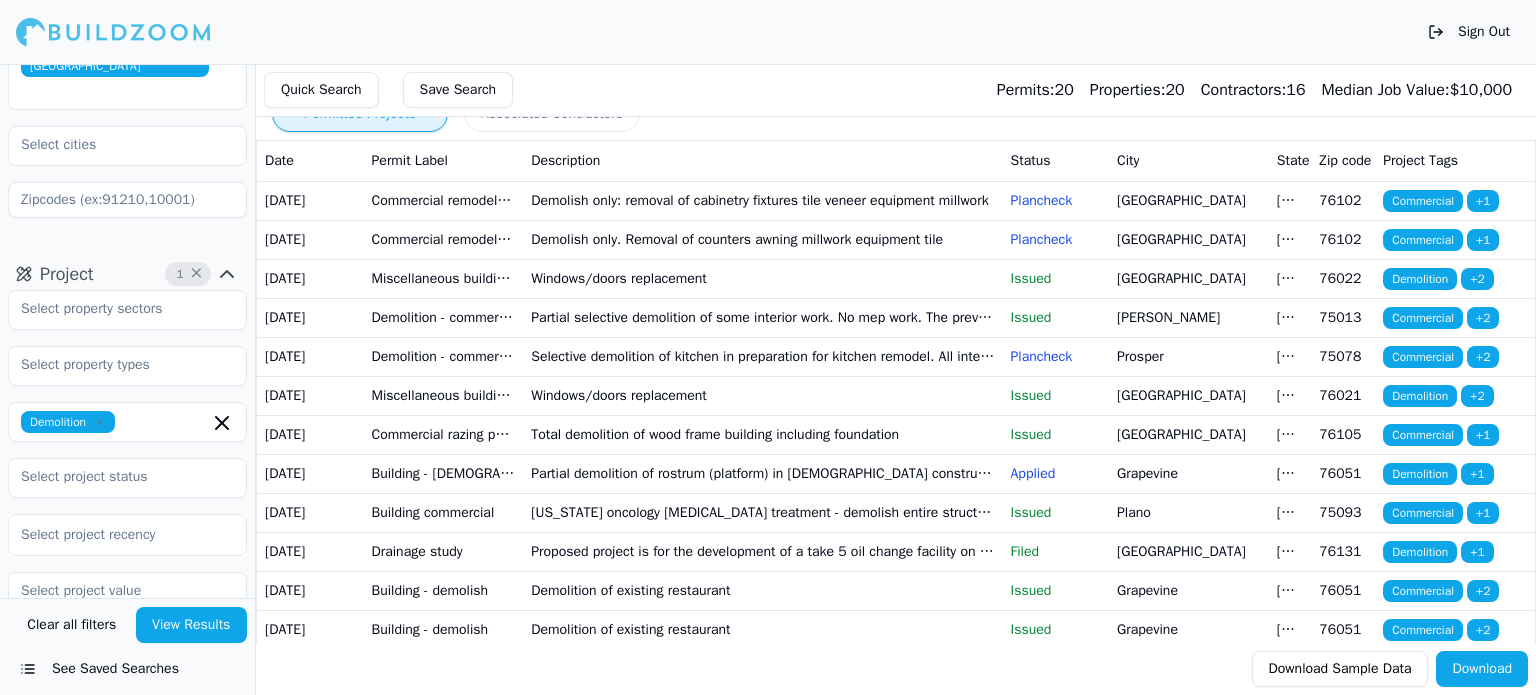 scroll, scrollTop: 0, scrollLeft: 0, axis: both 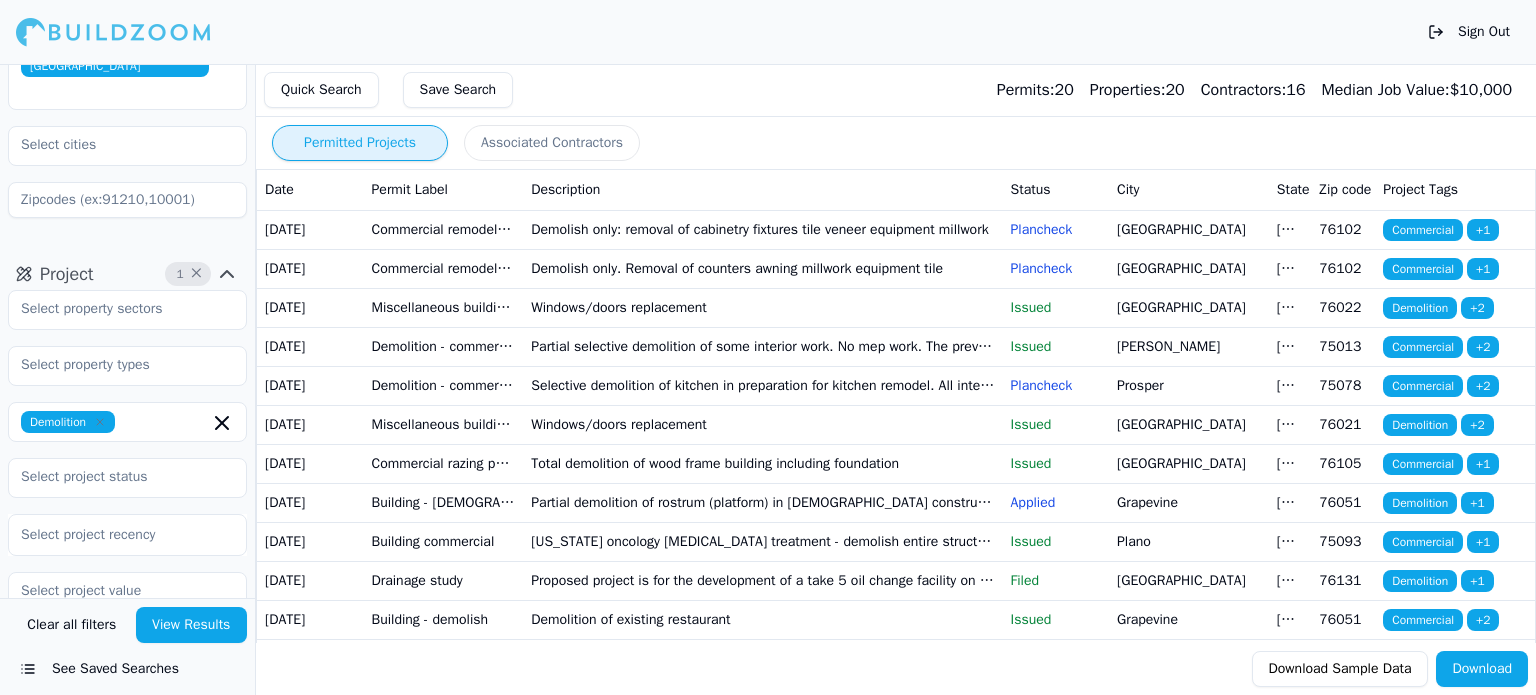 click on "Commercial remodel building permit" at bounding box center [444, 229] 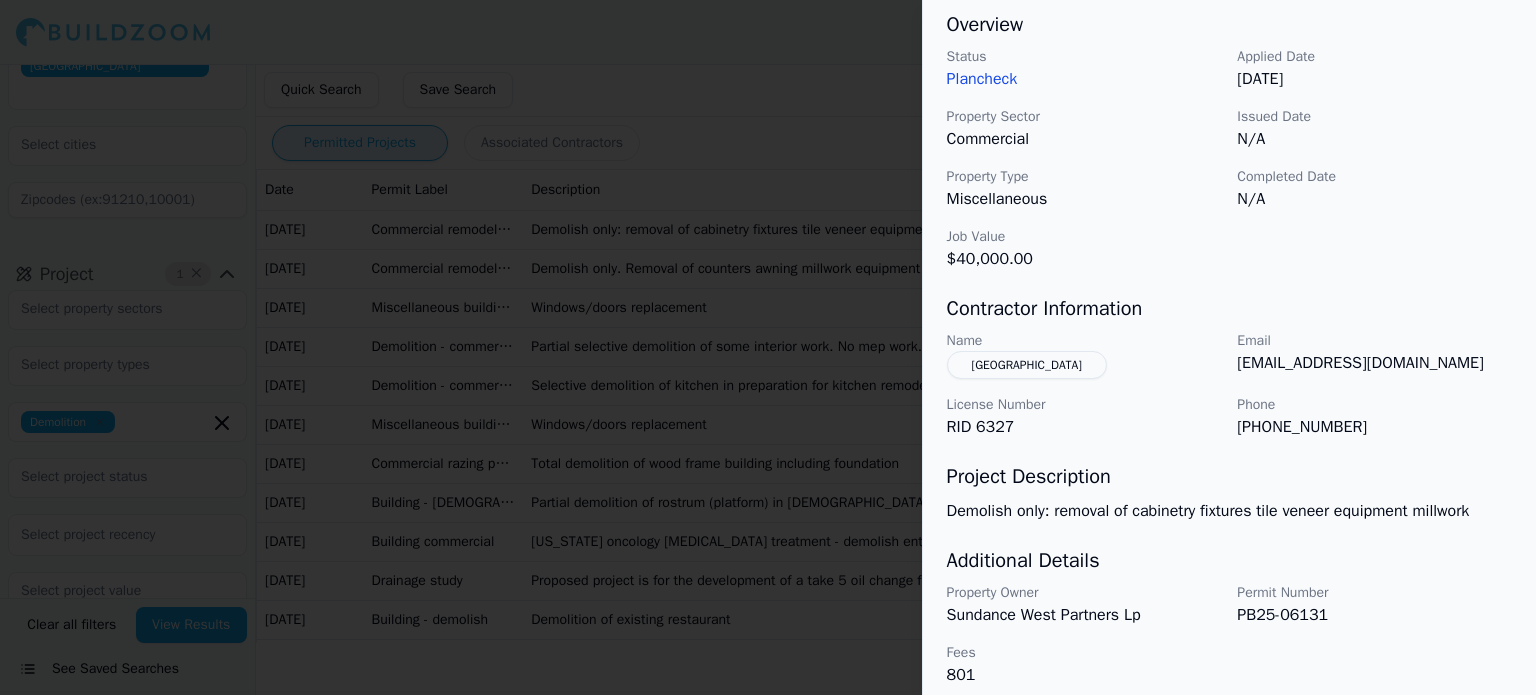 scroll, scrollTop: 632, scrollLeft: 0, axis: vertical 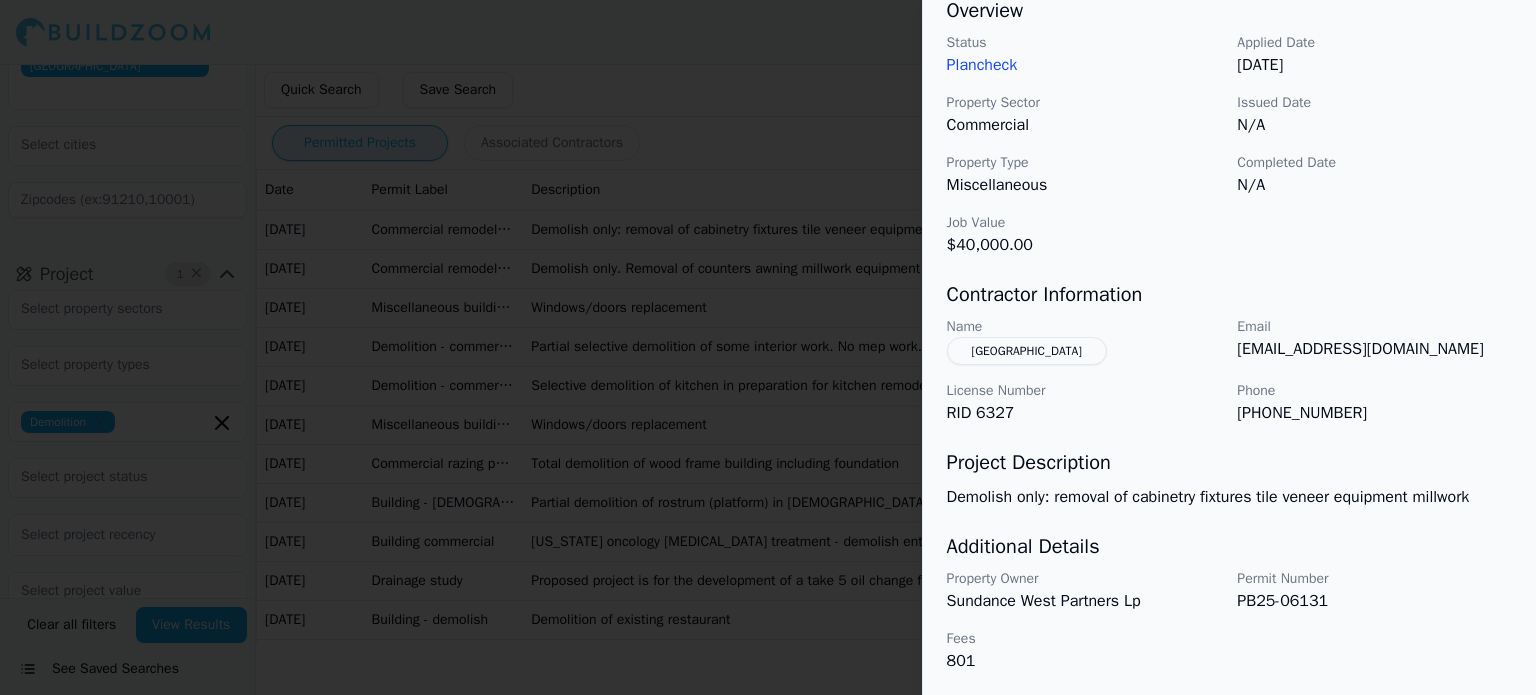 click on "[GEOGRAPHIC_DATA]" at bounding box center (1027, 351) 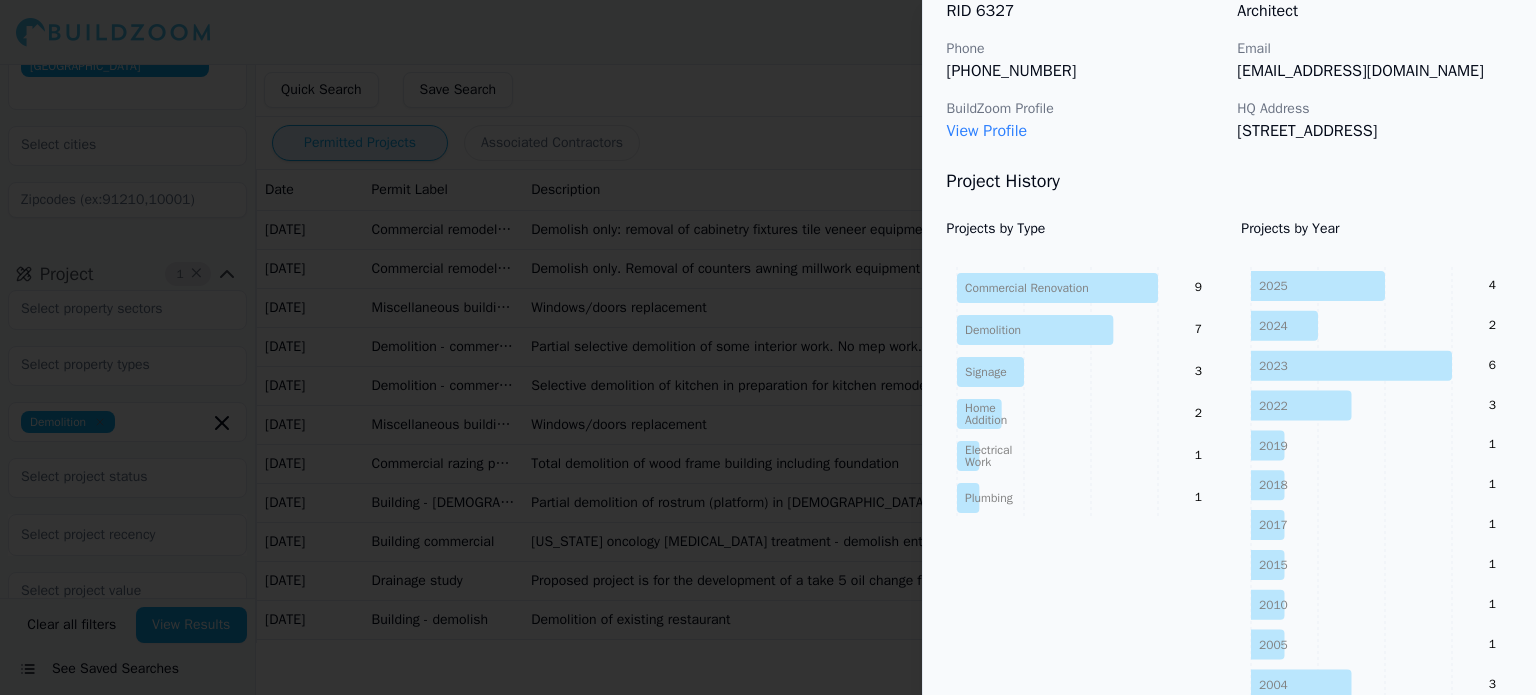 scroll, scrollTop: 81, scrollLeft: 0, axis: vertical 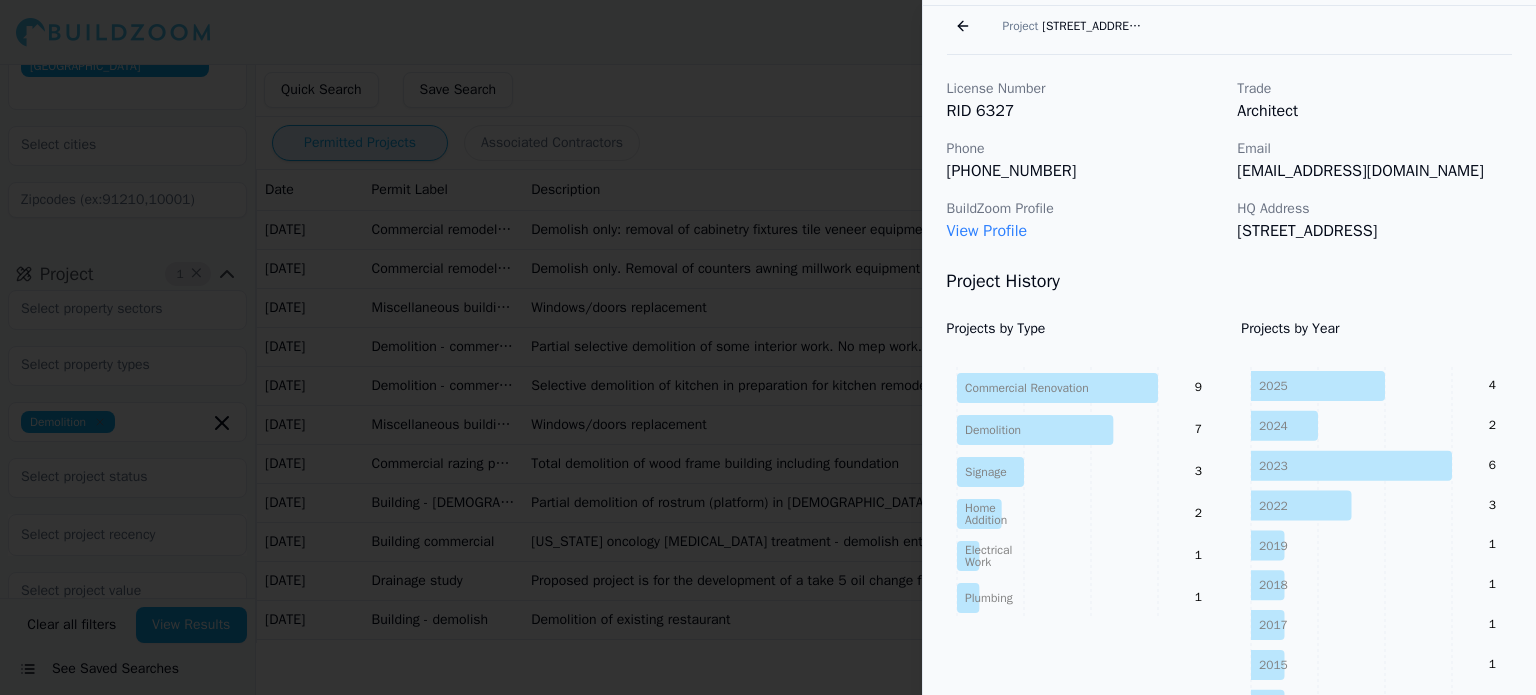 click on "Go back" at bounding box center [963, 26] 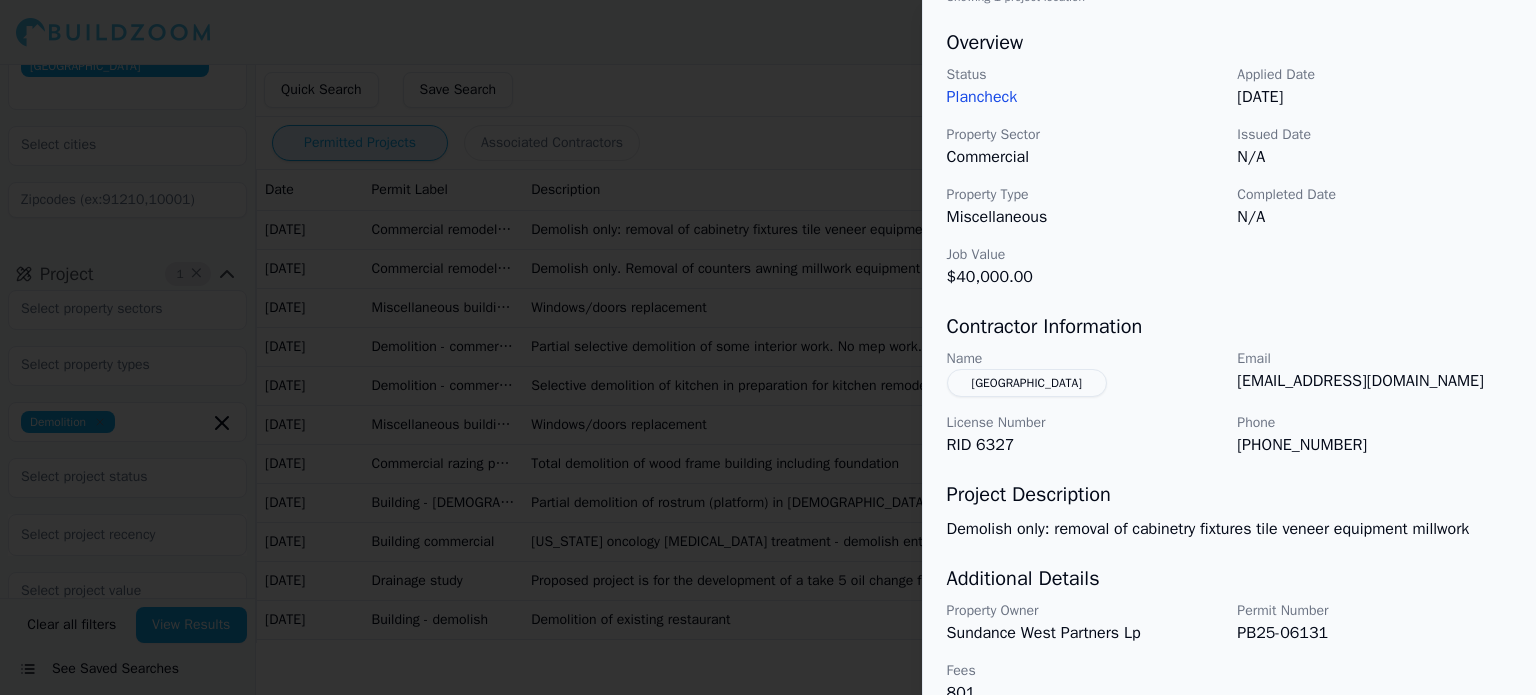 scroll, scrollTop: 632, scrollLeft: 0, axis: vertical 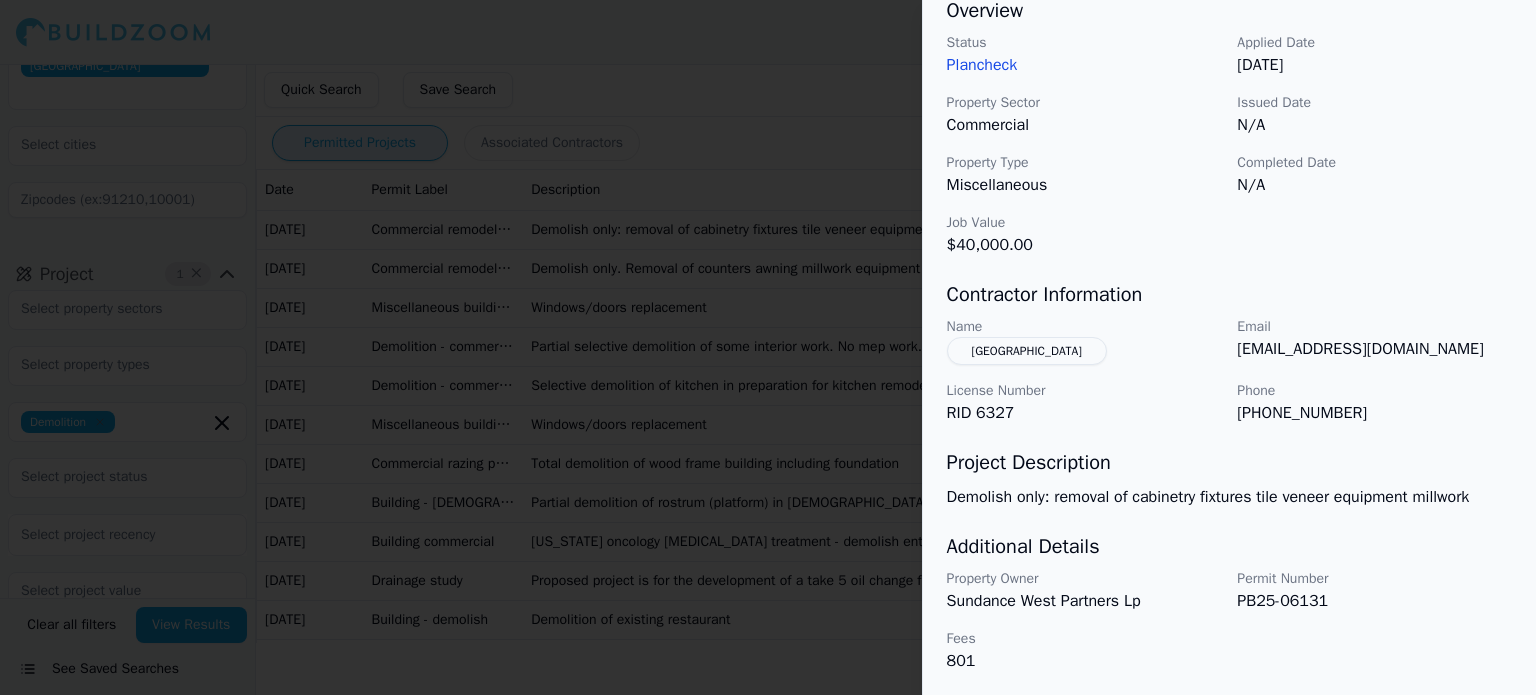 click at bounding box center (768, 347) 